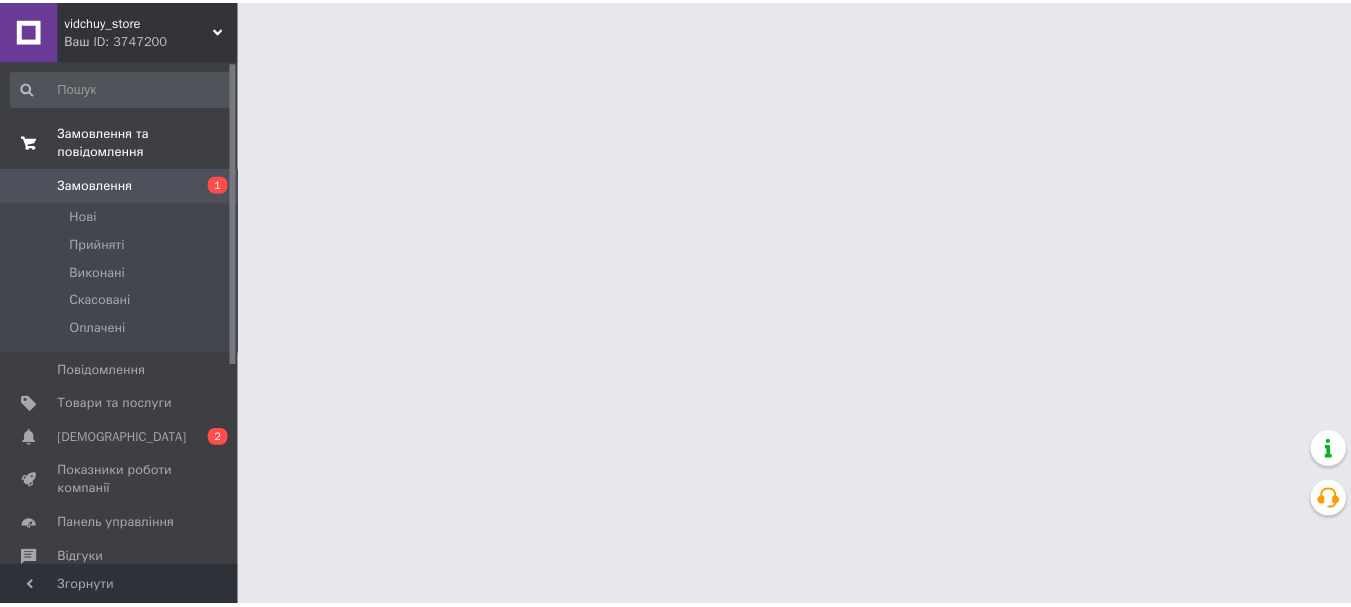 scroll, scrollTop: 0, scrollLeft: 0, axis: both 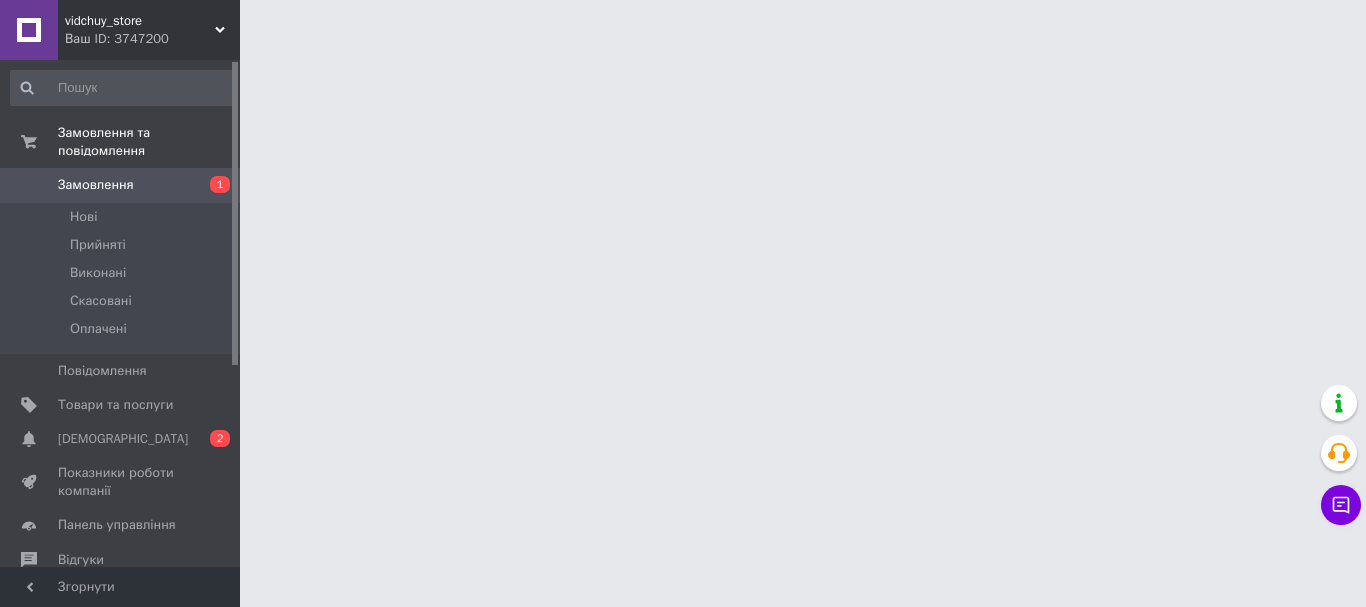 click on "Замовлення" at bounding box center (121, 185) 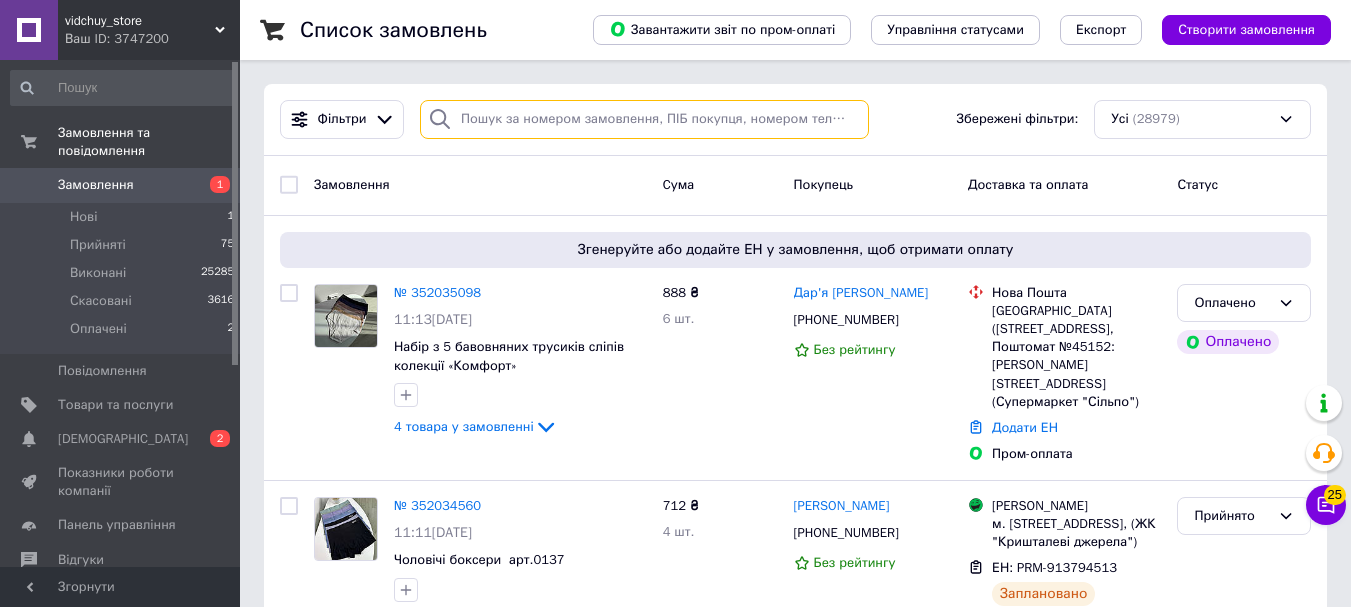 click at bounding box center [644, 119] 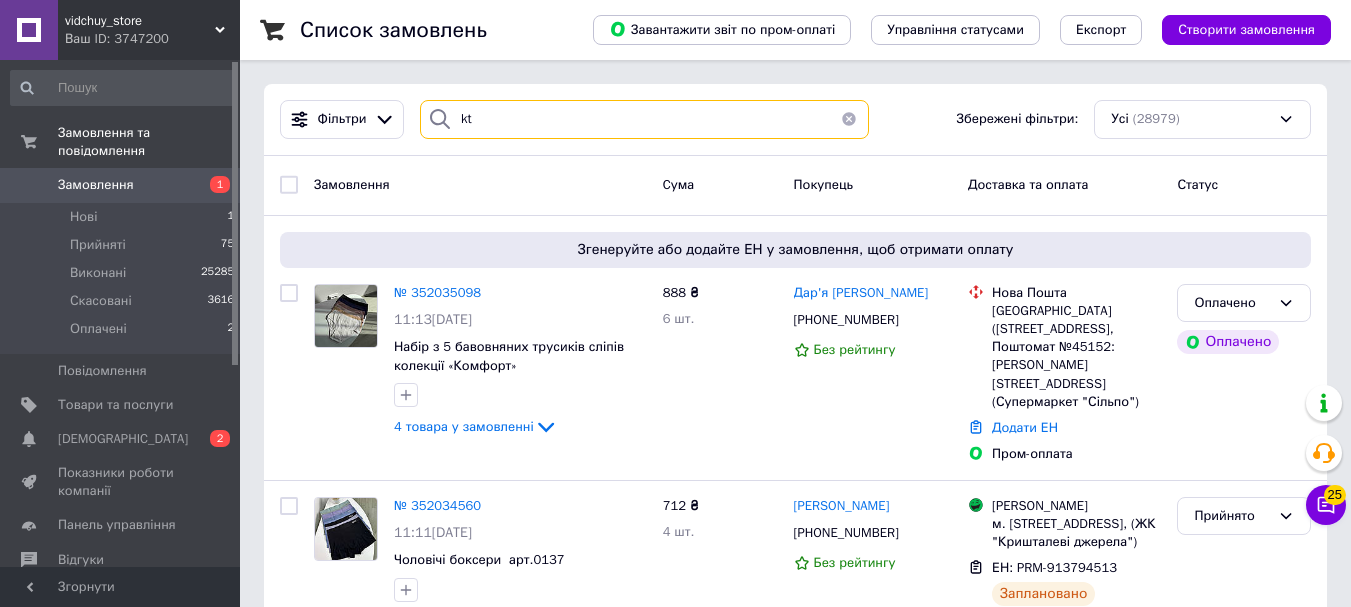 type on "k" 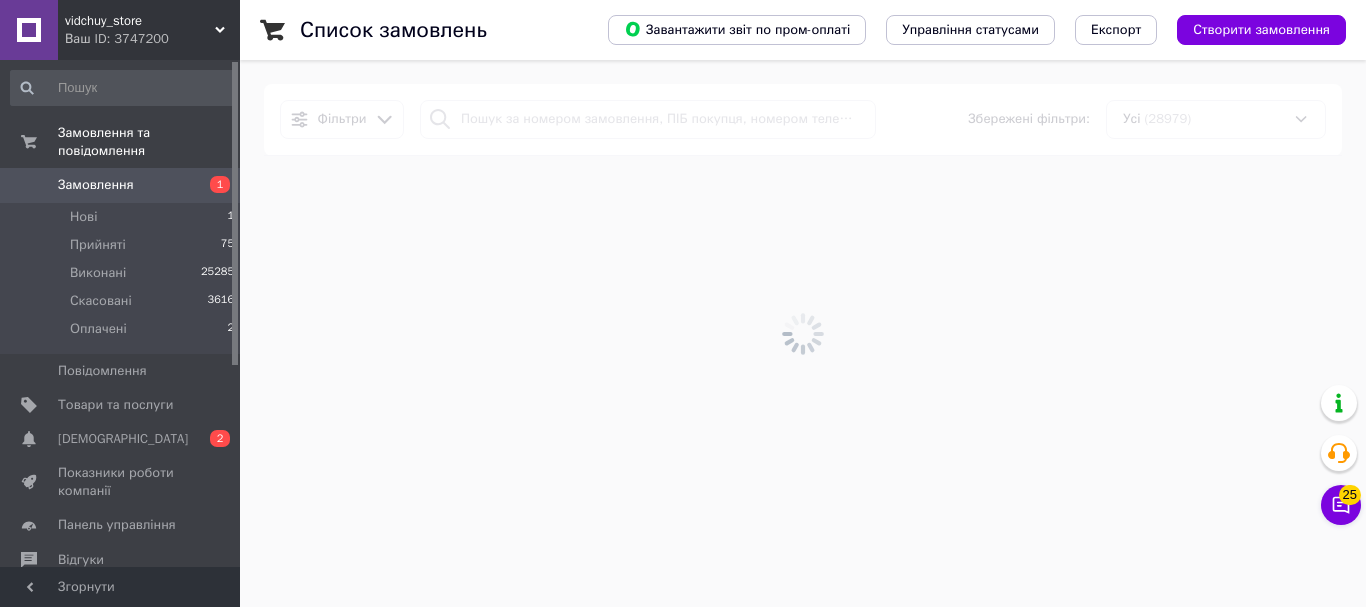 click at bounding box center [803, 333] 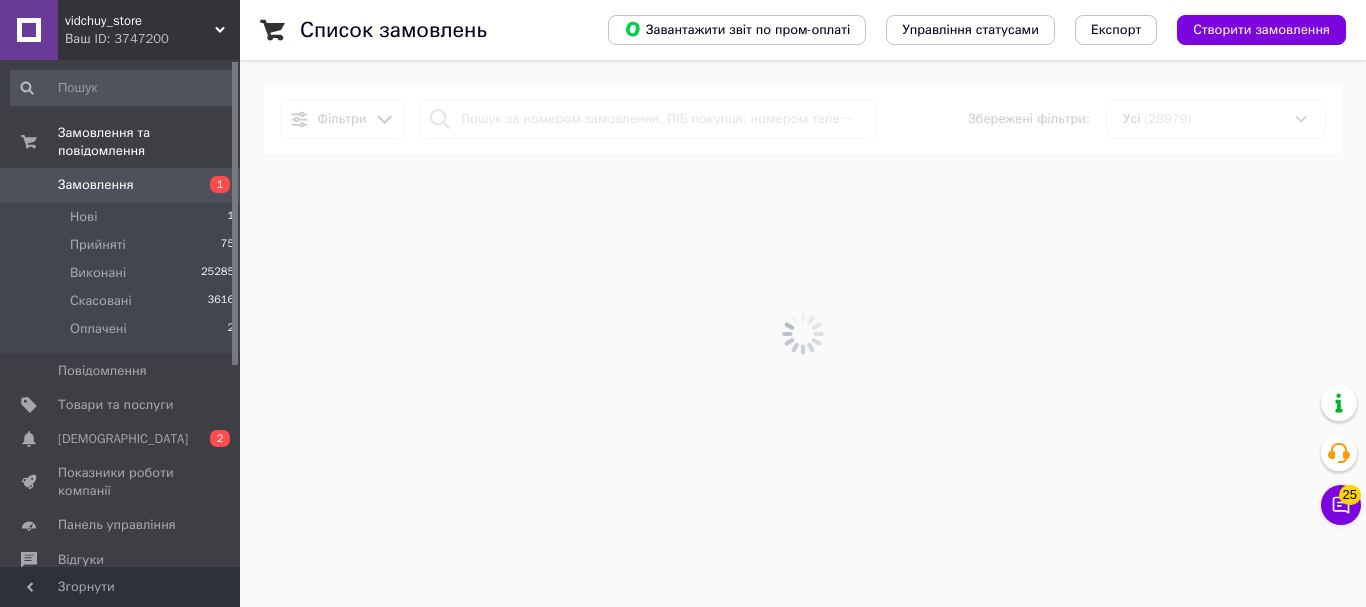 click at bounding box center [803, 333] 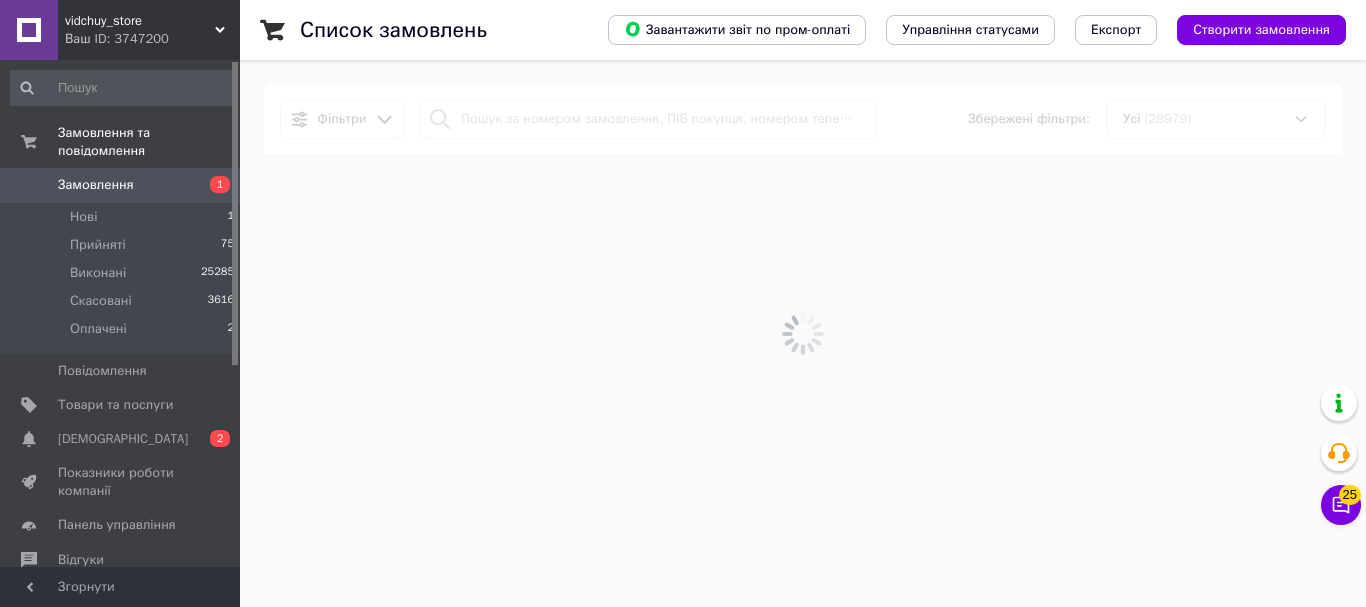 click at bounding box center [803, 333] 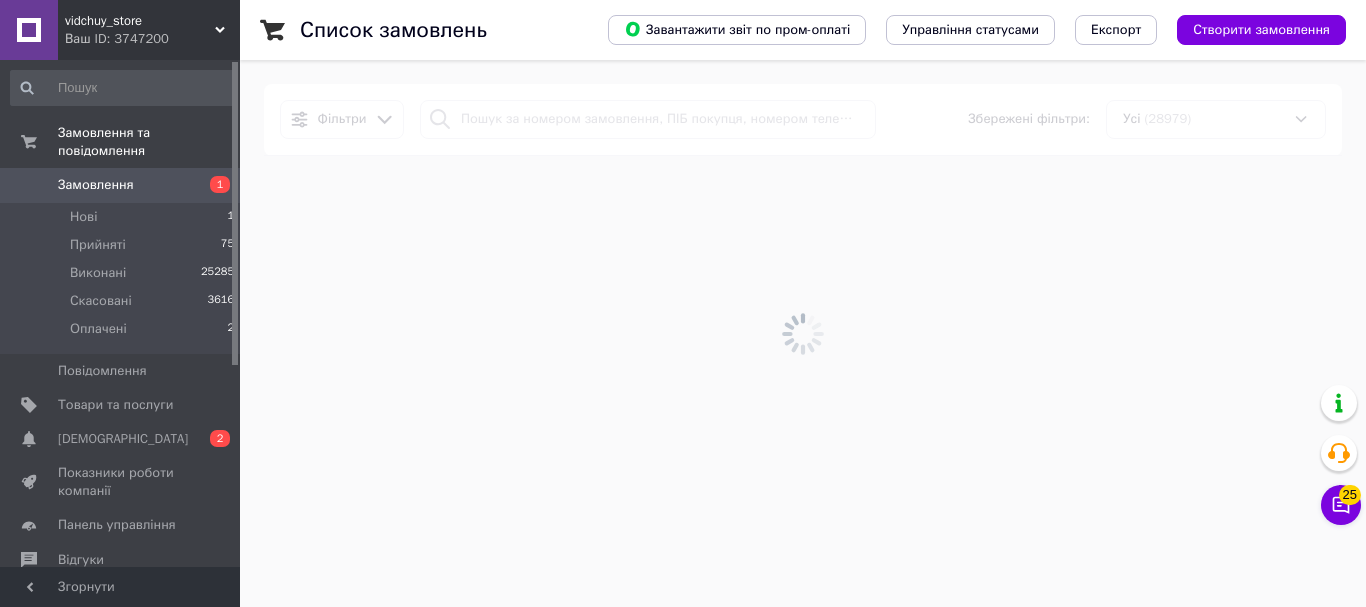 click at bounding box center (803, 333) 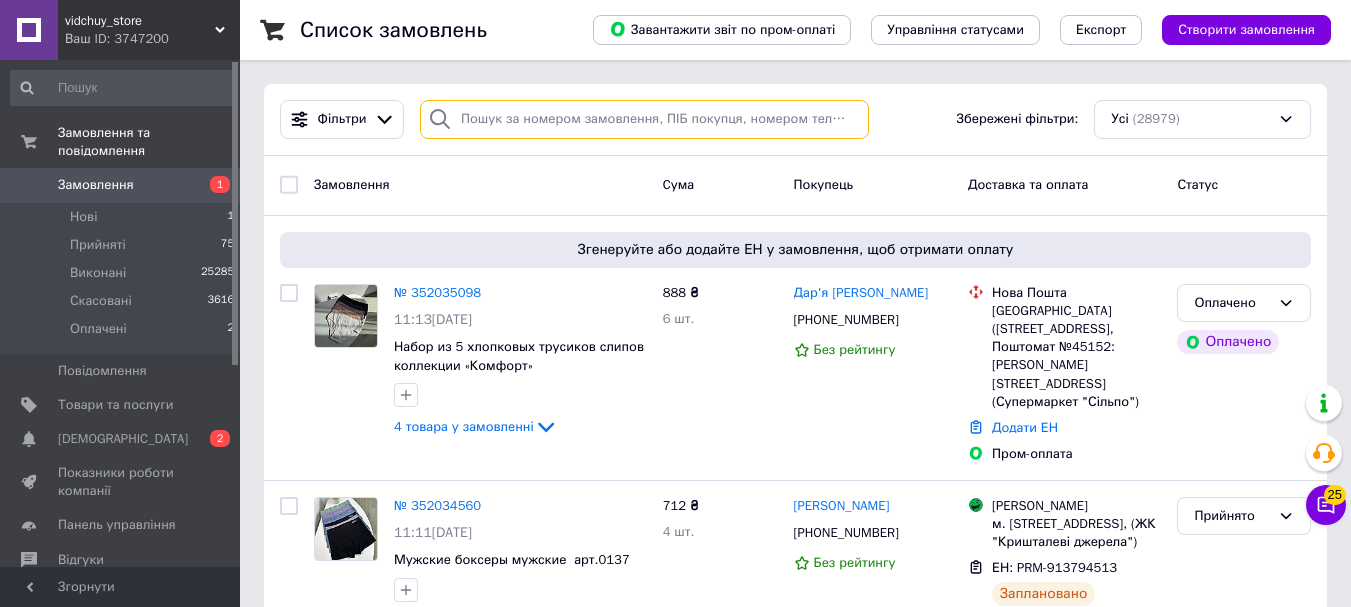 click at bounding box center [644, 119] 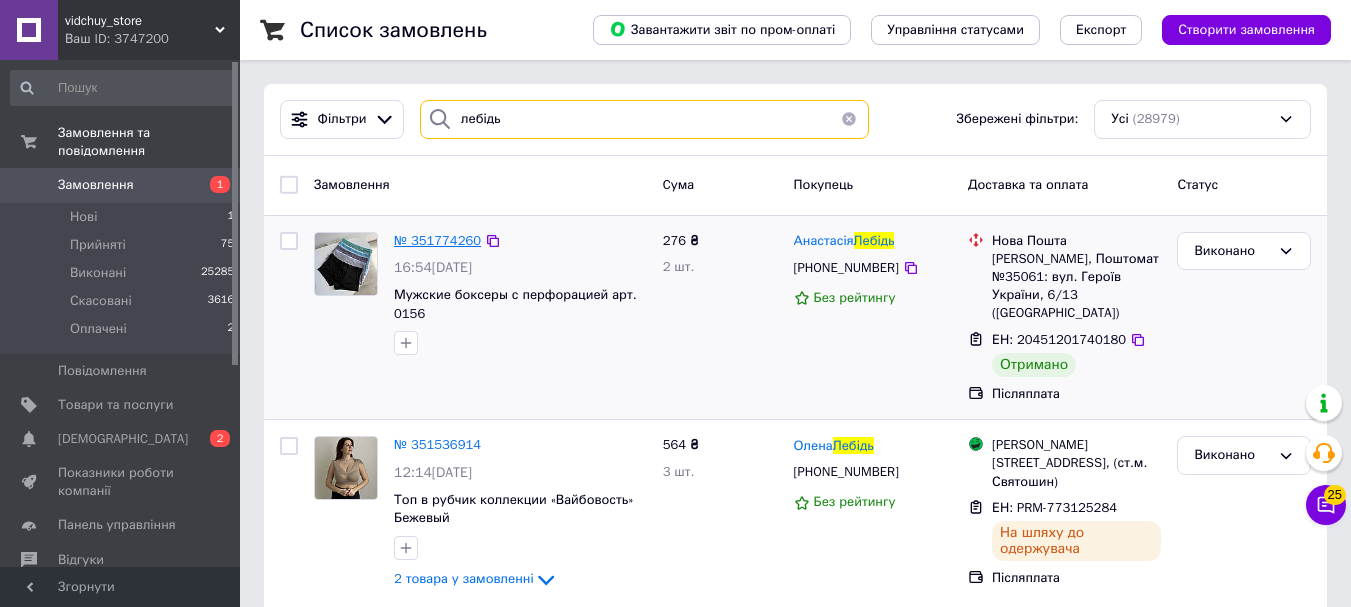type on "лебідь" 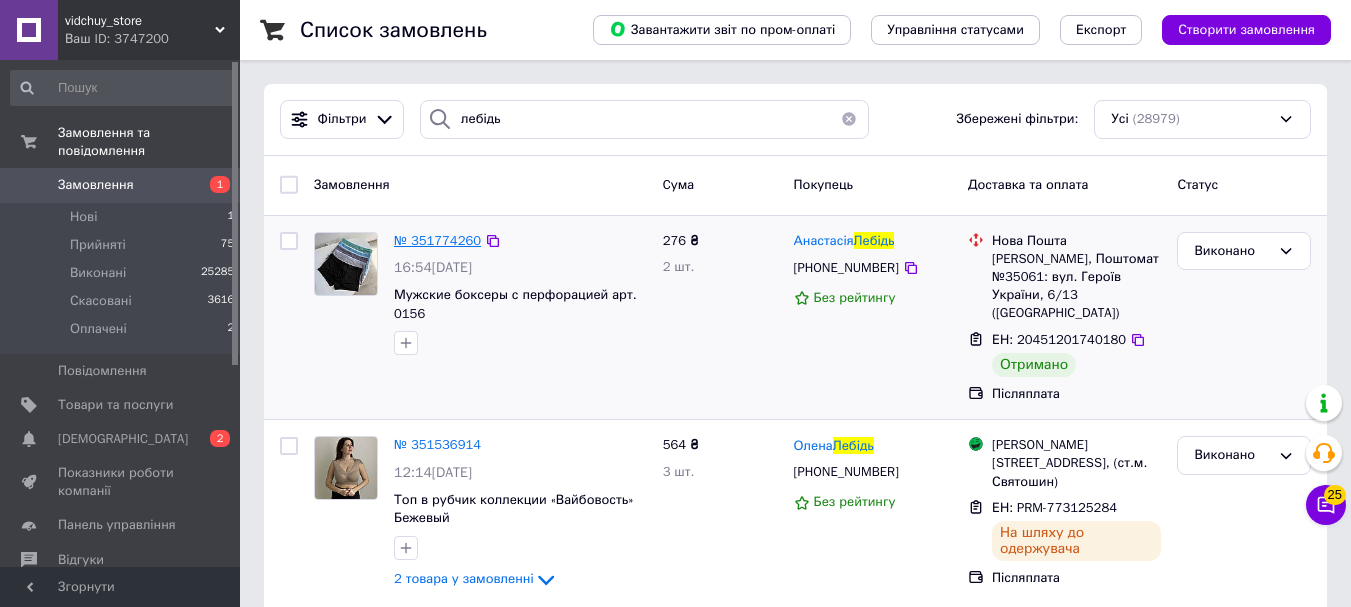 click on "№ 351774260" at bounding box center (437, 240) 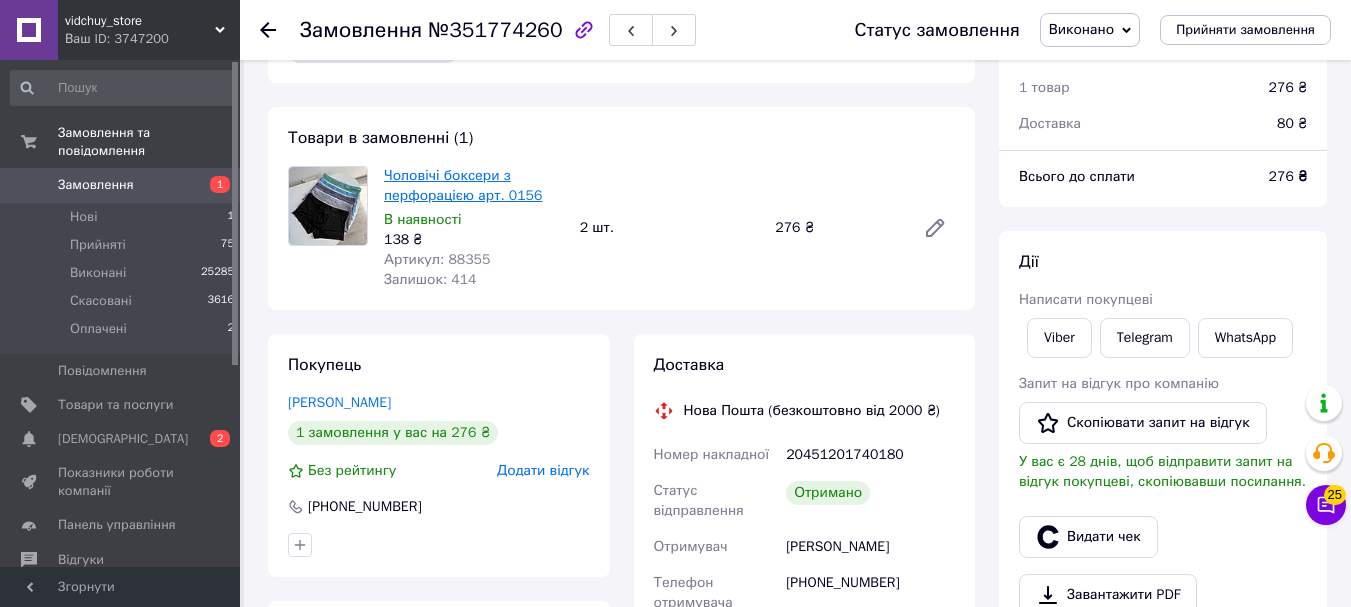 scroll, scrollTop: 100, scrollLeft: 0, axis: vertical 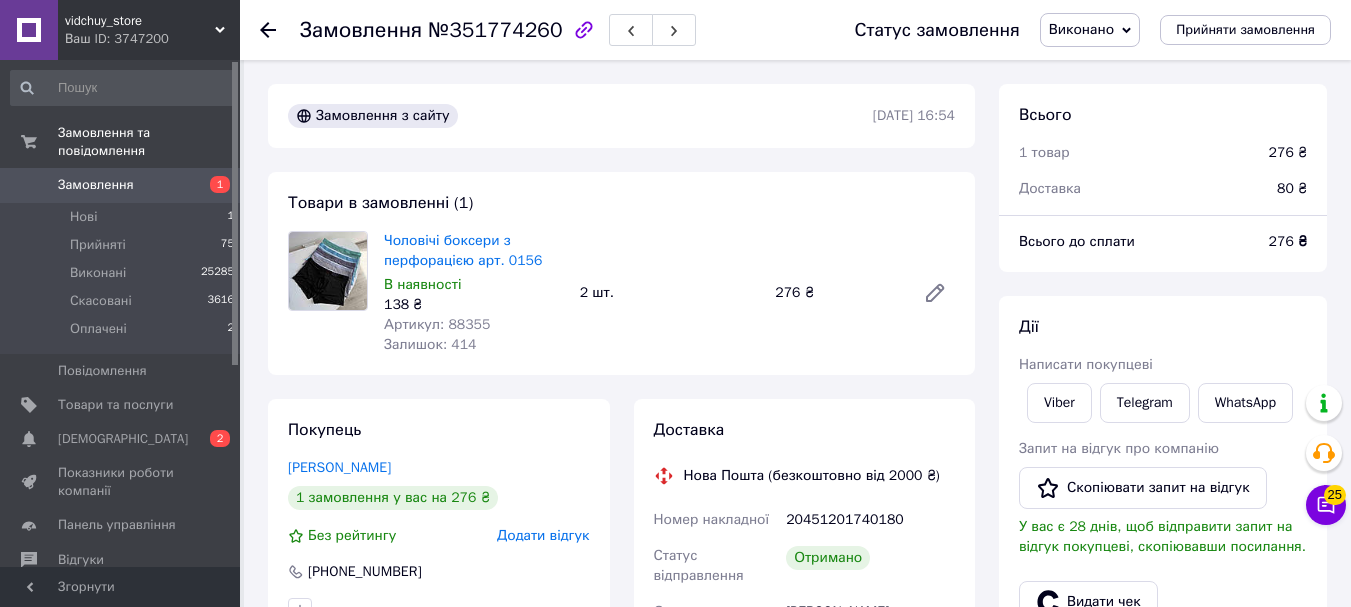 click on "Артикул: 88355" at bounding box center [437, 324] 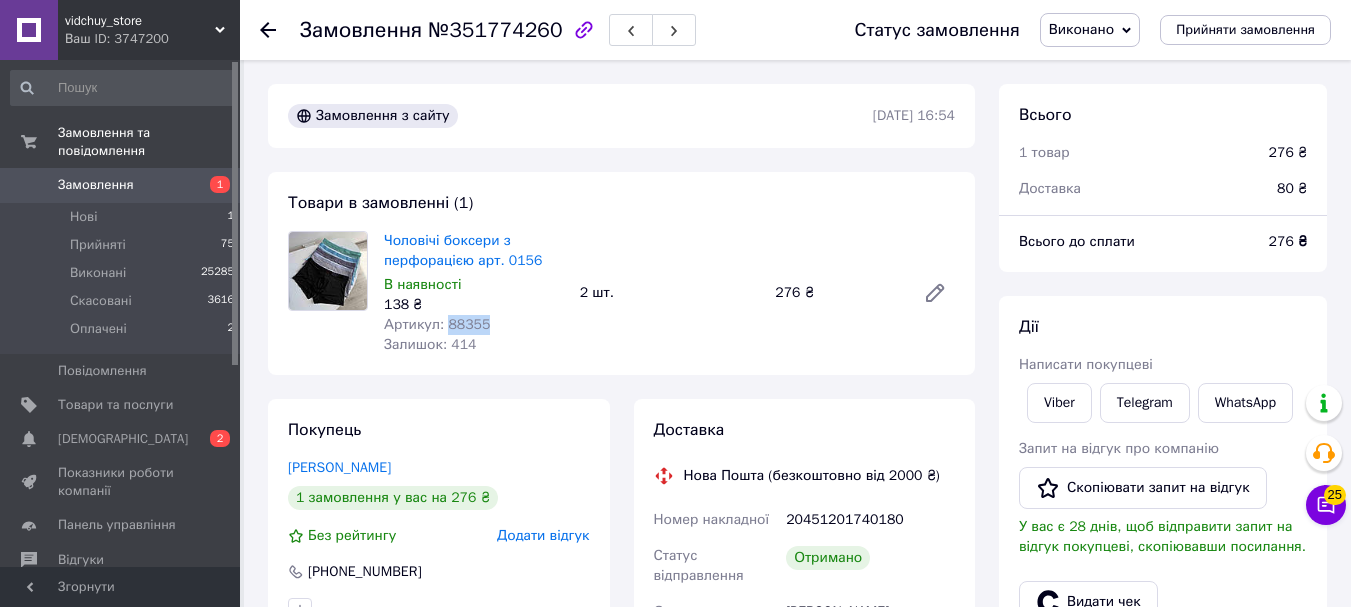 click on "Артикул: 88355" at bounding box center (437, 324) 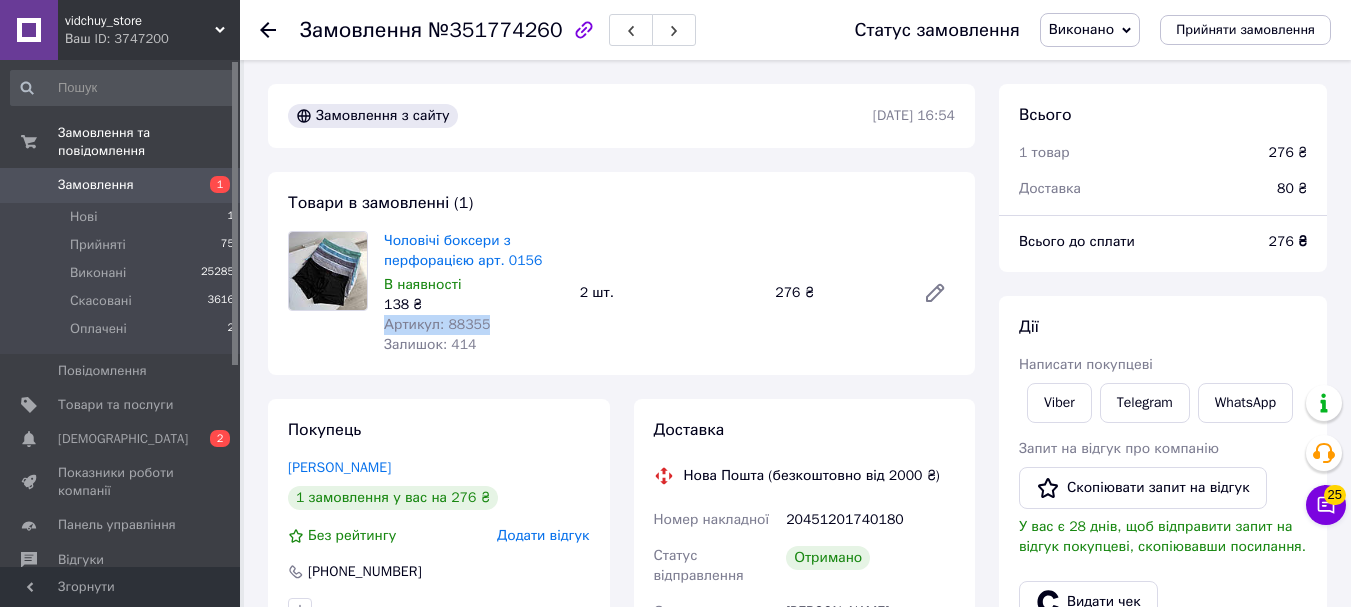 click on "Артикул: 88355" at bounding box center [437, 324] 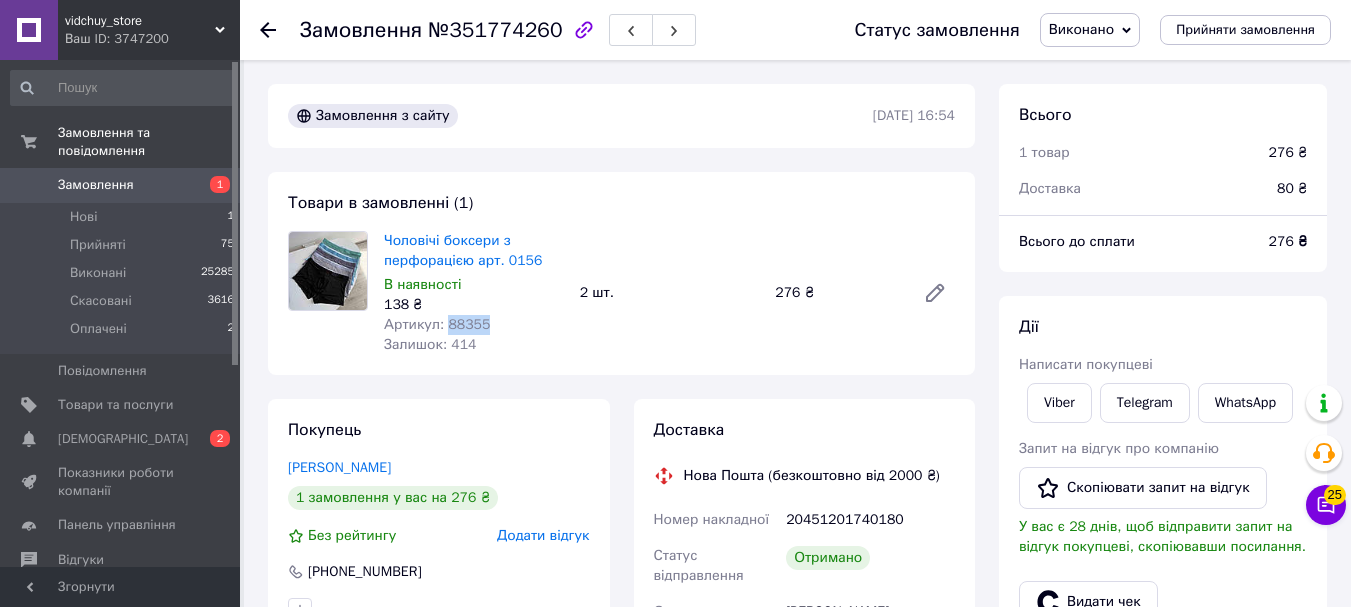 click on "Артикул: 88355" at bounding box center [437, 324] 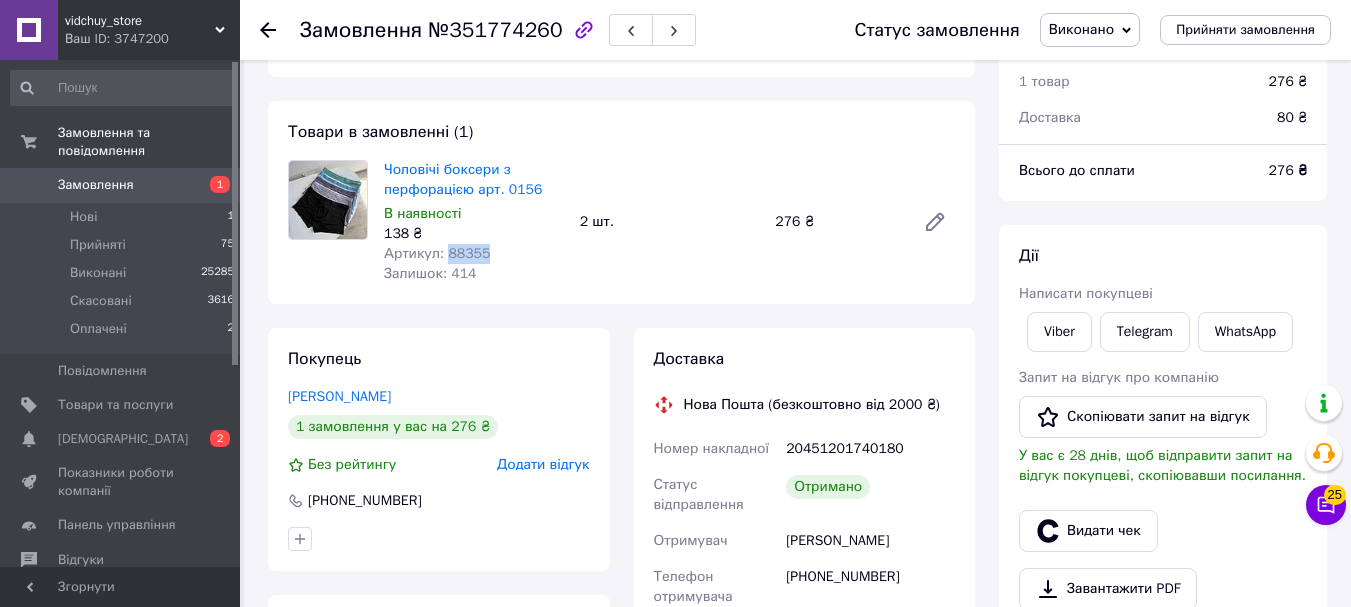 scroll, scrollTop: 0, scrollLeft: 0, axis: both 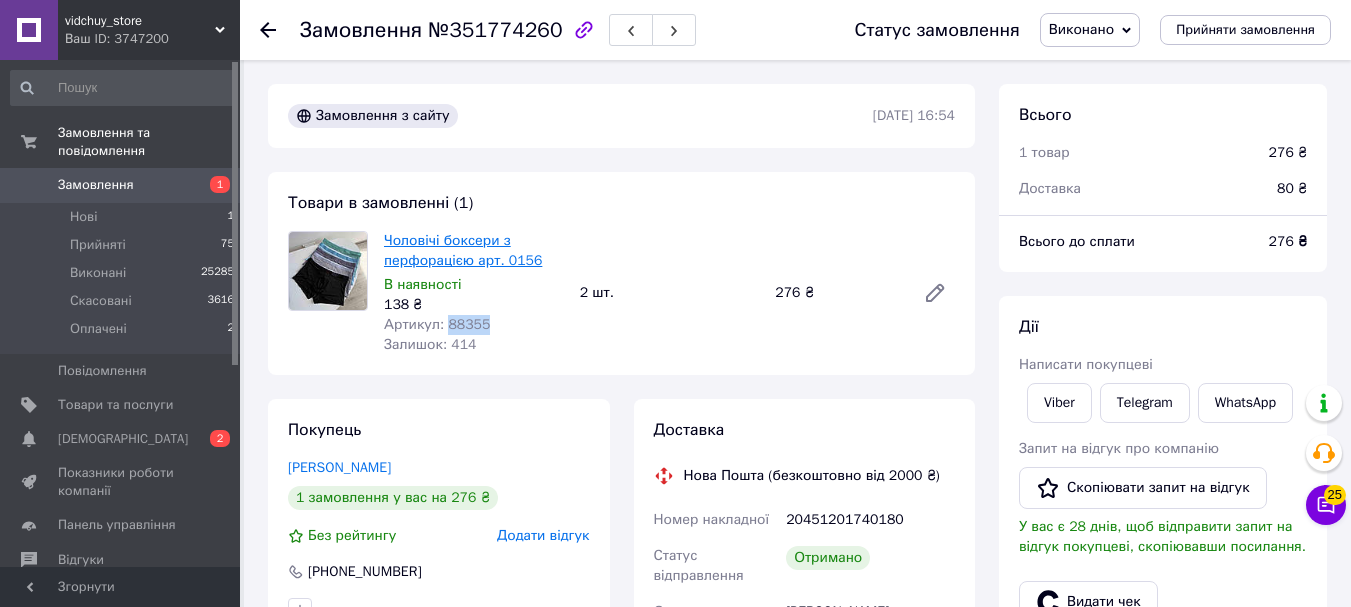click on "Чоловічі боксери з перфорацією арт. 0156" at bounding box center [463, 250] 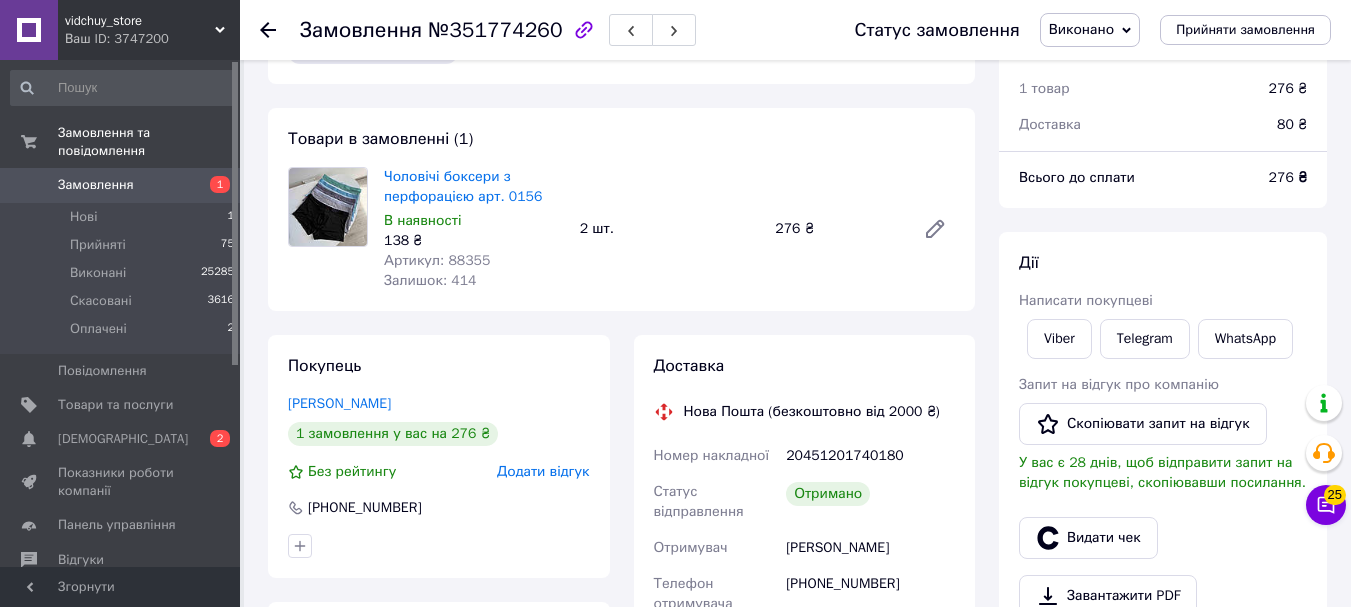 scroll, scrollTop: 100, scrollLeft: 0, axis: vertical 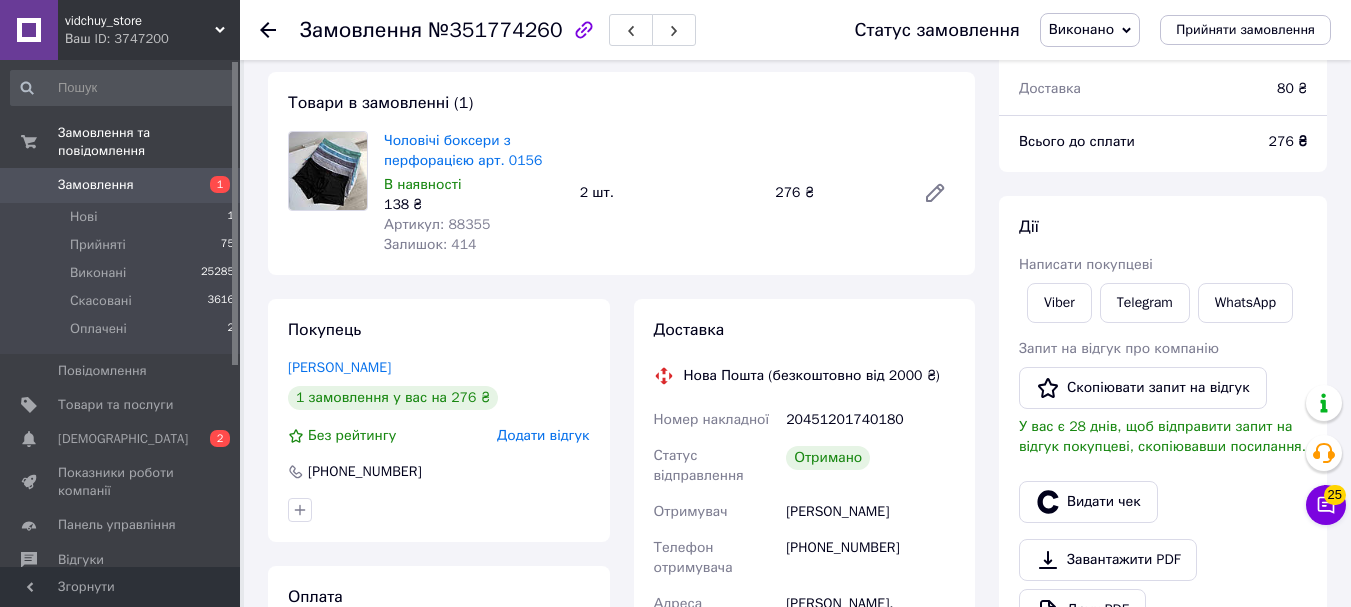 click on "Виконано" at bounding box center (1081, 29) 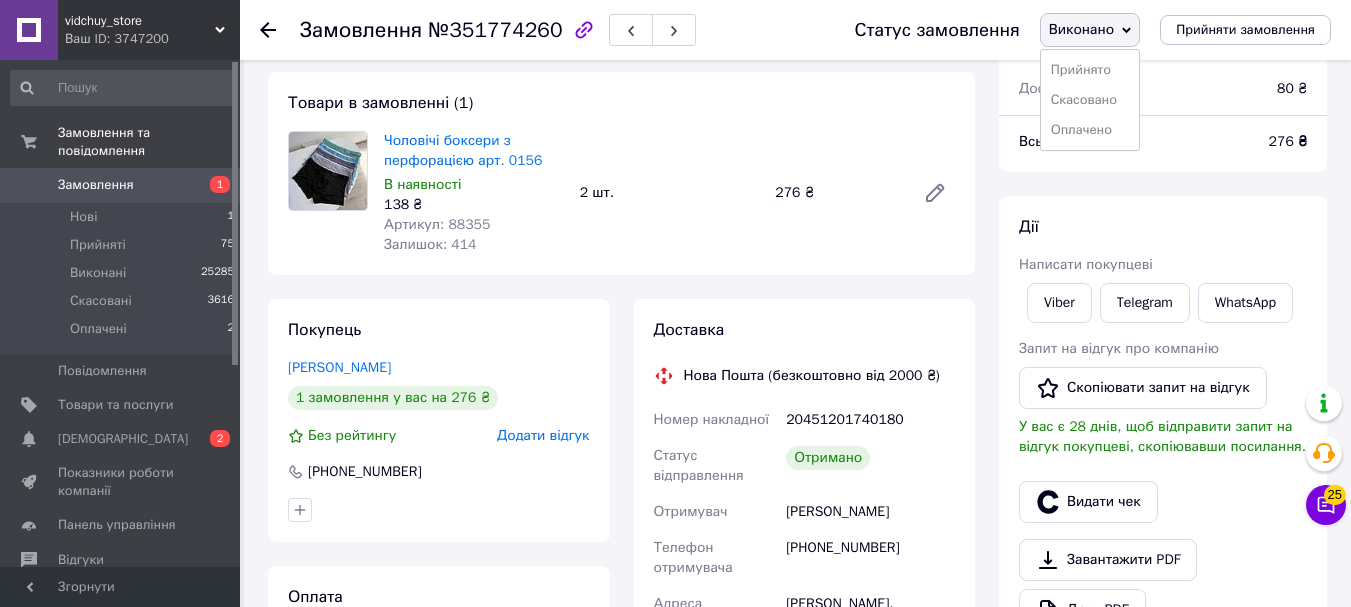 click on "2 шт." at bounding box center (670, 193) 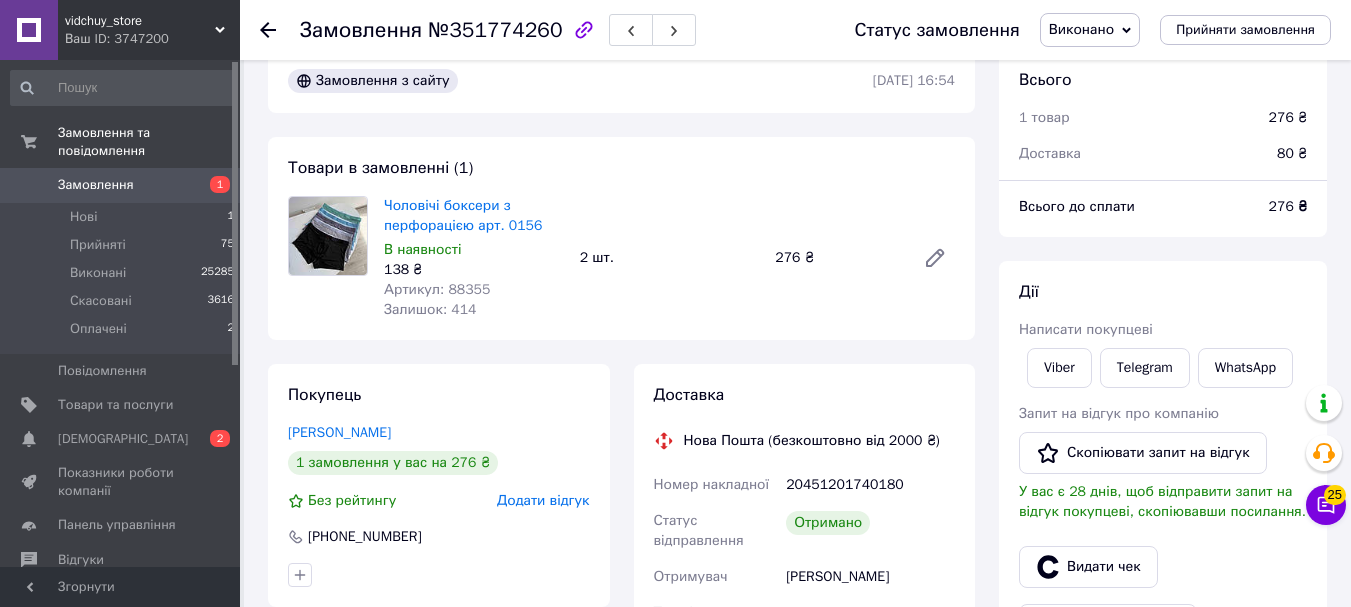 scroll, scrollTop: 0, scrollLeft: 0, axis: both 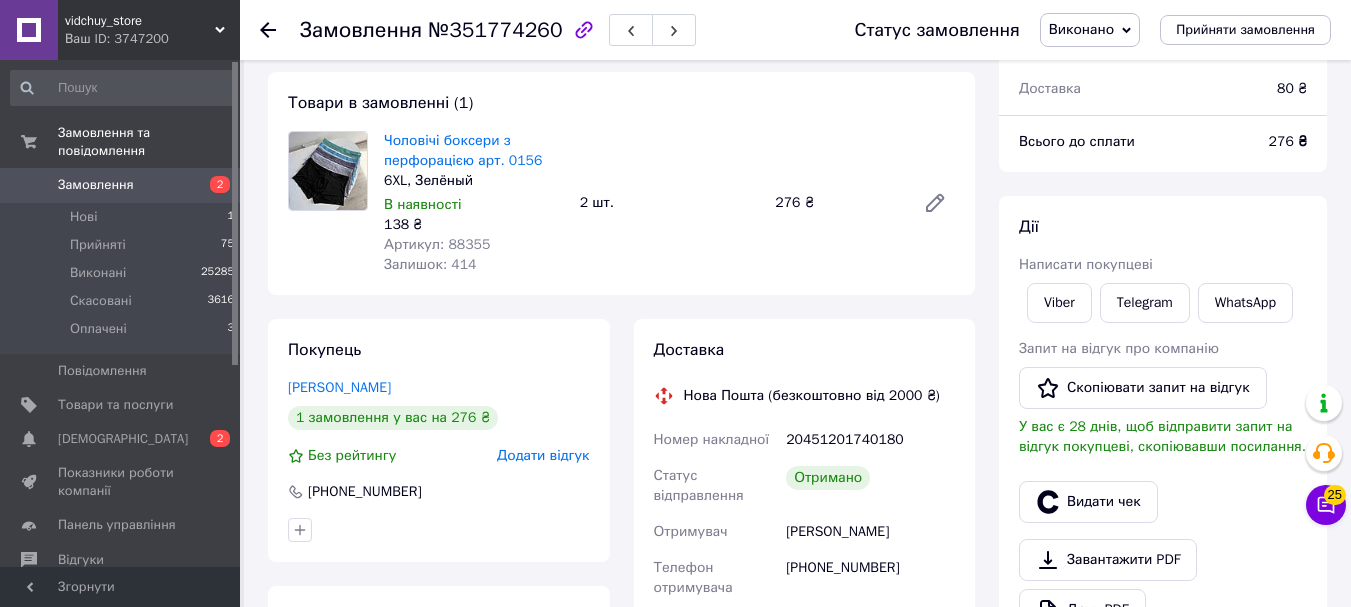 click on "Замовлення" at bounding box center (121, 185) 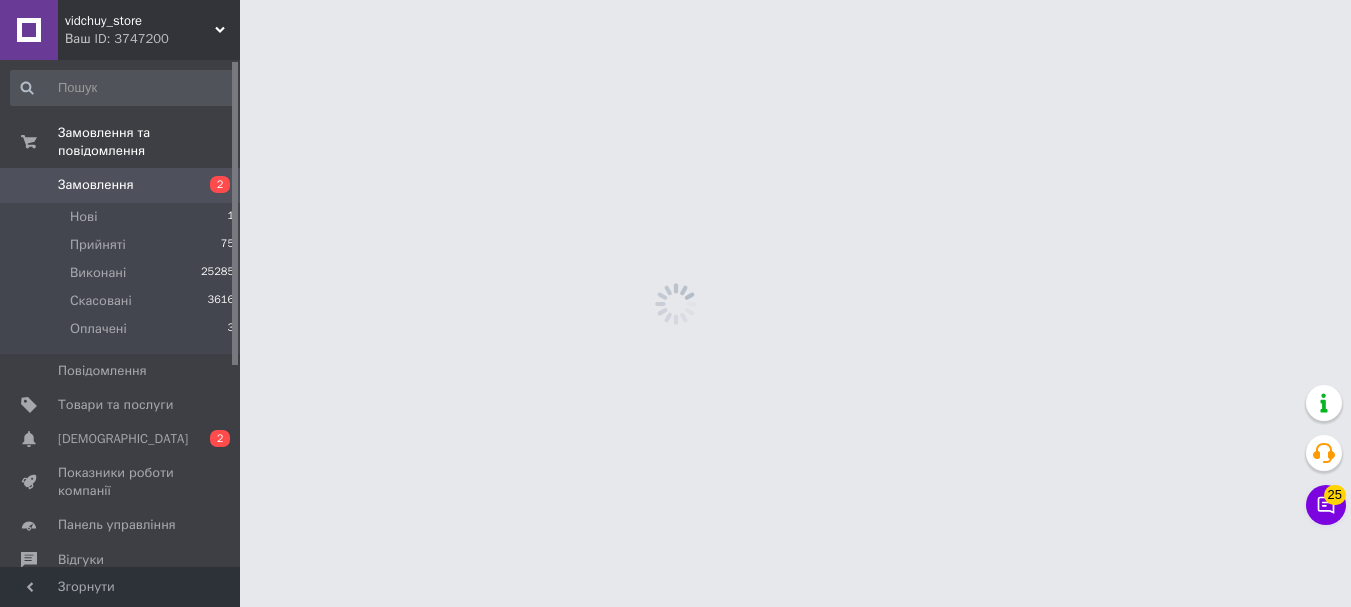 scroll, scrollTop: 0, scrollLeft: 0, axis: both 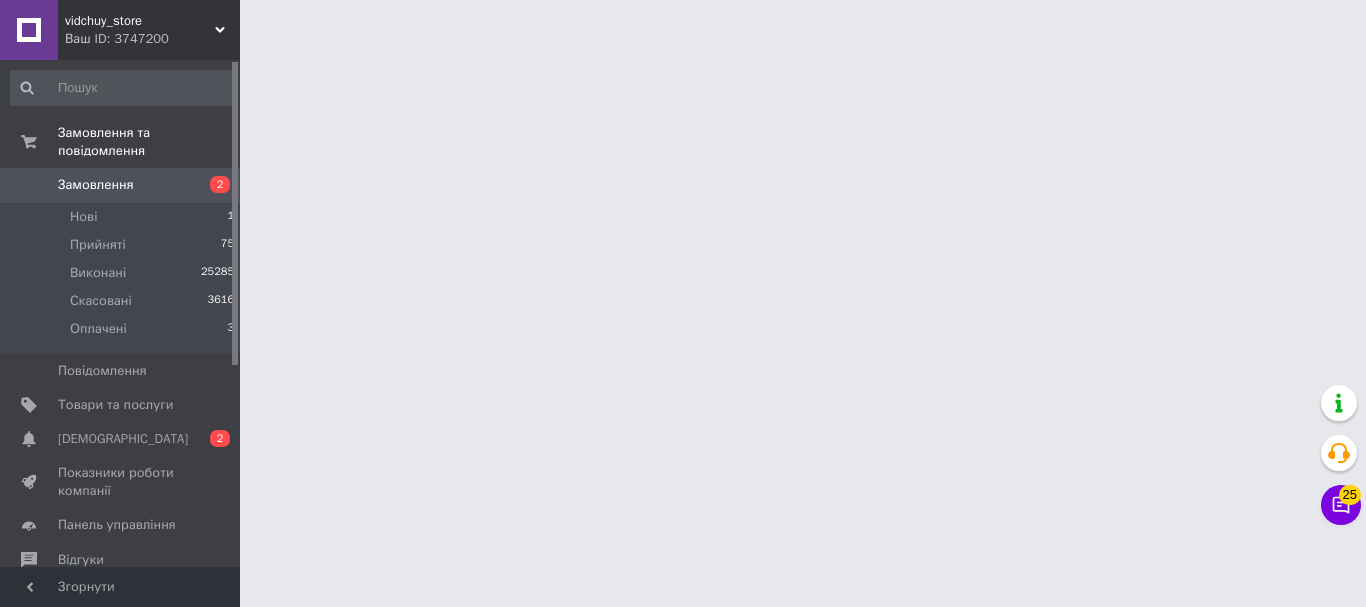 click on "Замовлення" at bounding box center (121, 185) 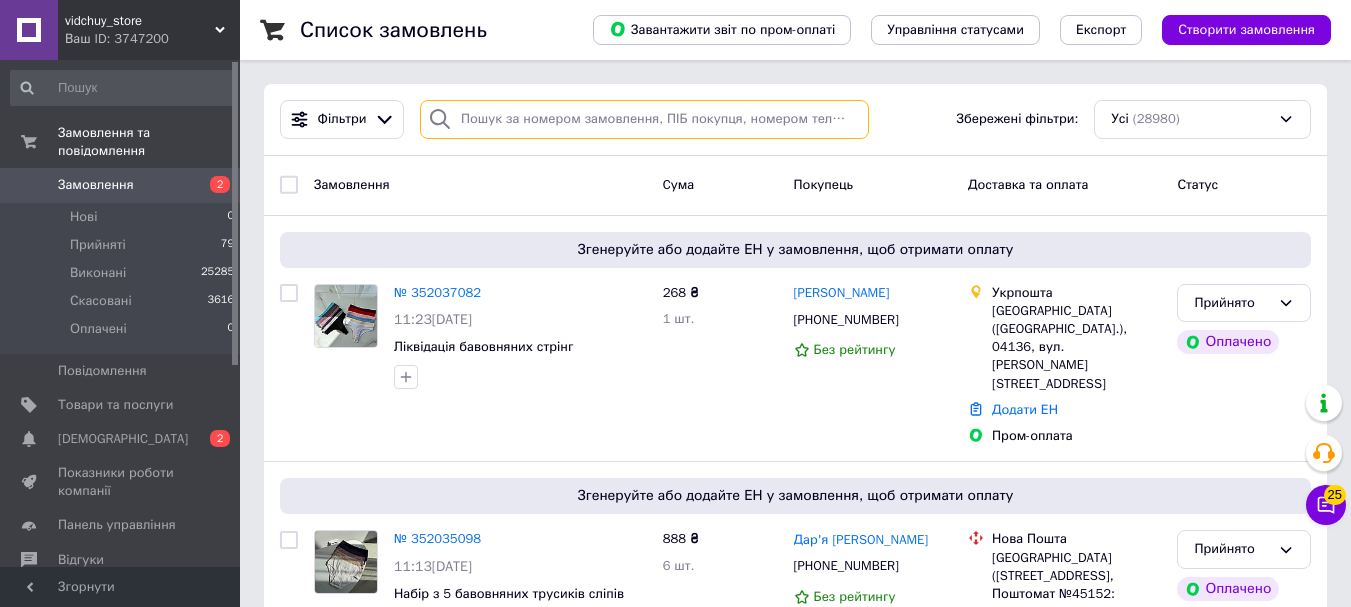 click at bounding box center (644, 119) 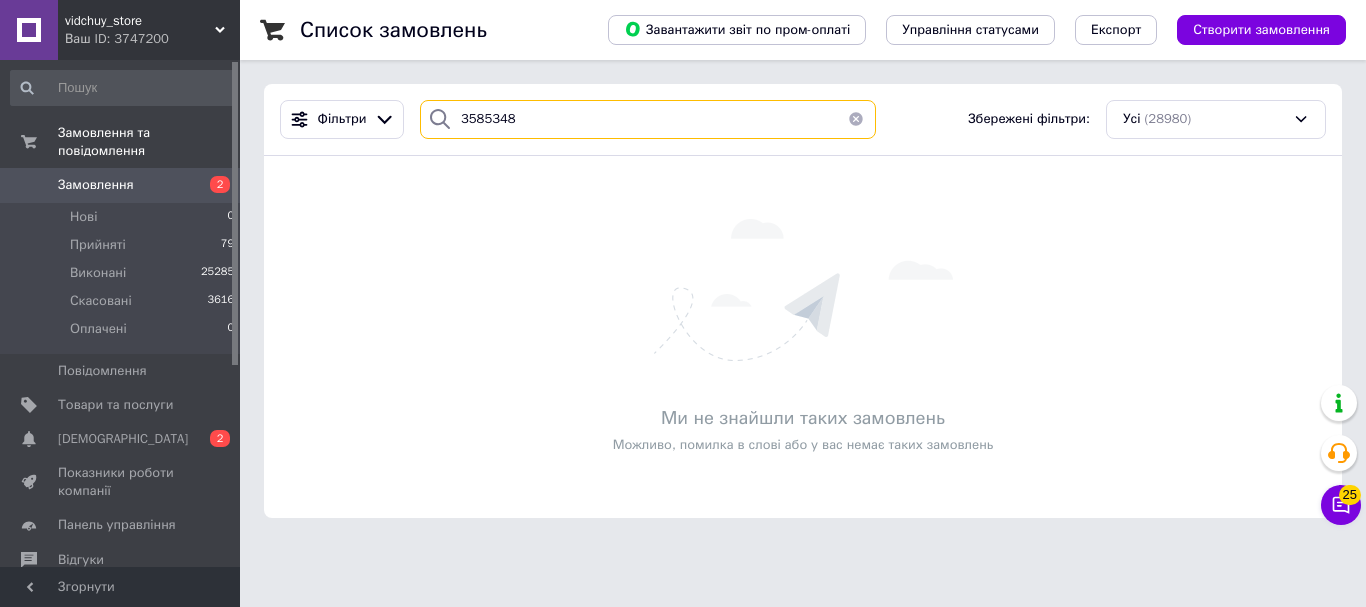 type on "35853486" 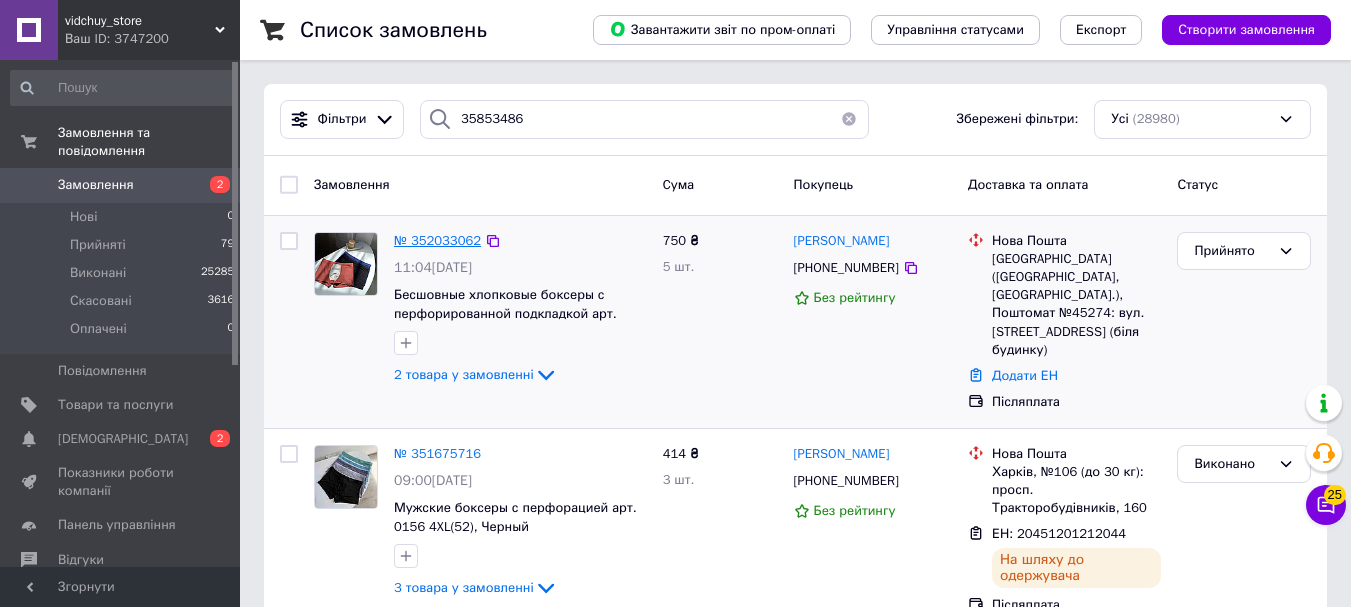 click on "№ 352033062" at bounding box center [437, 240] 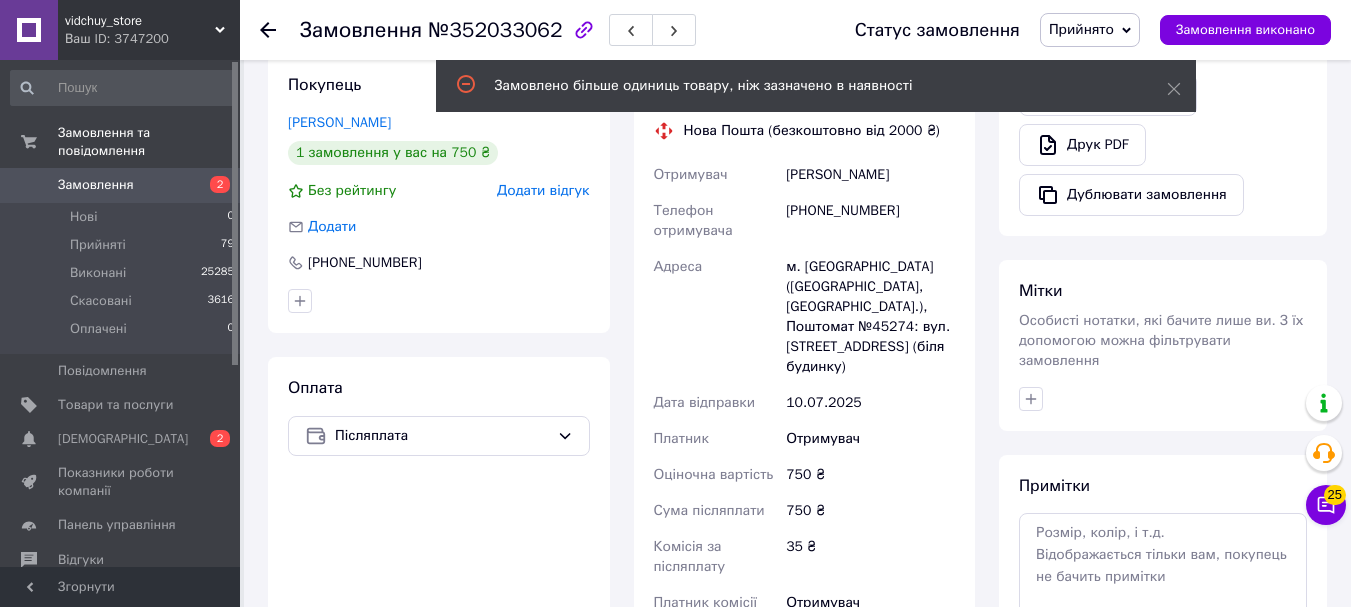 scroll, scrollTop: 600, scrollLeft: 0, axis: vertical 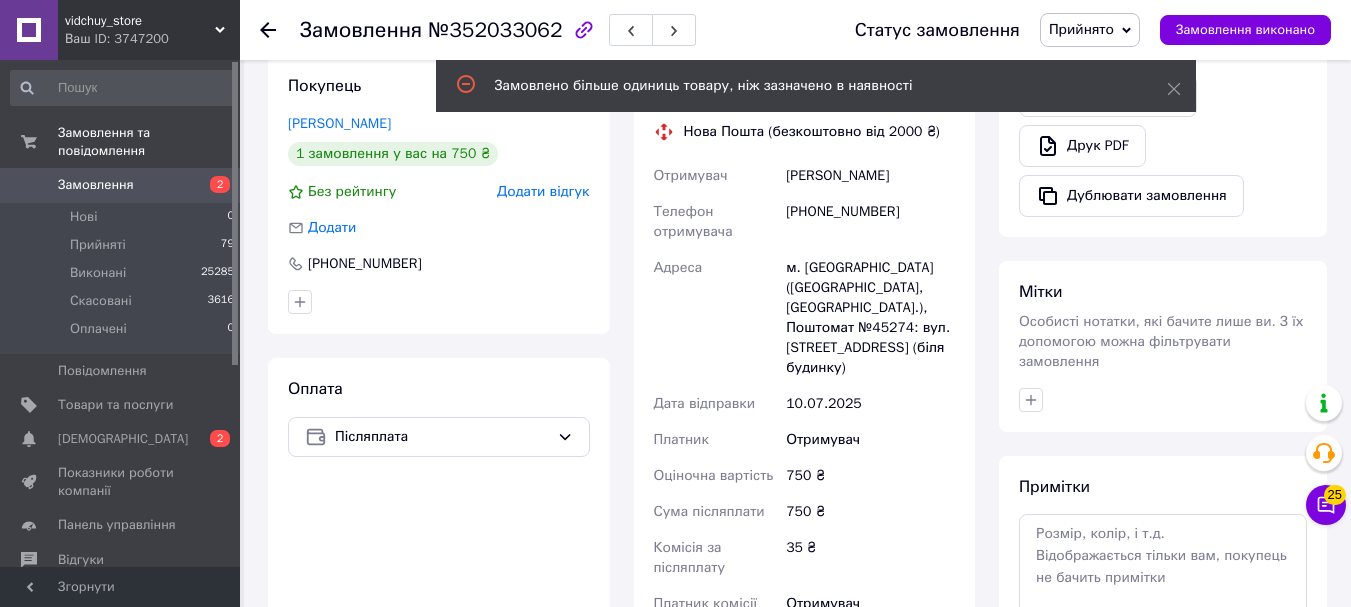 click on "+380961142358" at bounding box center (870, 222) 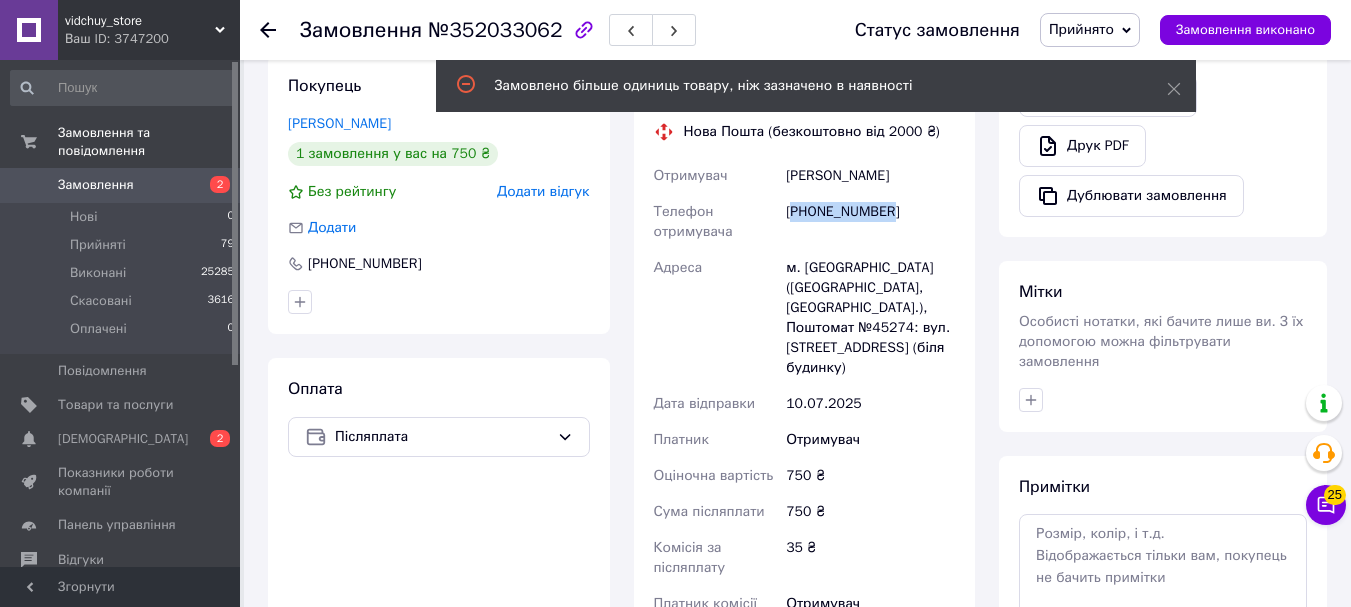 click on "+380961142358" at bounding box center (870, 222) 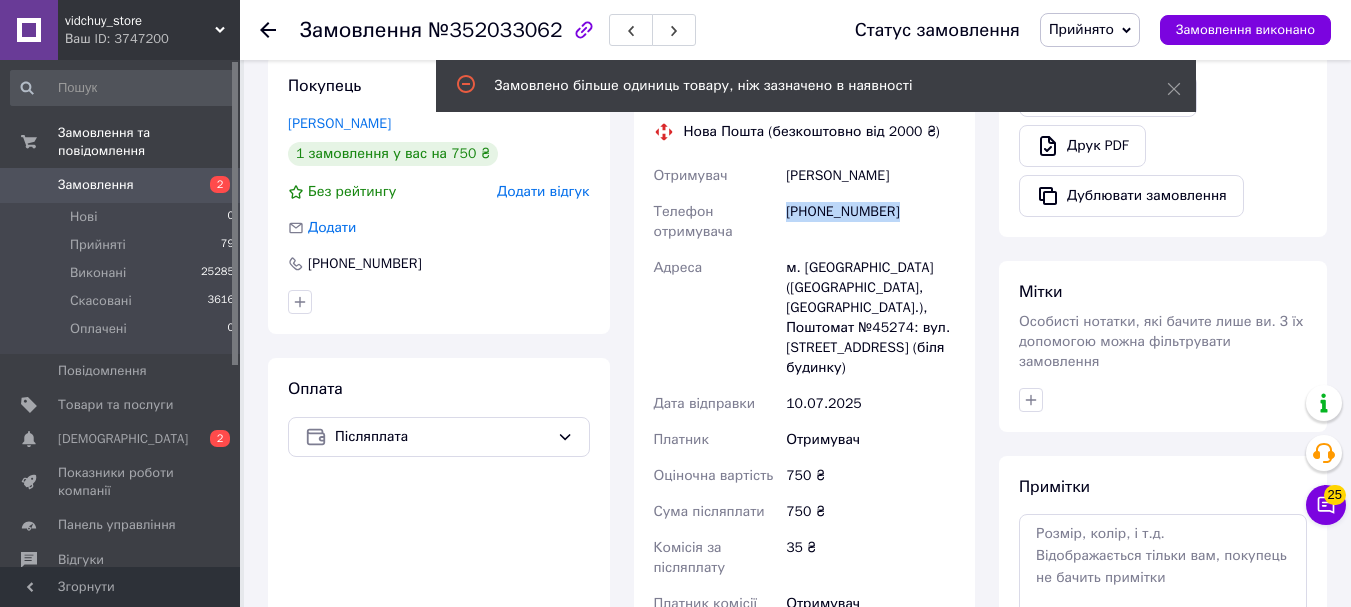 click on "+380961142358" at bounding box center (870, 222) 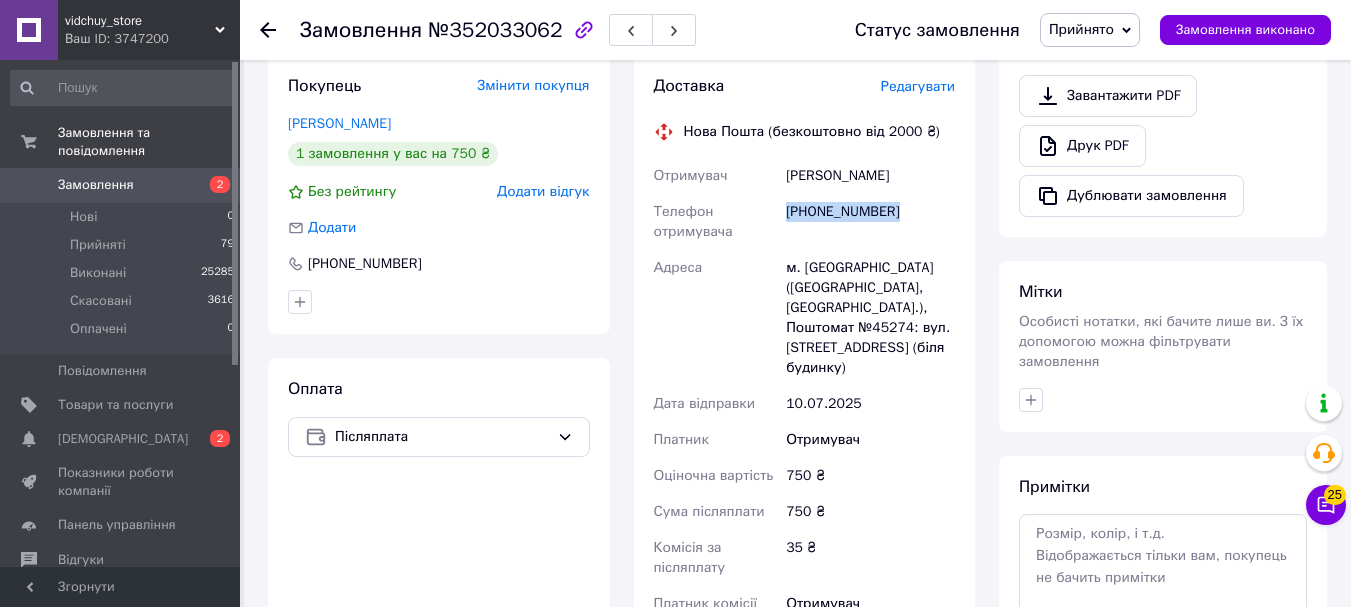 click on "2" at bounding box center [212, 185] 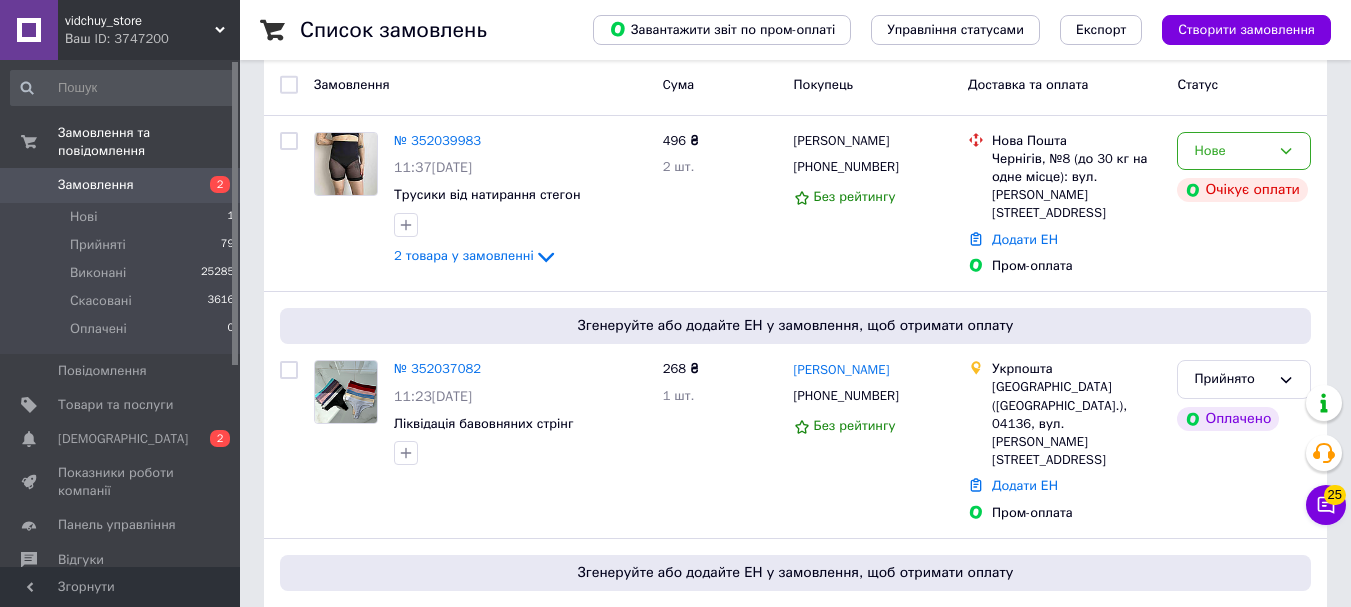 scroll, scrollTop: 0, scrollLeft: 0, axis: both 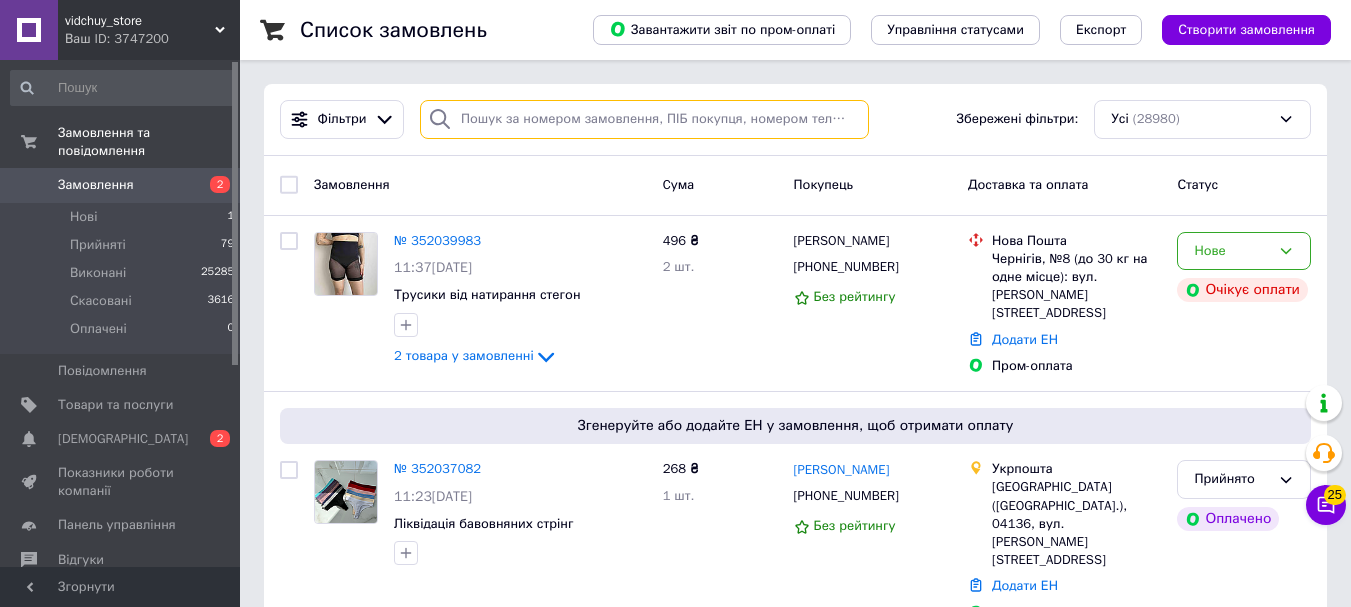 click at bounding box center [644, 119] 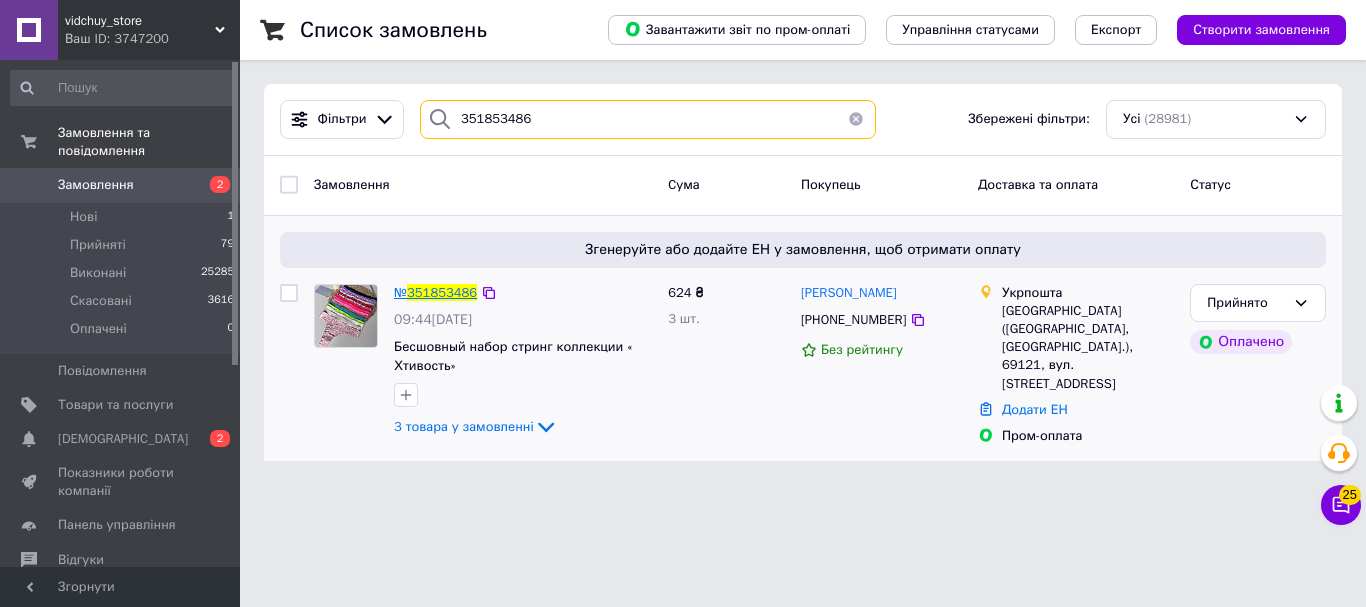 type on "351853486" 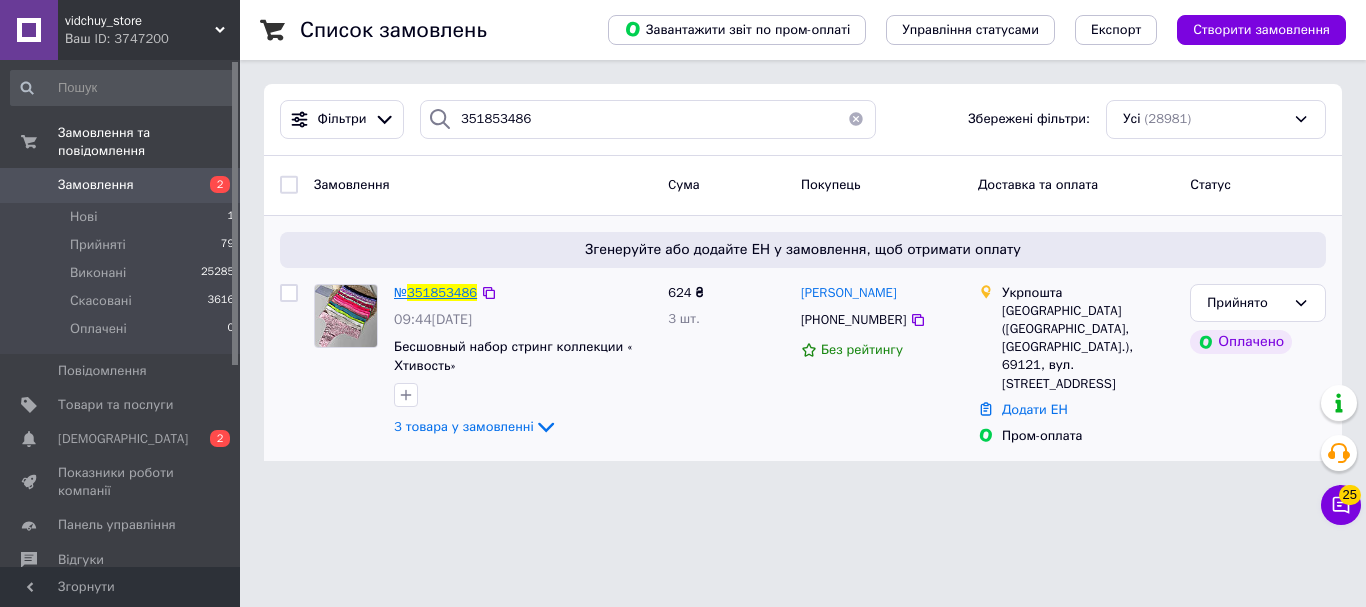 click on "351853486" at bounding box center [442, 292] 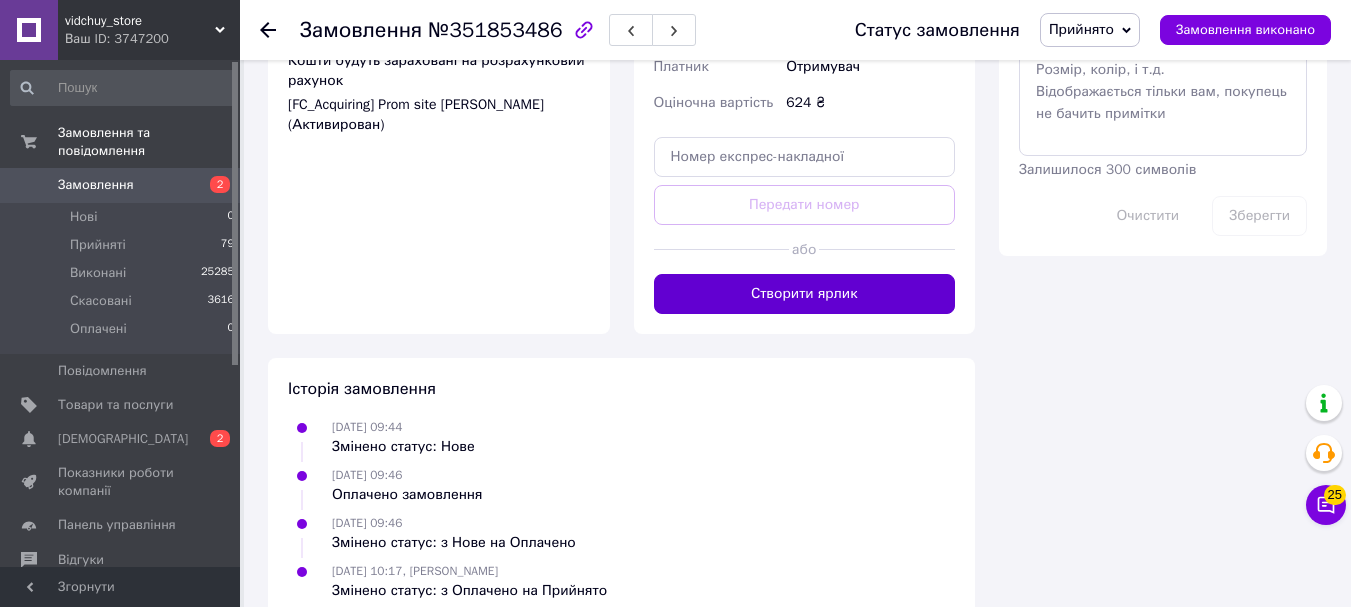 scroll, scrollTop: 749, scrollLeft: 0, axis: vertical 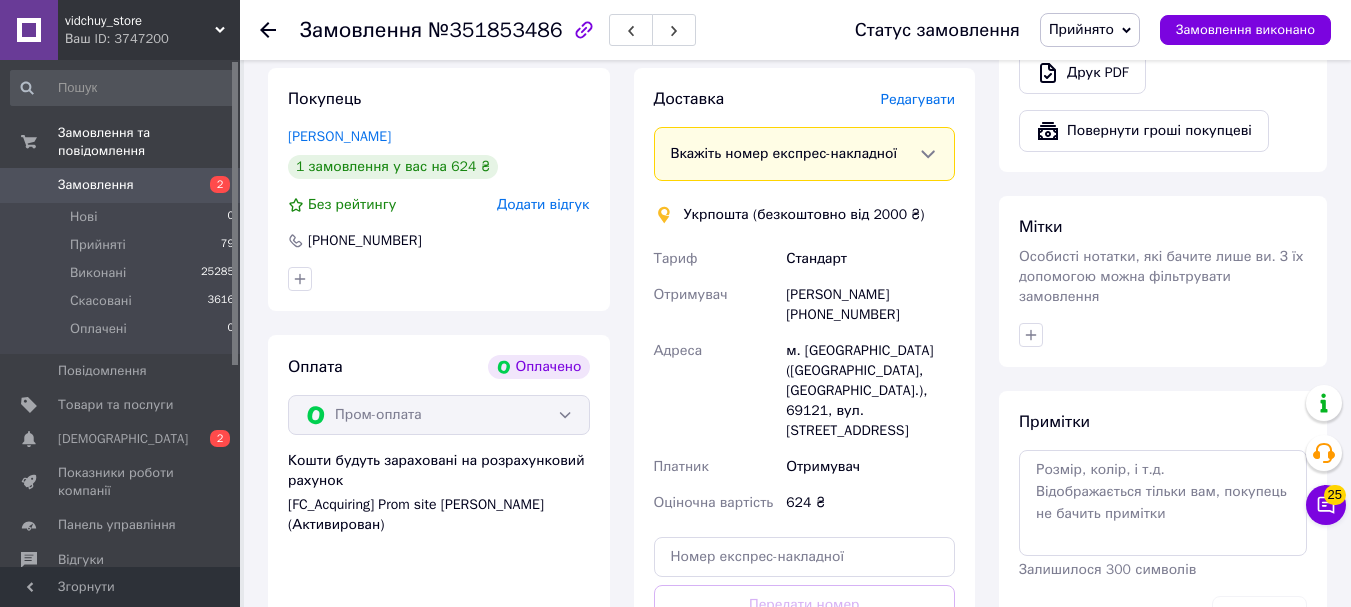 click on "Олена Гордик +380681888320" at bounding box center [870, 305] 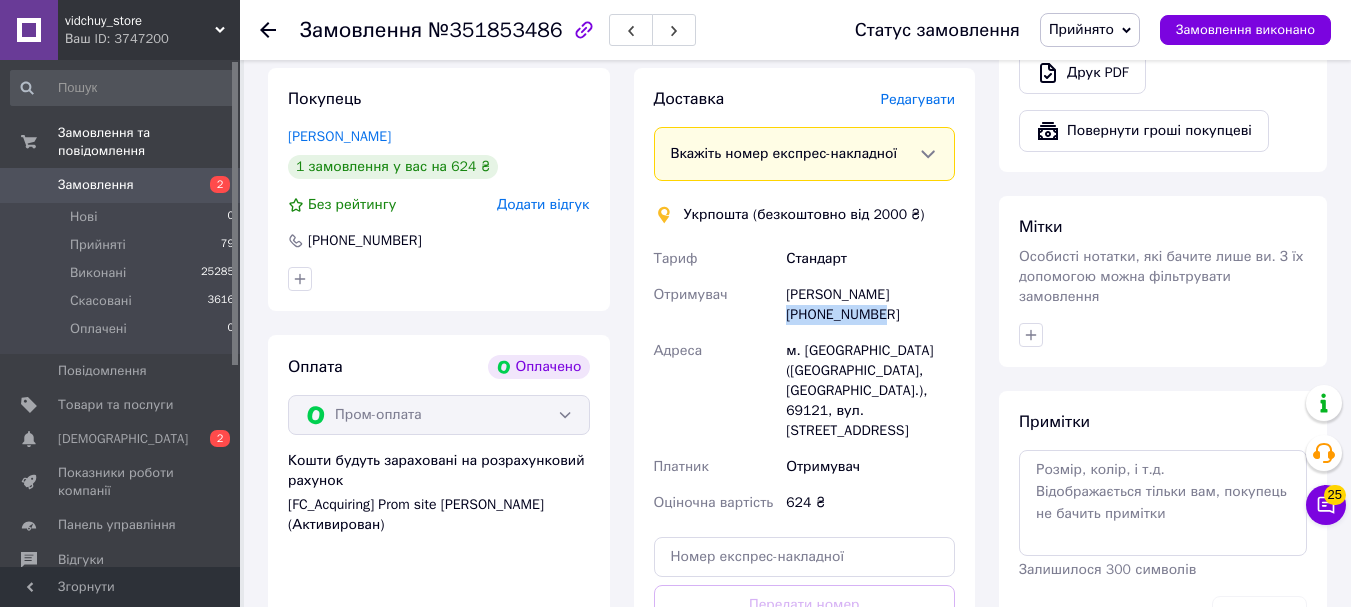 click on "Олена Гордик +380681888320" at bounding box center [870, 305] 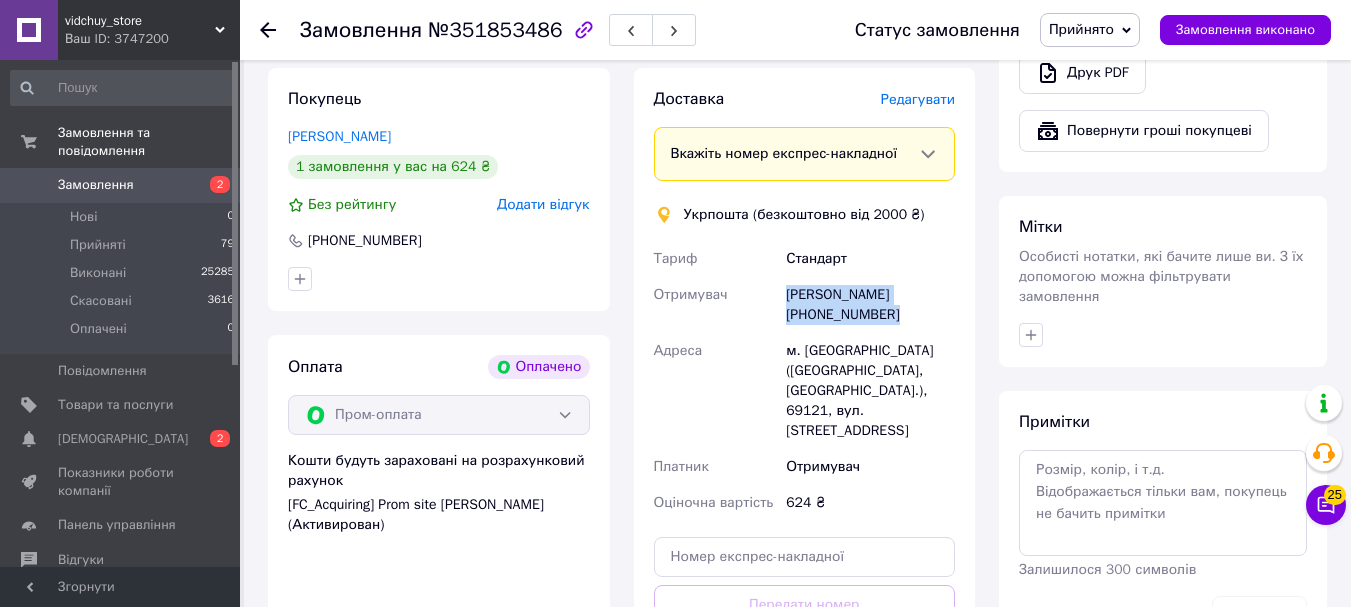 click on "Олена Гордик +380681888320" at bounding box center (870, 305) 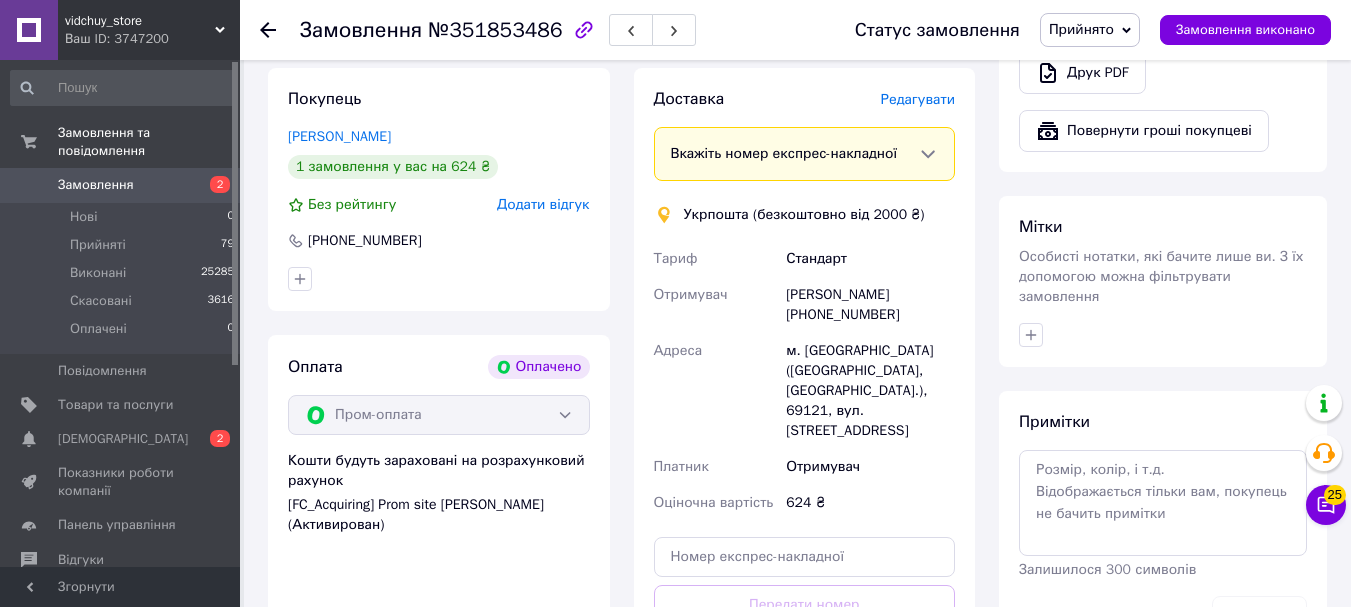 click on "Олена Гордик +380681888320" at bounding box center [870, 305] 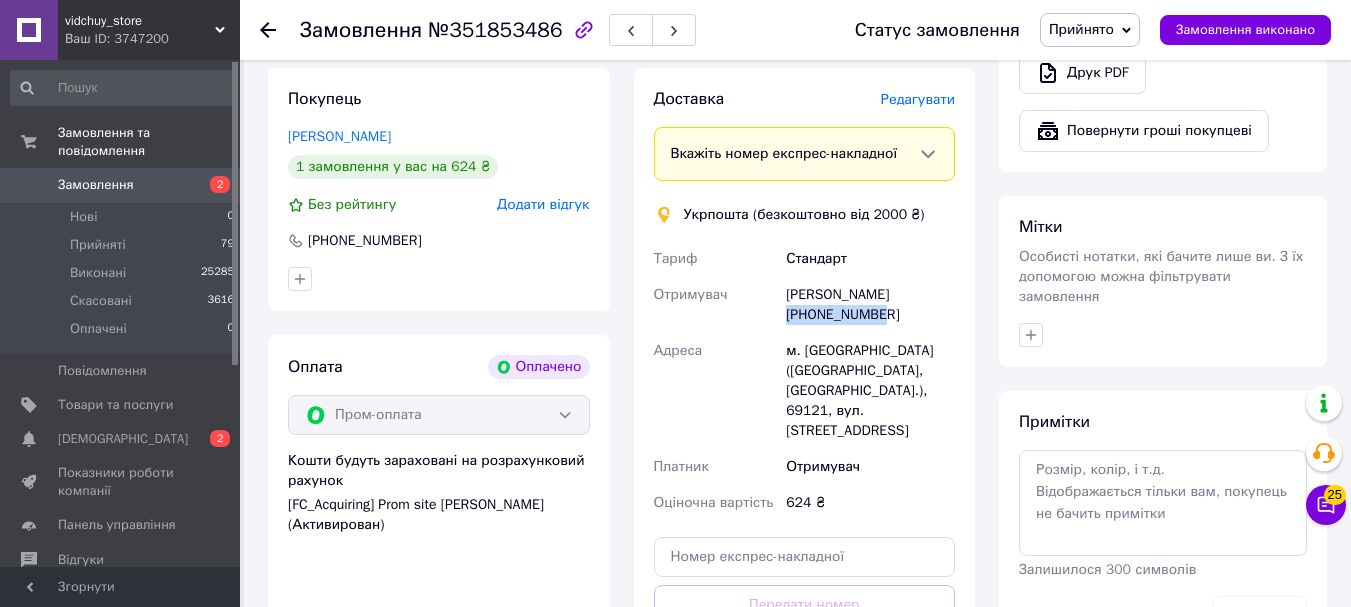 click on "Олена Гордик +380681888320" at bounding box center [870, 305] 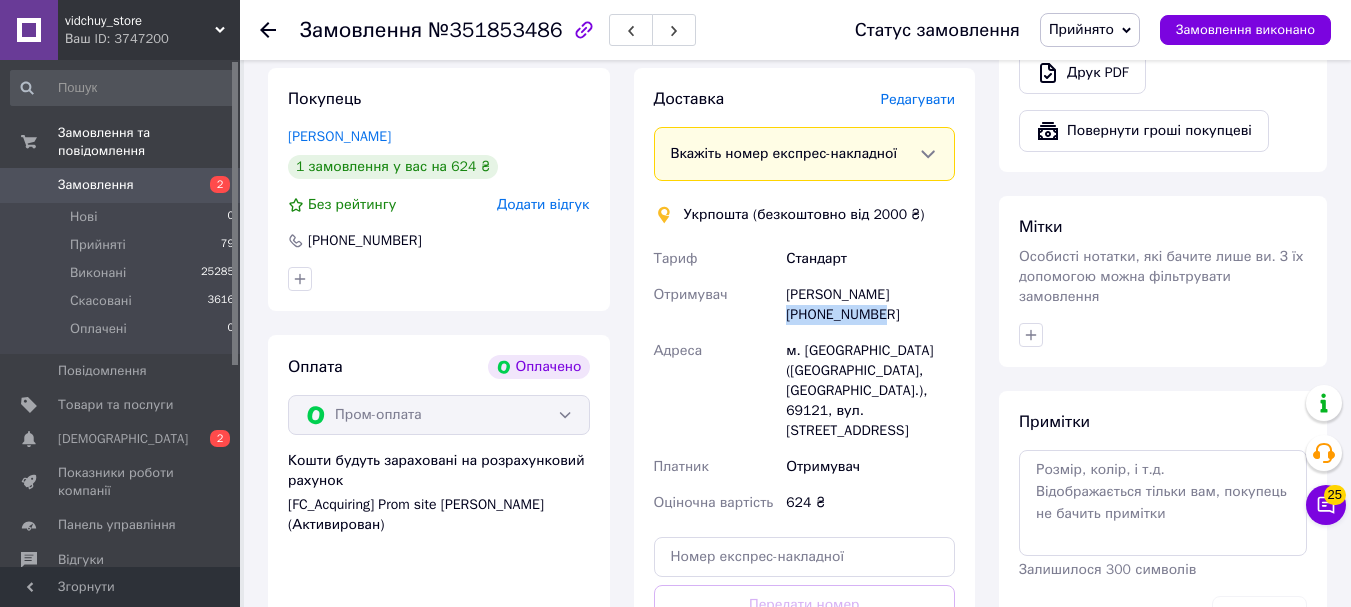 copy on "380681888320" 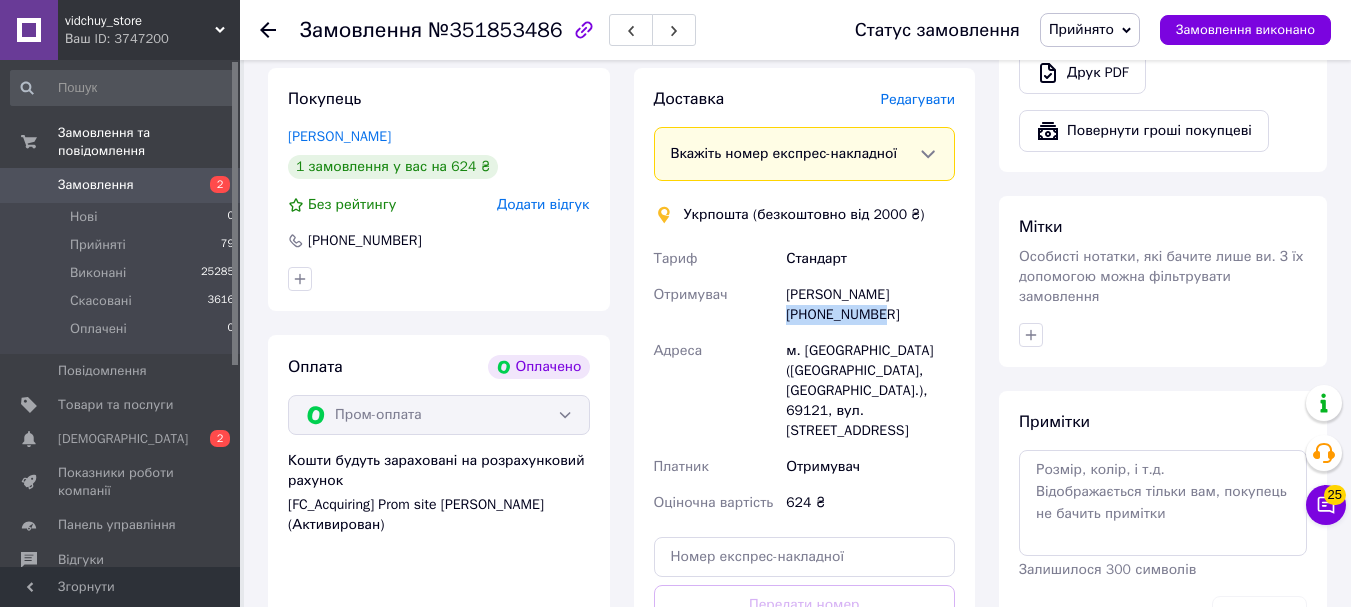 click on "Замовлення" at bounding box center (121, 185) 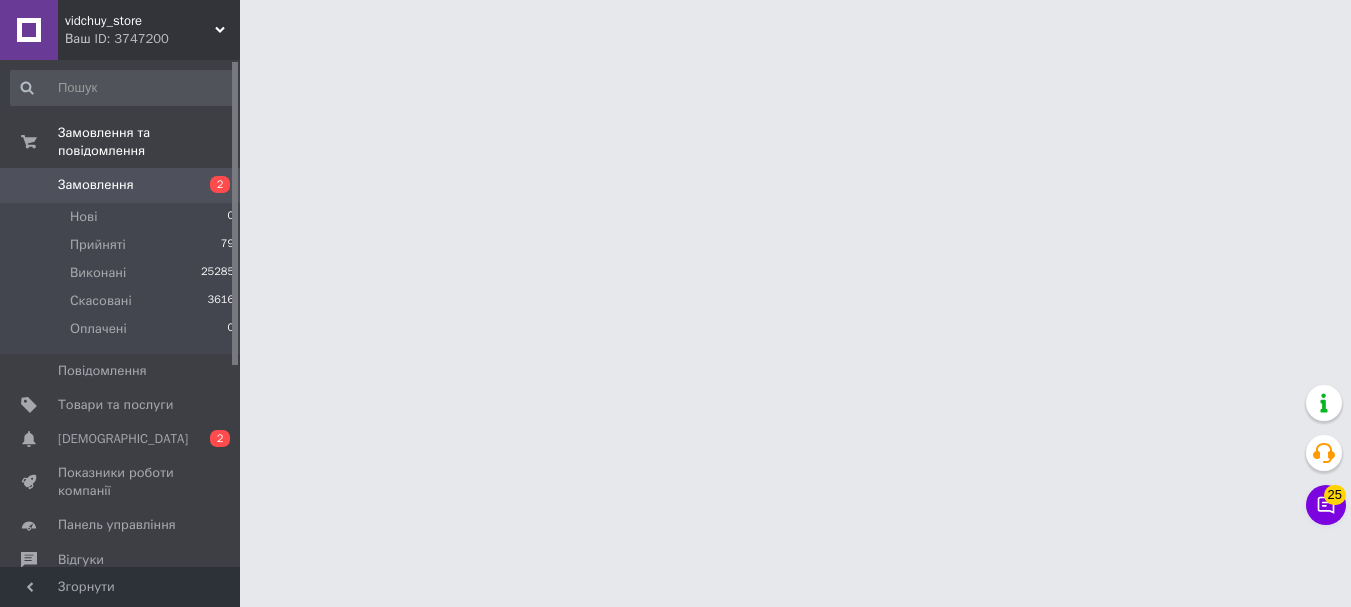 scroll, scrollTop: 0, scrollLeft: 0, axis: both 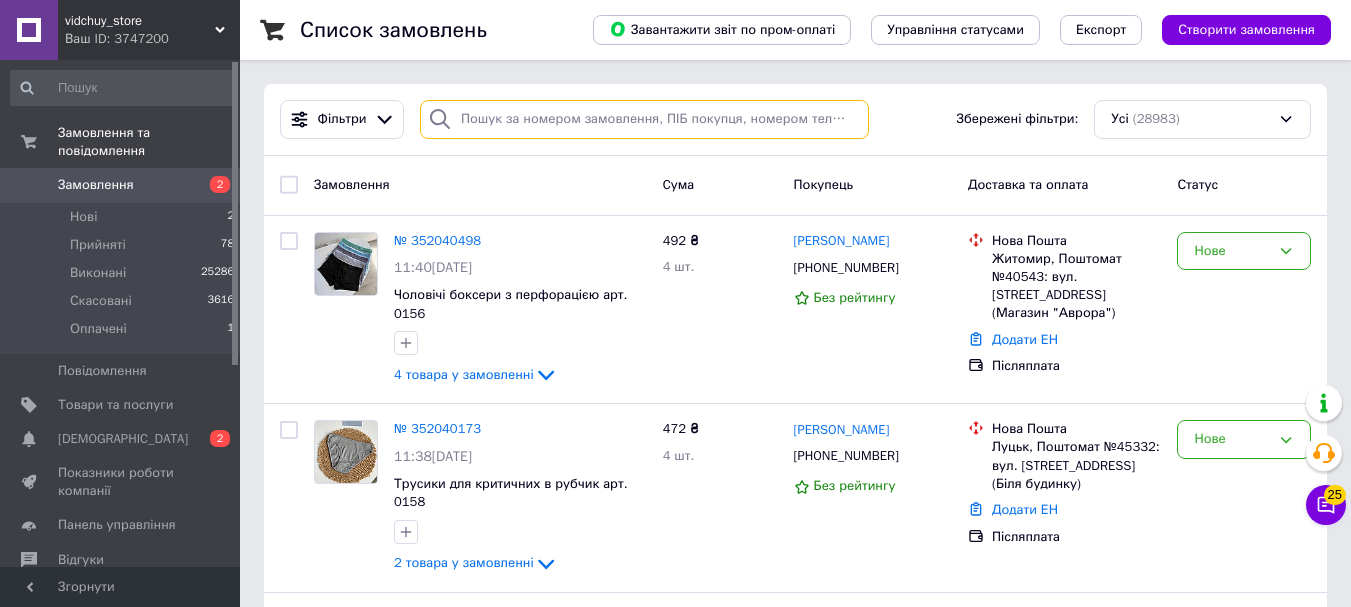 click at bounding box center [644, 119] 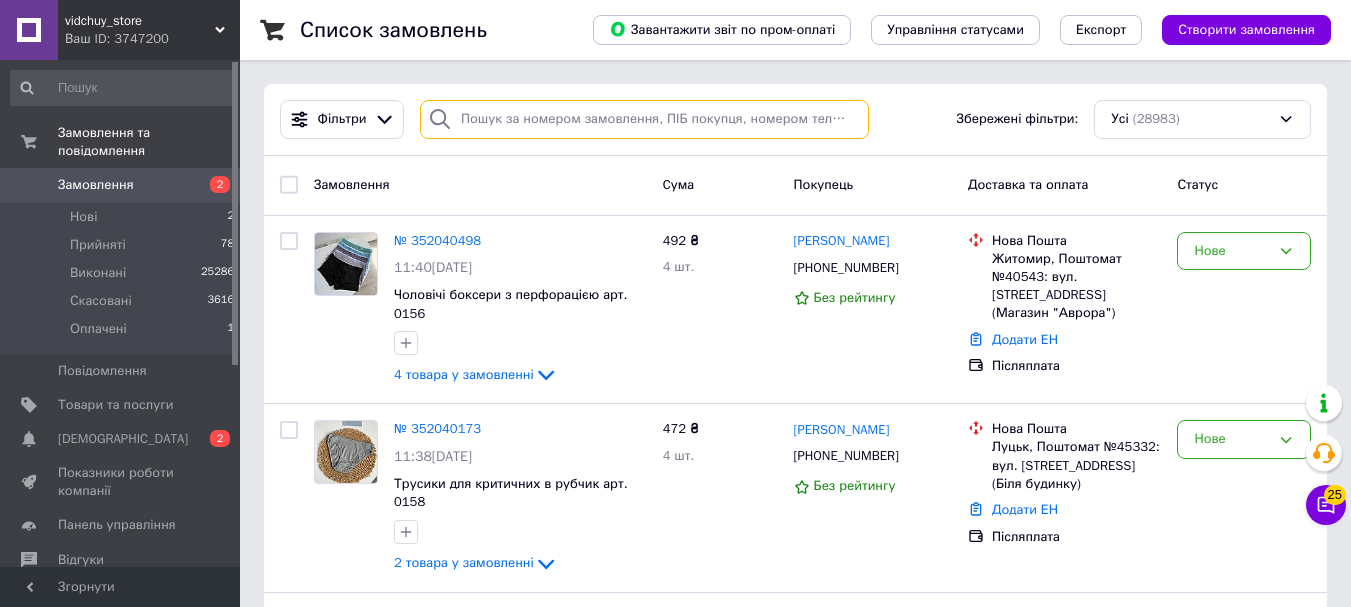 paste on "380504809969" 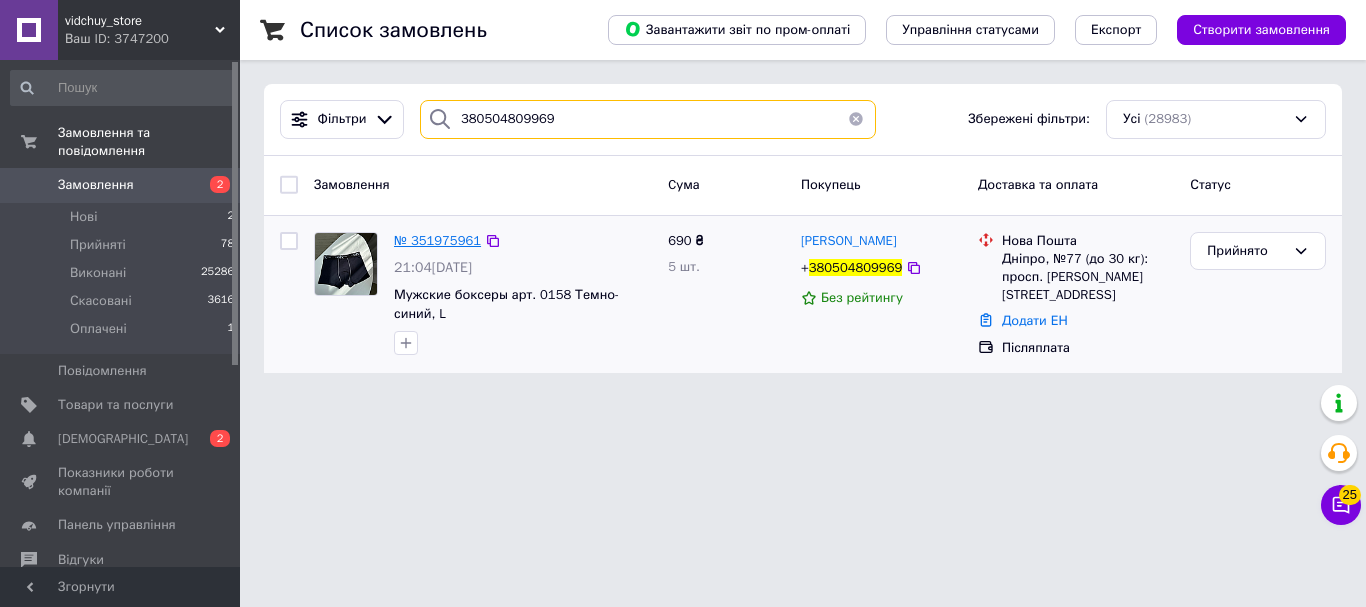 type on "380504809969" 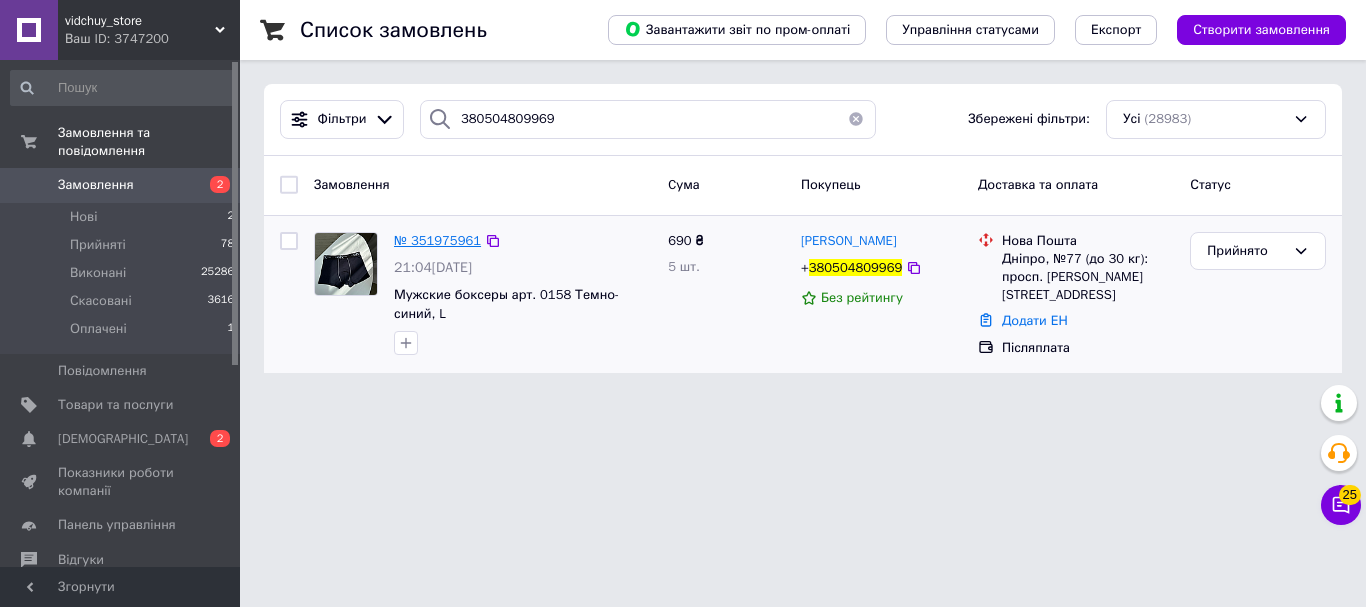 click on "№ 351975961" at bounding box center [437, 240] 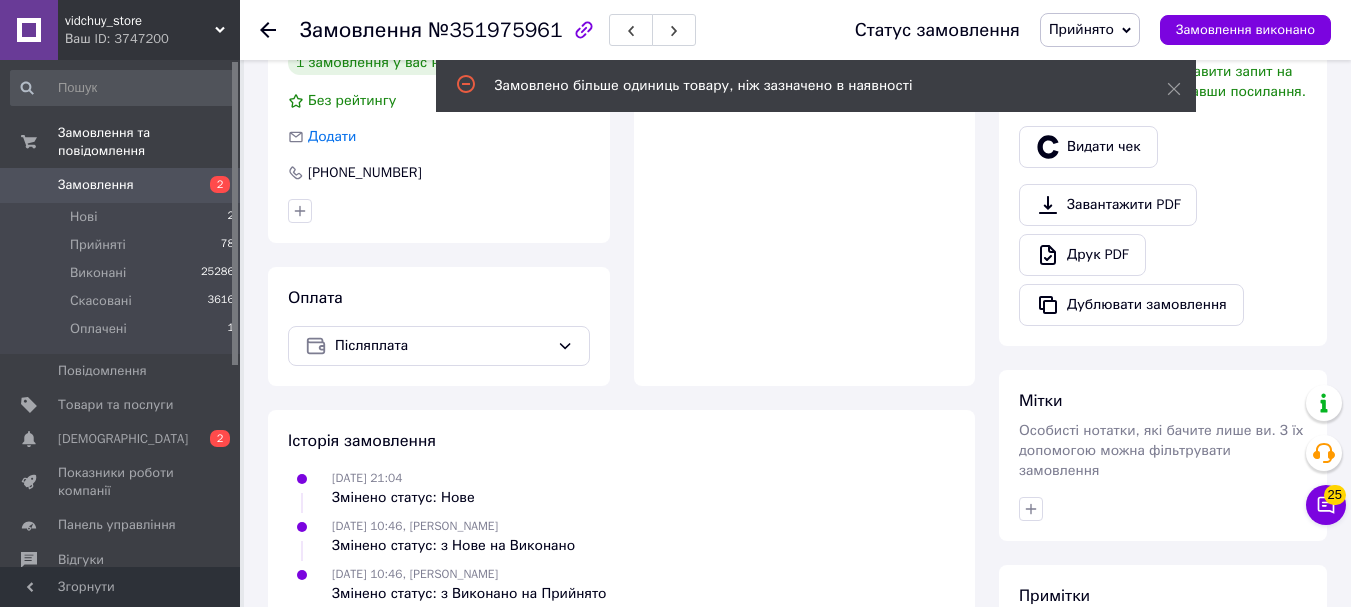 scroll, scrollTop: 682, scrollLeft: 0, axis: vertical 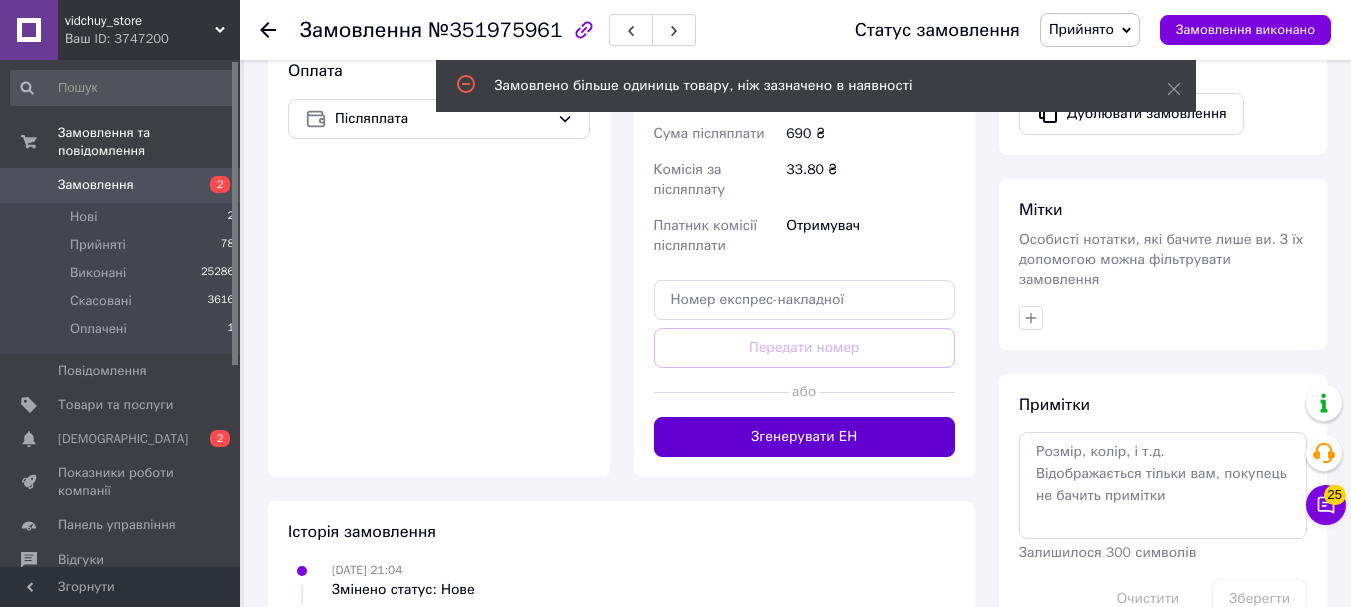 click on "Згенерувати ЕН" at bounding box center (805, 437) 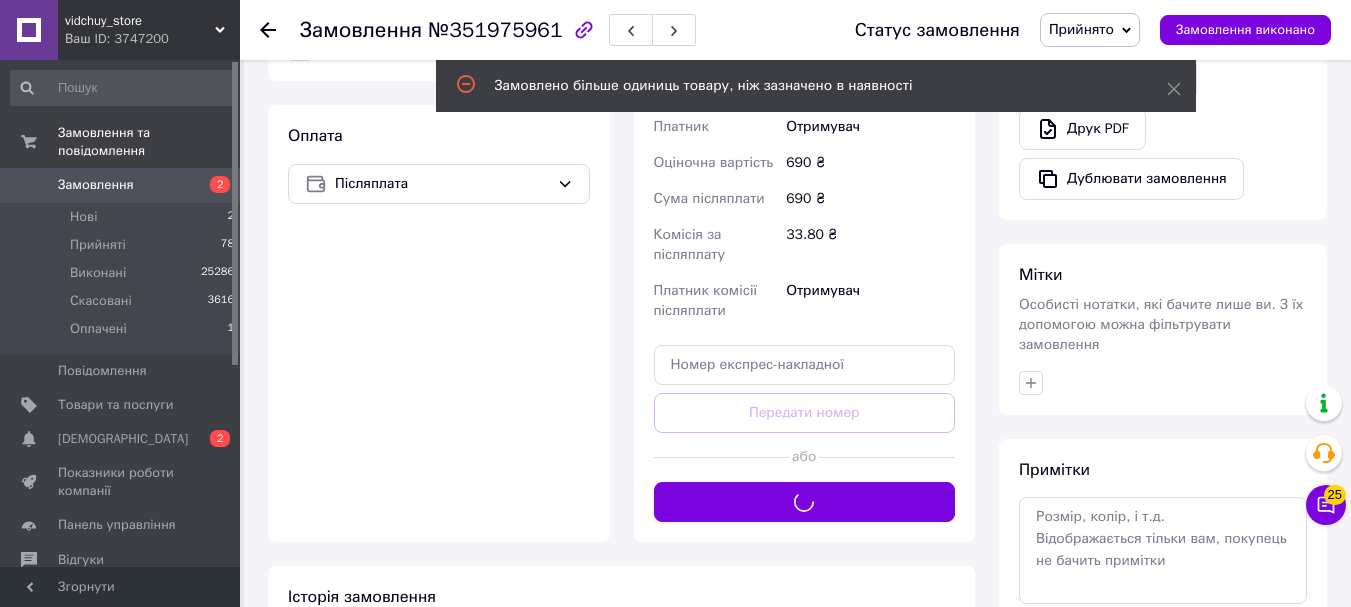 scroll, scrollTop: 582, scrollLeft: 0, axis: vertical 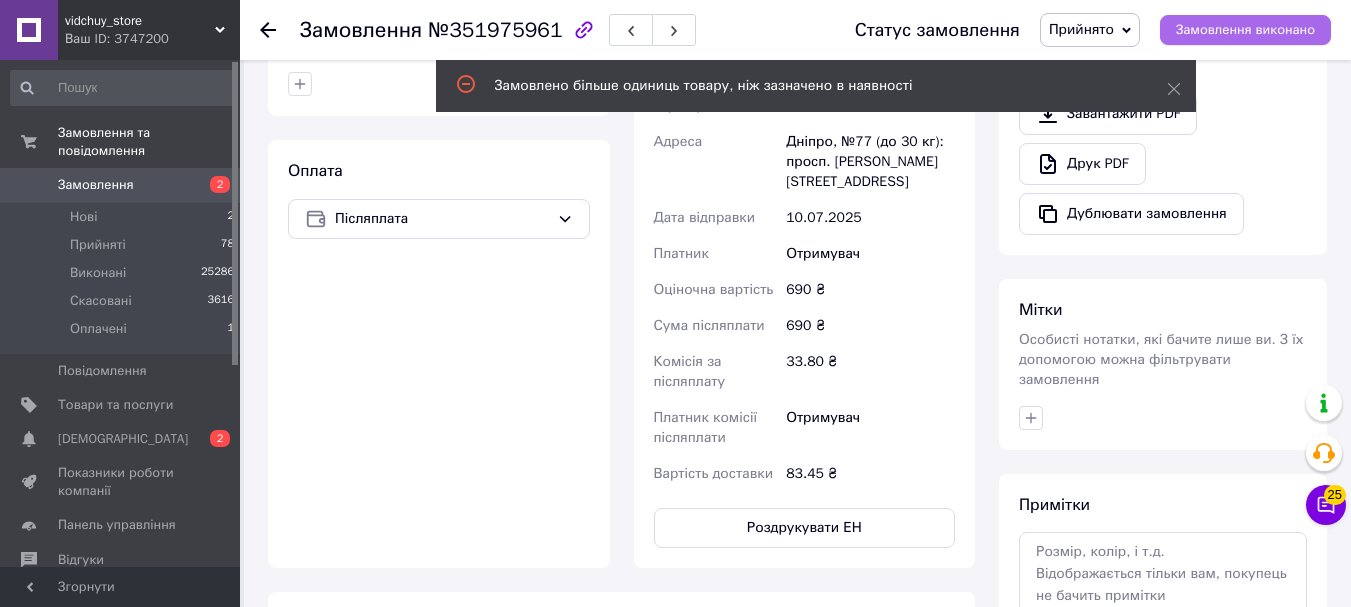 click on "Замовлення виконано" at bounding box center [1245, 30] 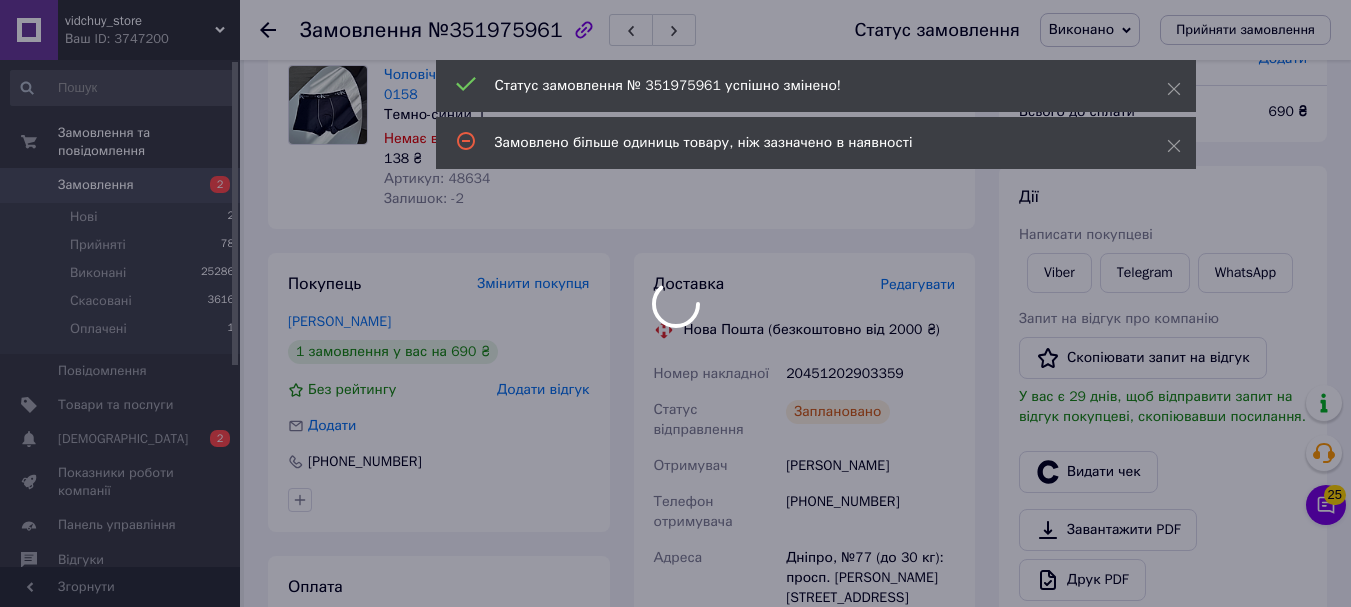 scroll, scrollTop: 0, scrollLeft: 0, axis: both 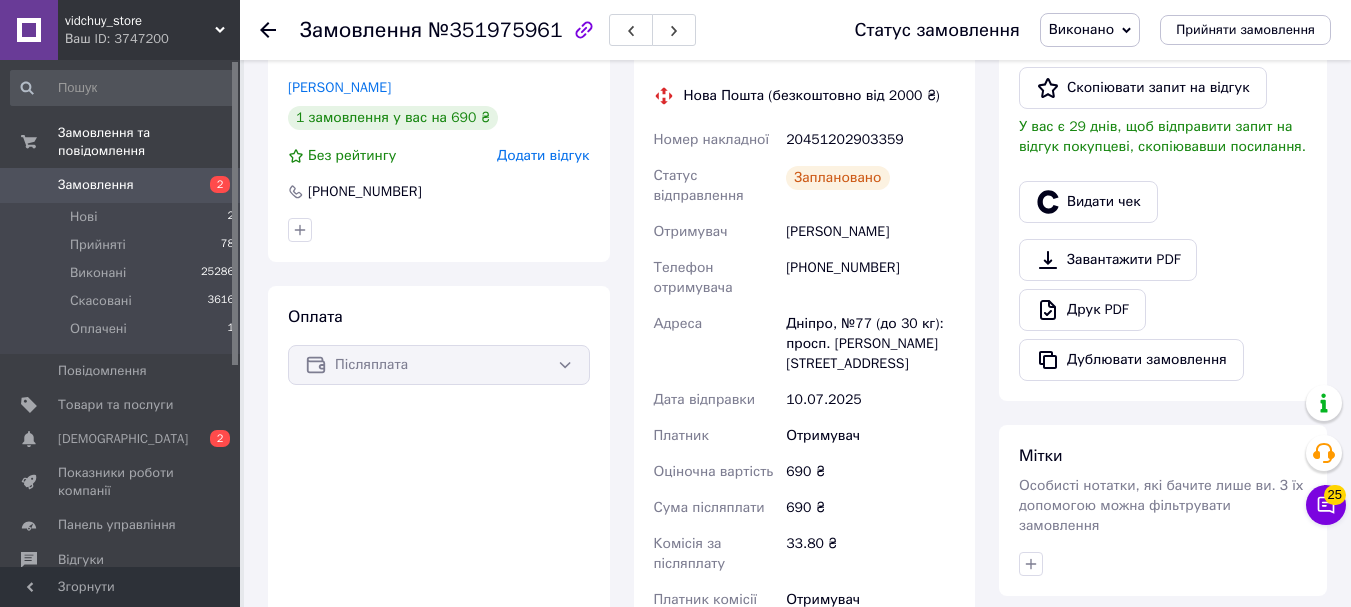 click on "Замовлення" at bounding box center (121, 185) 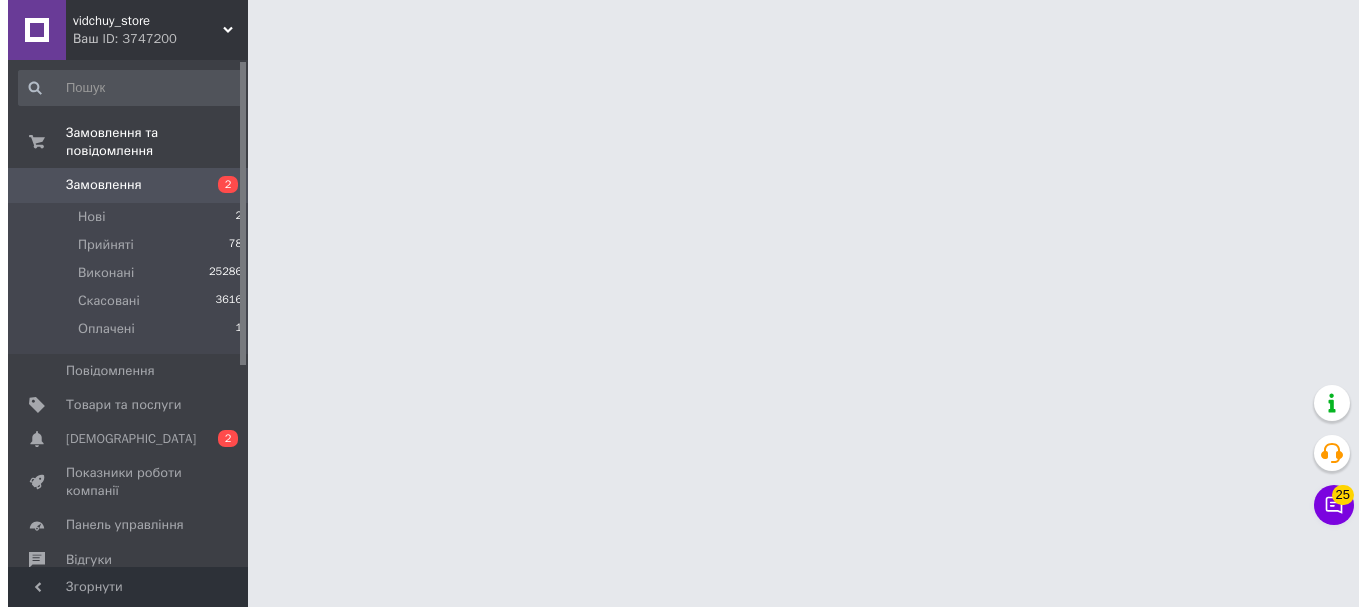 scroll, scrollTop: 0, scrollLeft: 0, axis: both 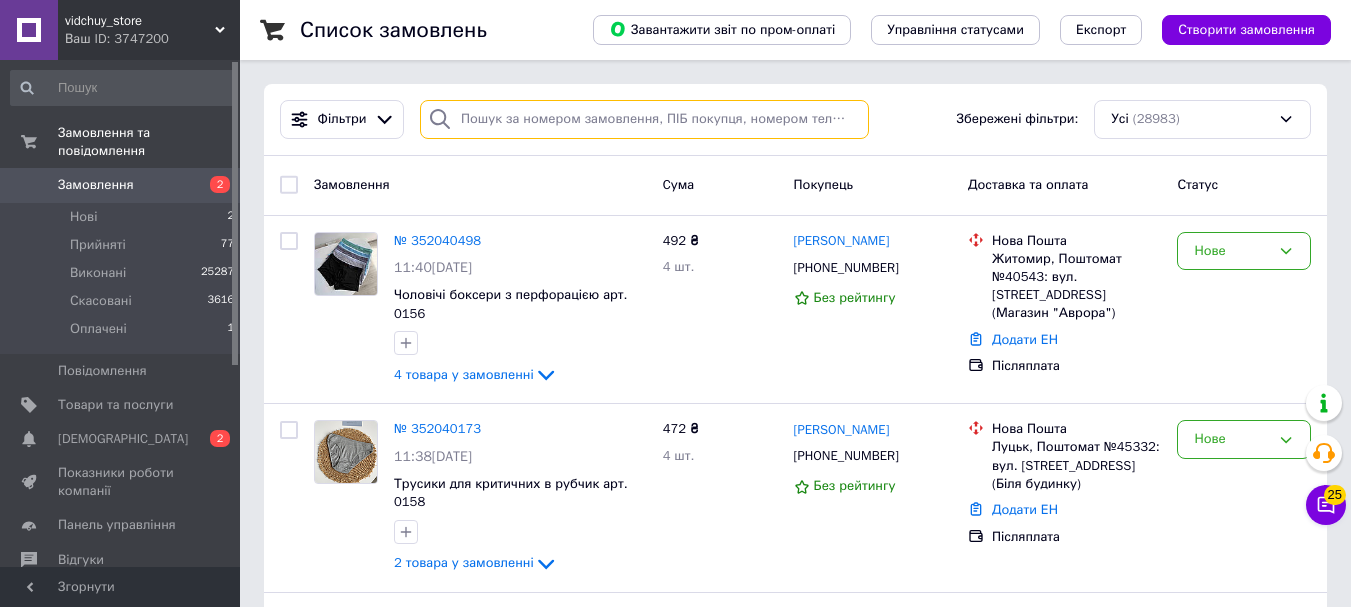 click at bounding box center (644, 119) 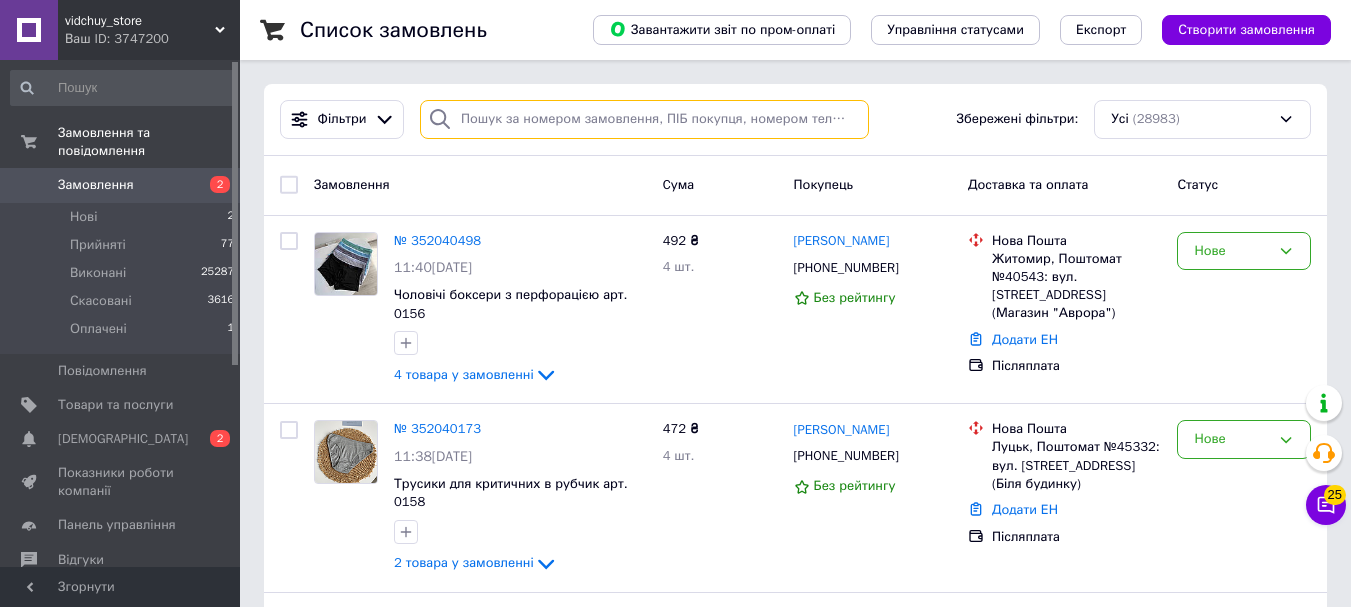 paste on "[PHONE_NUMBER]" 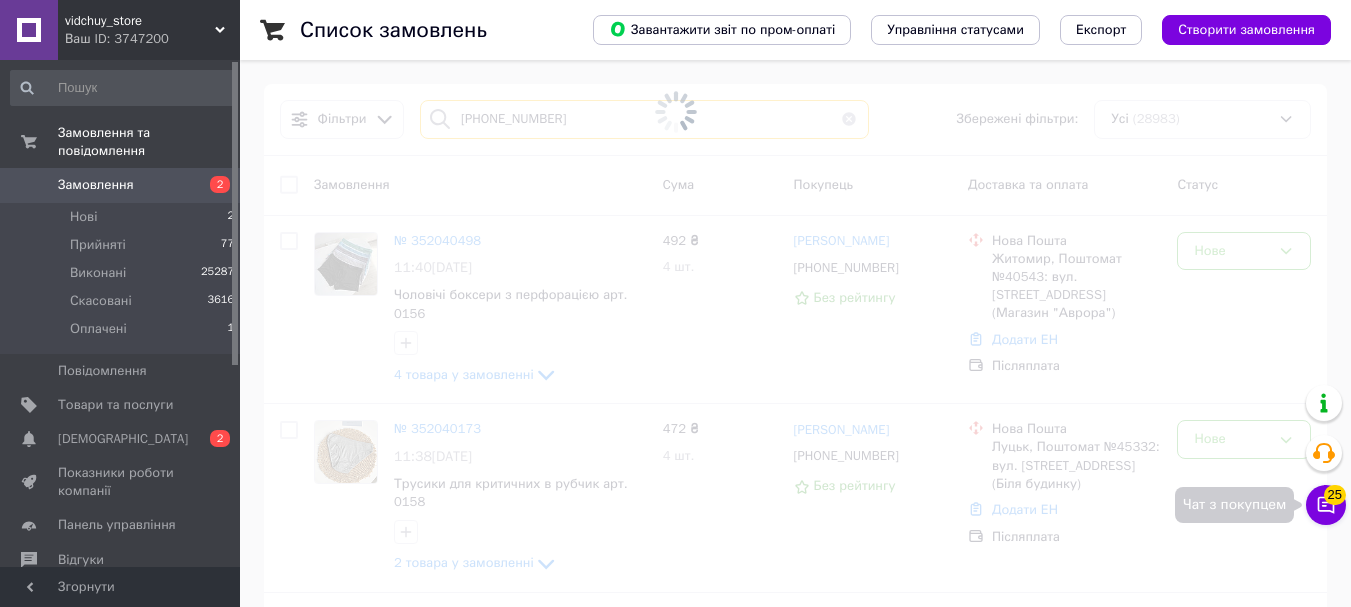 type on "[PHONE_NUMBER]" 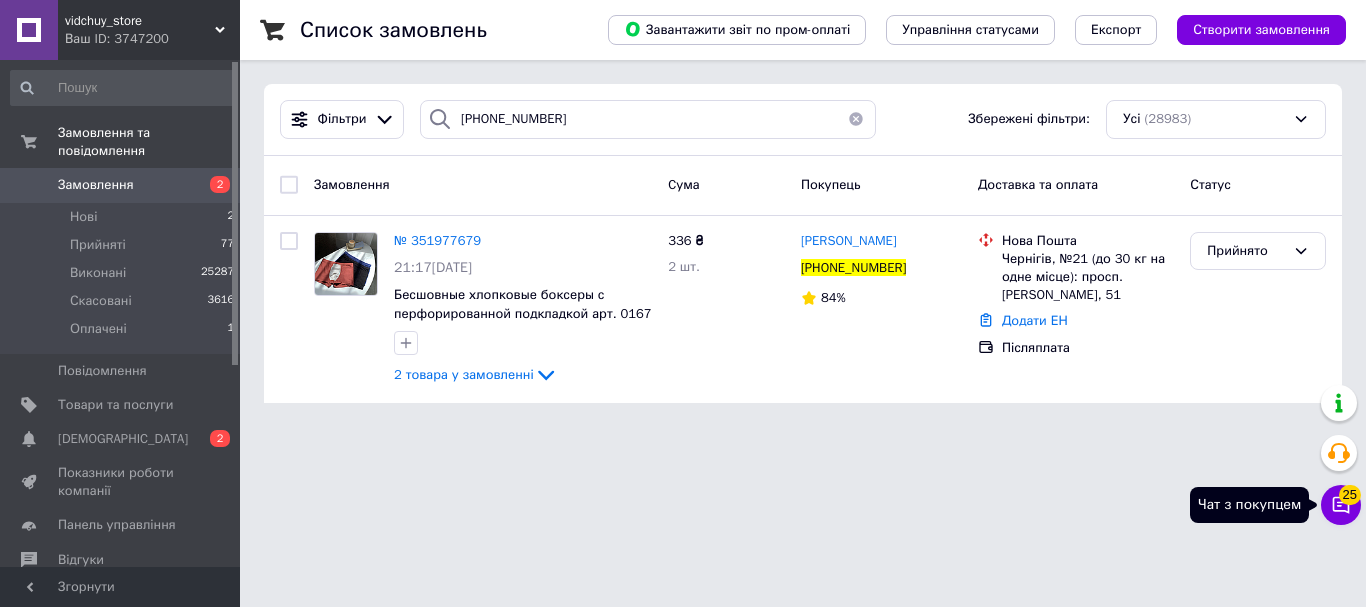 click on "Чат з покупцем 25" at bounding box center (1341, 505) 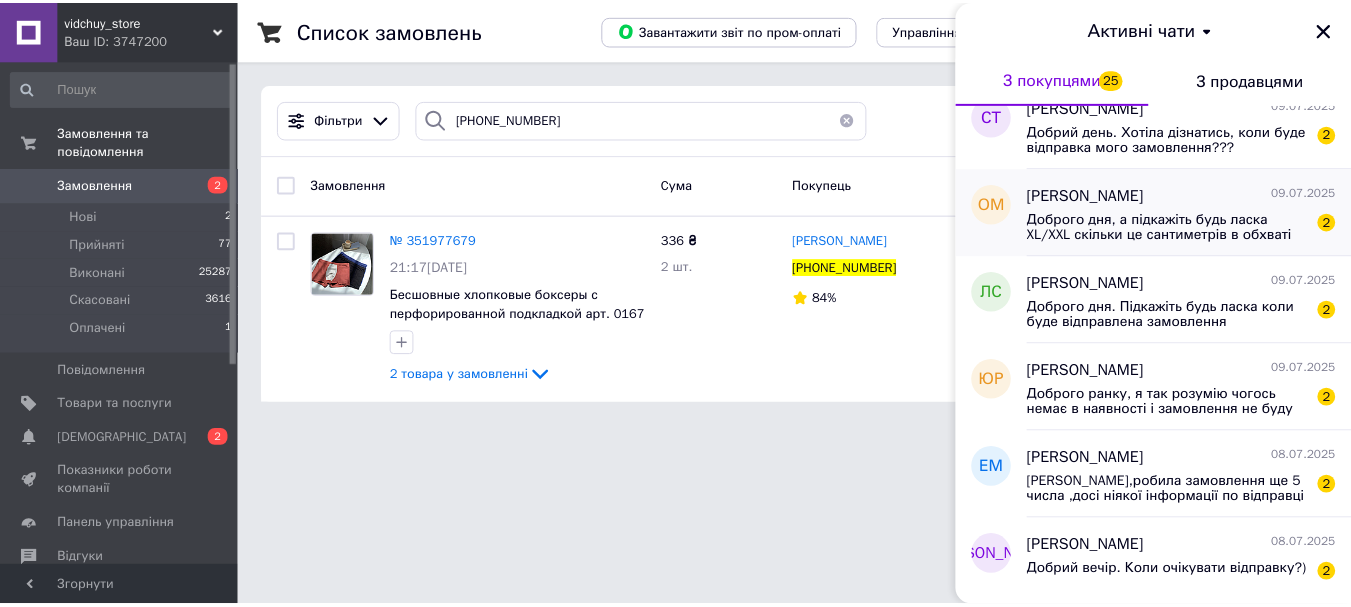 scroll, scrollTop: 900, scrollLeft: 0, axis: vertical 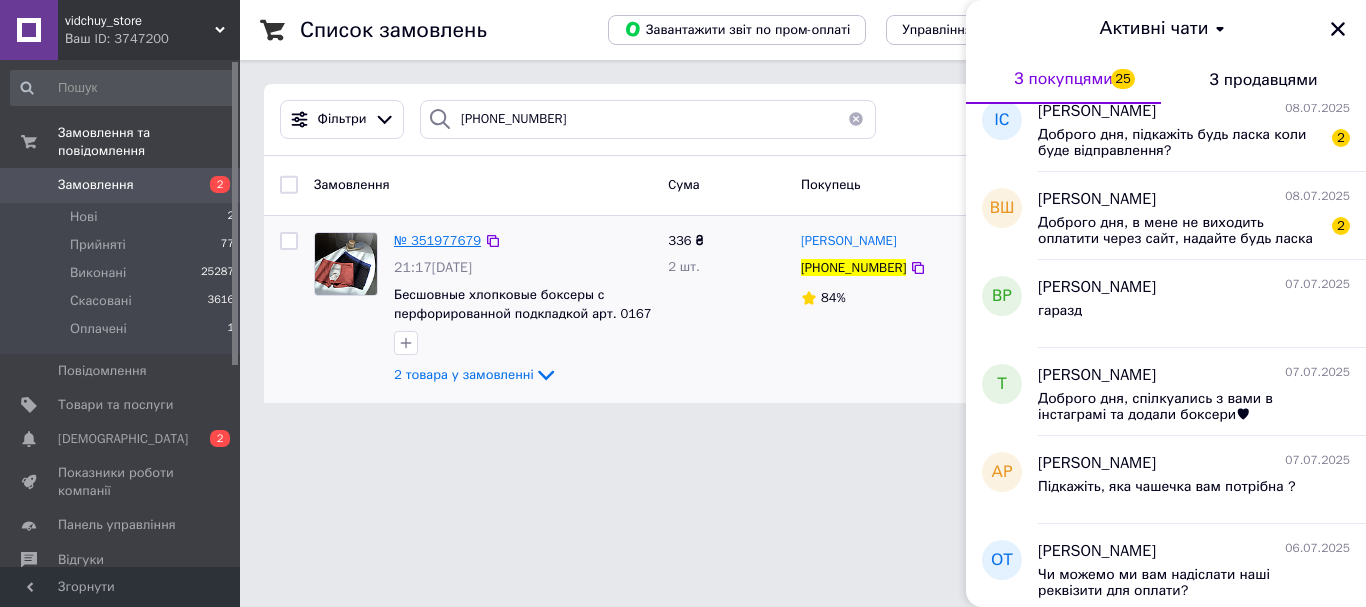 click on "№ 351977679" at bounding box center [437, 240] 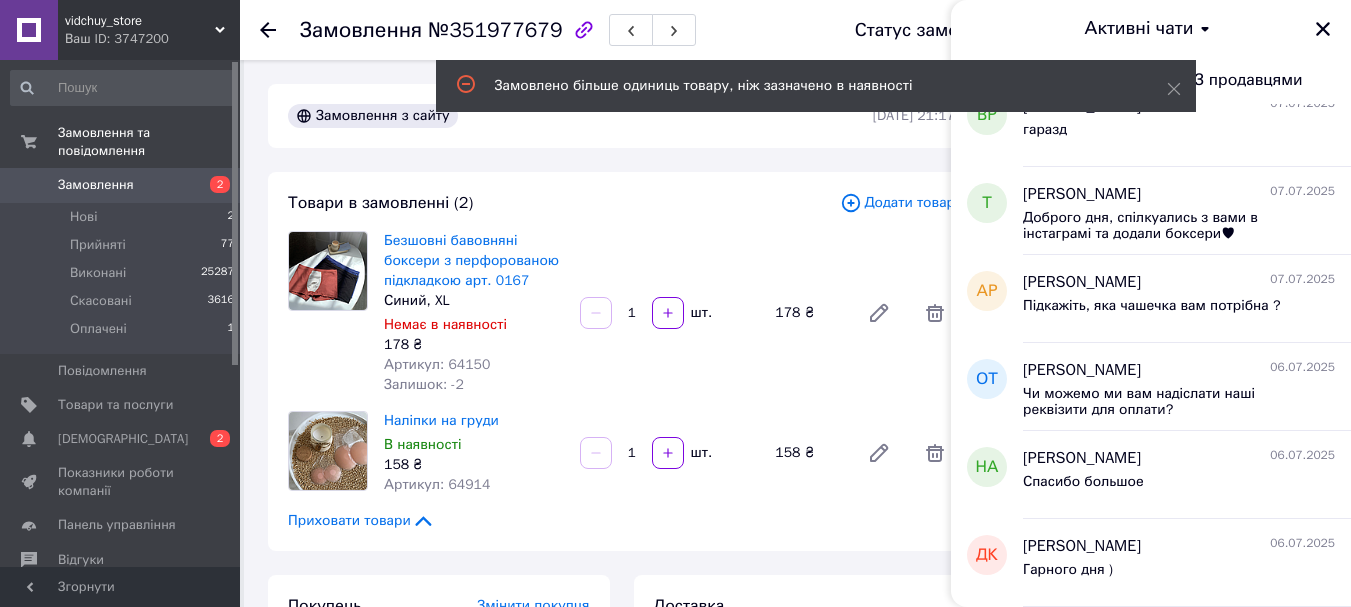 scroll, scrollTop: 1200, scrollLeft: 0, axis: vertical 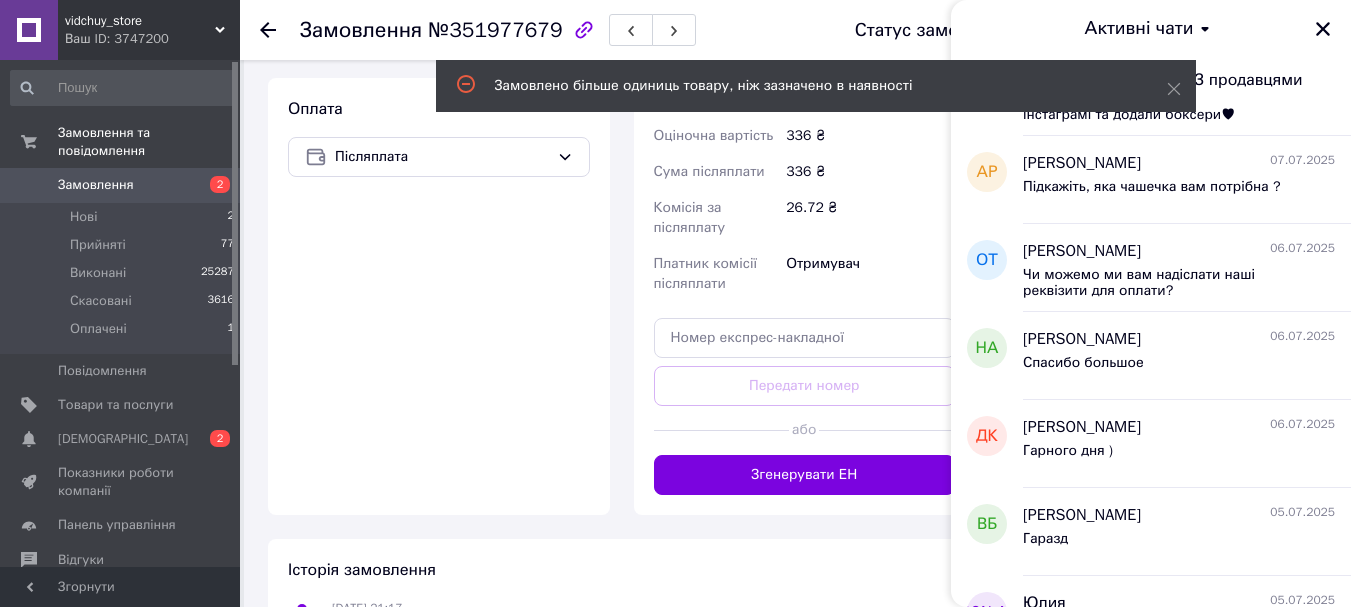 click on "Згенерувати ЕН" at bounding box center [805, 475] 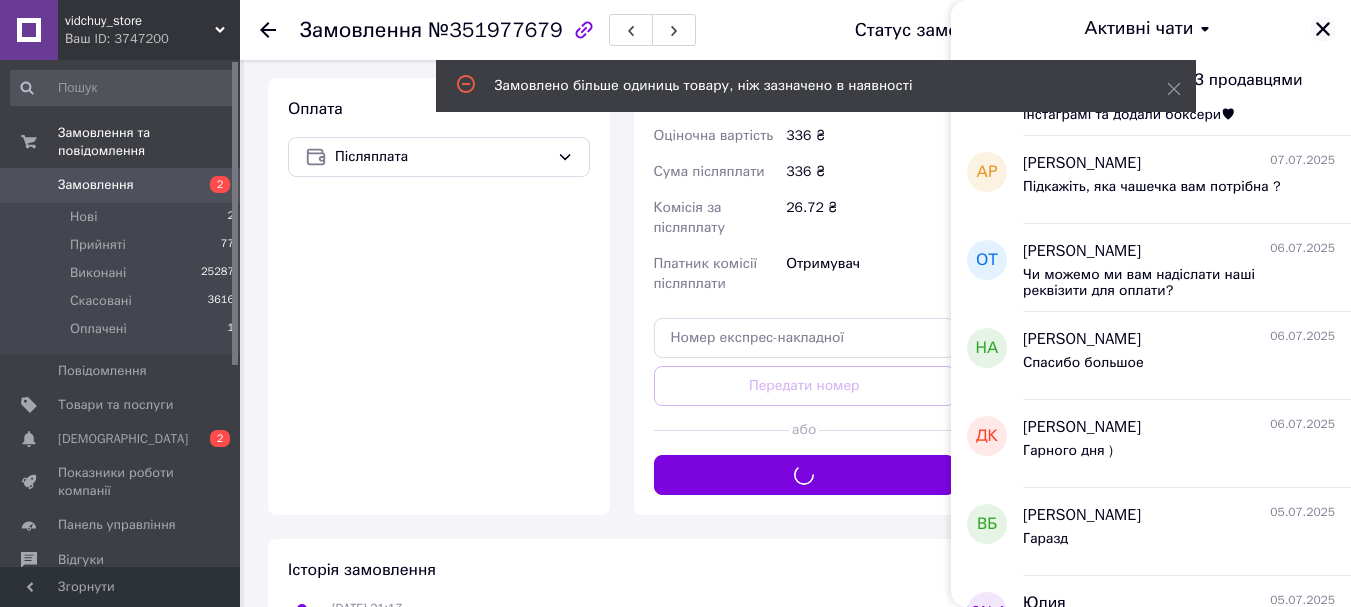 click 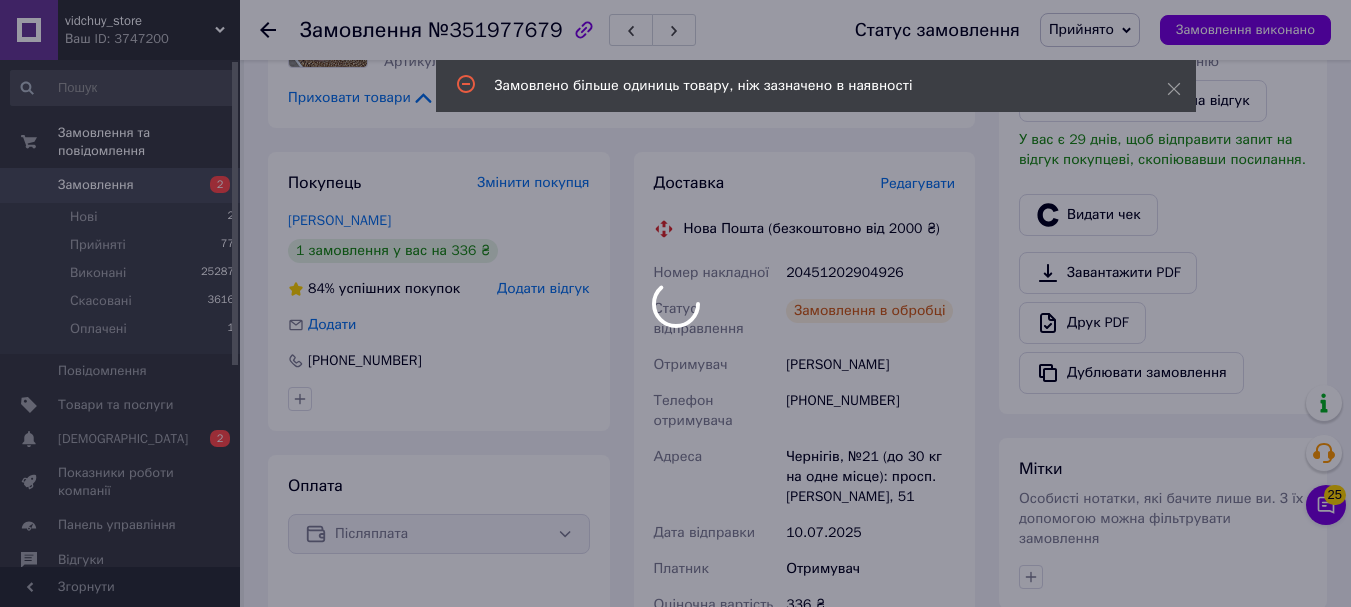 scroll, scrollTop: 400, scrollLeft: 0, axis: vertical 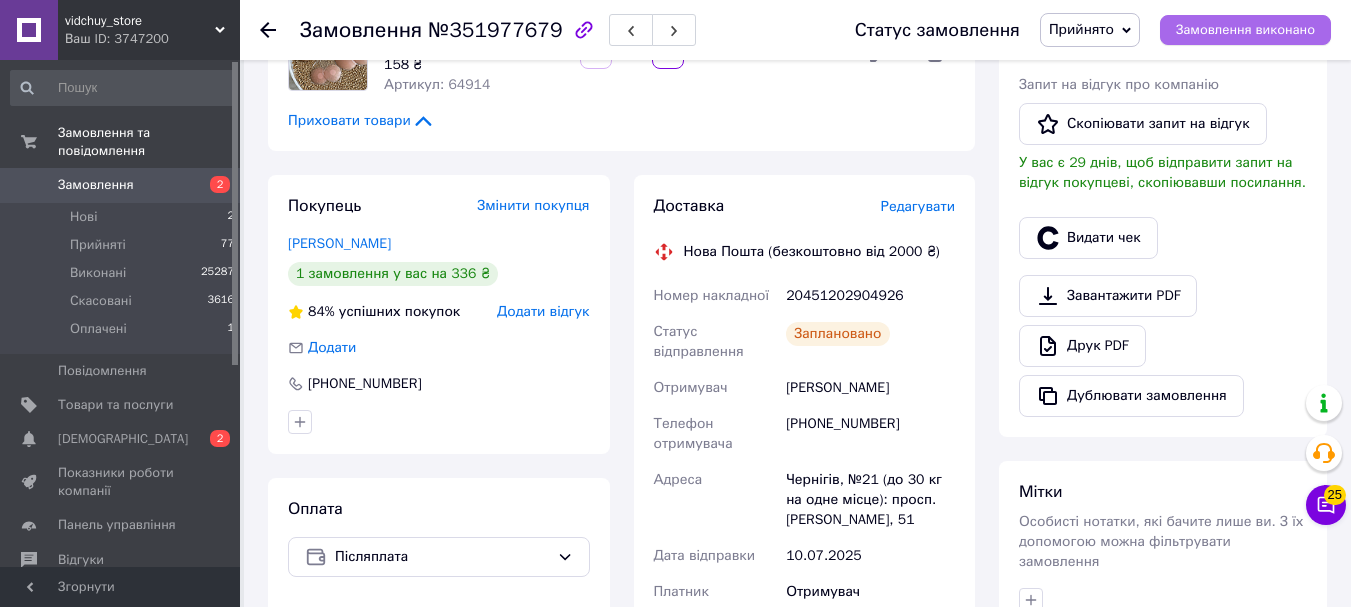 click on "Замовлення виконано" at bounding box center (1245, 30) 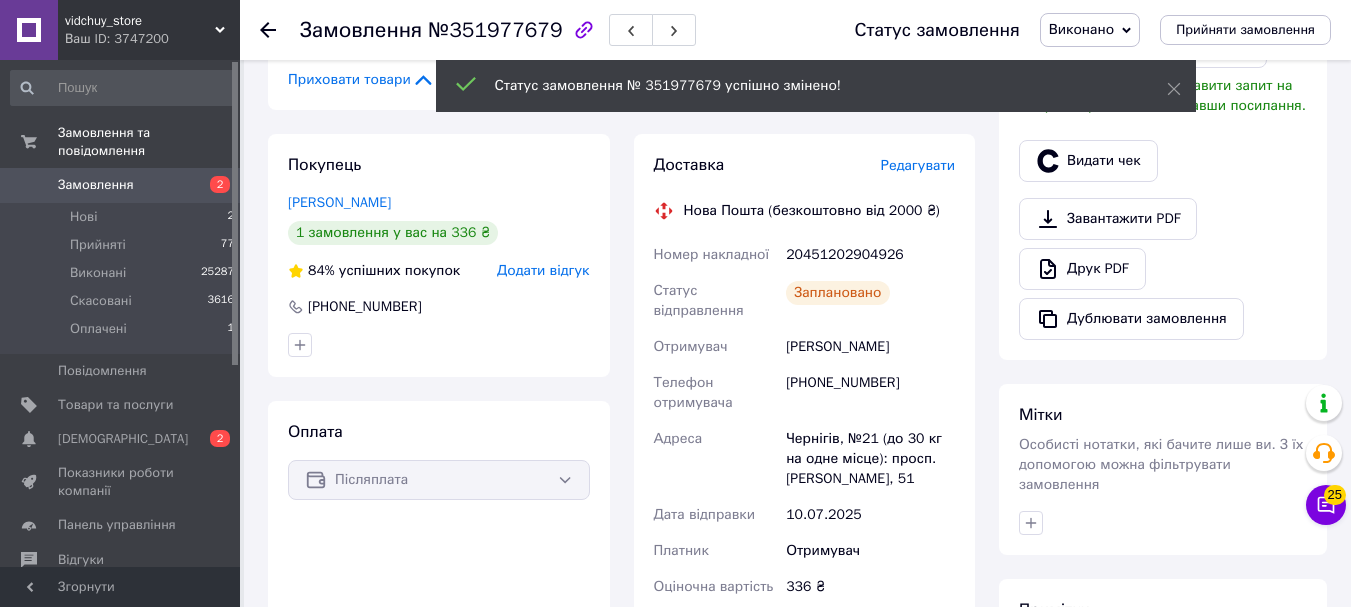 scroll, scrollTop: 0, scrollLeft: 0, axis: both 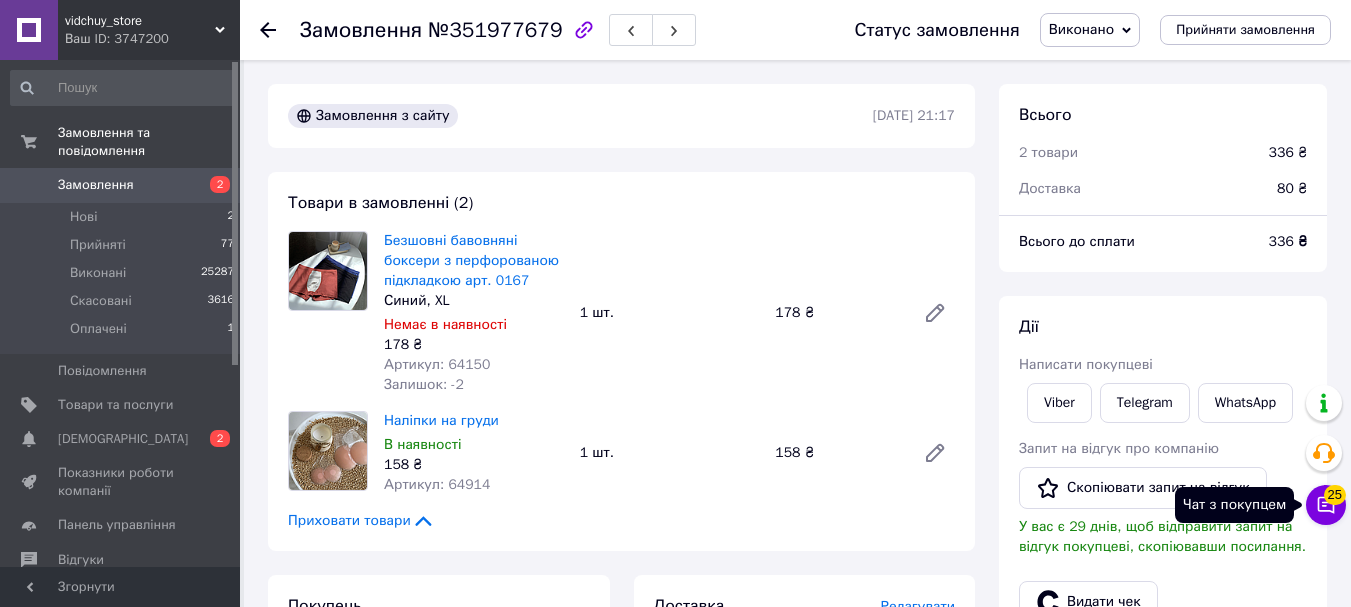 click on "Чат з покупцем 25" at bounding box center (1326, 505) 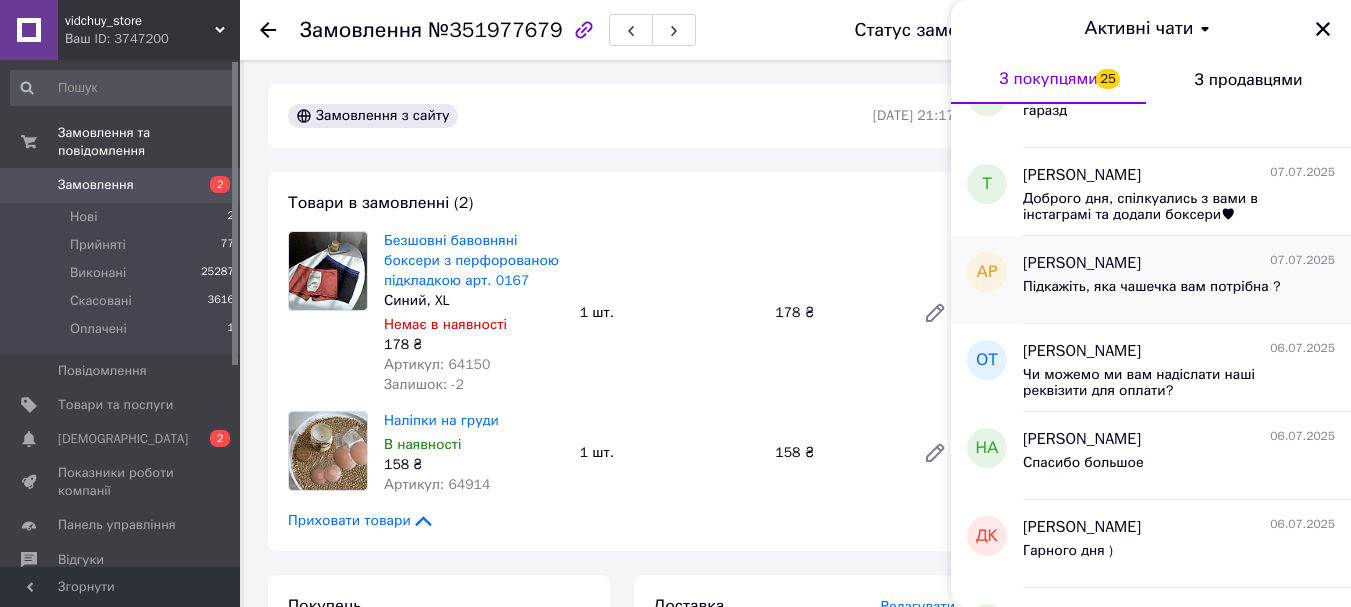 scroll, scrollTop: 800, scrollLeft: 0, axis: vertical 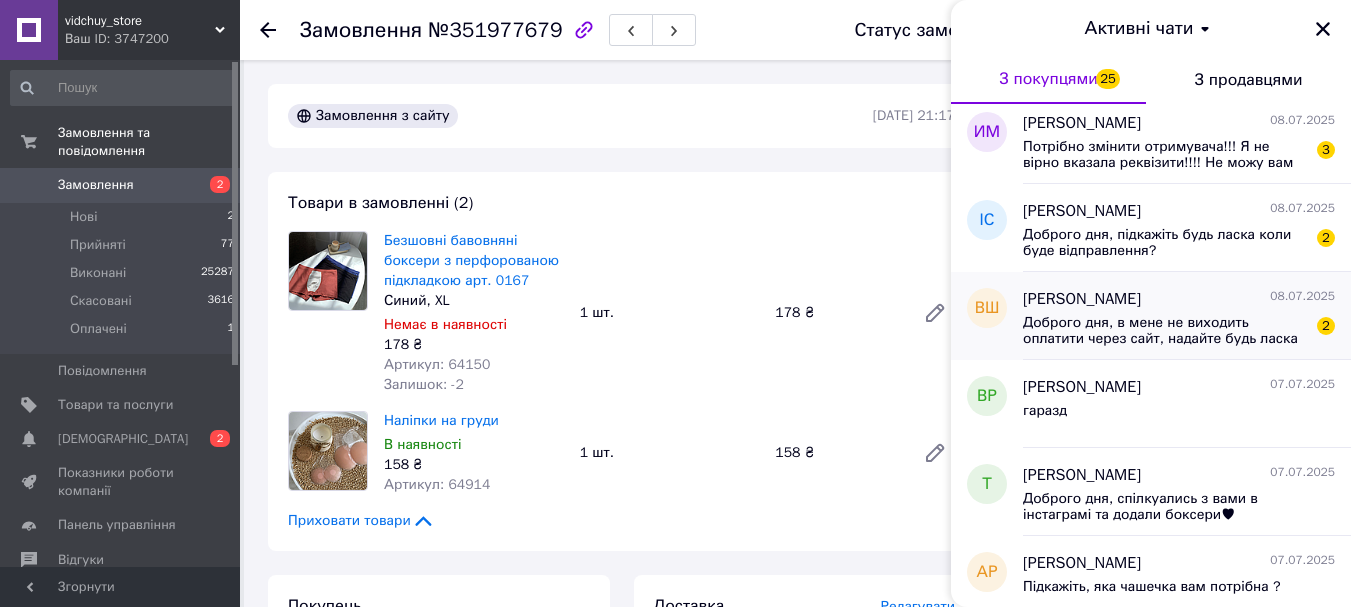 click on "Доброго дня, в мене не виходить оплатити через сайт, надайте будь ласка реквізити де можу оплатити замовлення 2" at bounding box center (1179, 329) 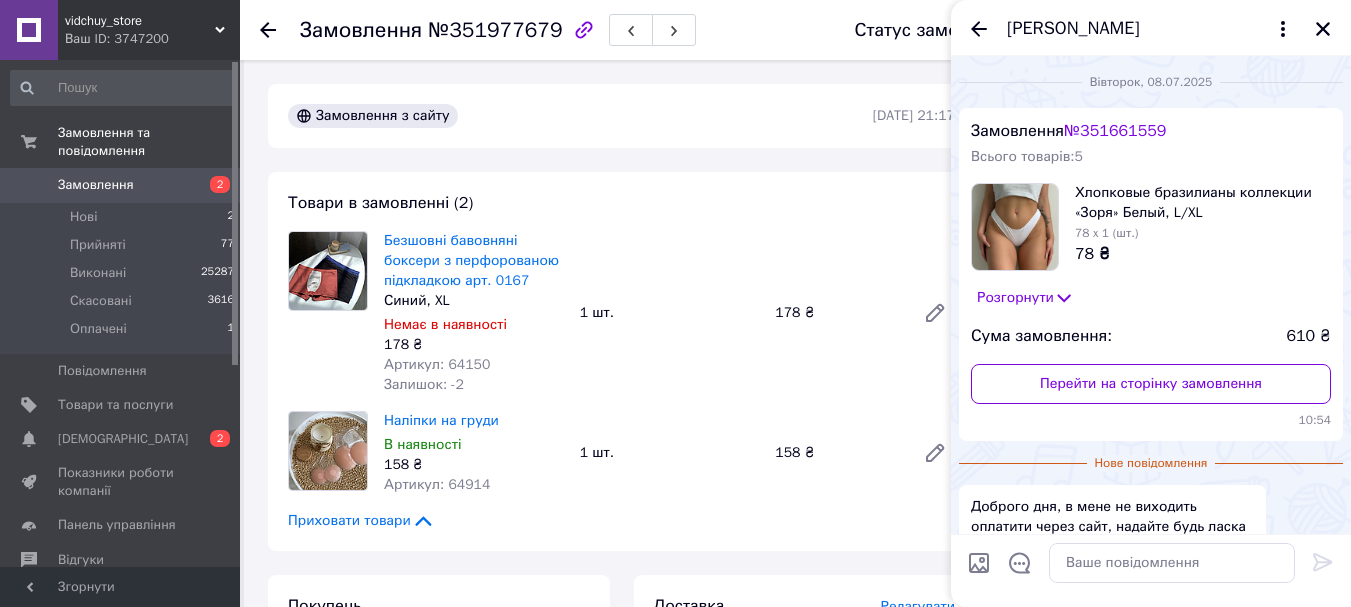 scroll, scrollTop: 137, scrollLeft: 0, axis: vertical 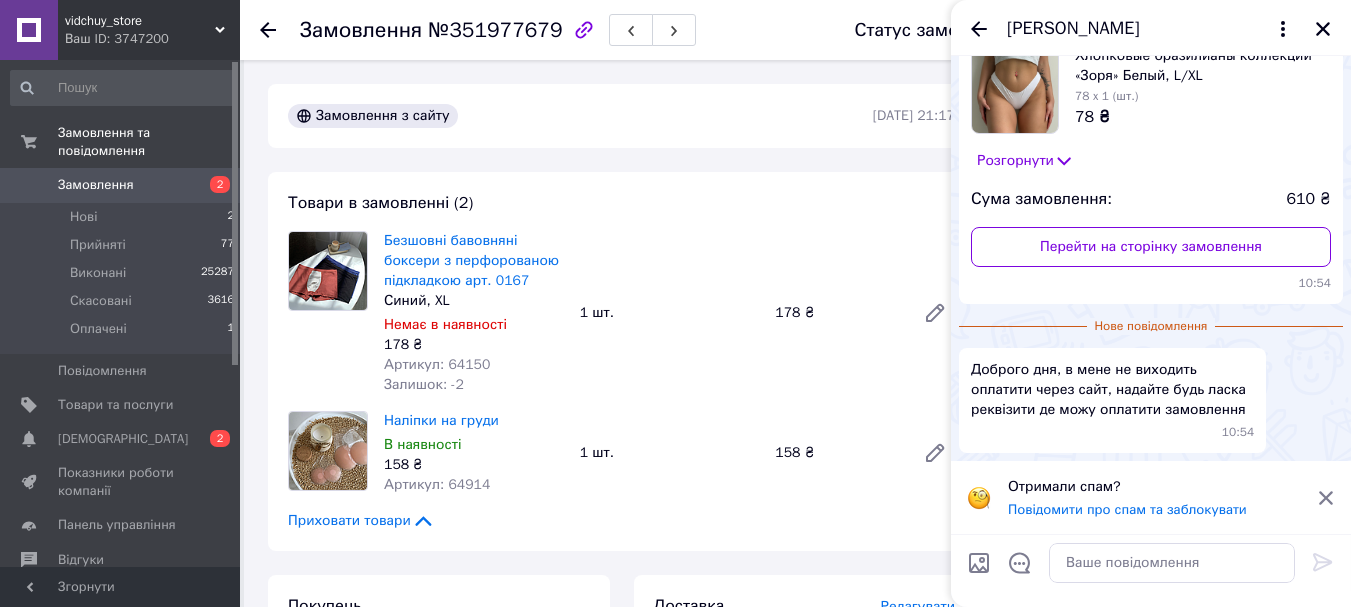 click 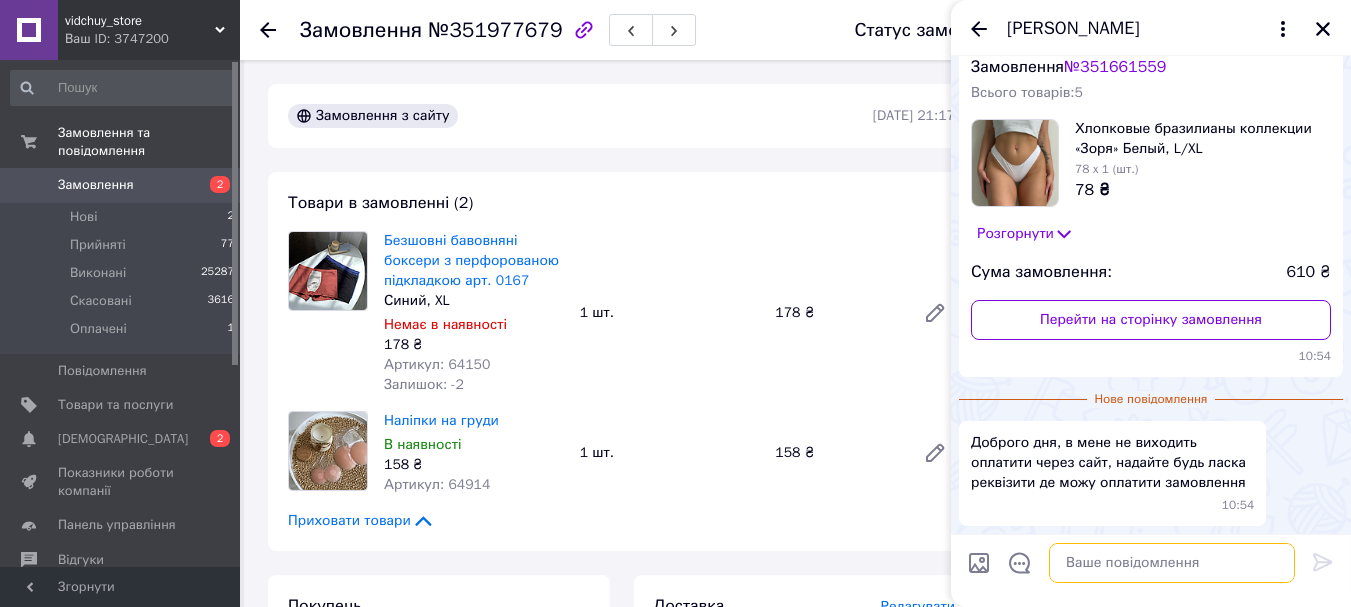click at bounding box center [1172, 563] 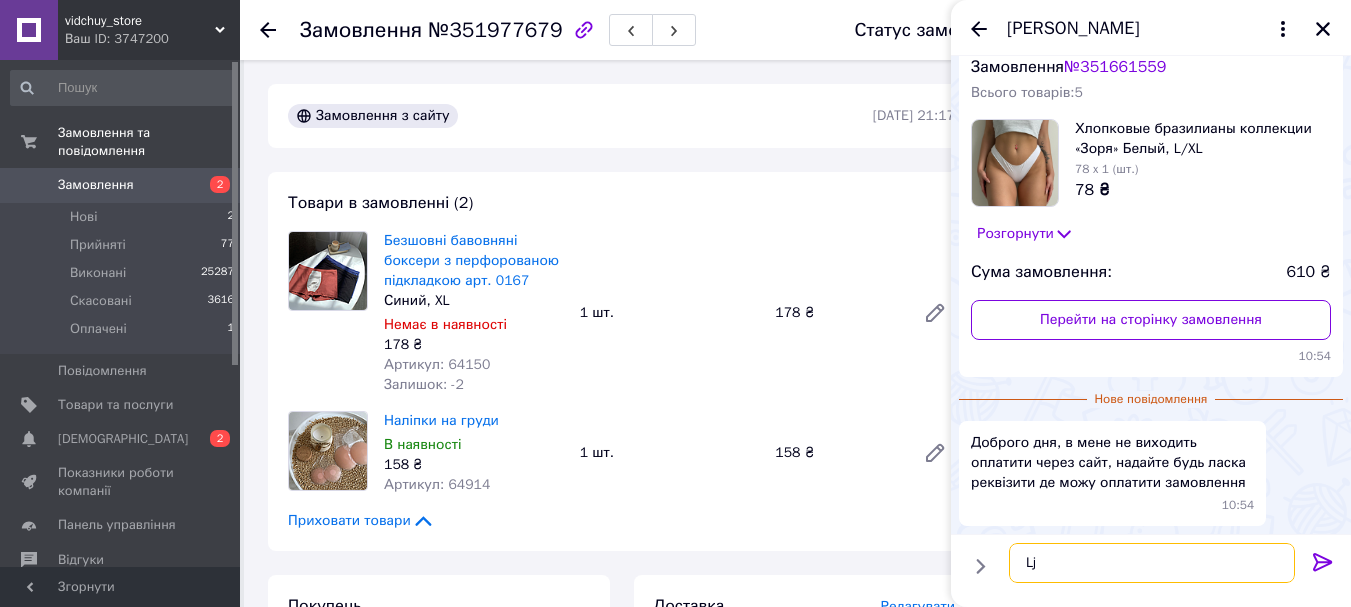type on "L" 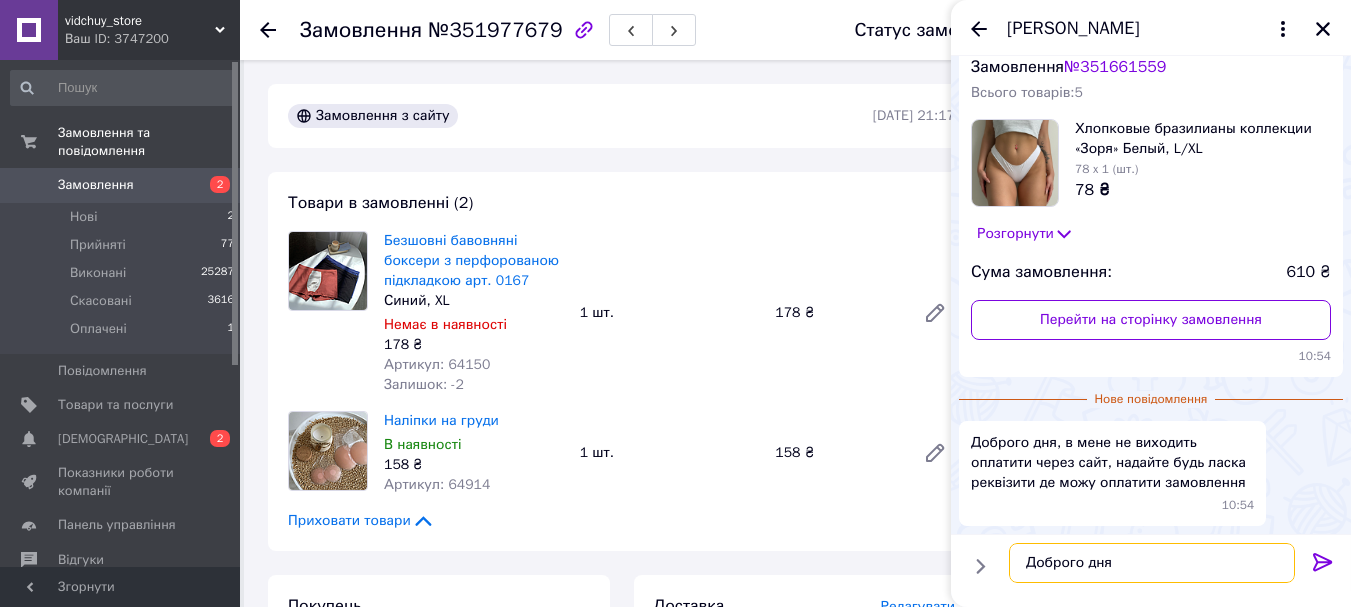 type on "Доброго дня)" 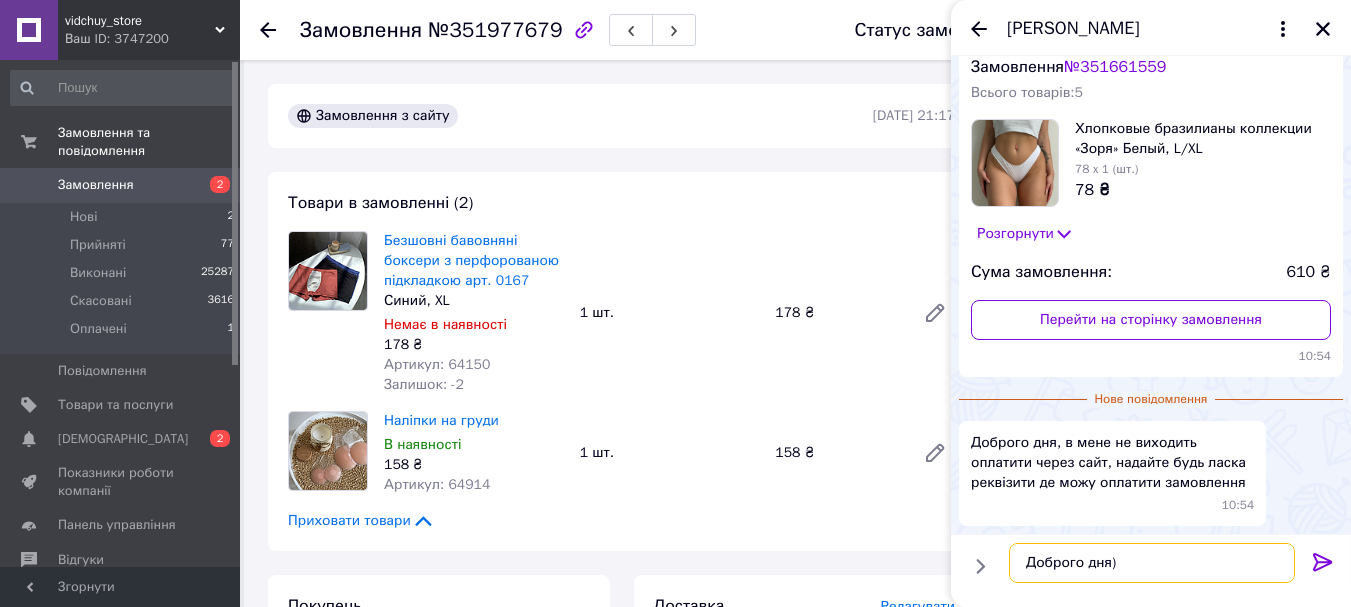 type 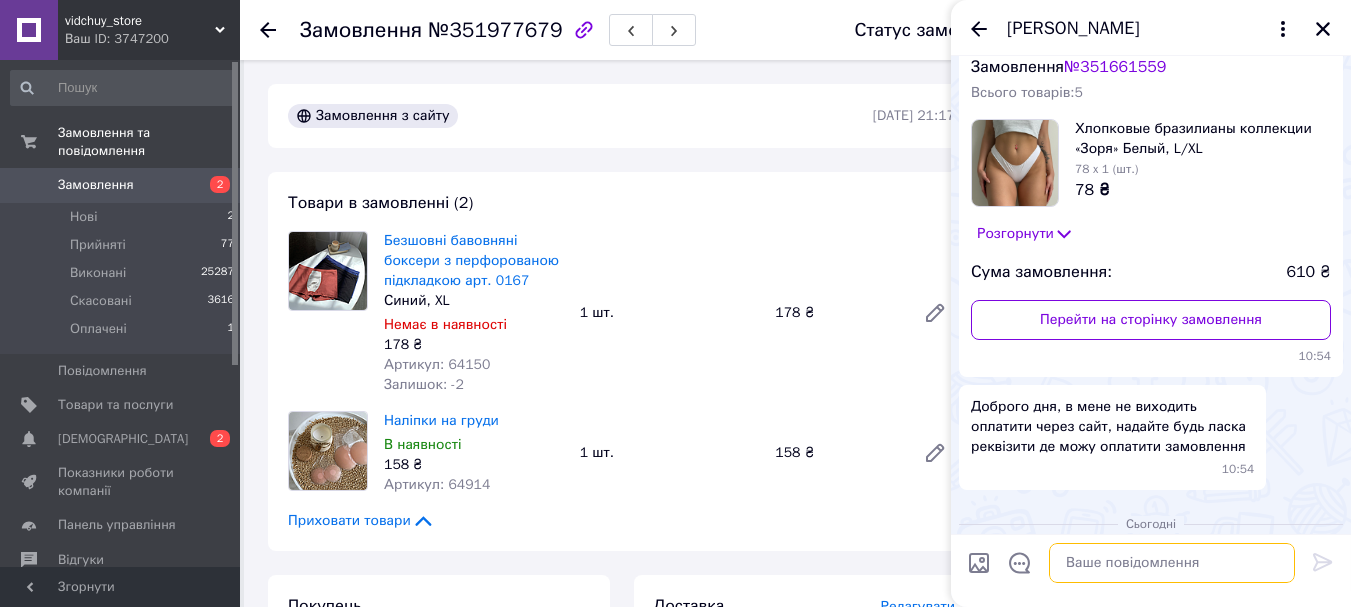 scroll, scrollTop: 133, scrollLeft: 0, axis: vertical 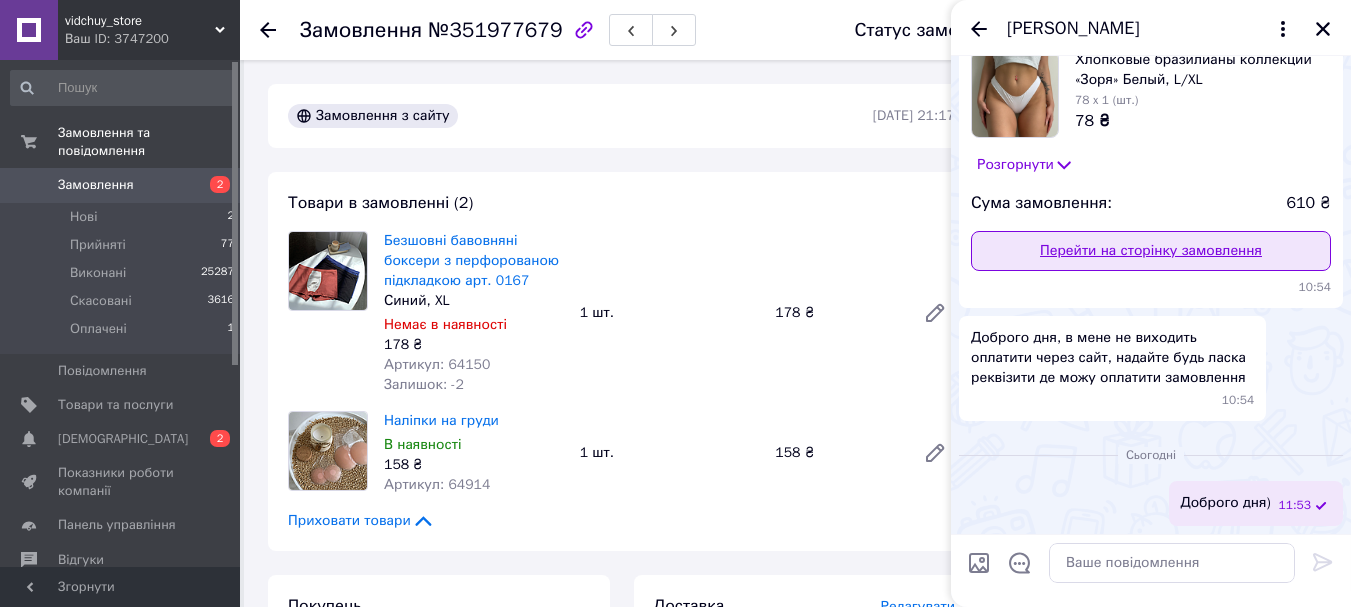 click on "Перейти на сторінку замовлення" at bounding box center [1151, 251] 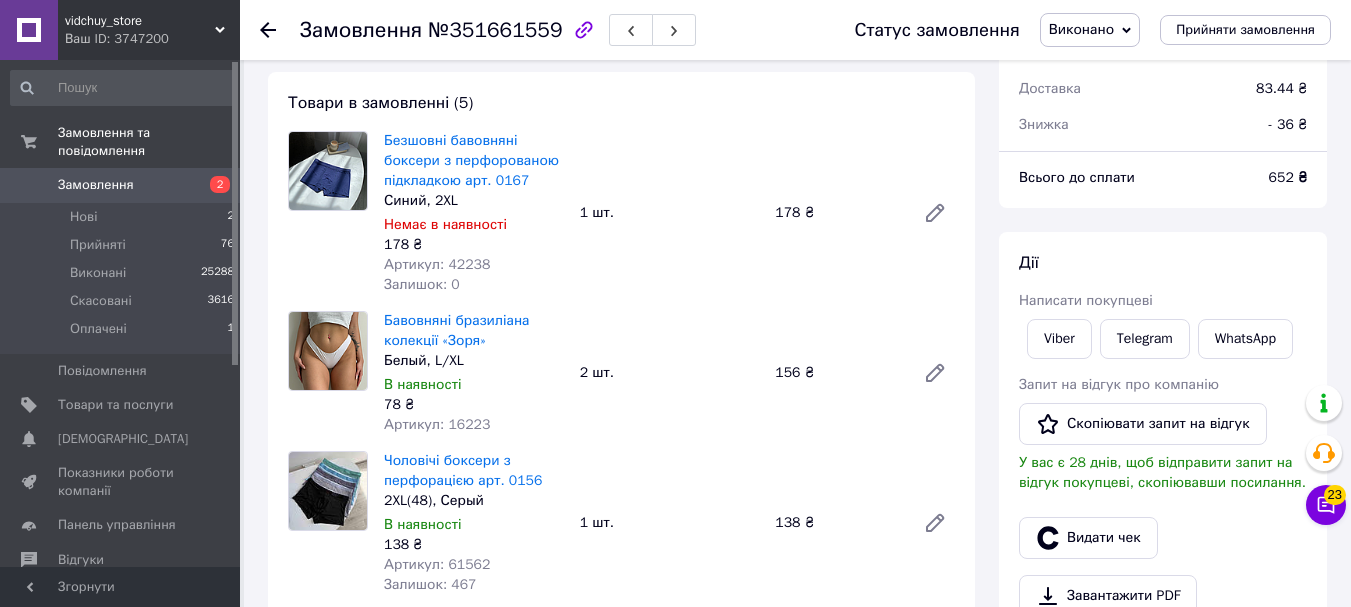 scroll, scrollTop: 400, scrollLeft: 0, axis: vertical 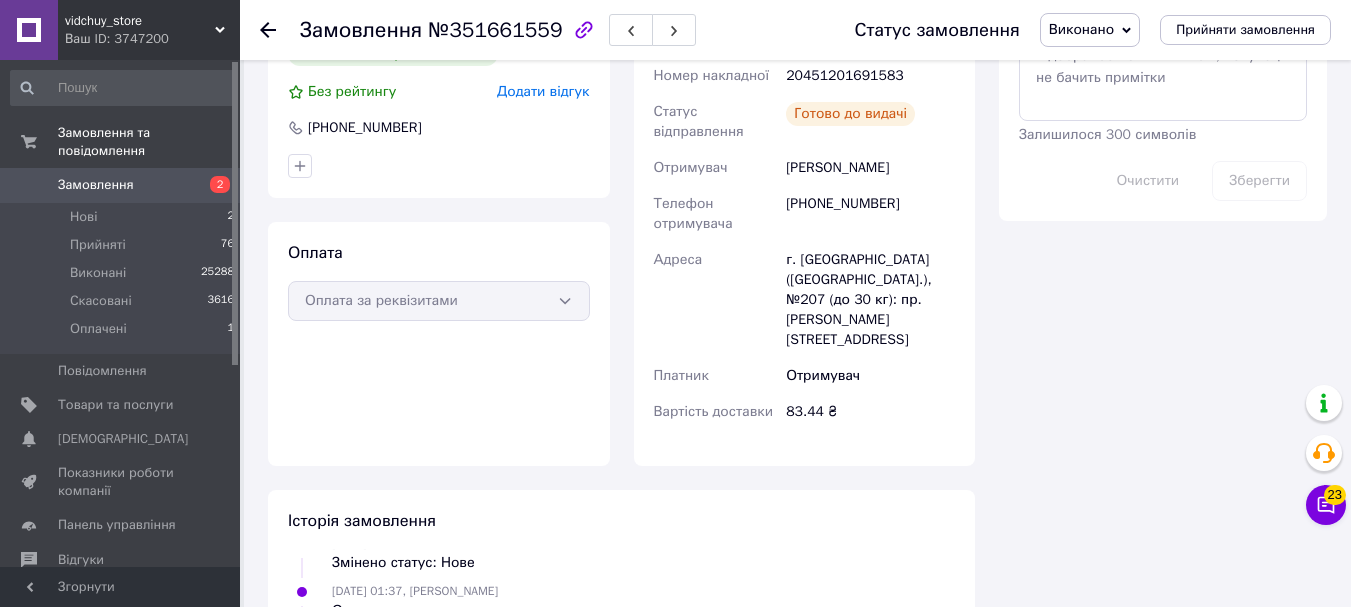 click on "[PHONE_NUMBER]" at bounding box center (870, 214) 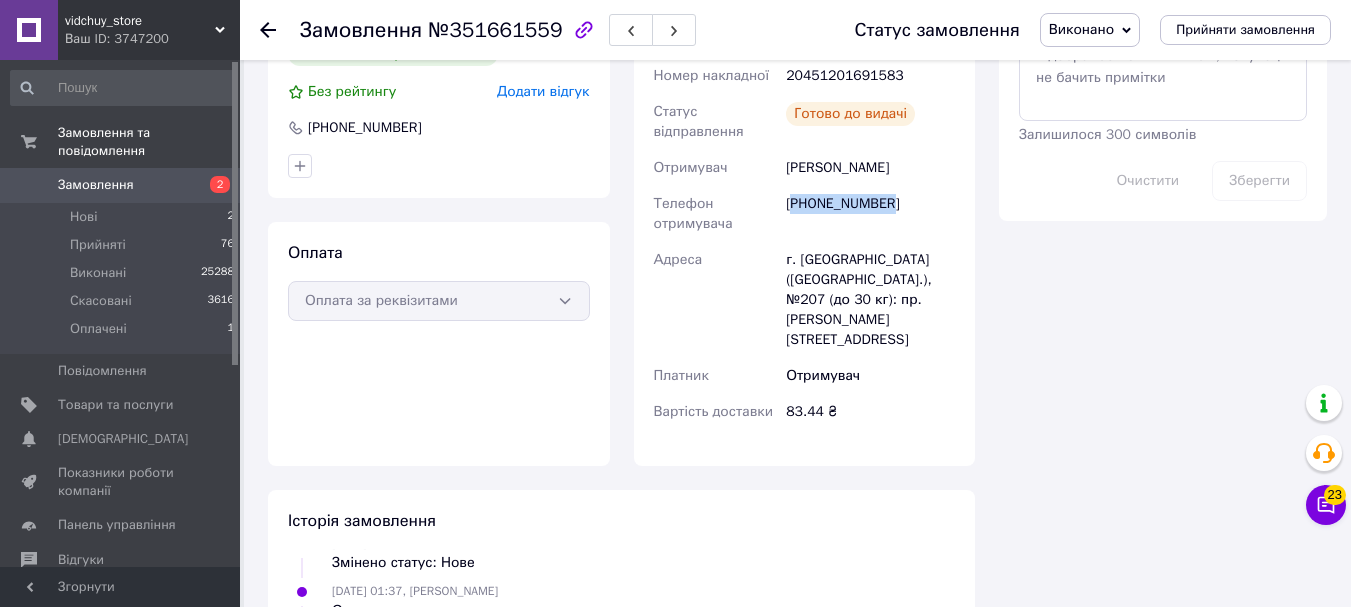 click on "[PHONE_NUMBER]" at bounding box center [870, 214] 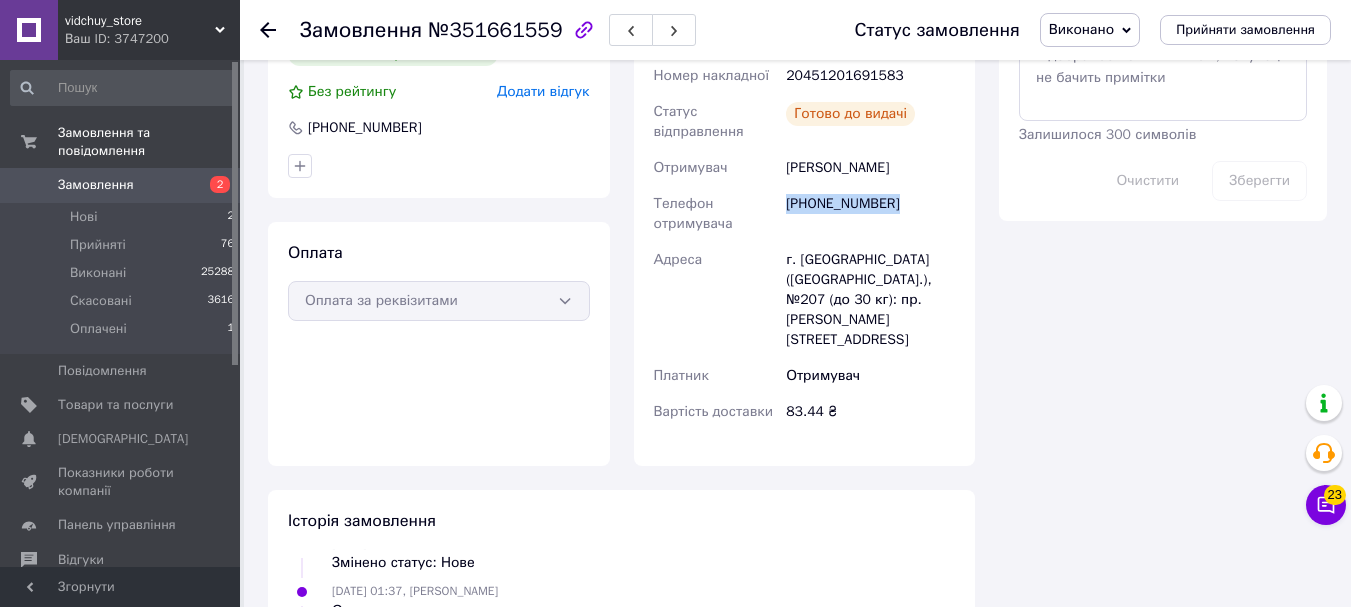 click on "+380639690377" at bounding box center [870, 214] 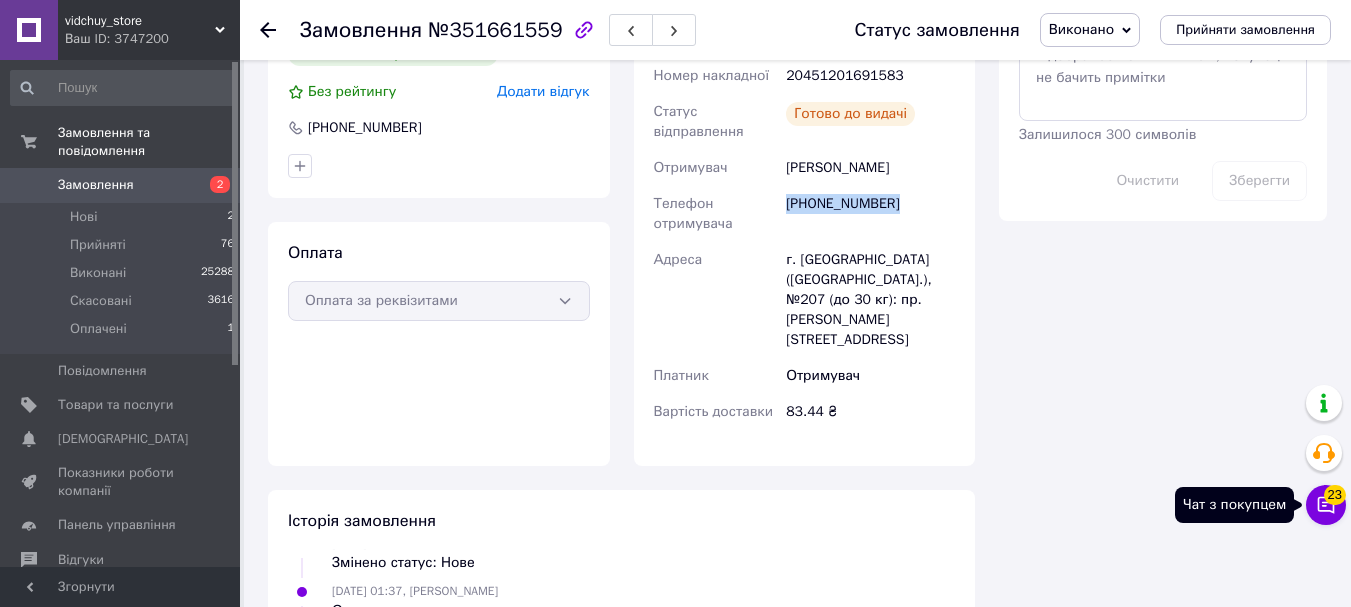 click on "23" at bounding box center (1335, 495) 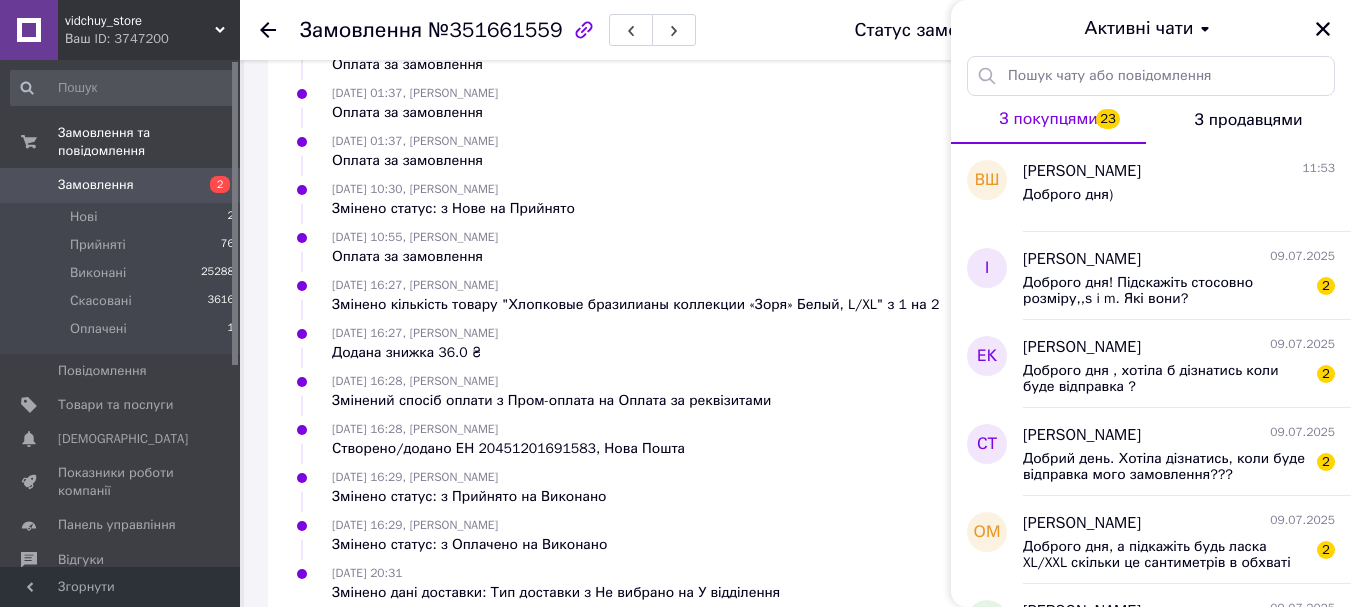 scroll, scrollTop: 0, scrollLeft: 0, axis: both 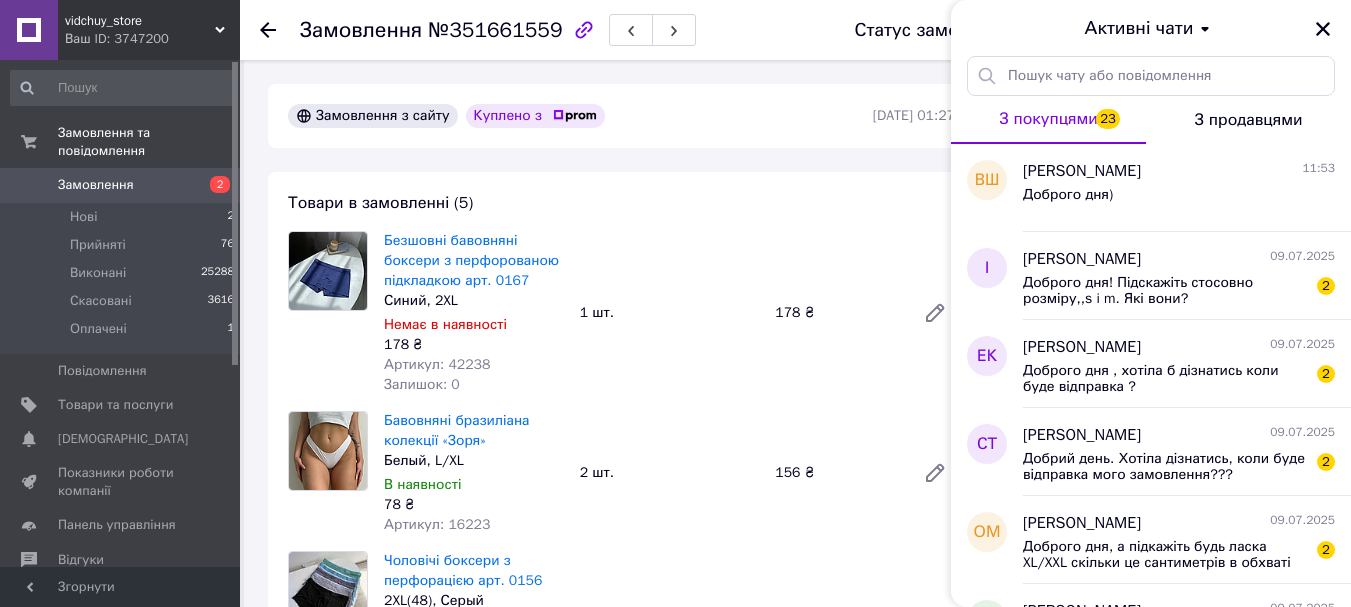 click on "Активні чати" at bounding box center [1151, 28] 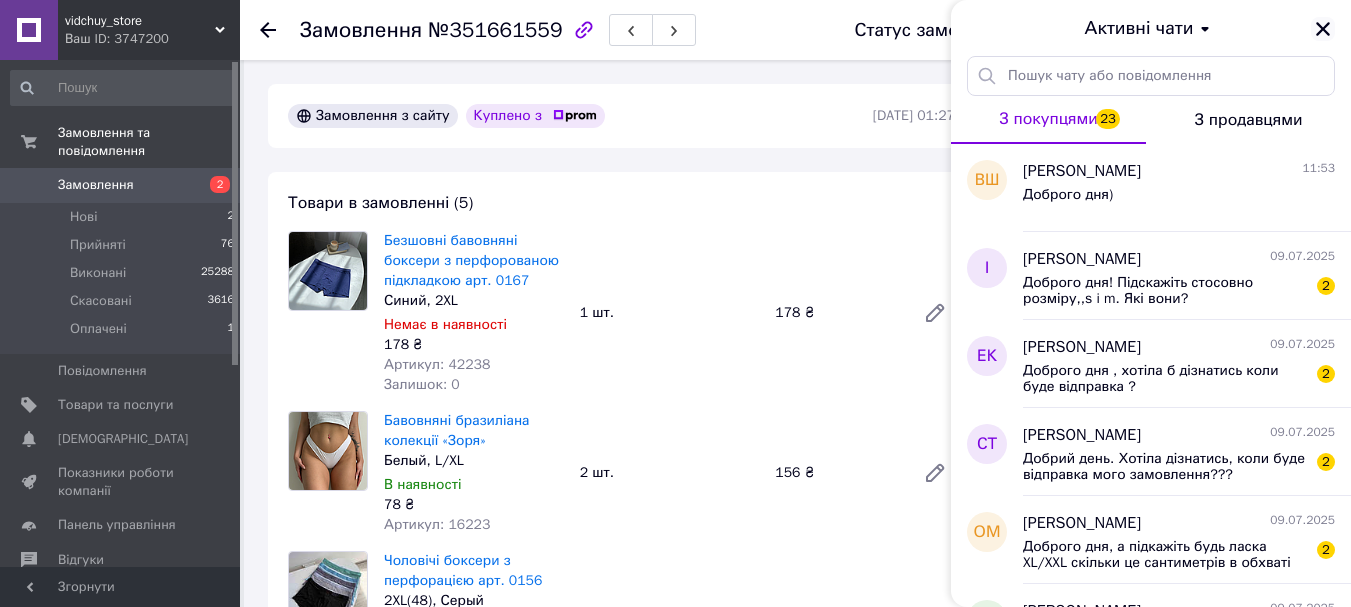 click 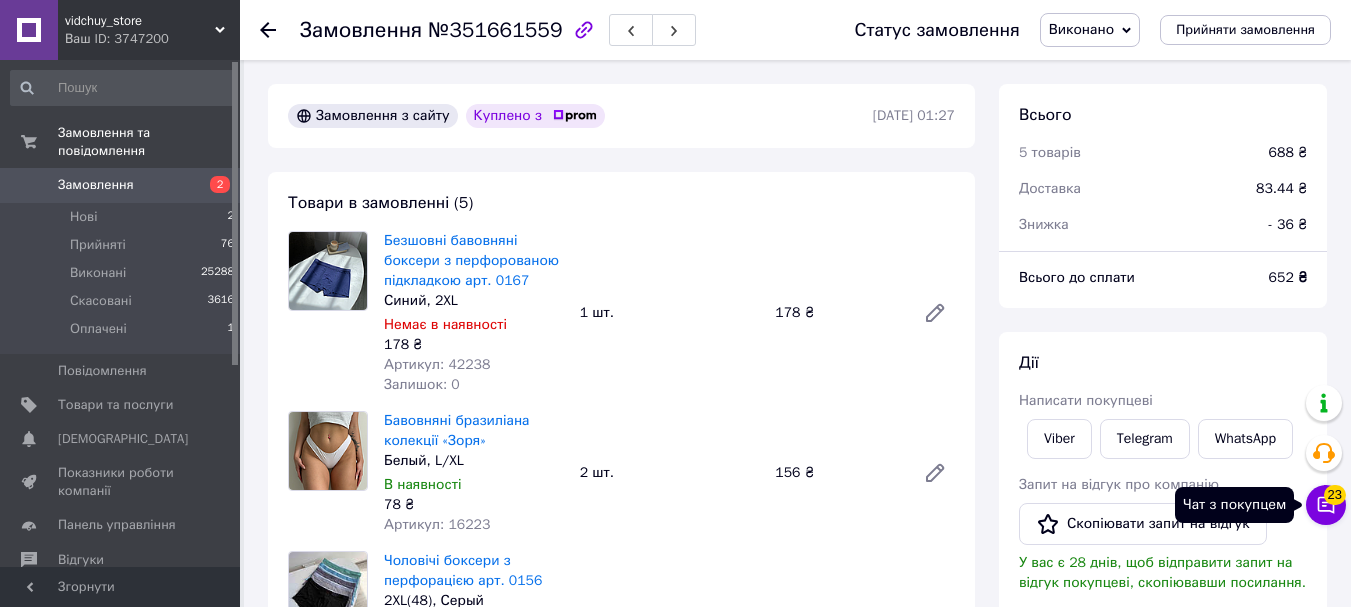 click on "23" at bounding box center (1335, 495) 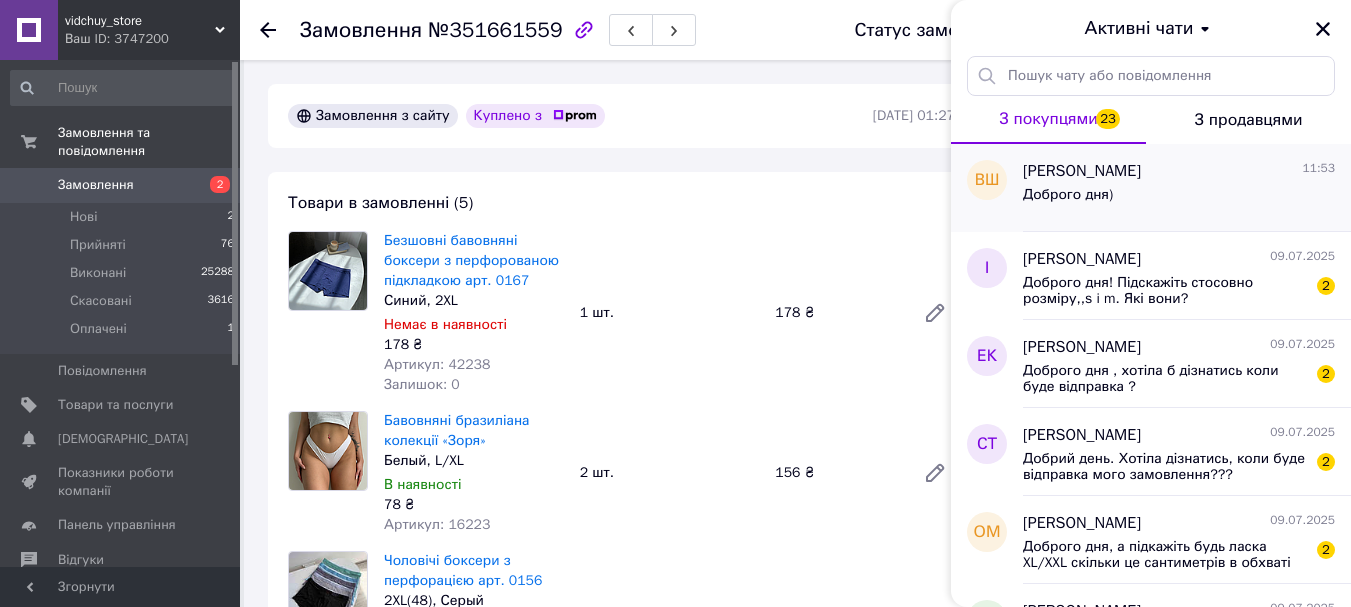 click on "Доброго дня)" at bounding box center (1179, 199) 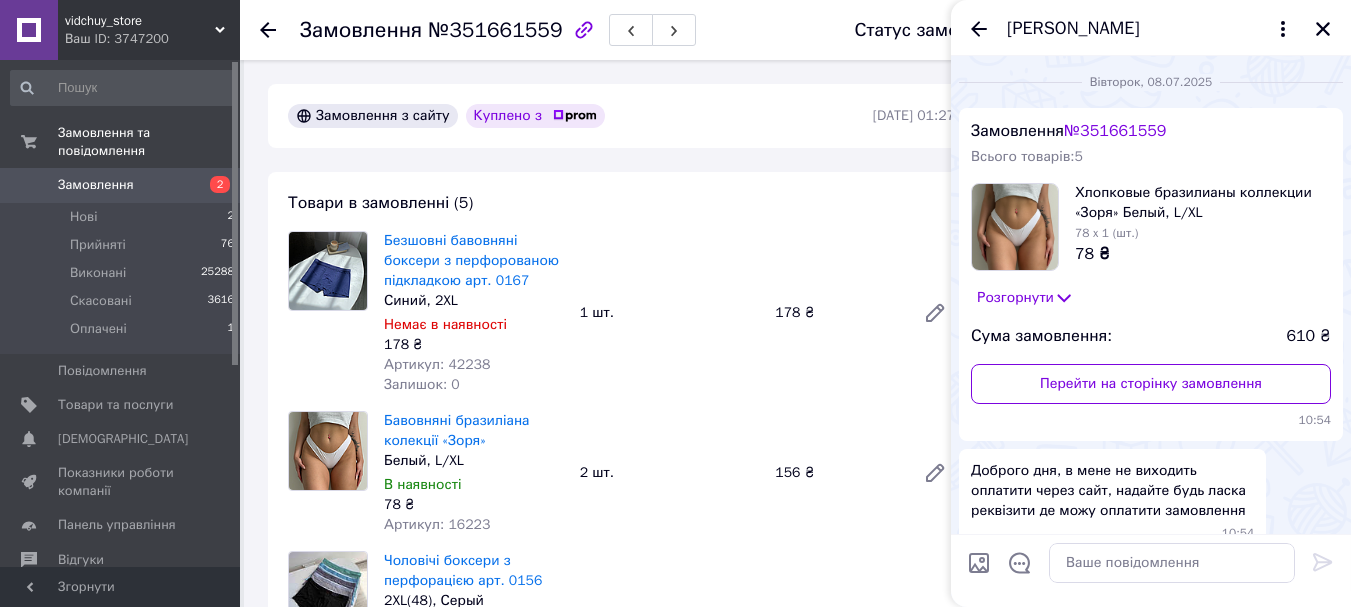 scroll, scrollTop: 133, scrollLeft: 0, axis: vertical 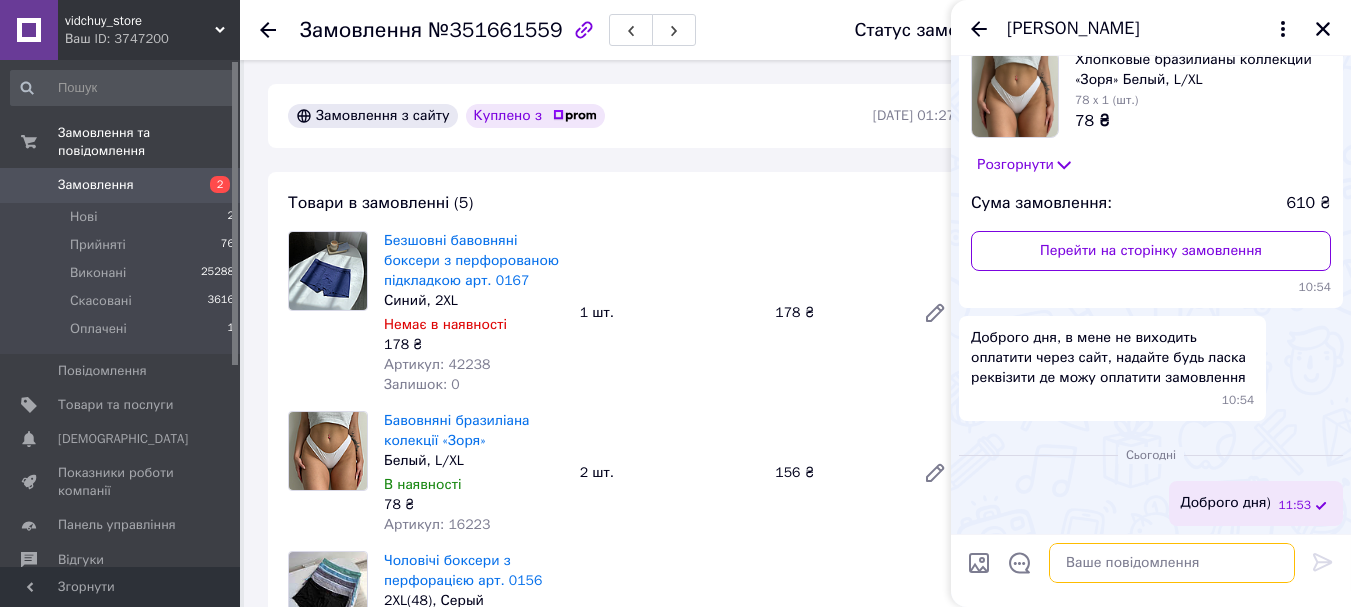 click at bounding box center [1172, 563] 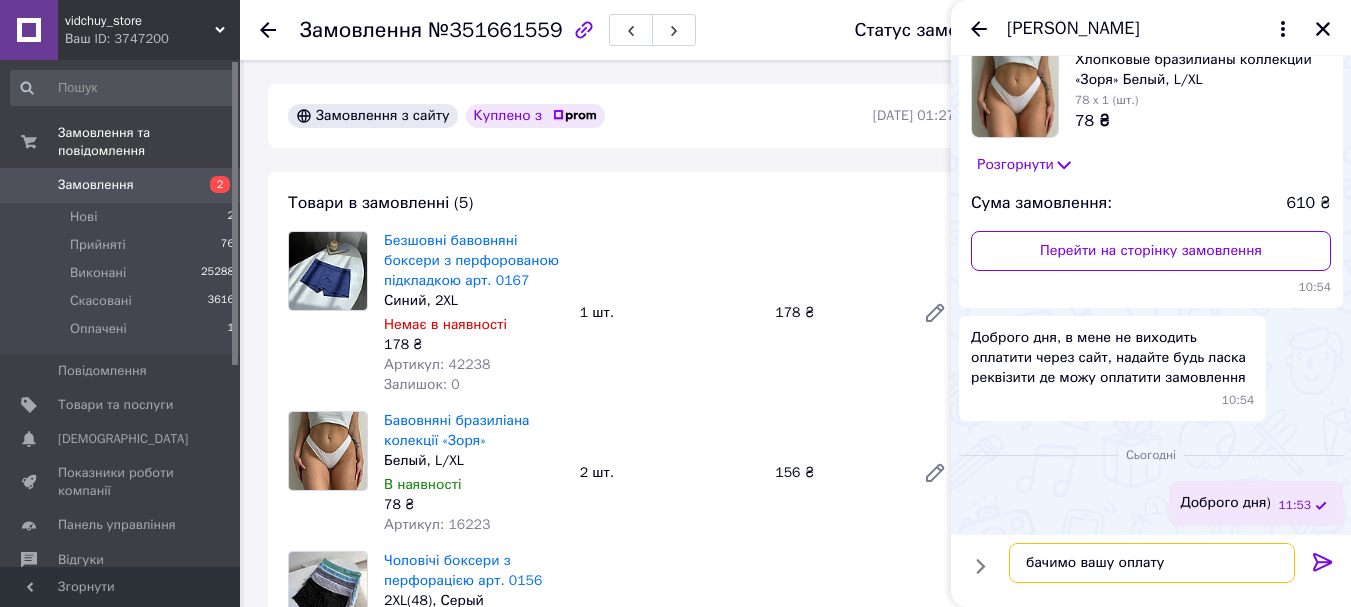 type on "бачимо вашу оплату" 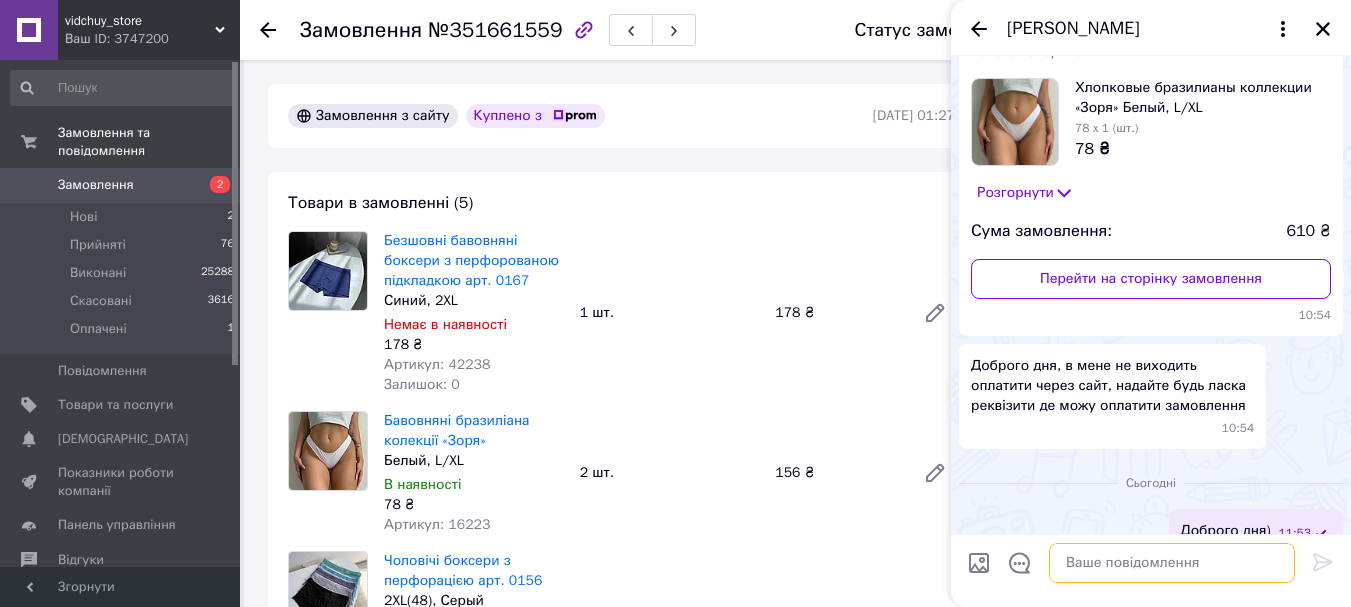 scroll, scrollTop: 0, scrollLeft: 0, axis: both 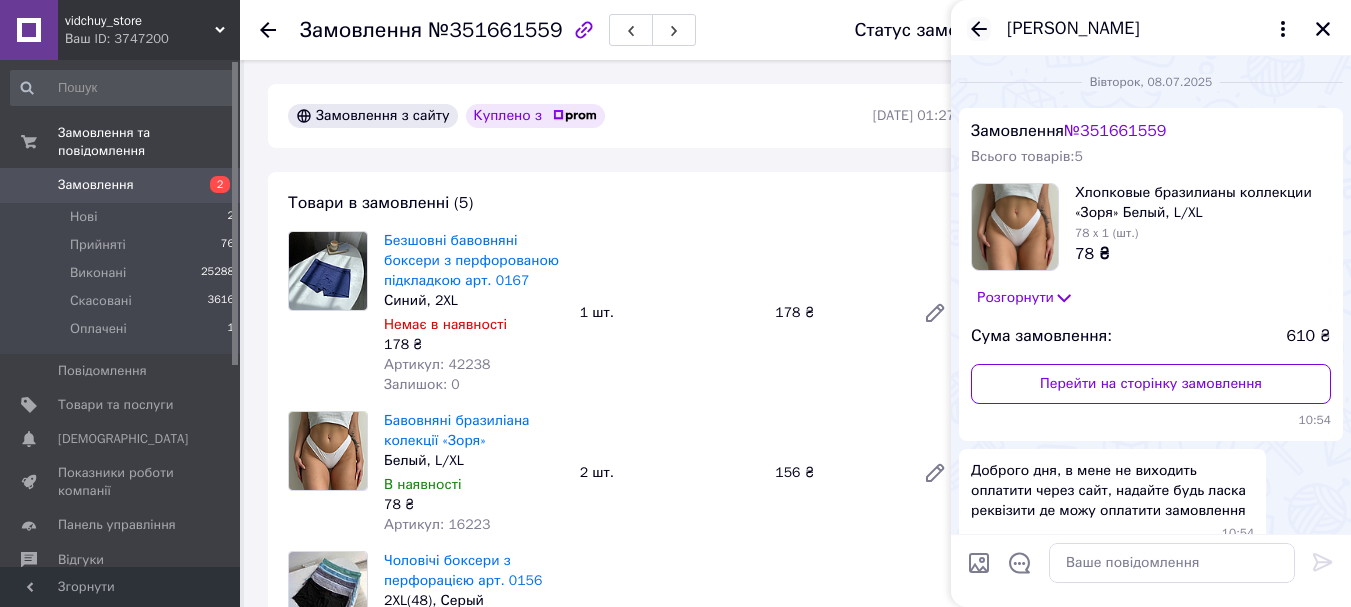click 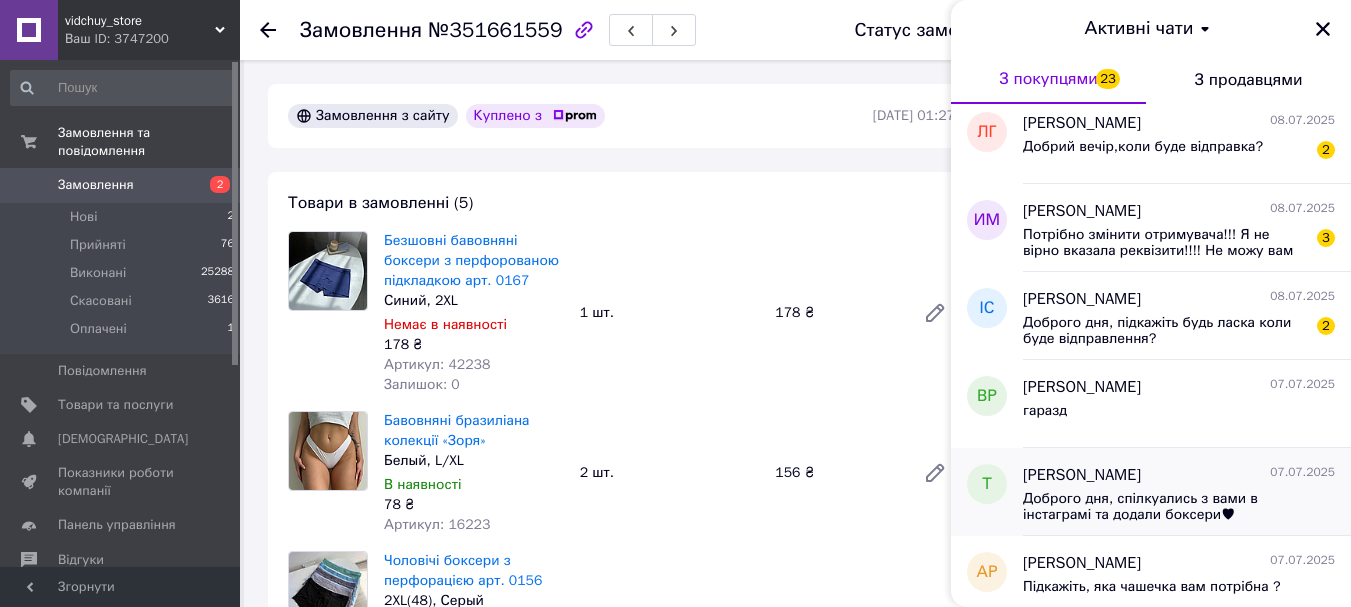 scroll, scrollTop: 700, scrollLeft: 0, axis: vertical 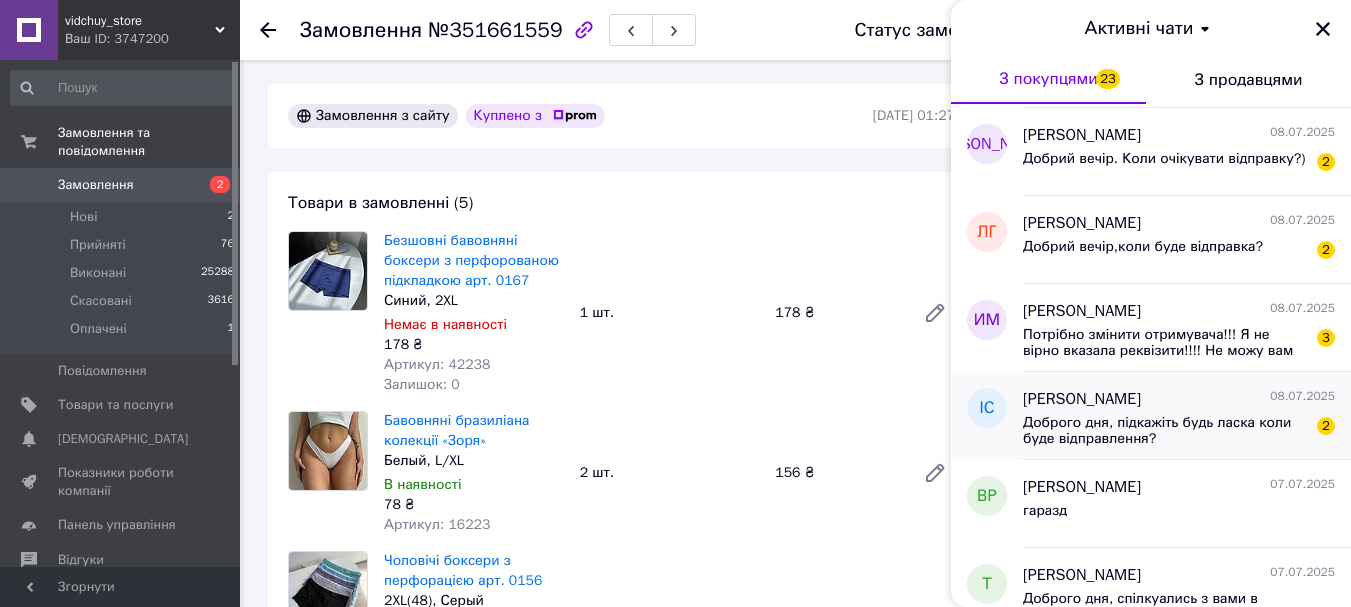 click on "Доброго дня, підкажіть будь ласка коли буде відправлення?" at bounding box center [1165, 431] 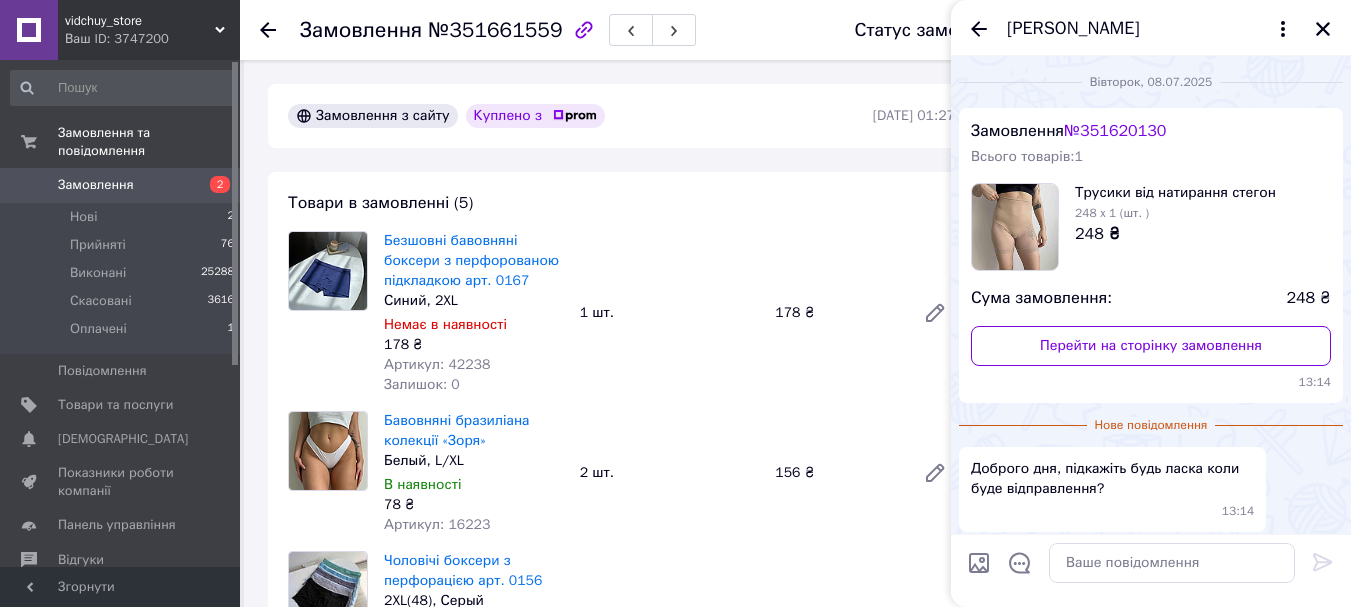 scroll, scrollTop: 79, scrollLeft: 0, axis: vertical 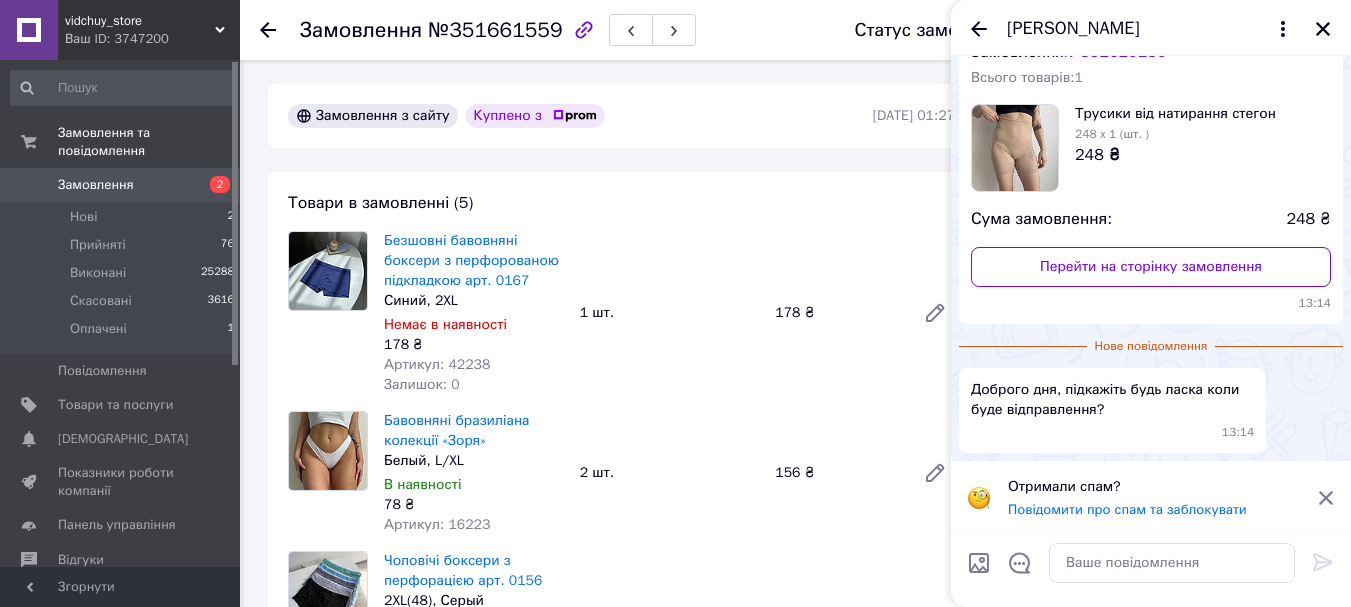 click on "Отримали спам? Повідомити про спам та заблокувати" at bounding box center (1151, 498) 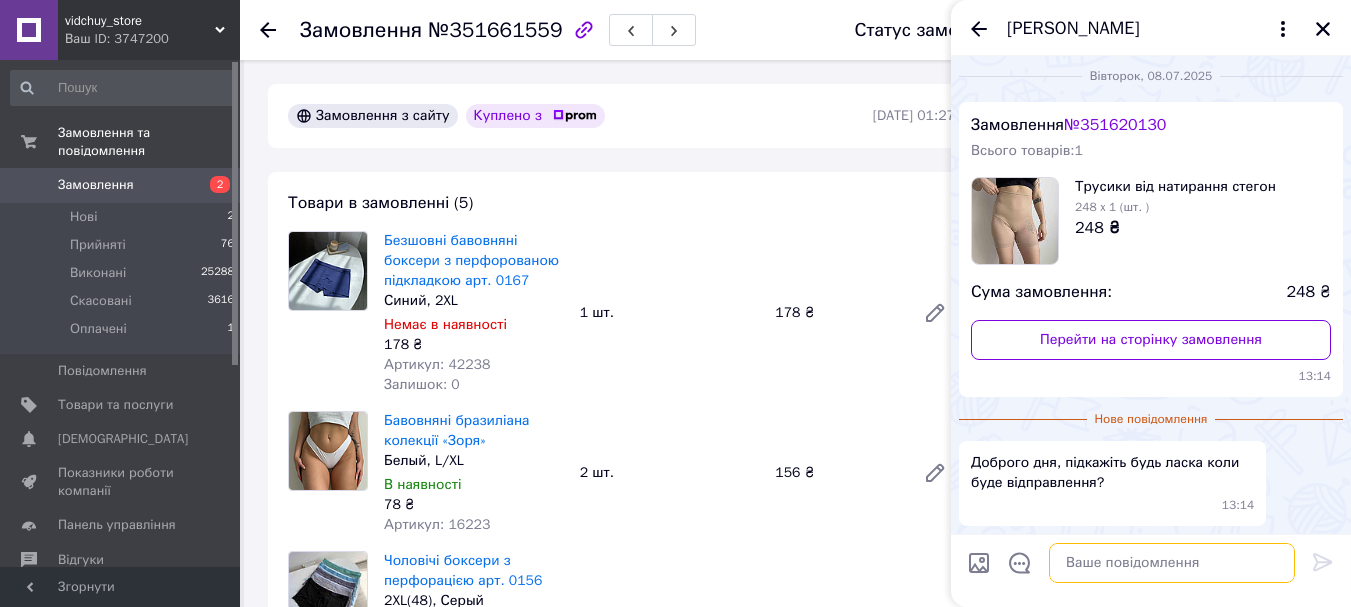 click at bounding box center (1172, 563) 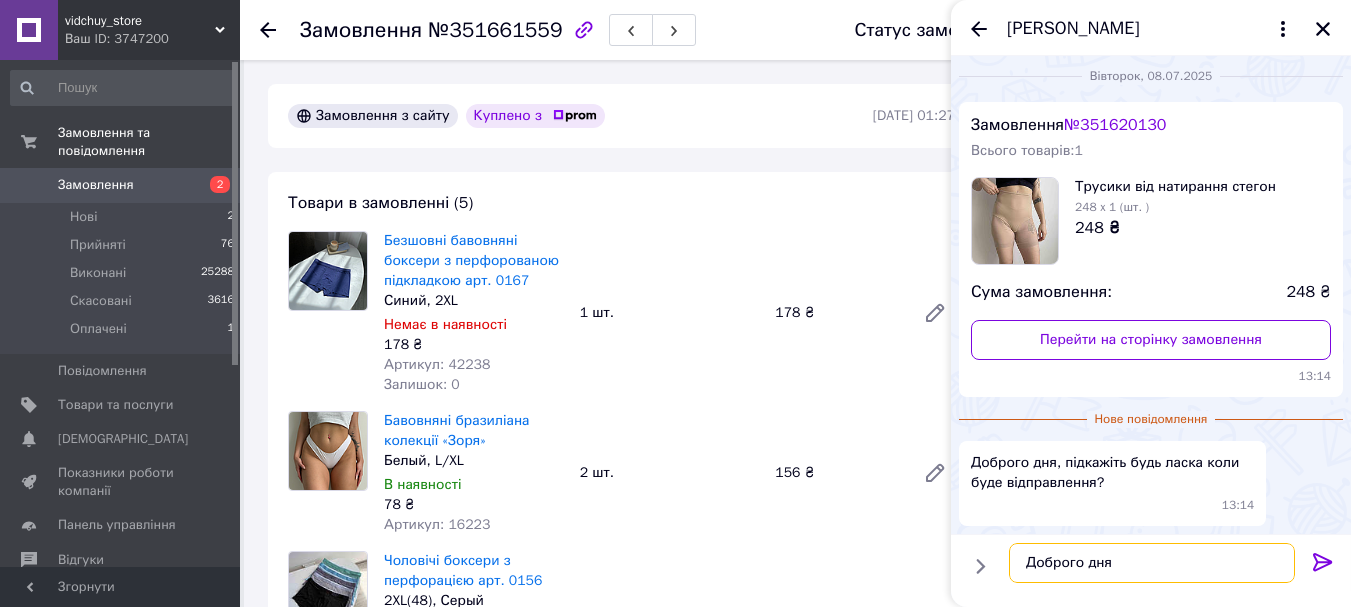 type on "Доброго дня)" 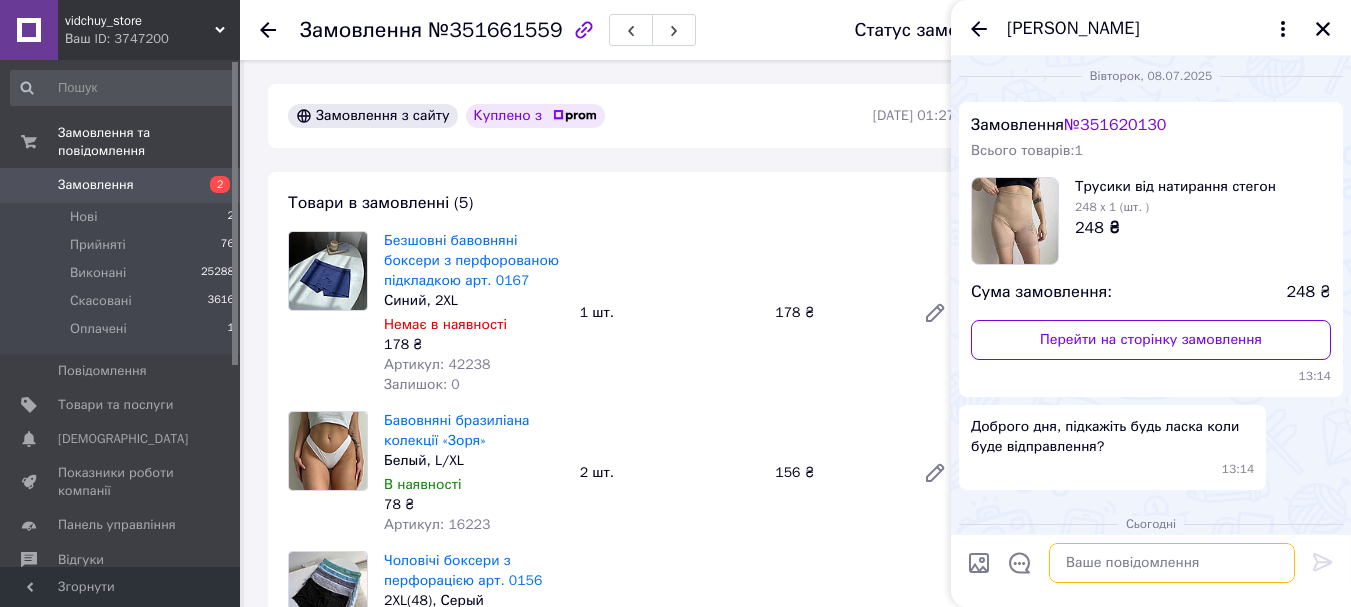 scroll, scrollTop: 75, scrollLeft: 0, axis: vertical 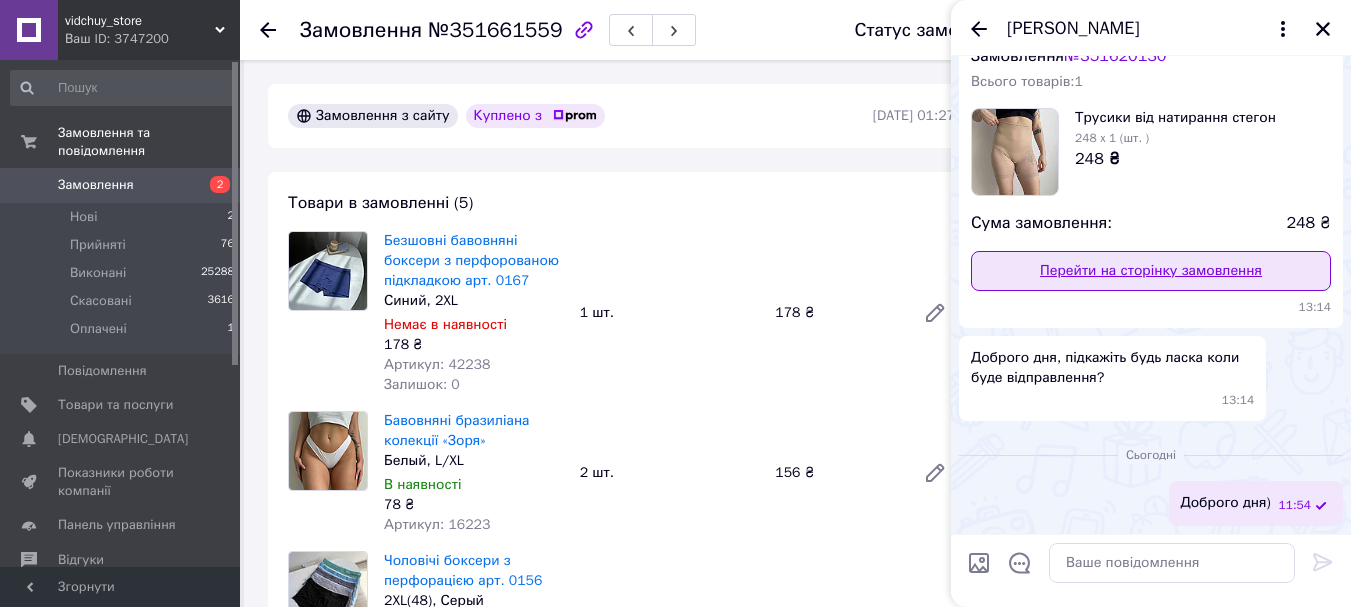 click on "Перейти на сторінку замовлення" at bounding box center (1151, 271) 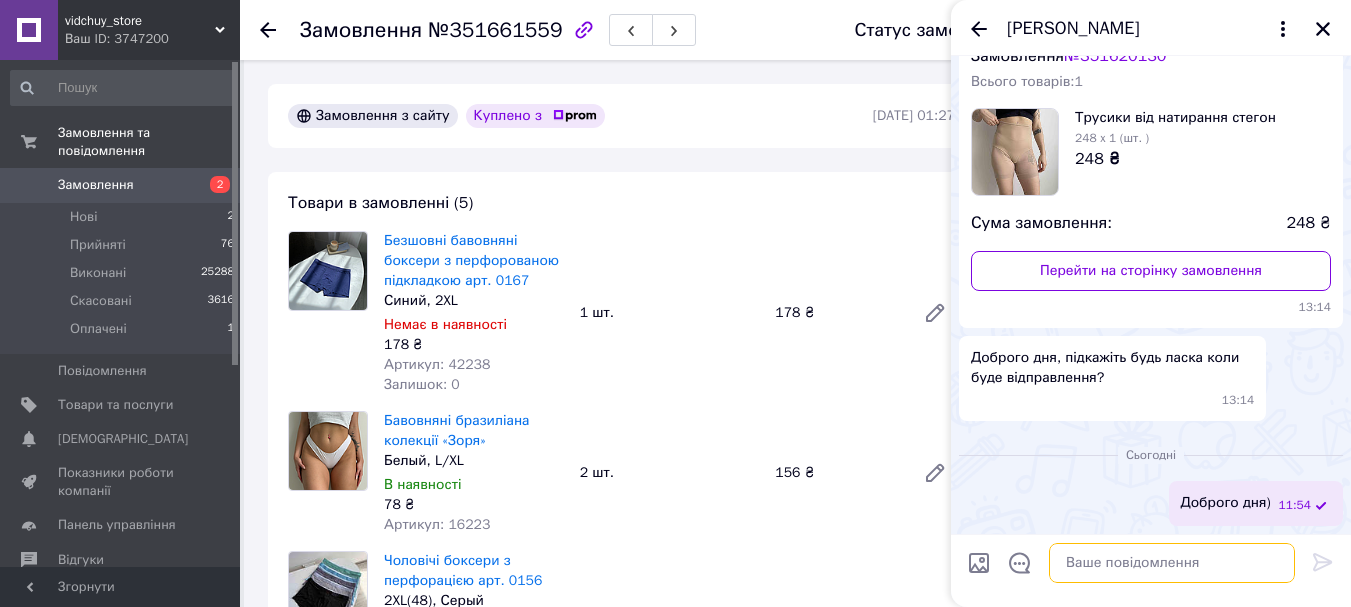 click at bounding box center [1172, 563] 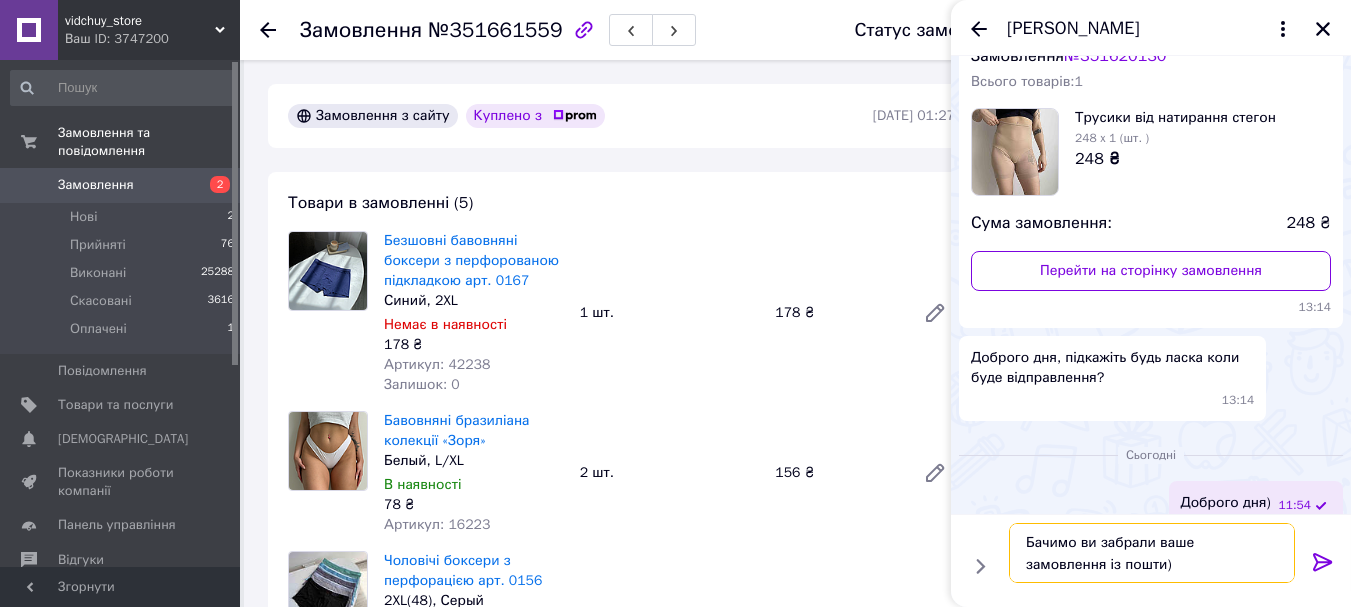 type on "Бачимо ви забрали ваше замовлення із пошти)" 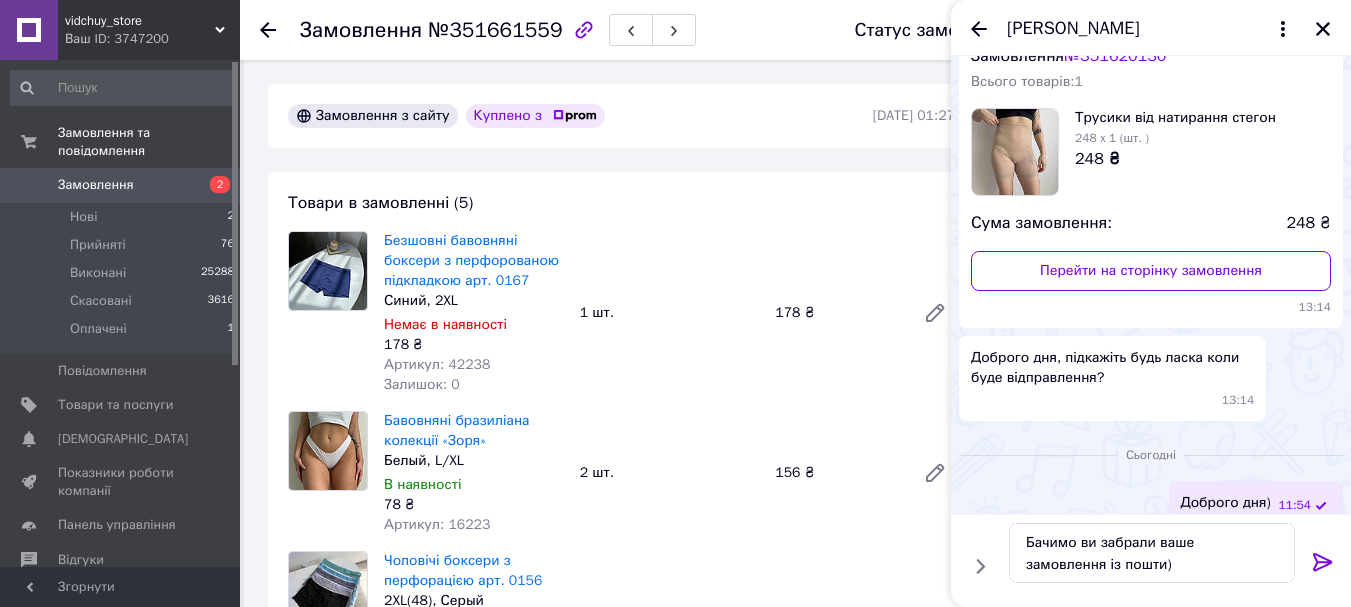 click at bounding box center (1323, 566) 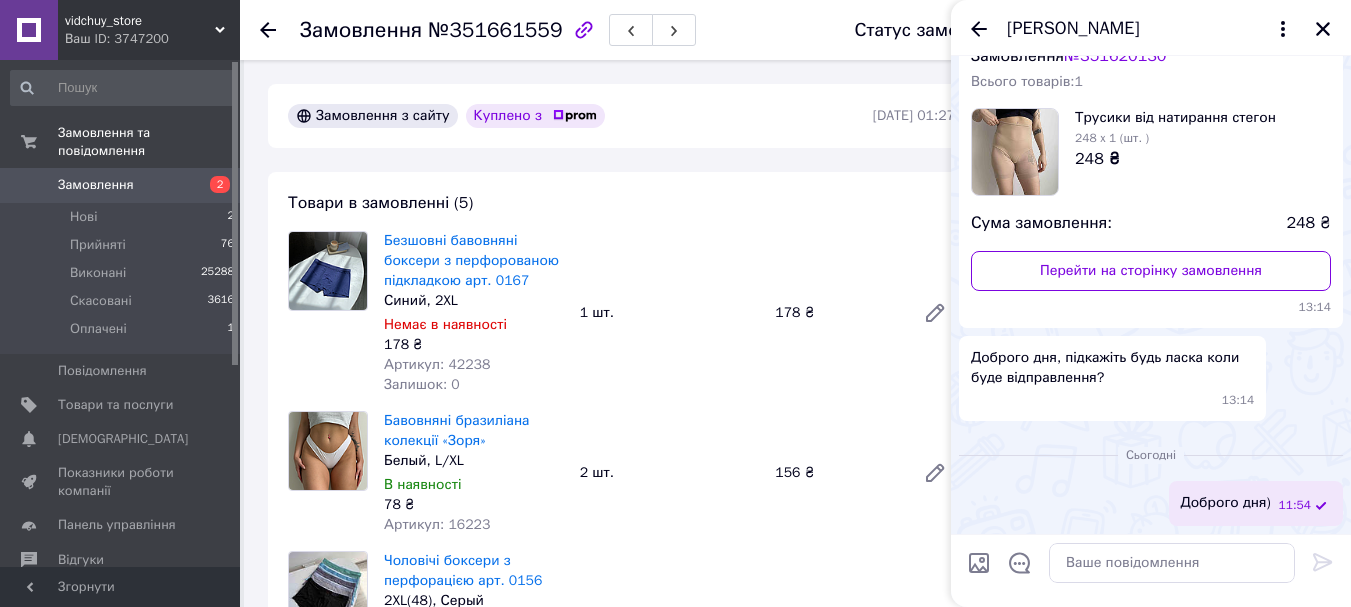 scroll, scrollTop: 168, scrollLeft: 0, axis: vertical 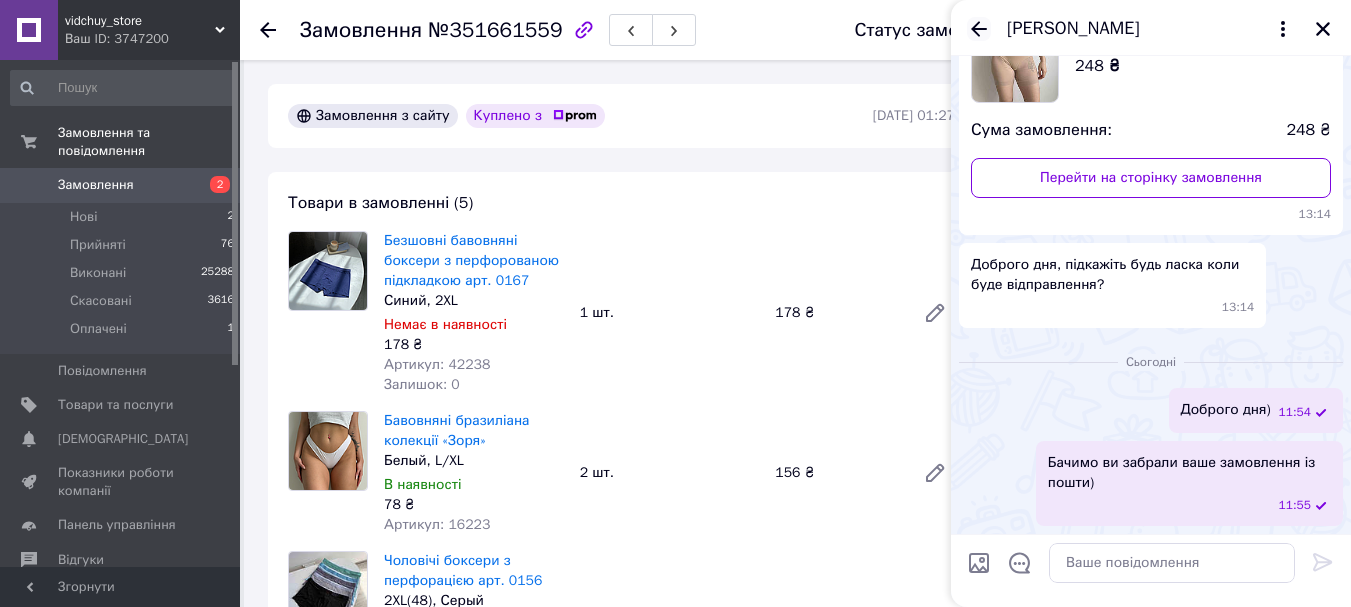 click 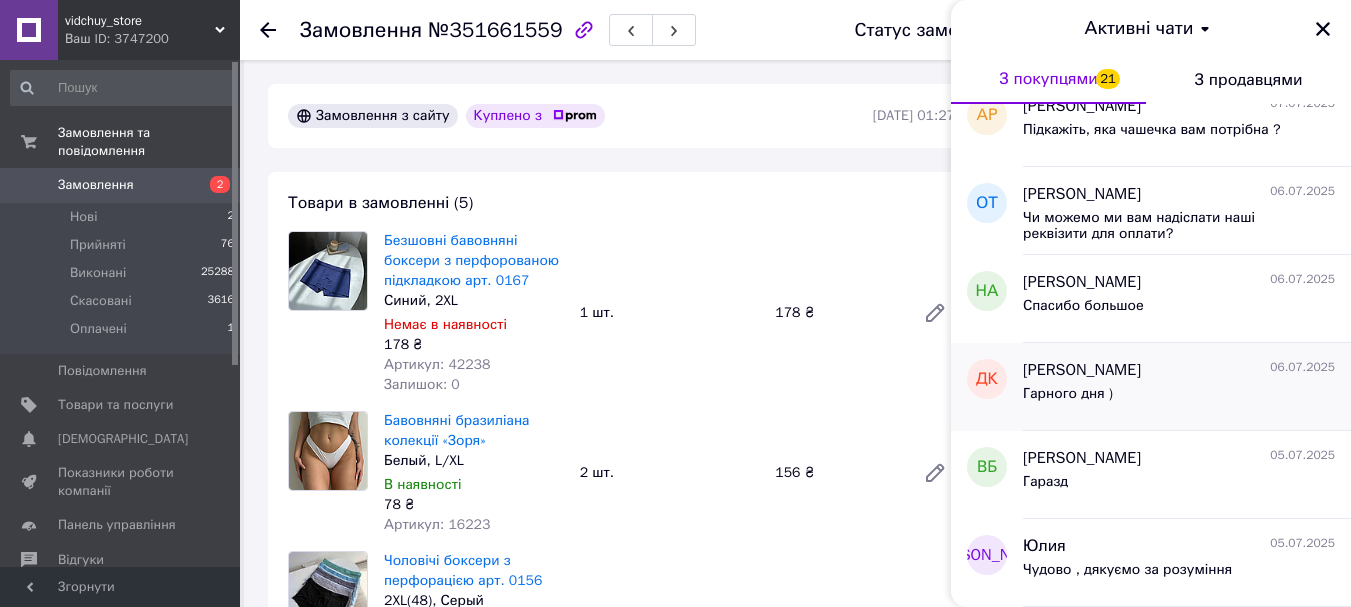 scroll, scrollTop: 957, scrollLeft: 0, axis: vertical 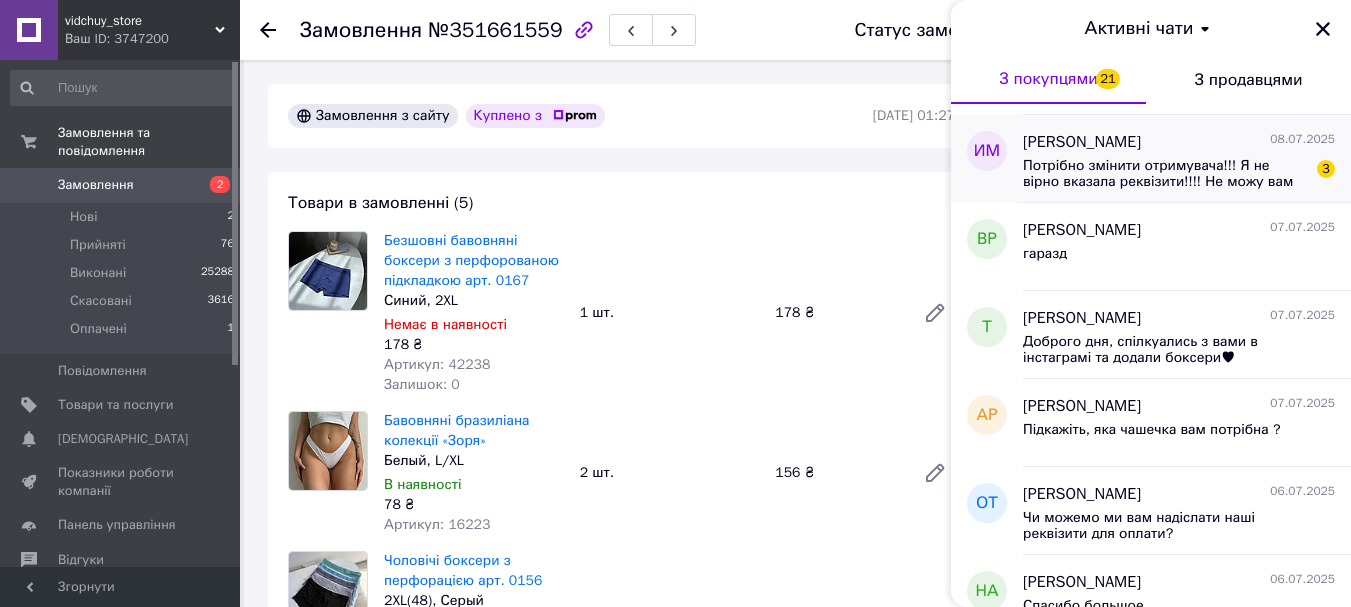 click on "Потрібно змінити отримувача!!! Я не вірно вказала реквізити!!!! Не можу вам дозвонитись..." at bounding box center [1165, 174] 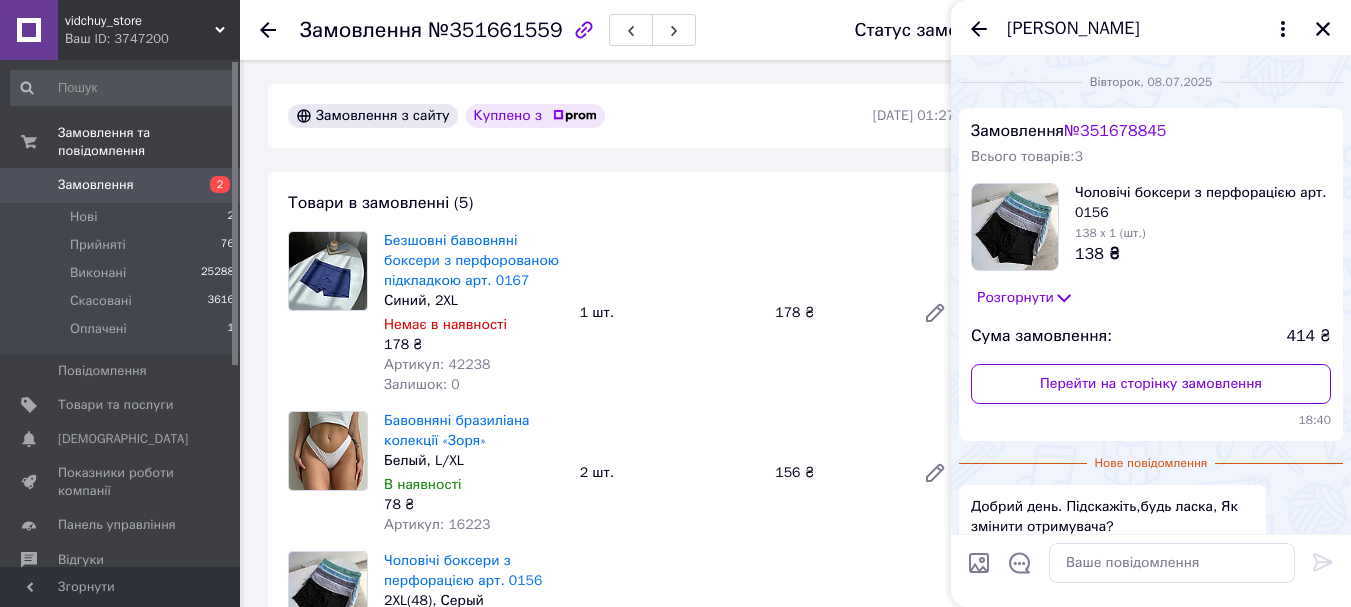 scroll, scrollTop: 230, scrollLeft: 0, axis: vertical 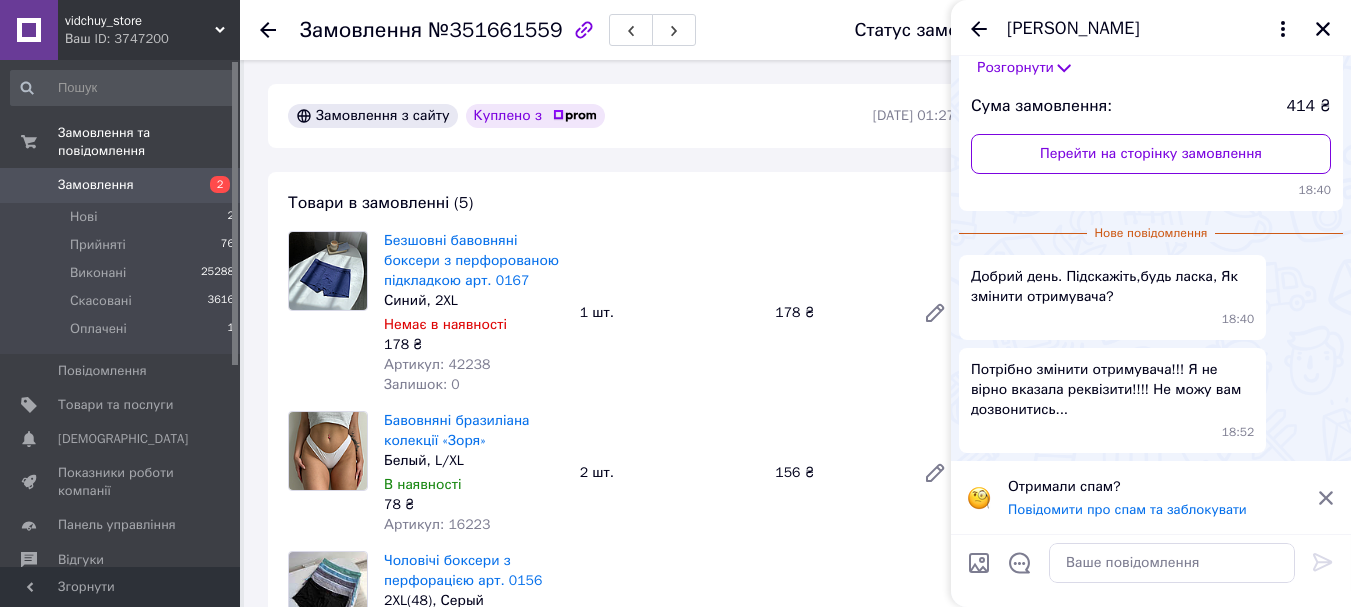 click 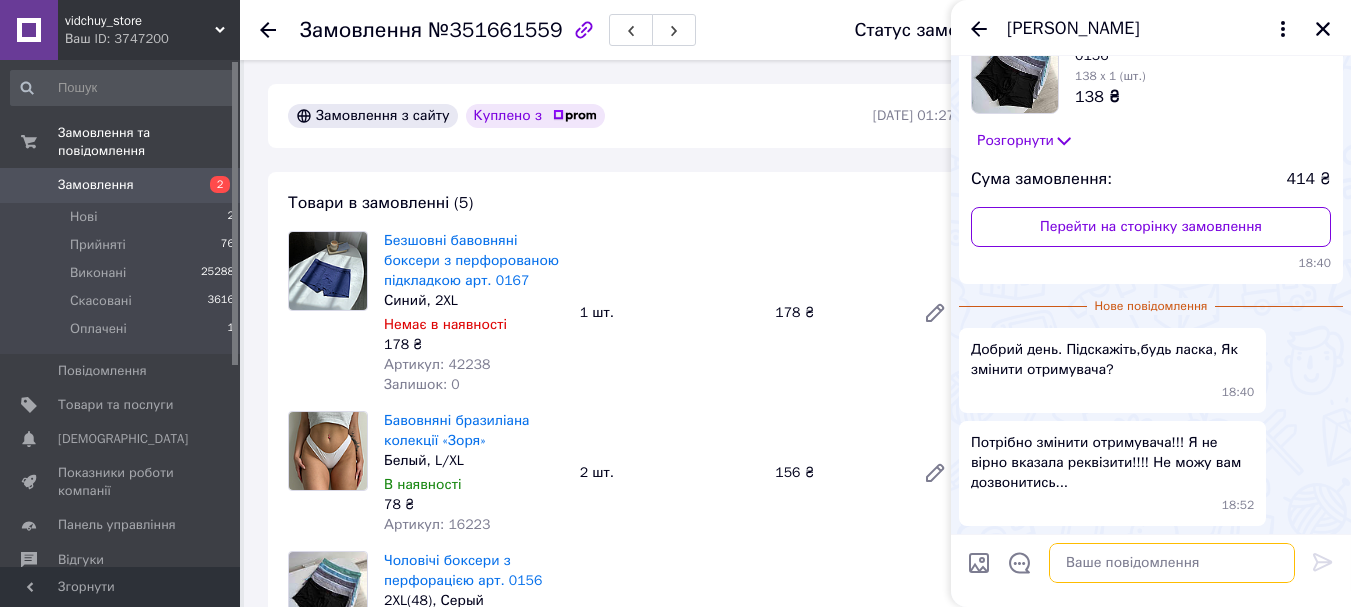 click at bounding box center (1172, 563) 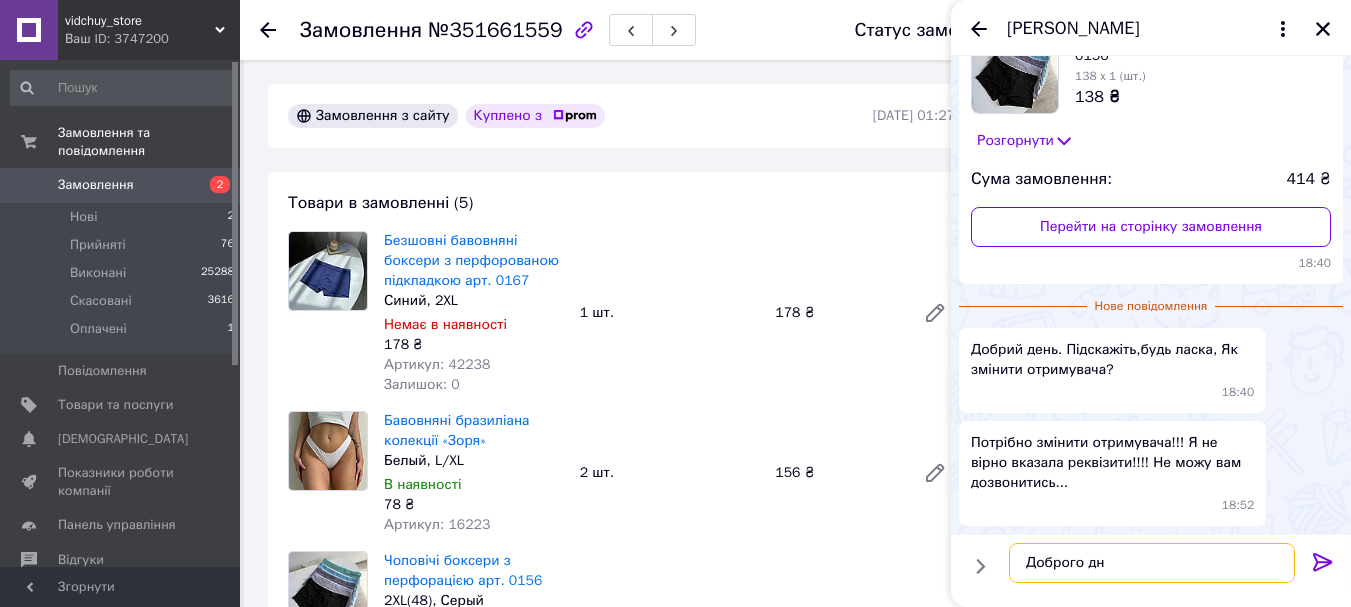 type on "Доброго дня" 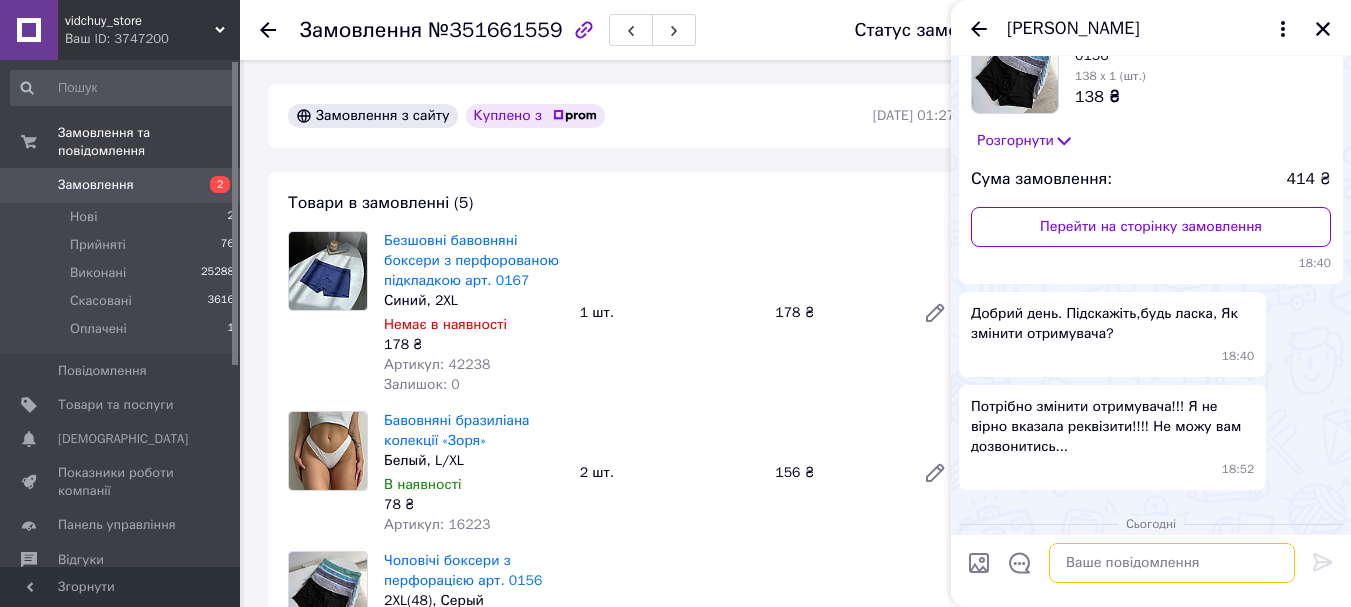 scroll, scrollTop: 226, scrollLeft: 0, axis: vertical 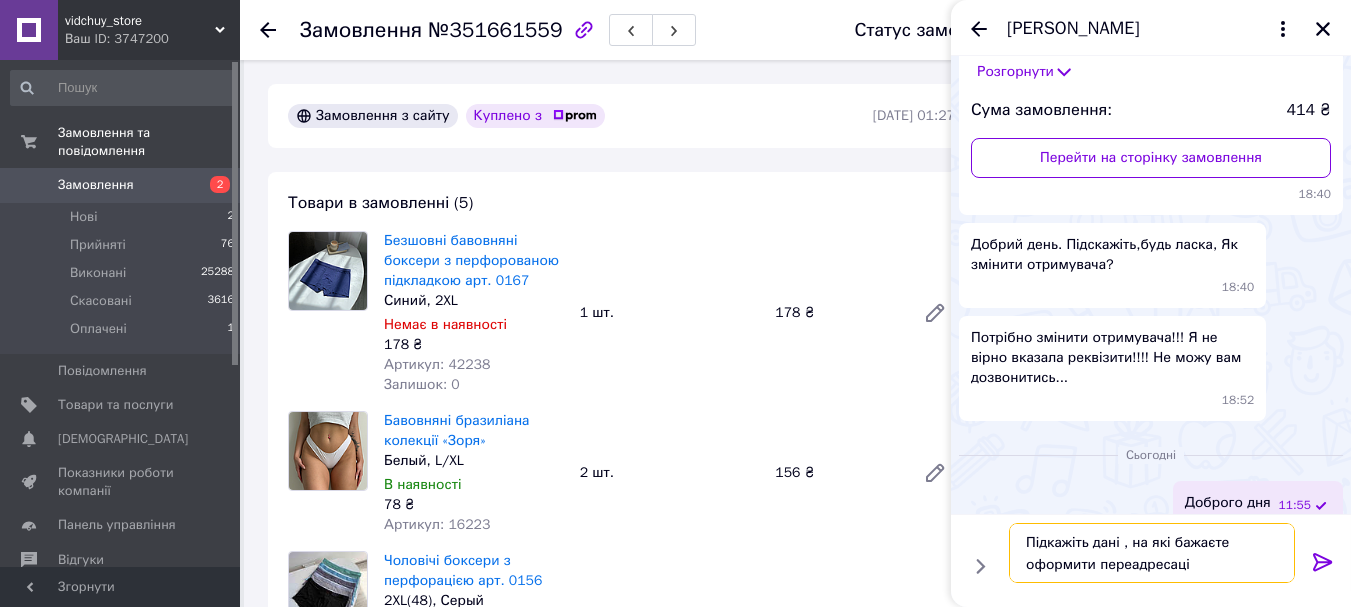type on "Підкажіть дані , на які бажаєте оформити переадресацію" 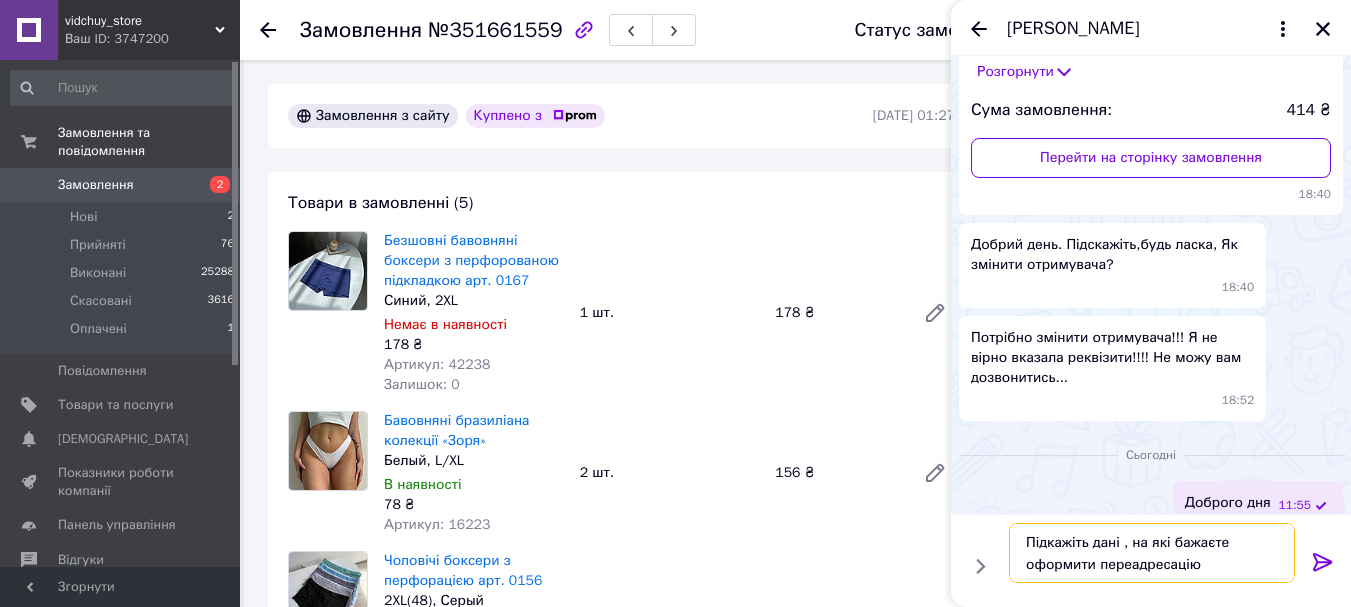 type 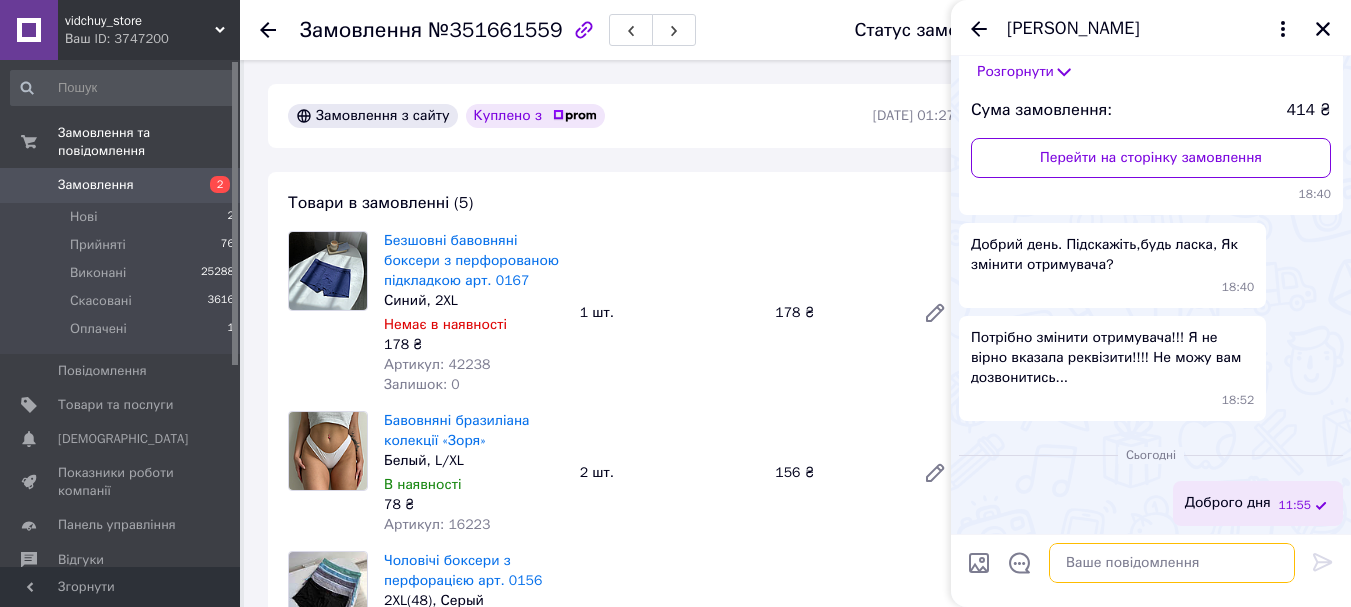 scroll, scrollTop: 319, scrollLeft: 0, axis: vertical 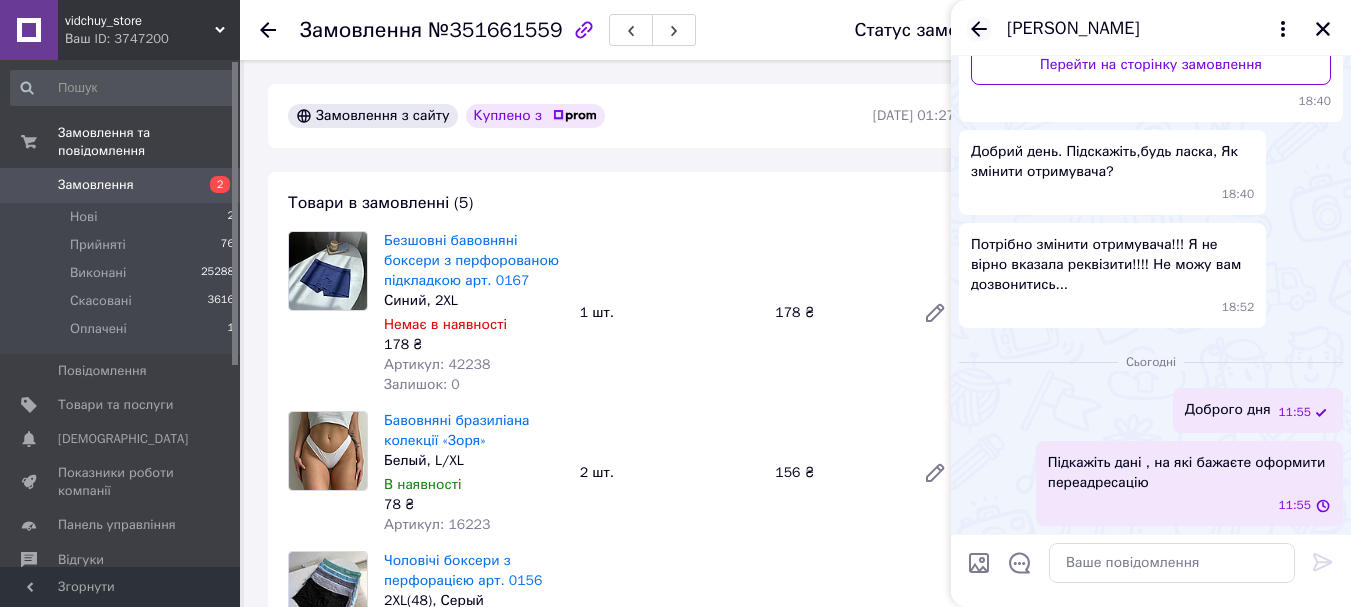click 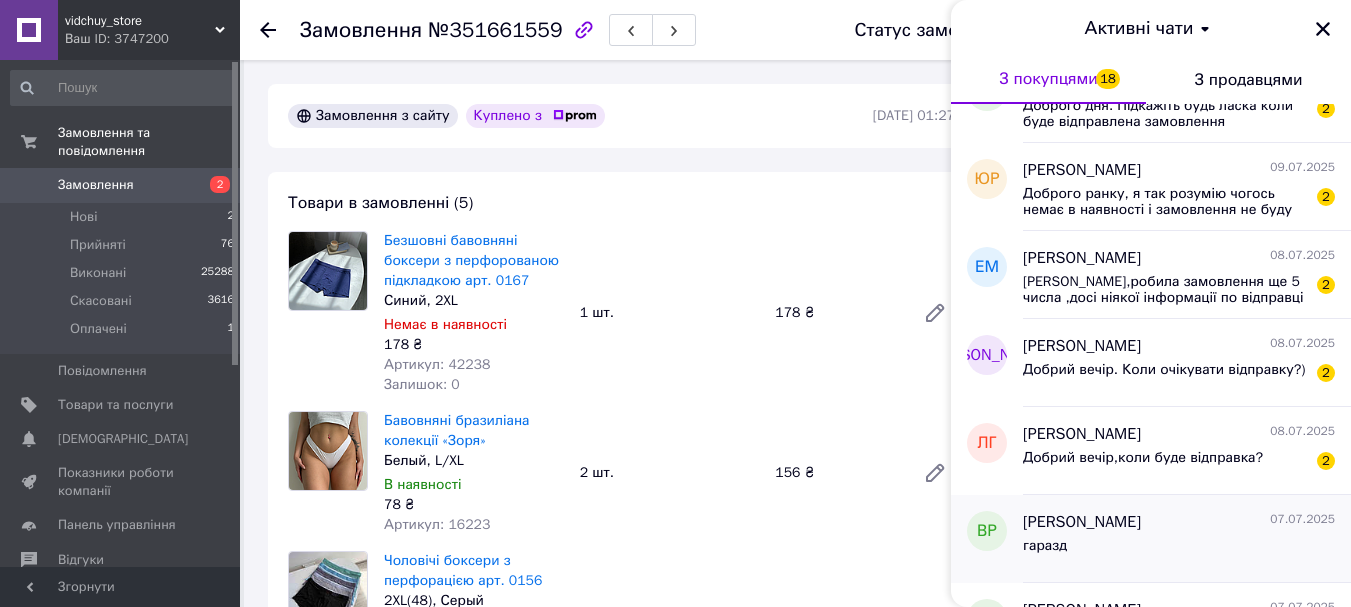 scroll, scrollTop: 700, scrollLeft: 0, axis: vertical 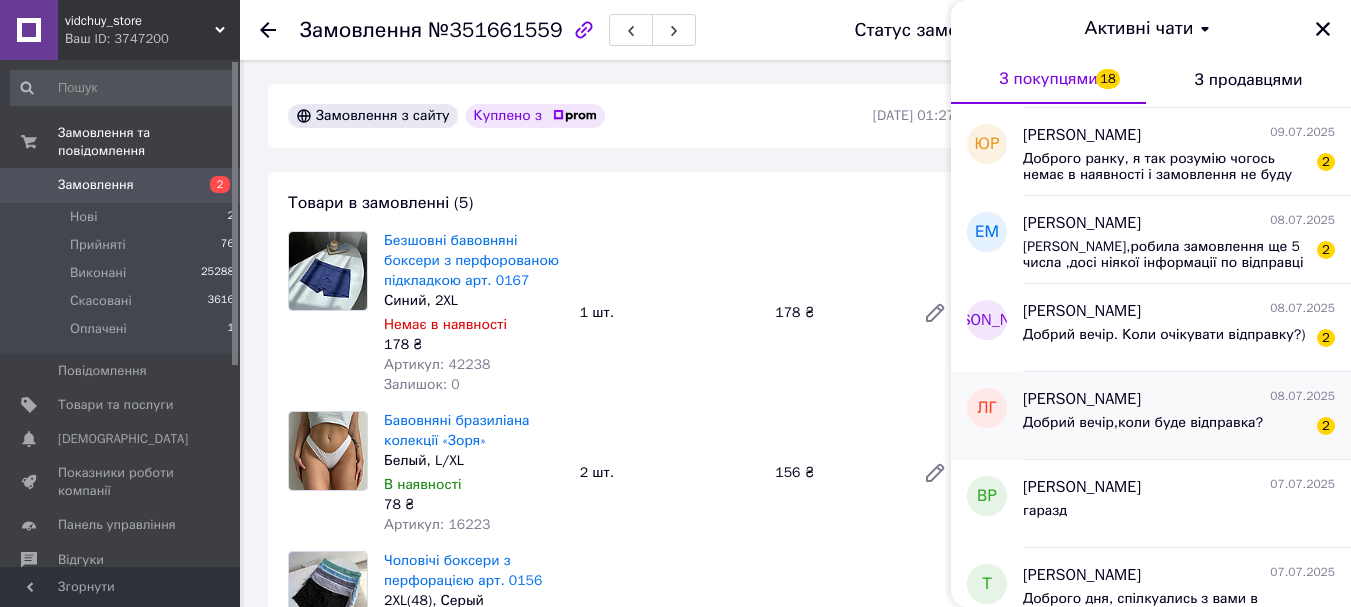 click on "Добрий вечір,коли буде відправка? 2" at bounding box center (1179, 427) 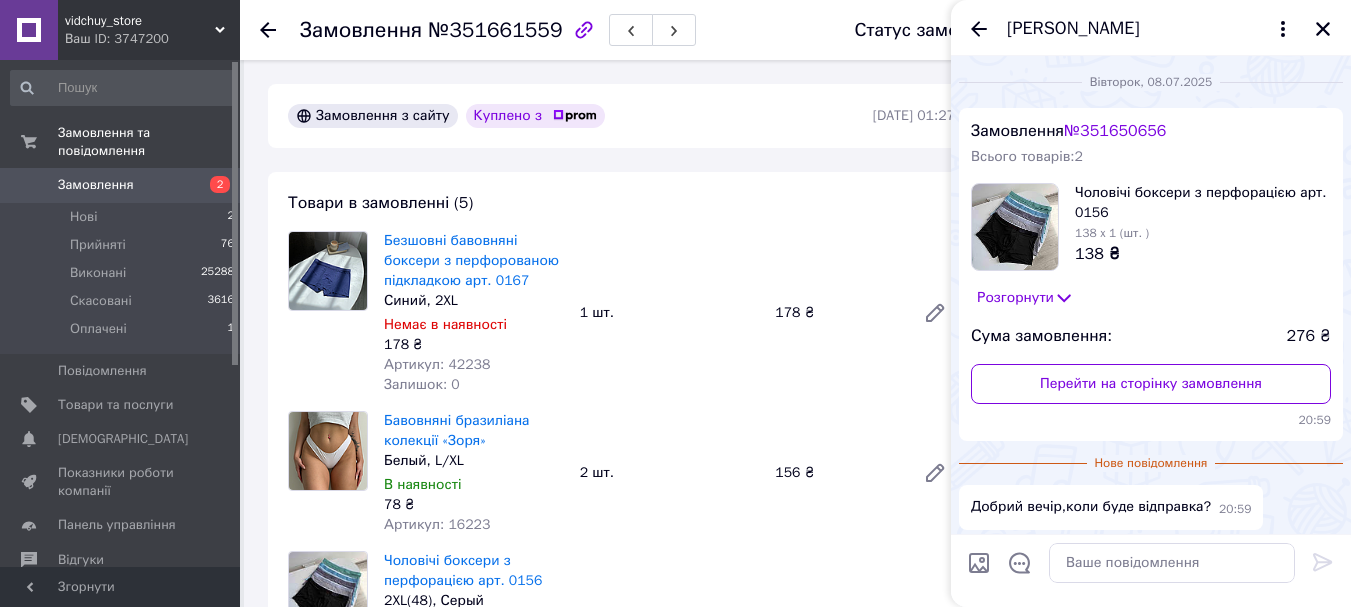 scroll, scrollTop: 77, scrollLeft: 0, axis: vertical 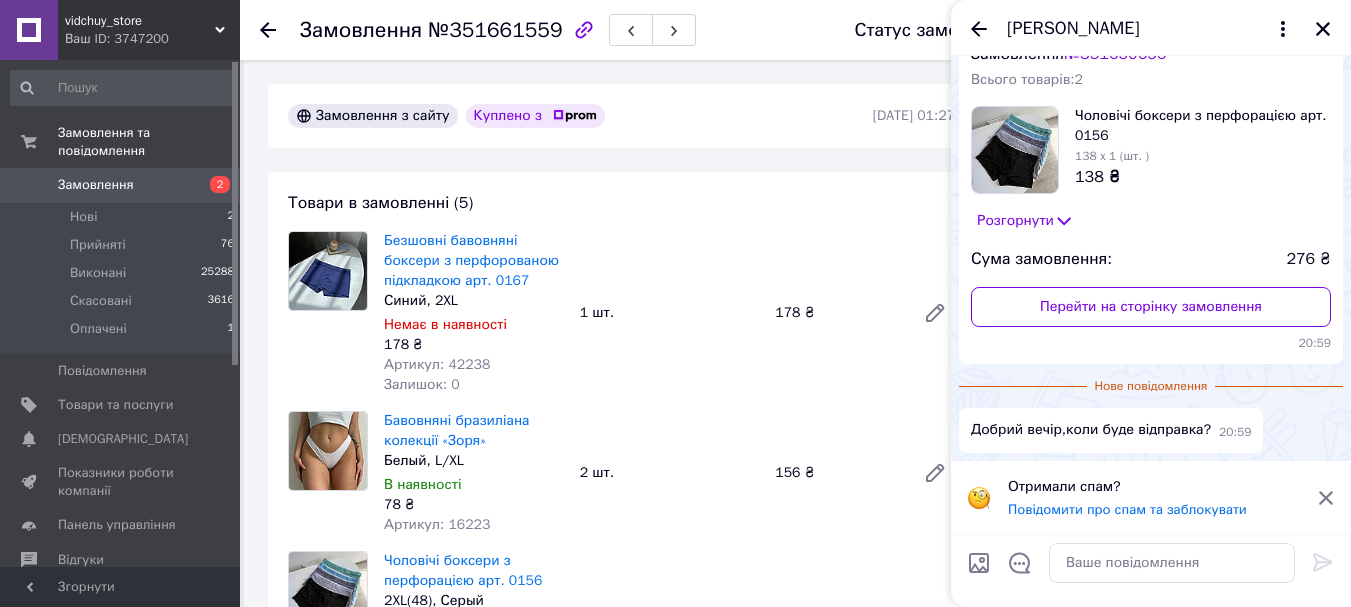 click 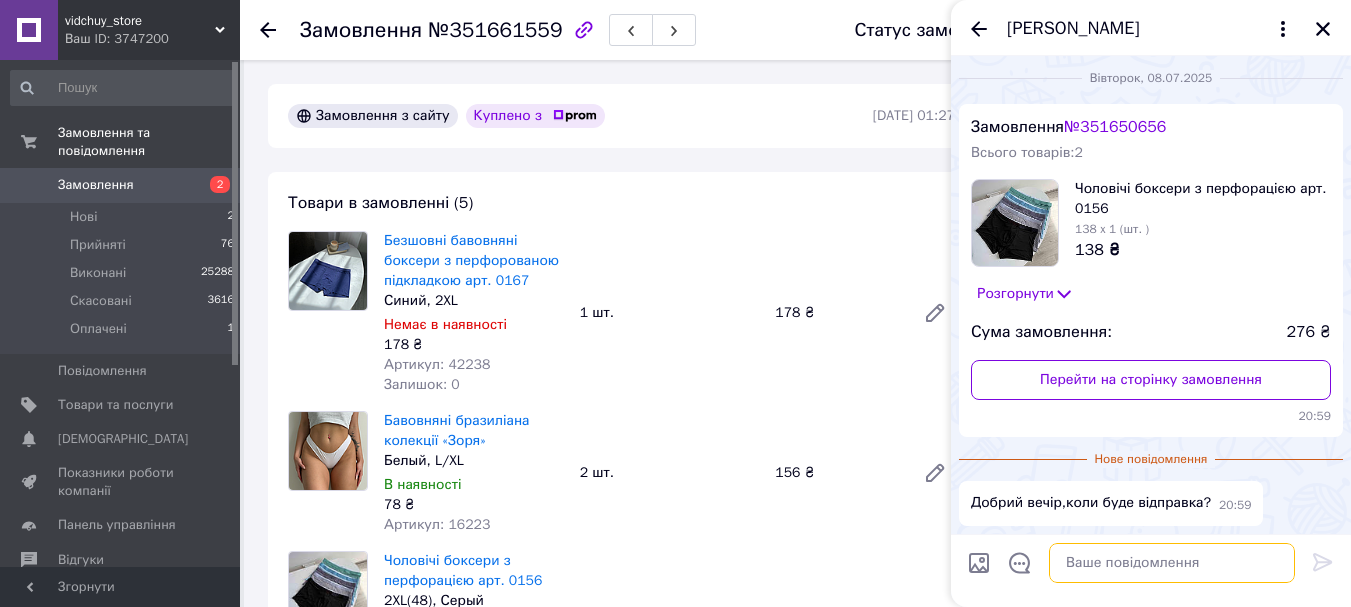 click at bounding box center (1172, 563) 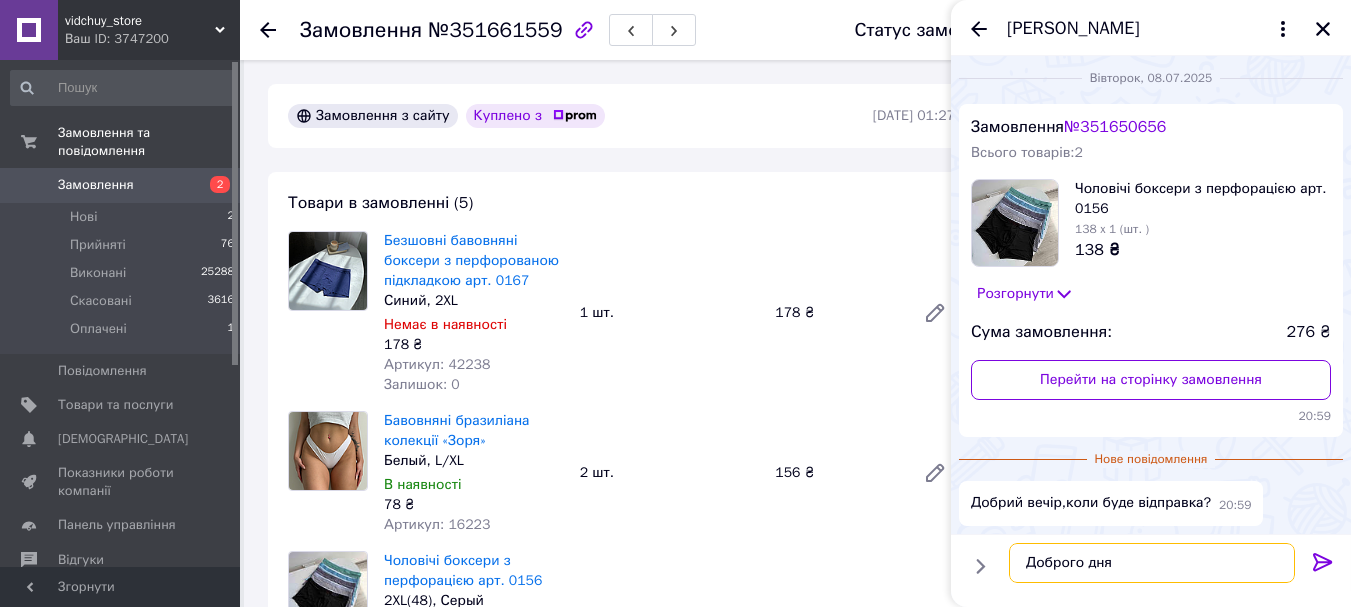 type on "Доброго дня" 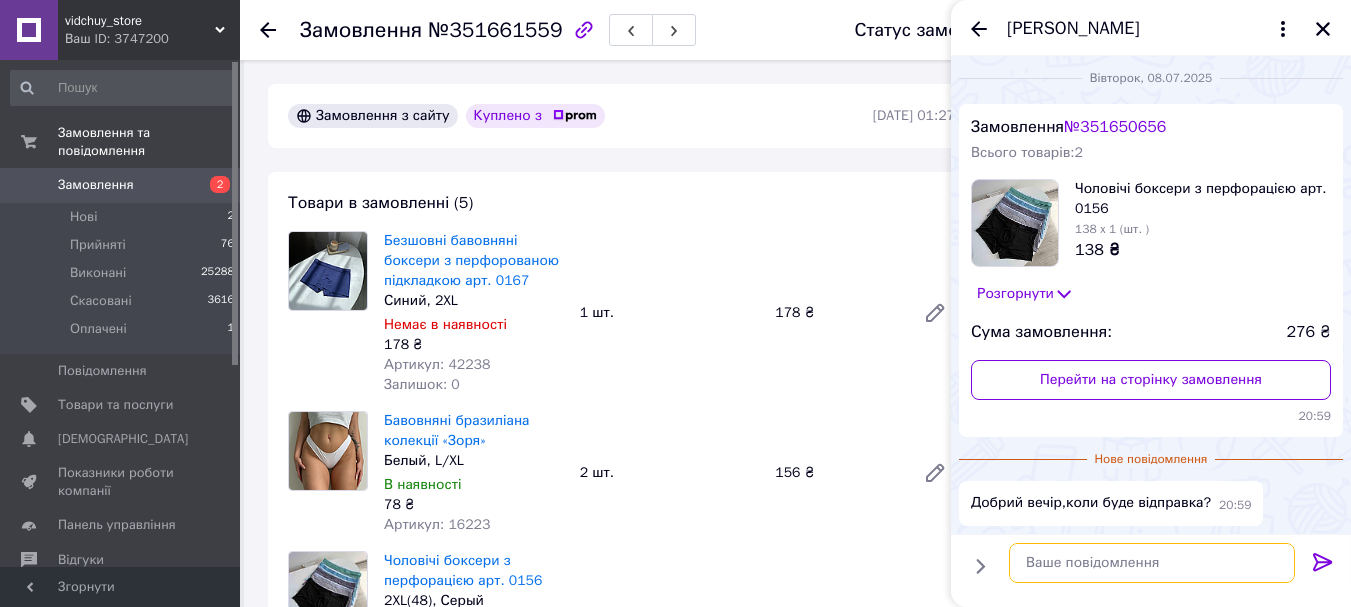 scroll, scrollTop: 73, scrollLeft: 0, axis: vertical 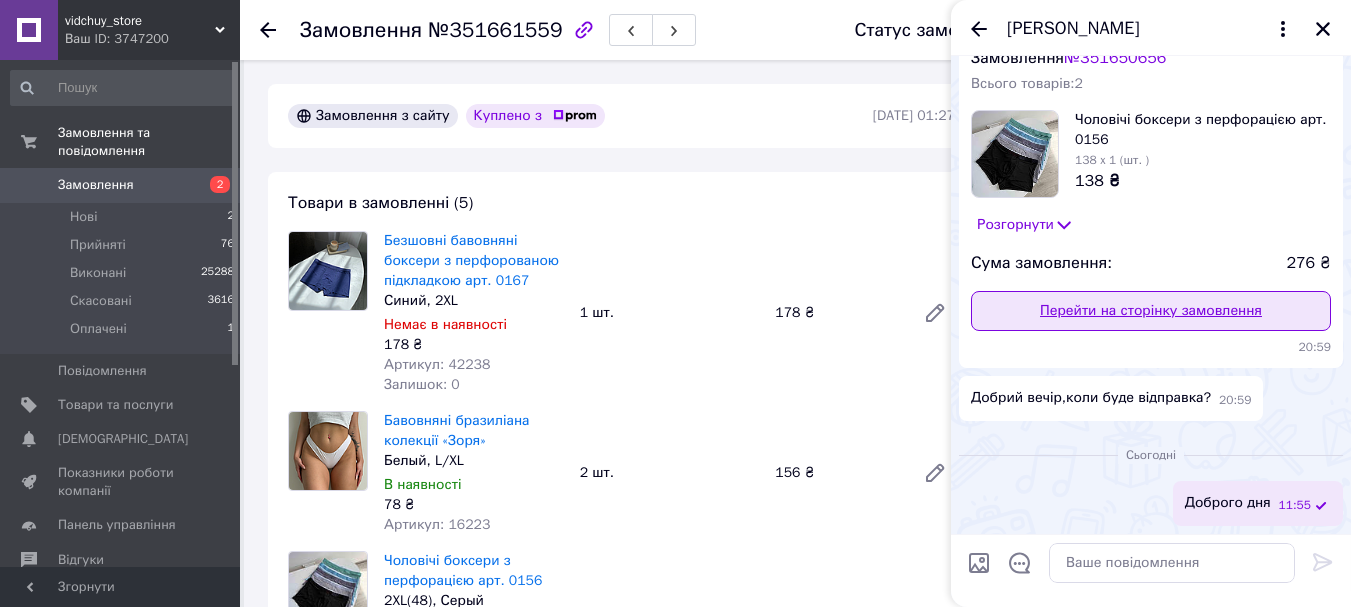 click on "Перейти на сторінку замовлення" at bounding box center [1151, 311] 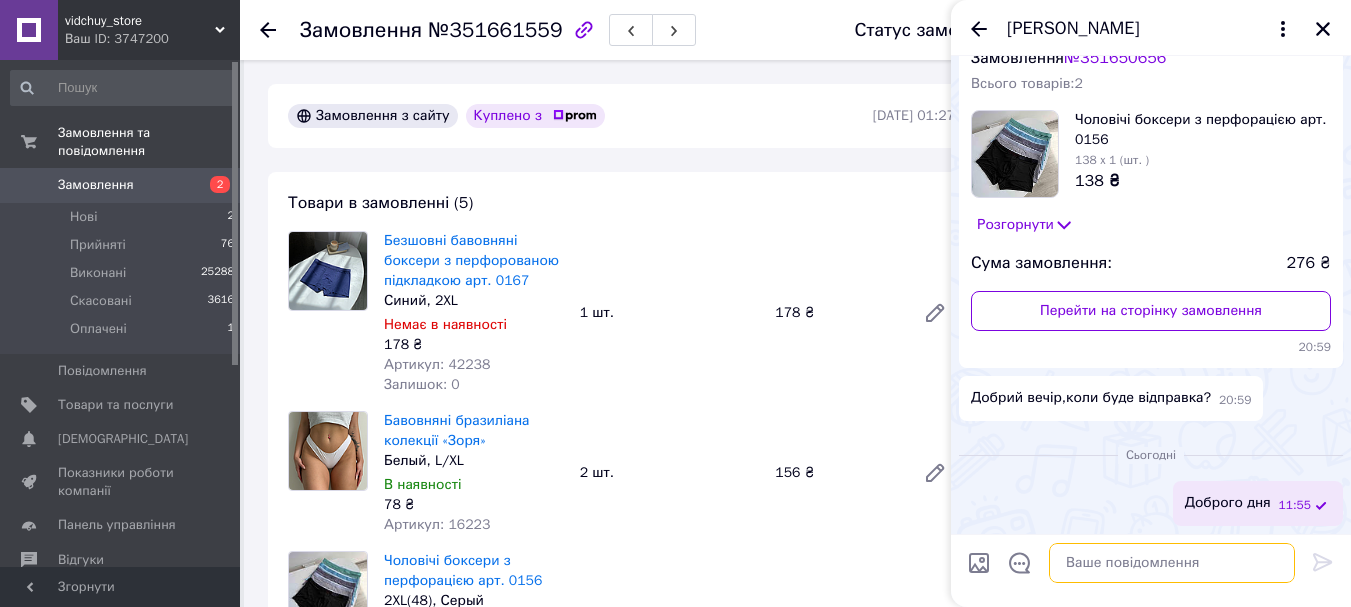 click at bounding box center [1172, 563] 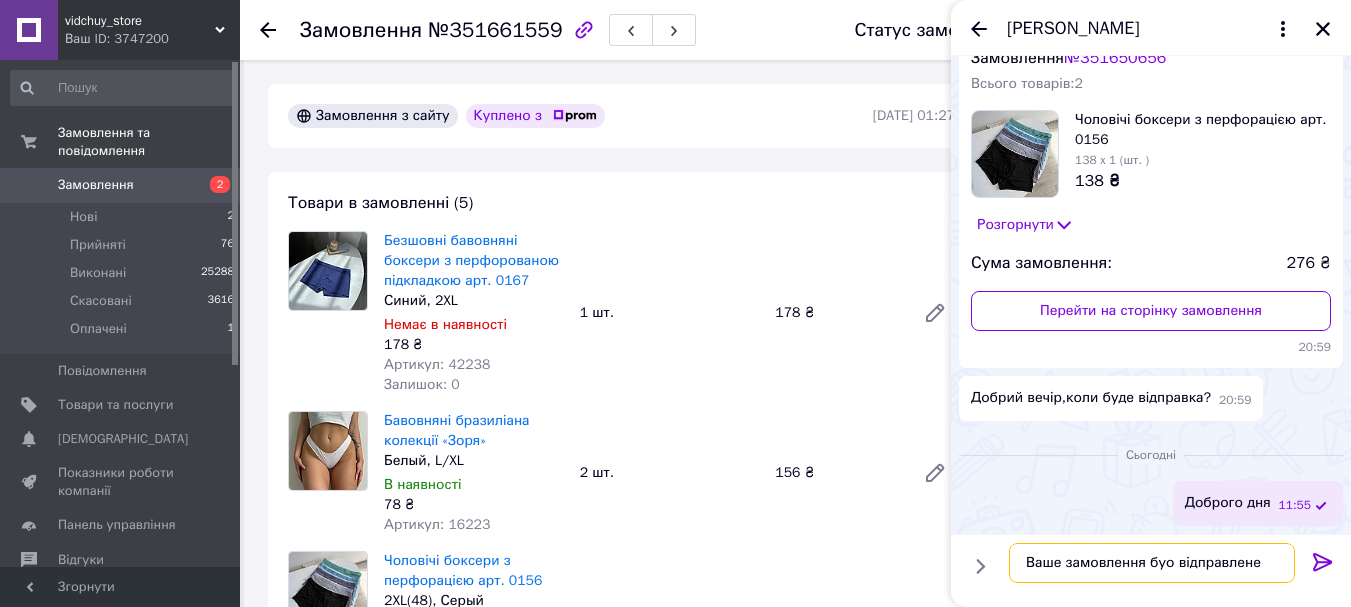 type on "Ваше замовлення буо відправлене" 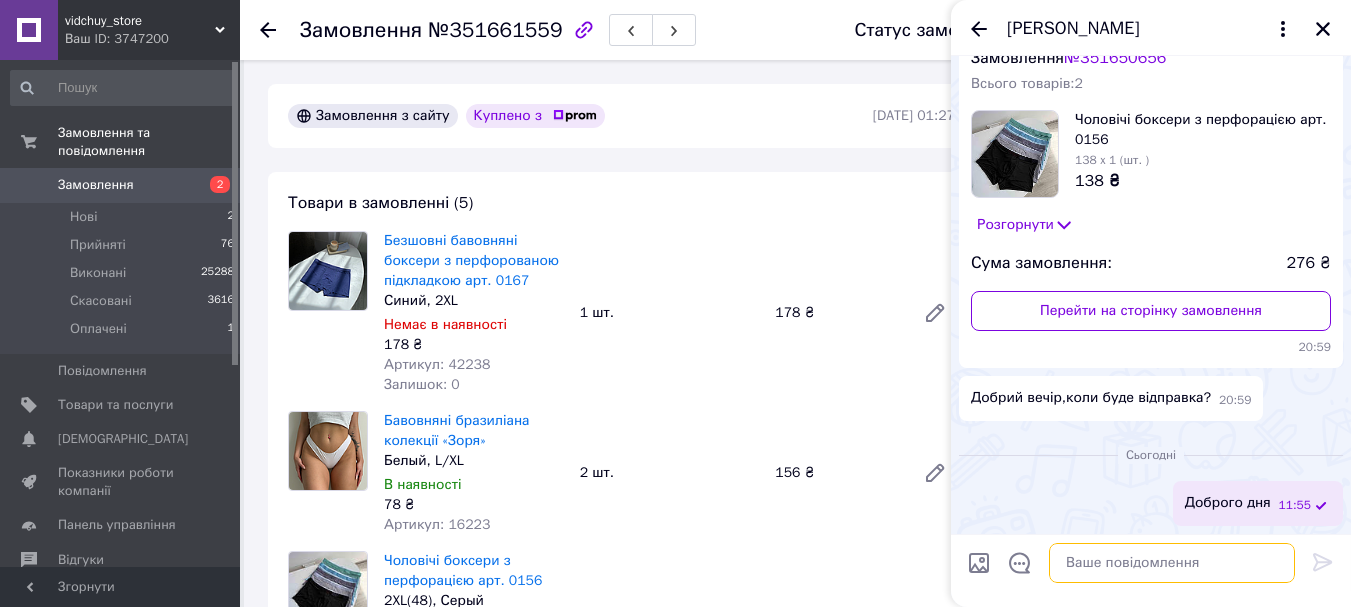 scroll, scrollTop: 126, scrollLeft: 0, axis: vertical 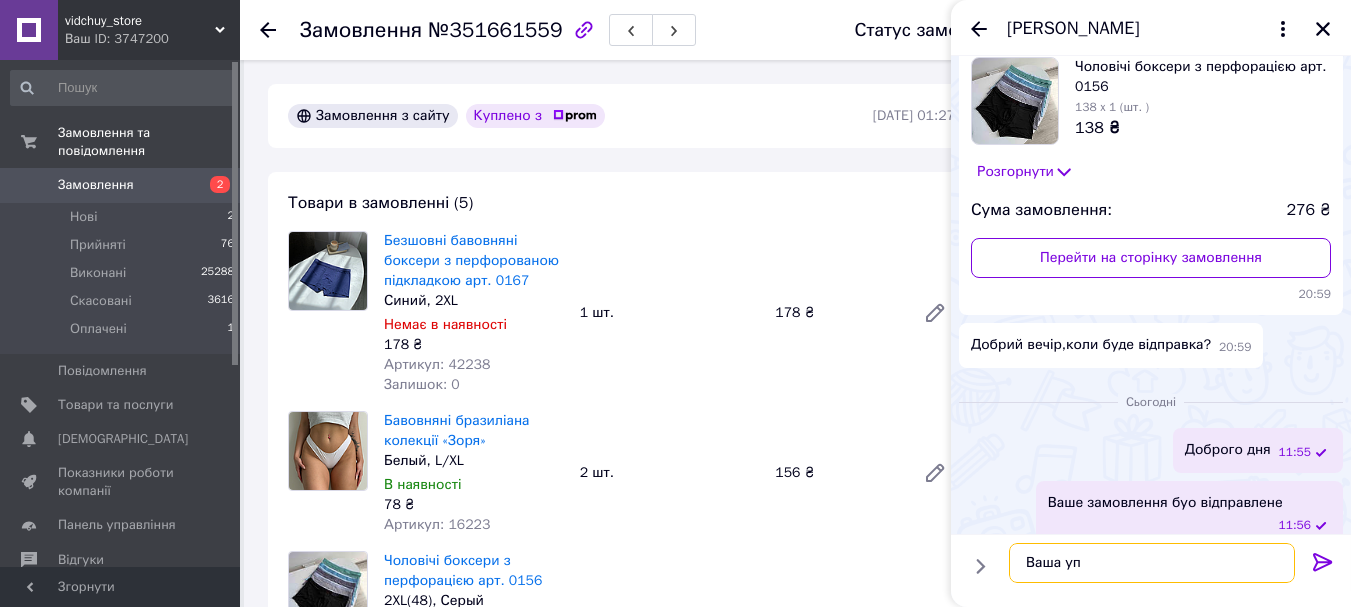paste on "0503763153810" 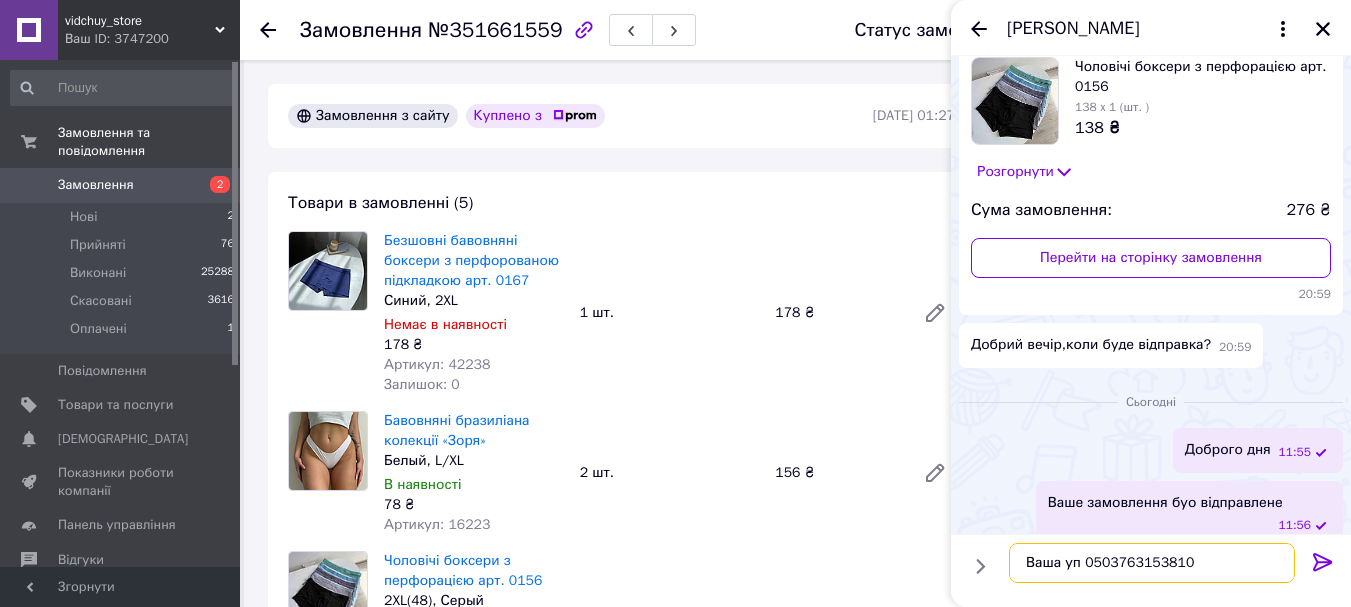 scroll, scrollTop: 12, scrollLeft: 0, axis: vertical 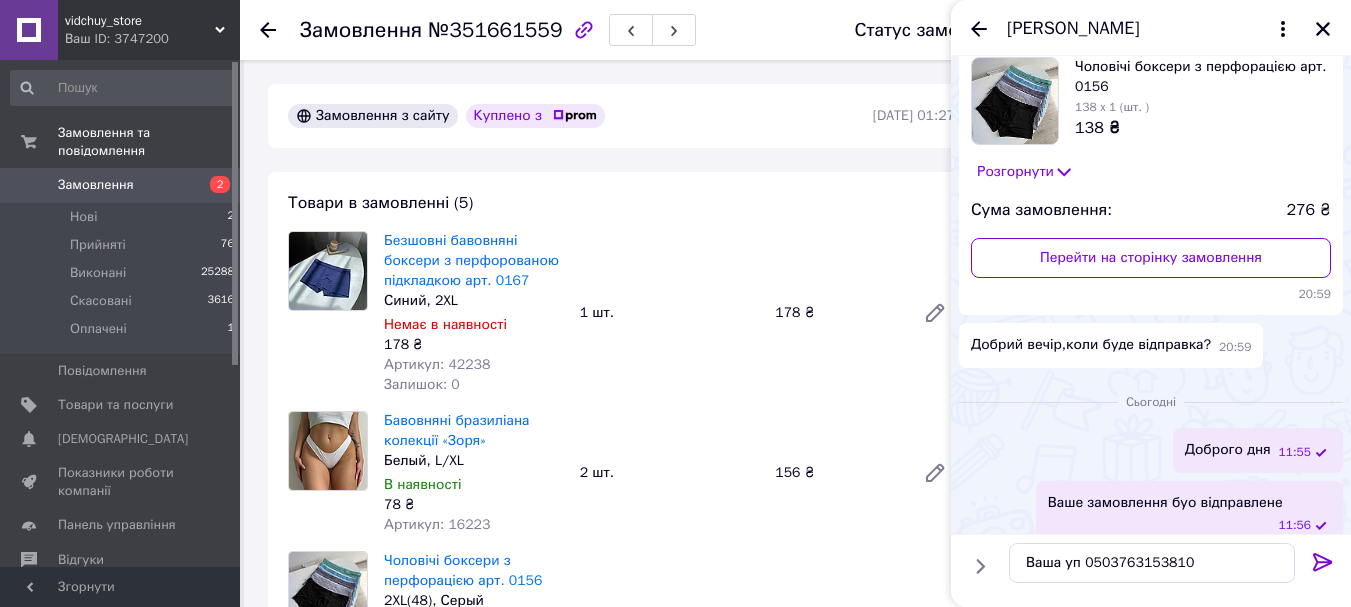 click 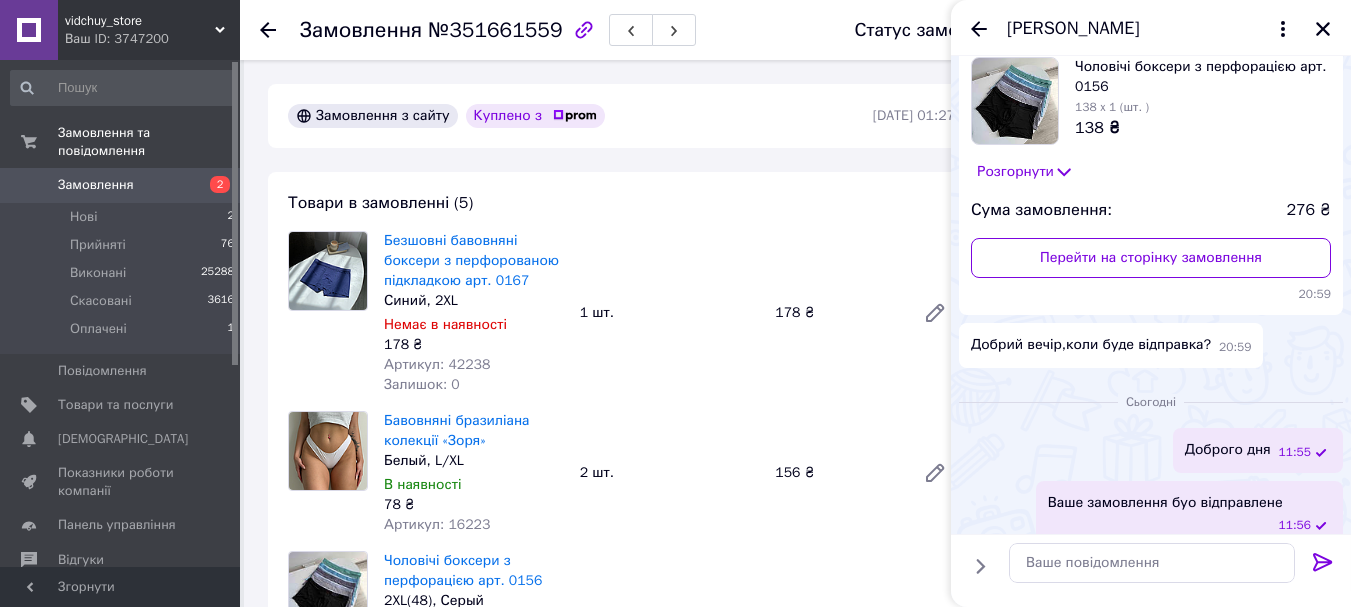 scroll, scrollTop: 0, scrollLeft: 0, axis: both 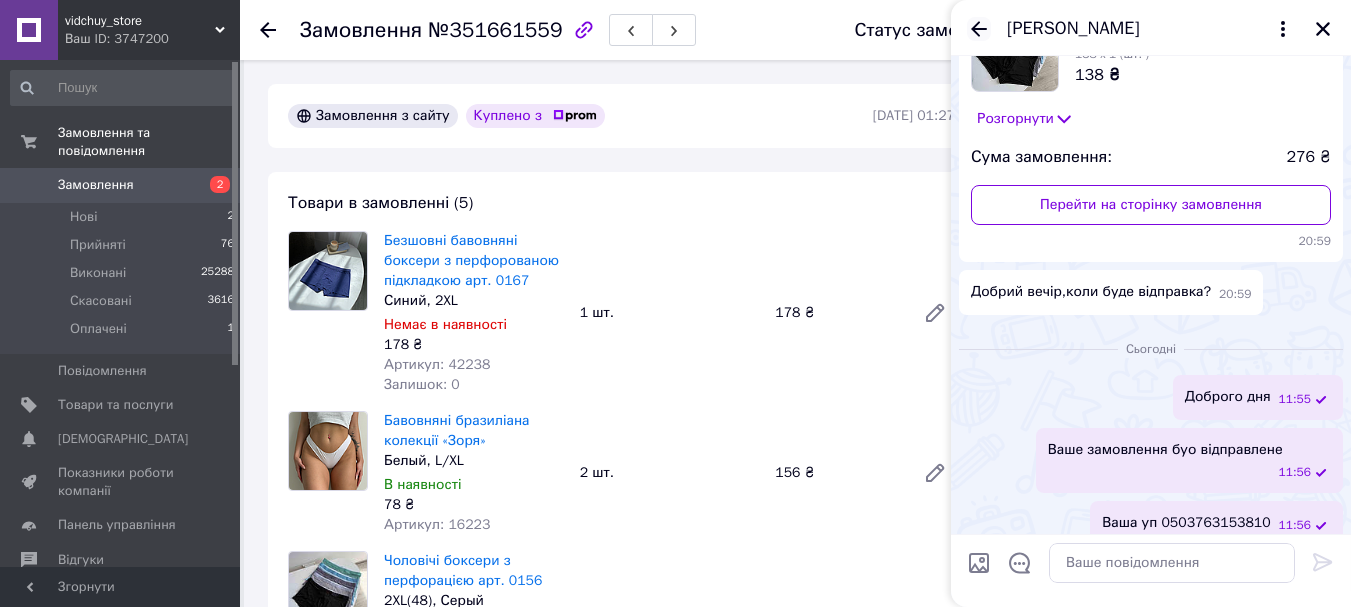 click 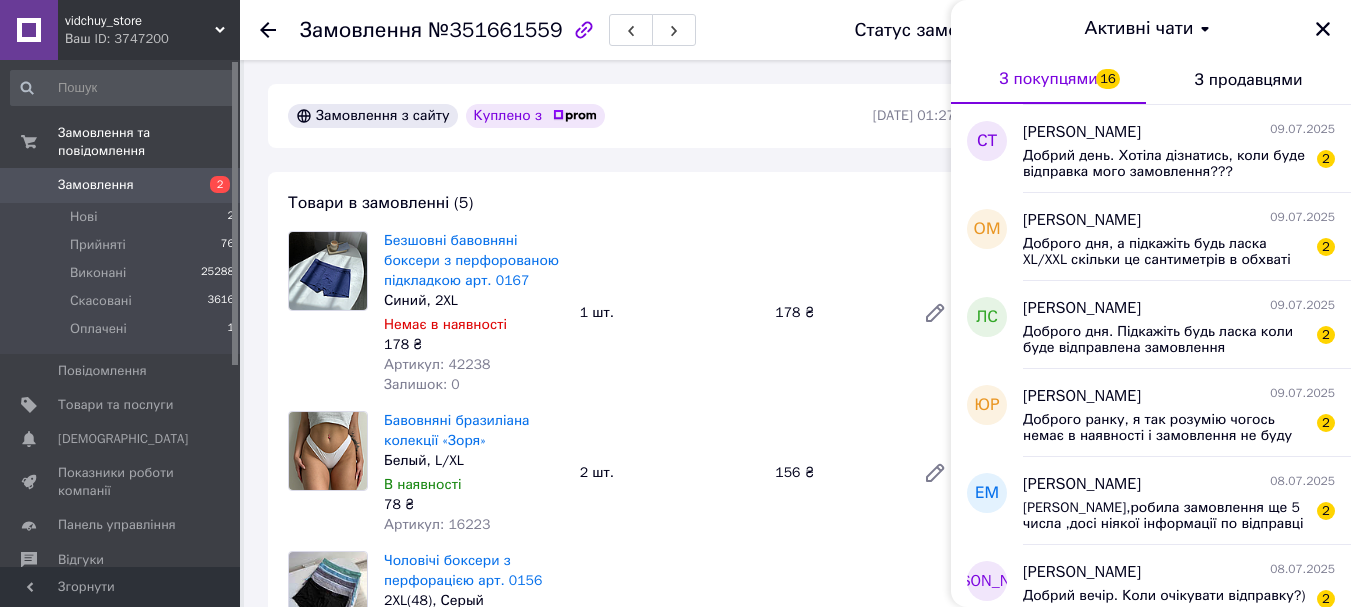 scroll, scrollTop: 700, scrollLeft: 0, axis: vertical 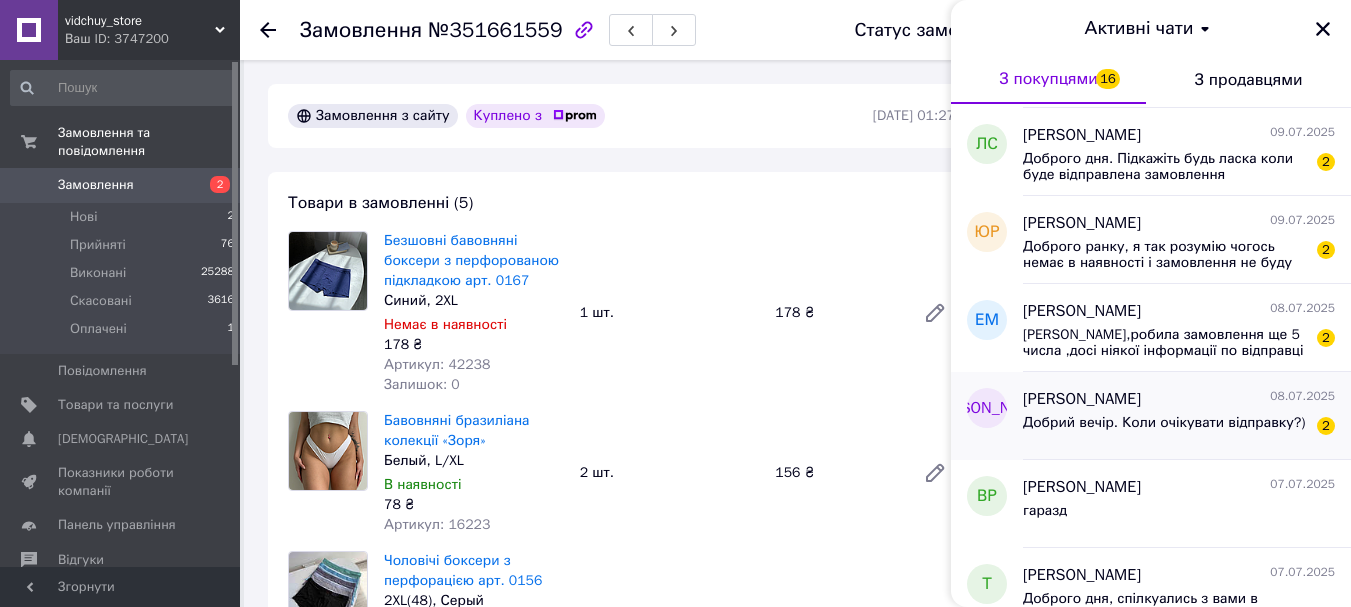 click on "Добрий вечір. Коли очікувати відправку?)" at bounding box center [1164, 423] 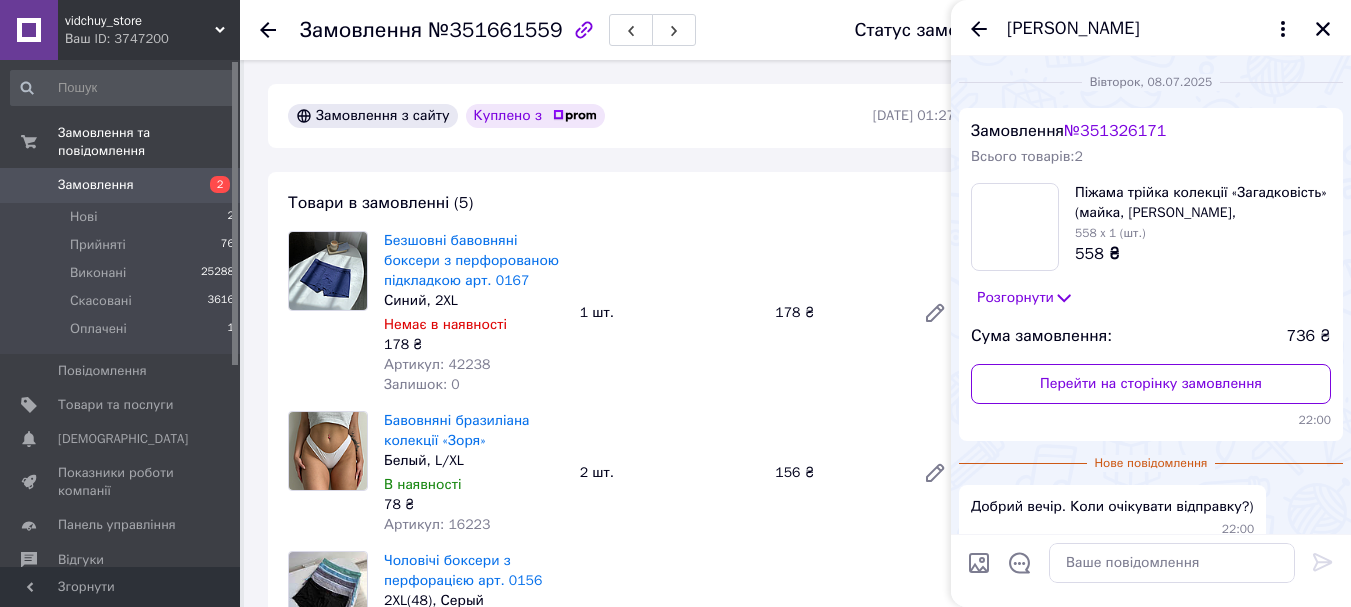 scroll, scrollTop: 97, scrollLeft: 0, axis: vertical 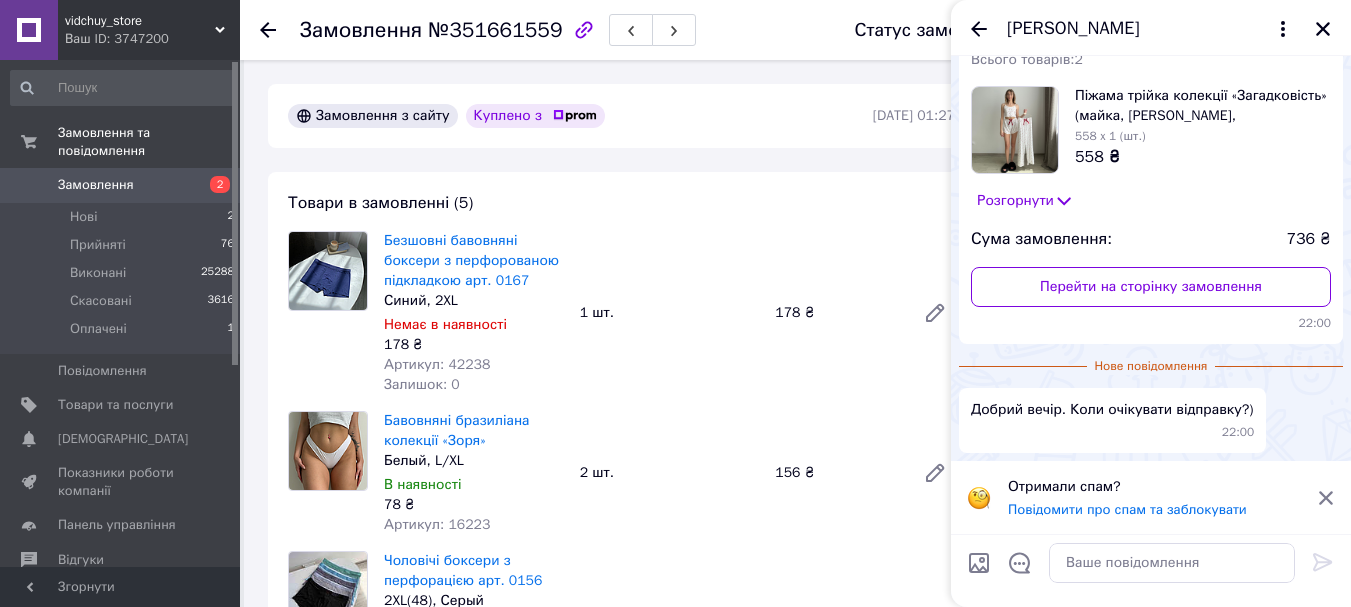 click 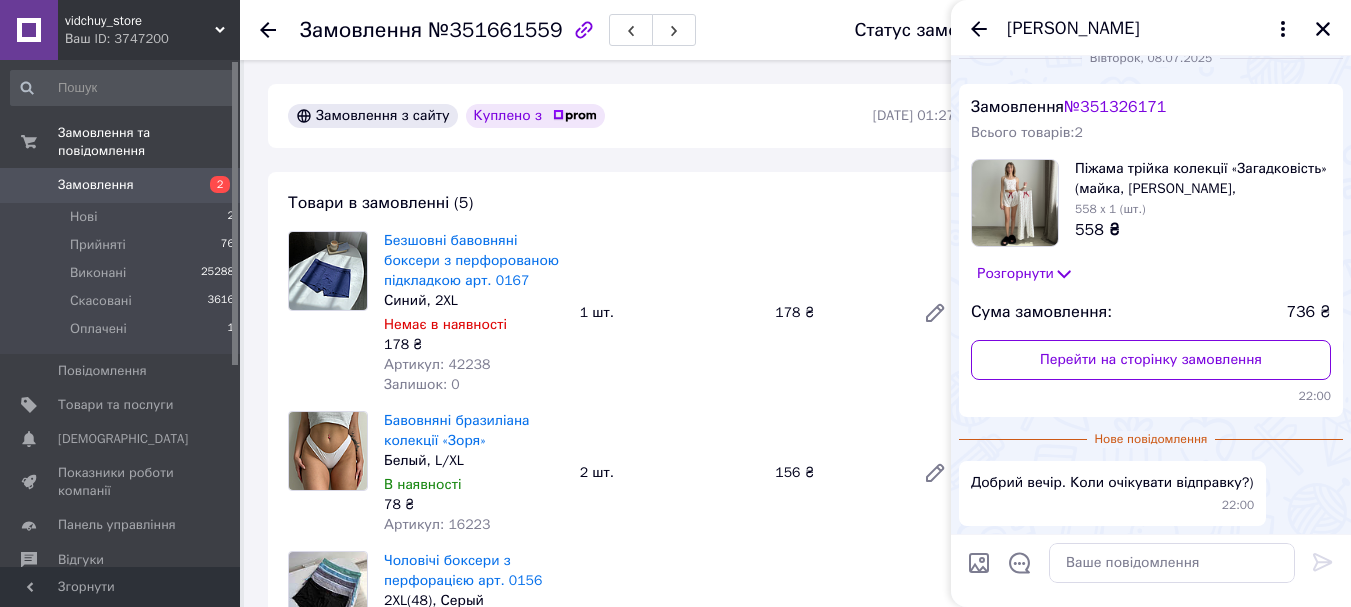 scroll, scrollTop: 24, scrollLeft: 0, axis: vertical 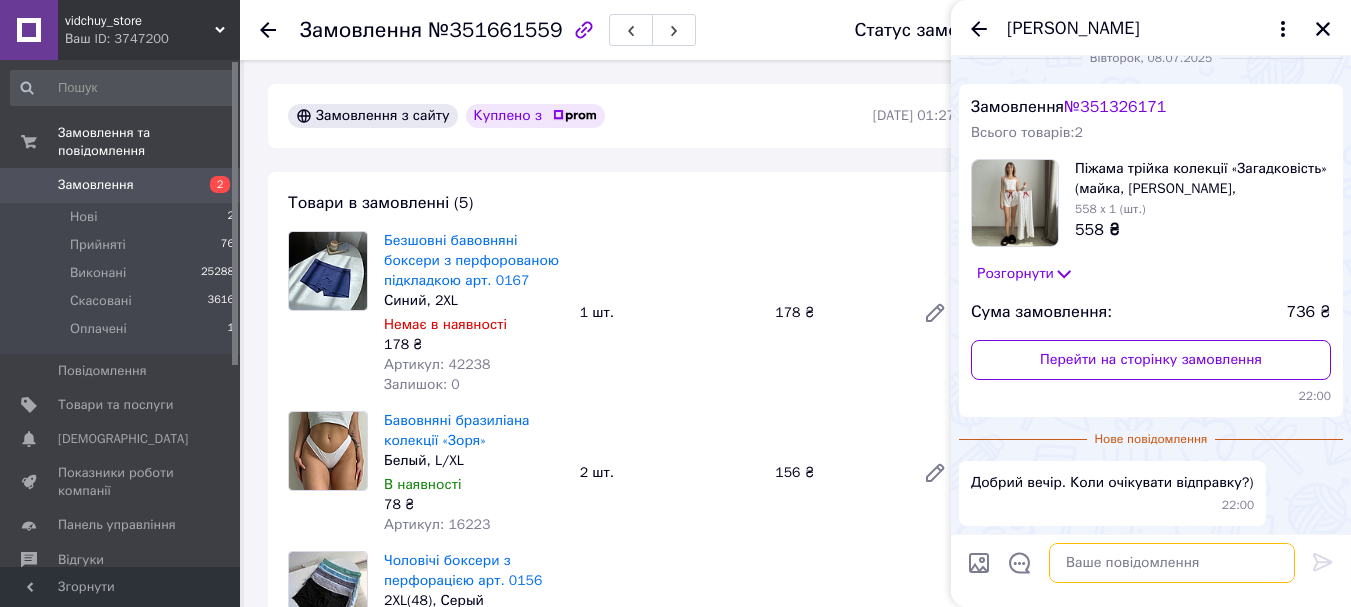 click at bounding box center (1172, 563) 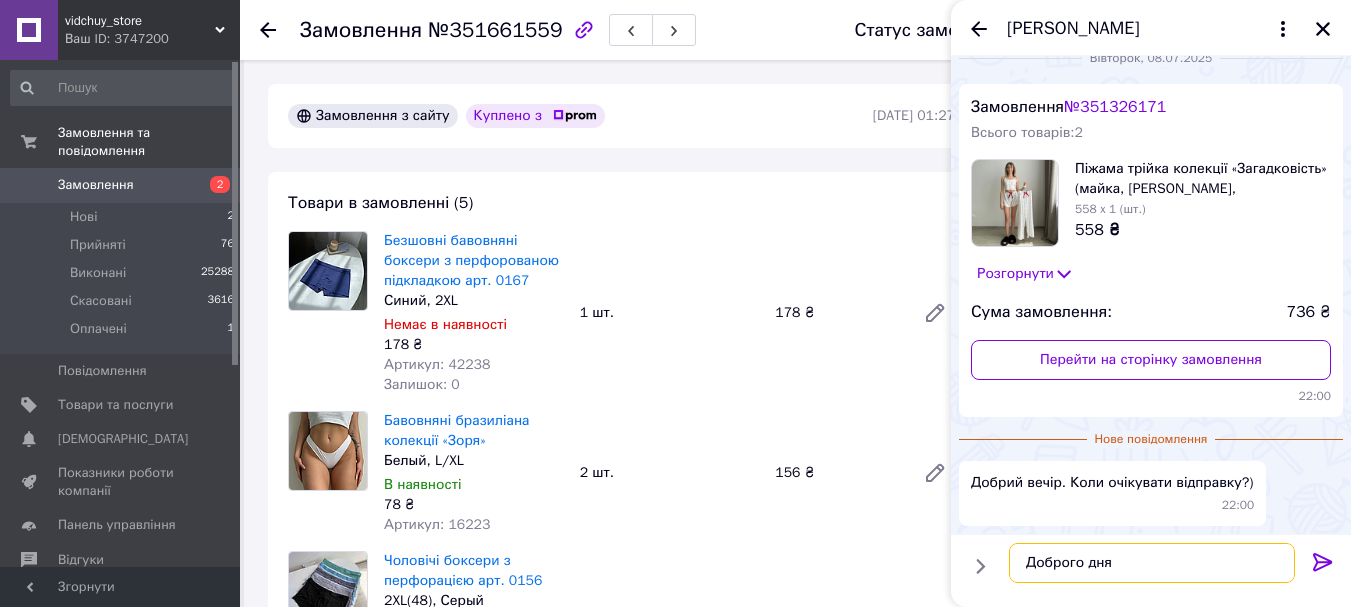 type on "Доброго дня" 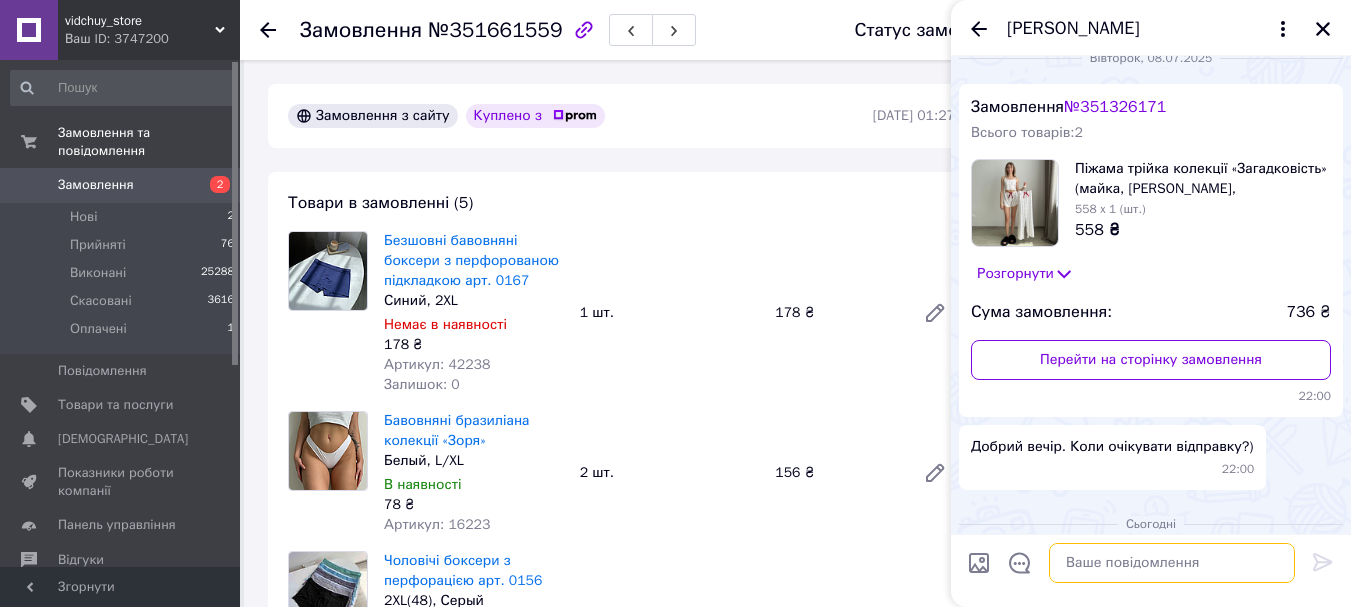 scroll, scrollTop: 93, scrollLeft: 0, axis: vertical 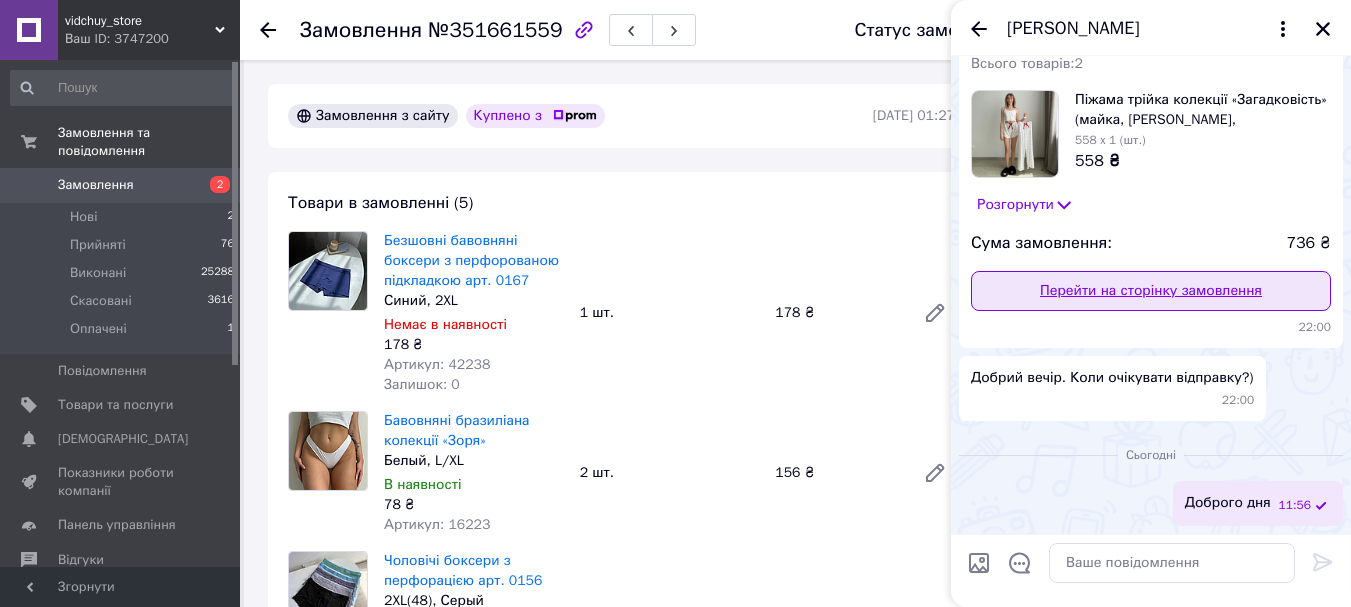 click on "Перейти на сторінку замовлення" at bounding box center (1151, 291) 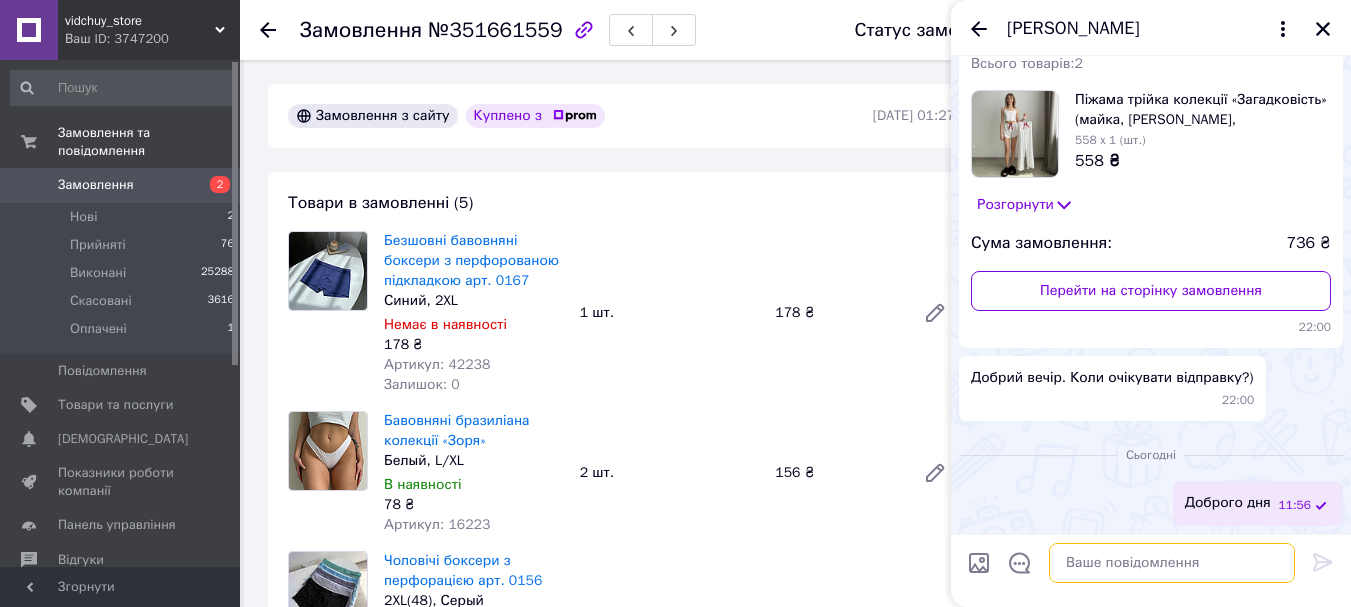 click at bounding box center (1172, 563) 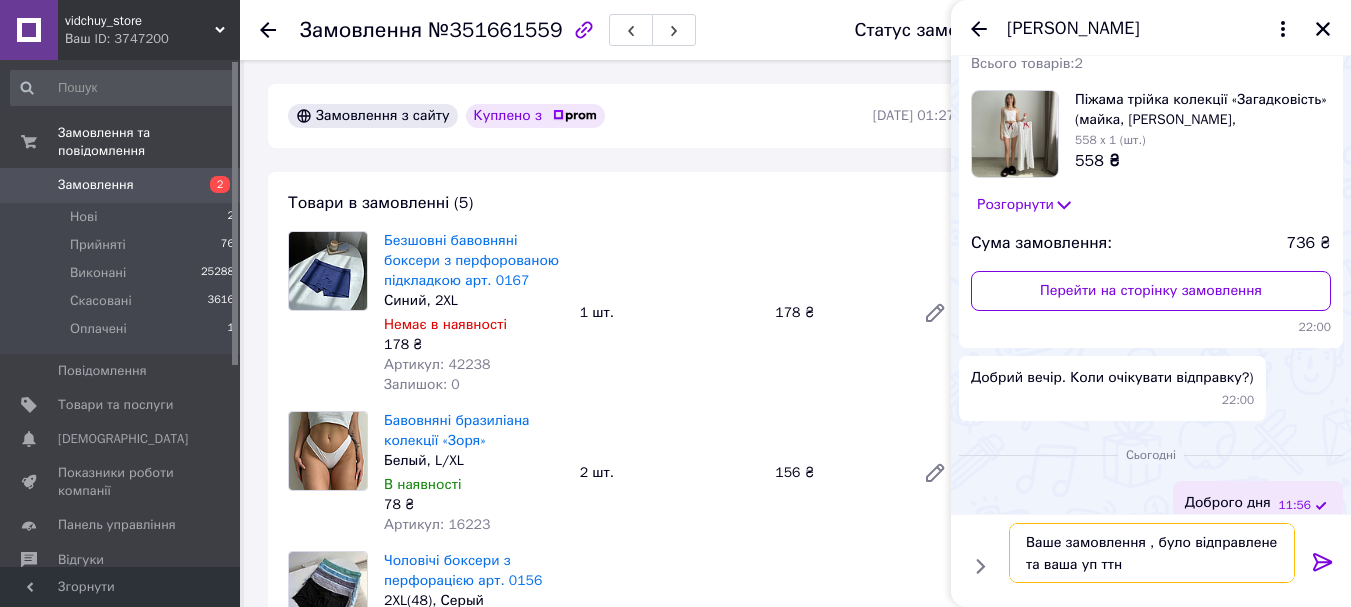 paste on "0503762831980" 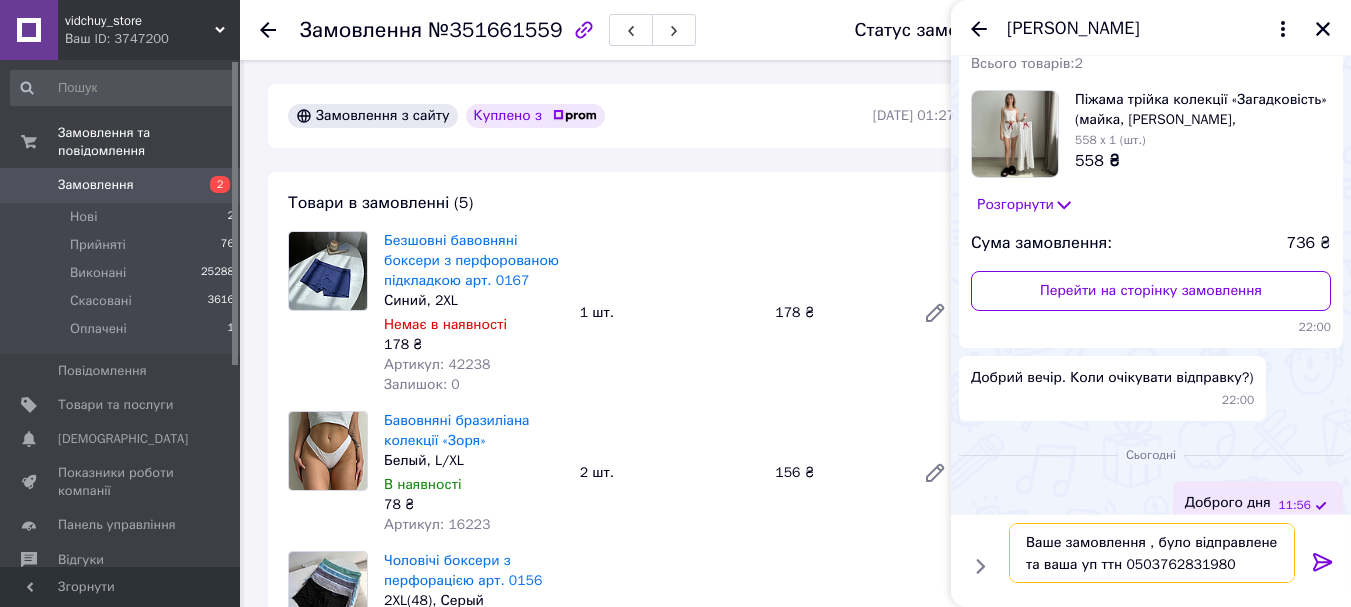 type on "Ваше замовлення , було відправлене та ваша уп ттн 0503762831980" 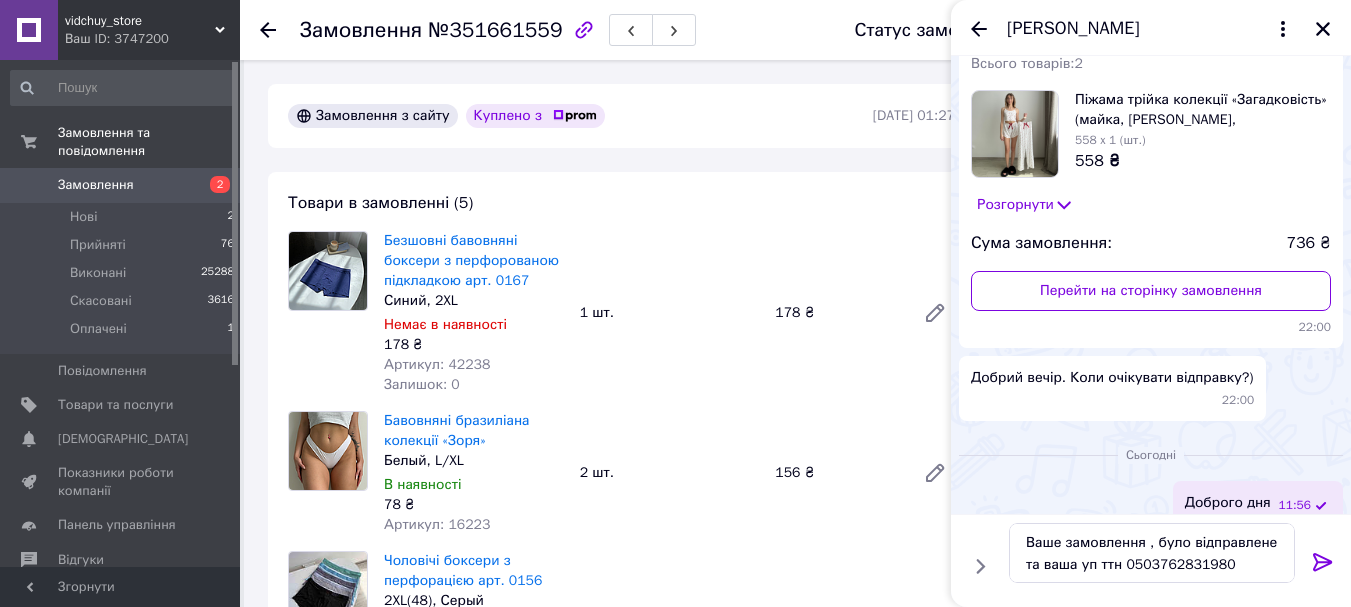 click 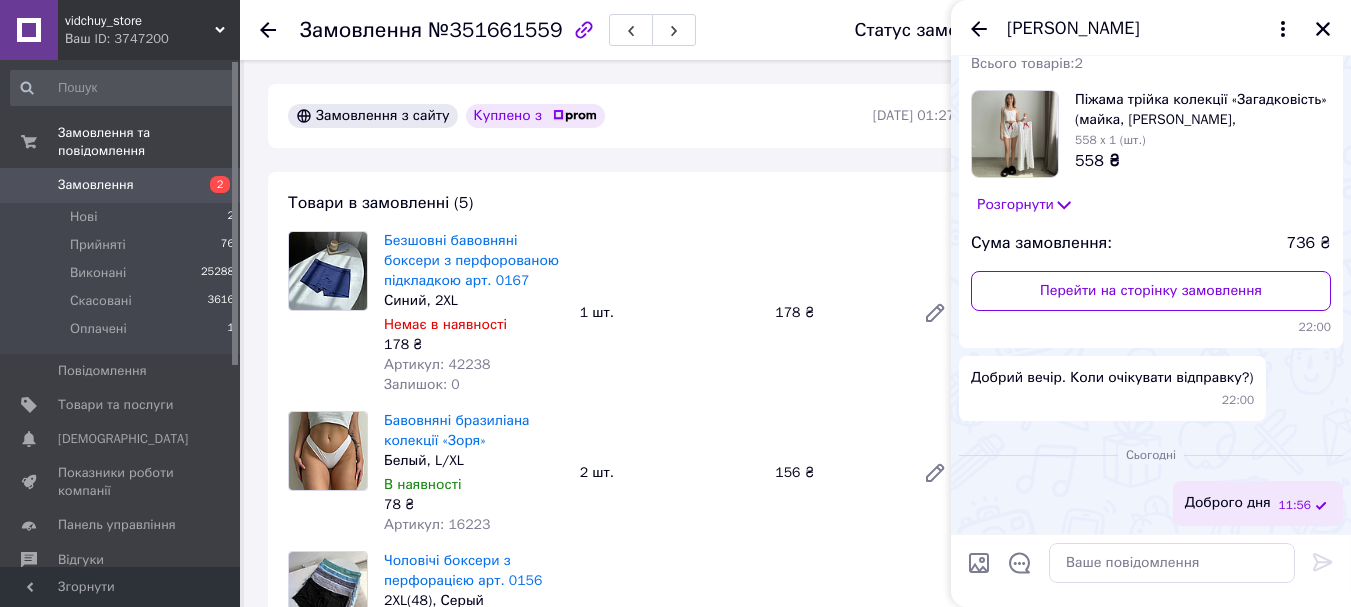 scroll, scrollTop: 186, scrollLeft: 0, axis: vertical 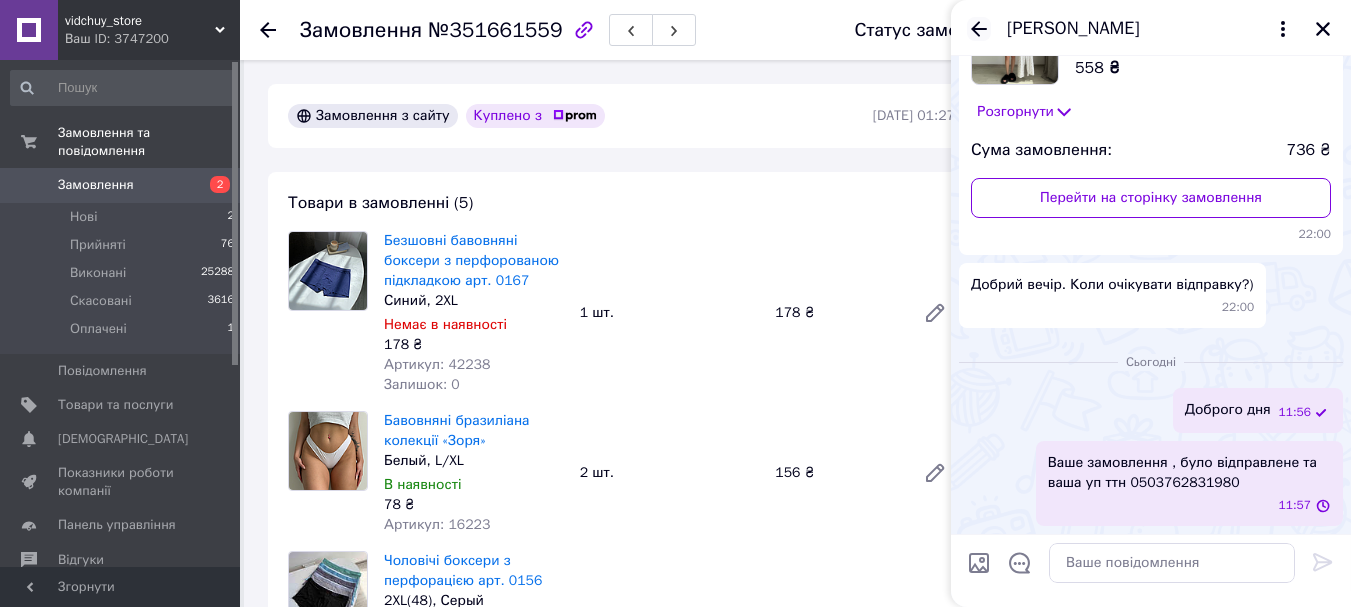 click 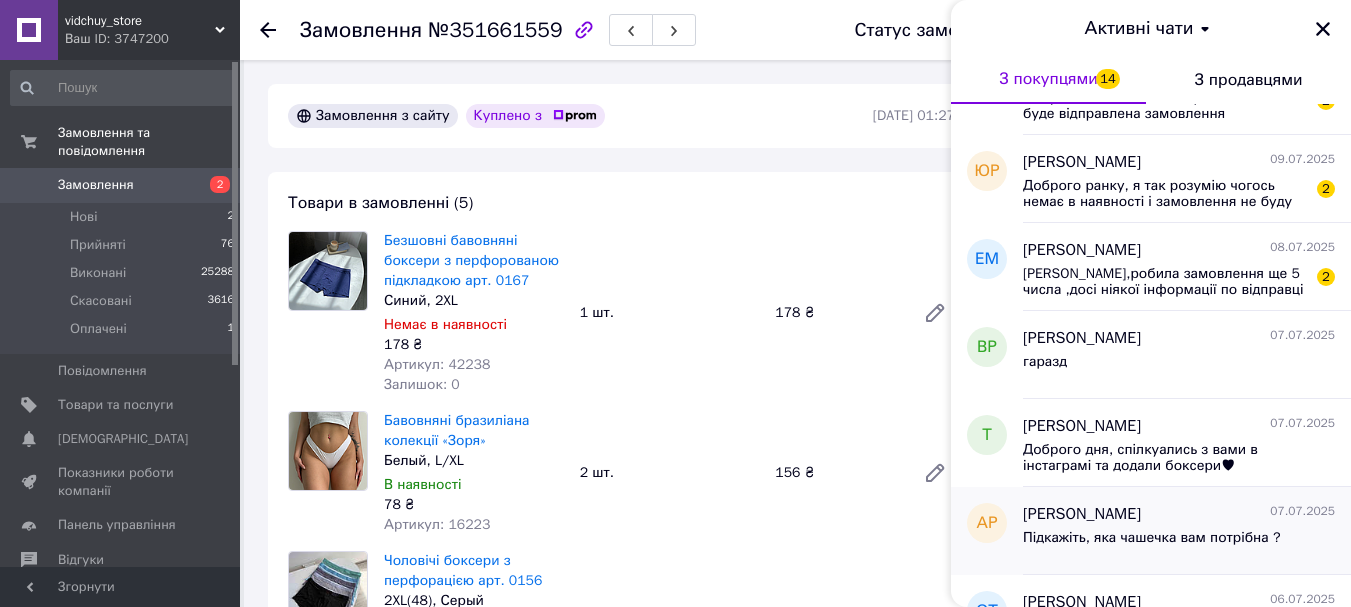 scroll, scrollTop: 800, scrollLeft: 0, axis: vertical 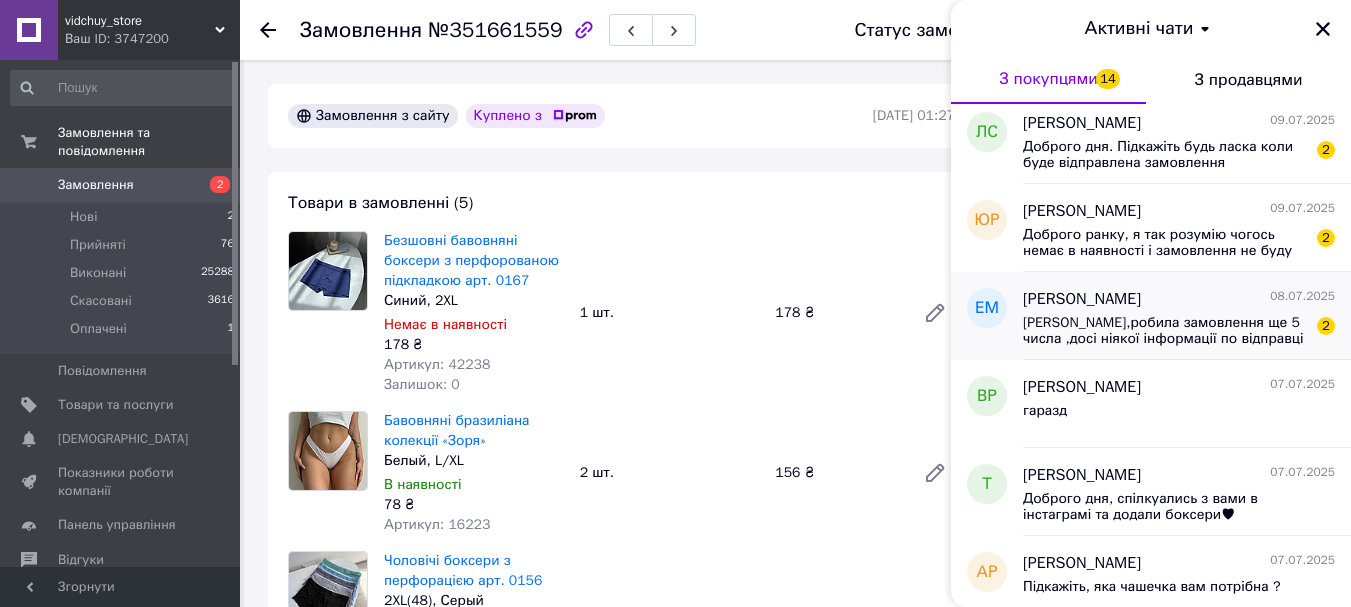 click on "Вітаю,робила замовлення ще 5 числа ,досі ніякої інформації по відправці ,коли буде ?) 2" at bounding box center (1179, 329) 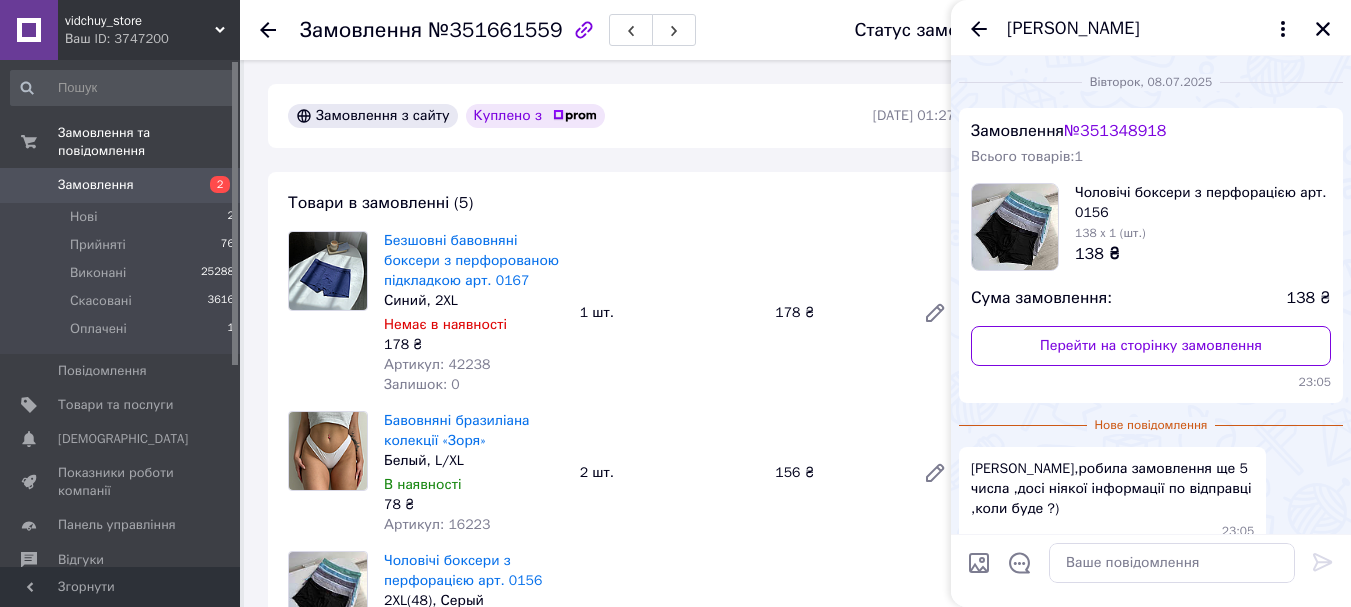 scroll, scrollTop: 79, scrollLeft: 0, axis: vertical 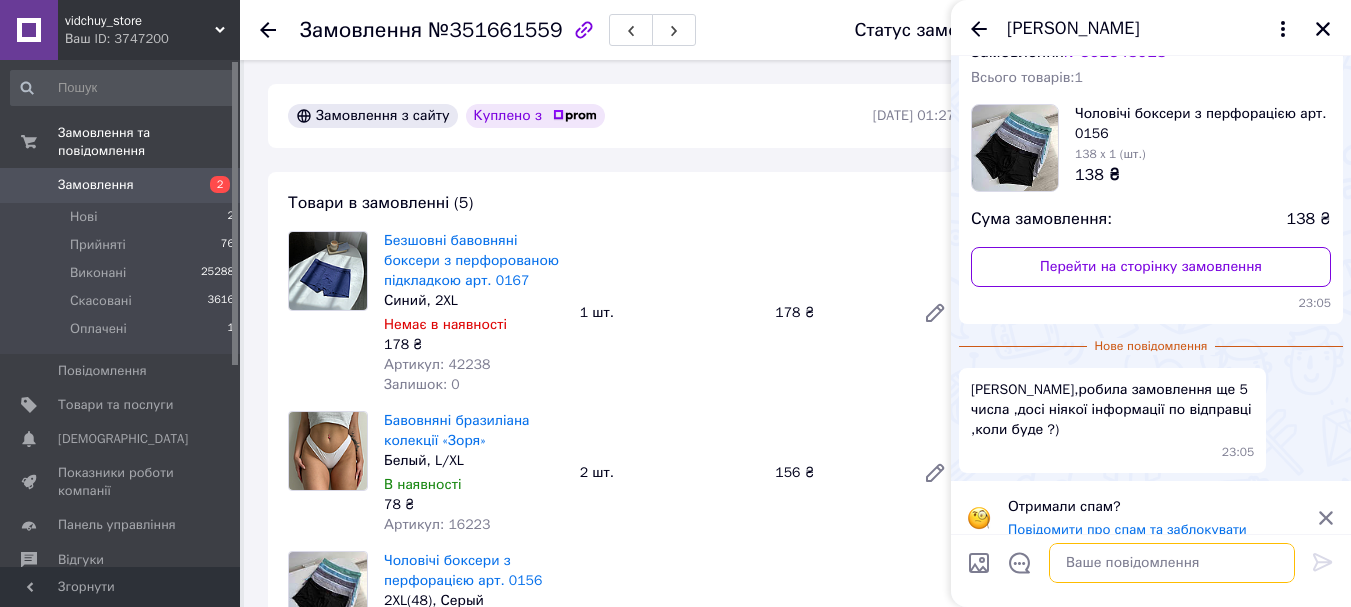 click at bounding box center [1172, 563] 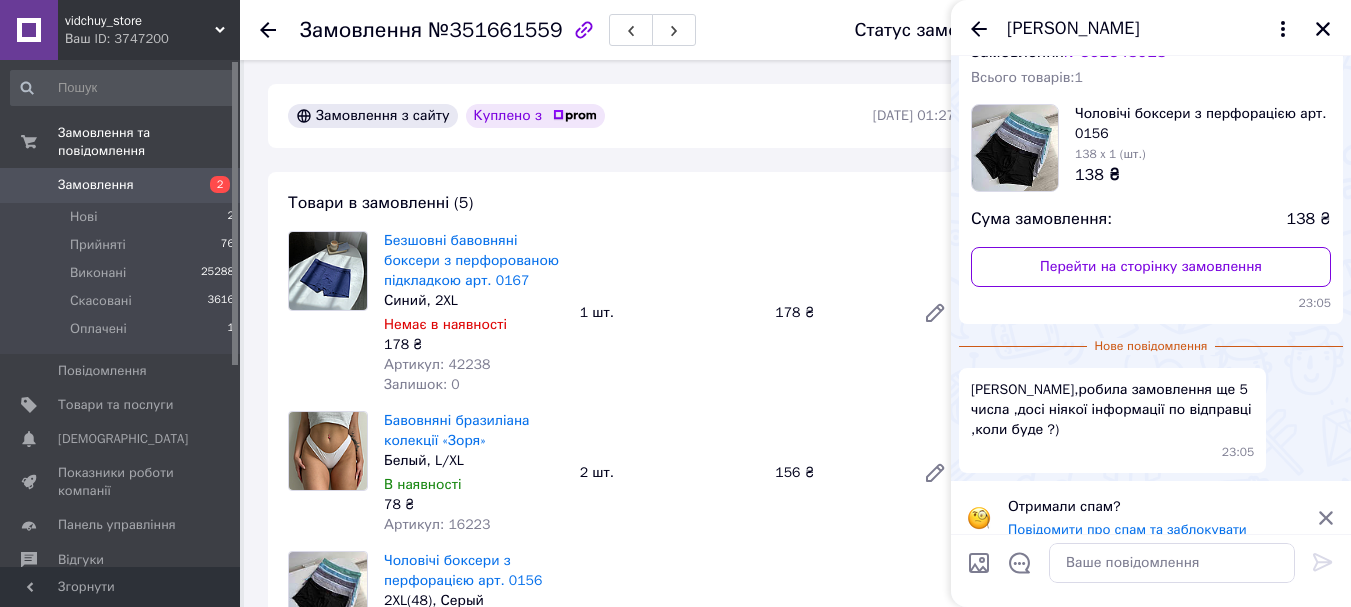 click 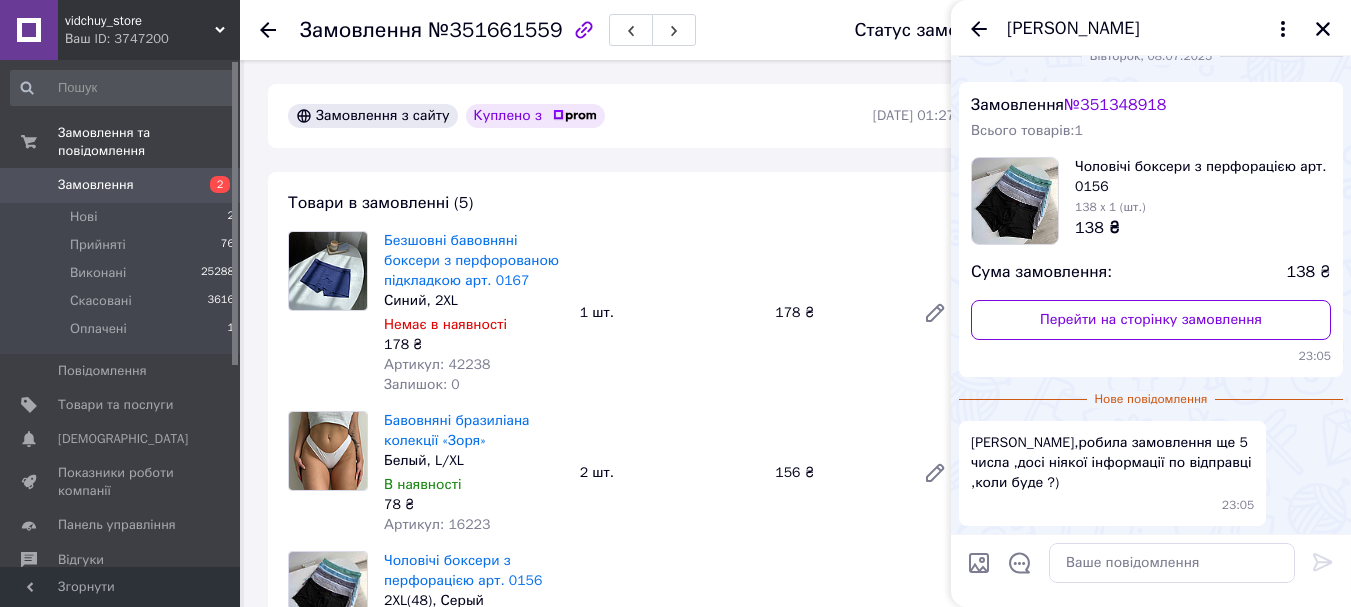 scroll, scrollTop: 6, scrollLeft: 0, axis: vertical 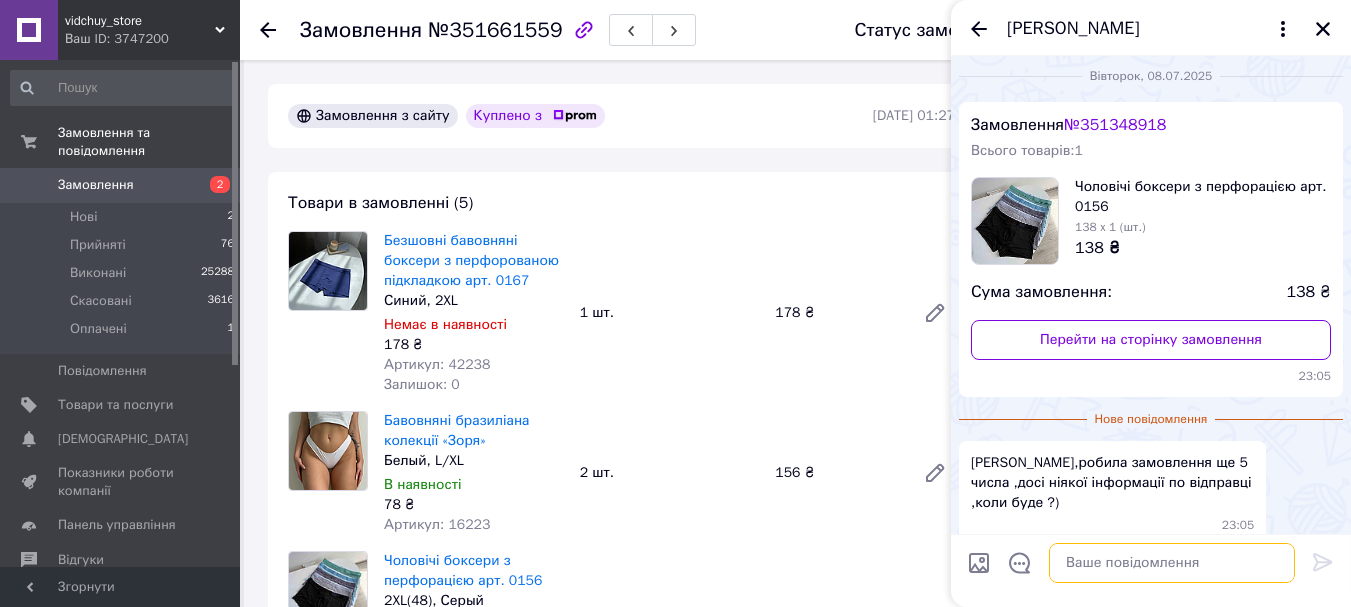 click at bounding box center (1172, 563) 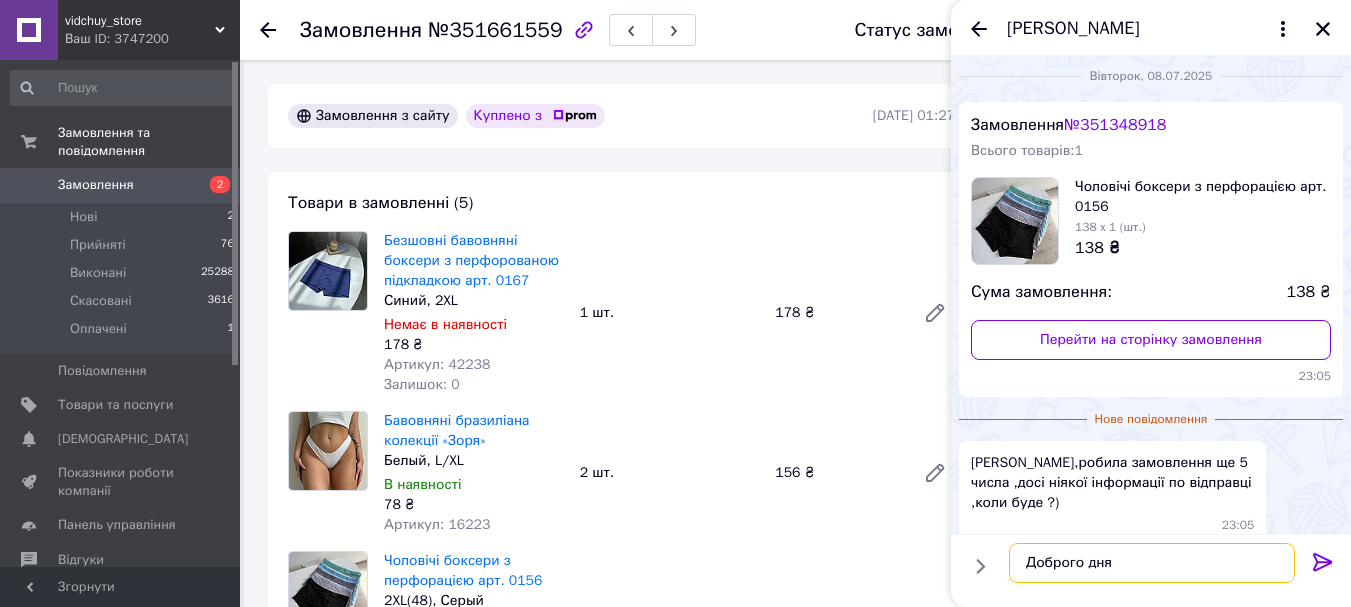 type on "Доброго дня" 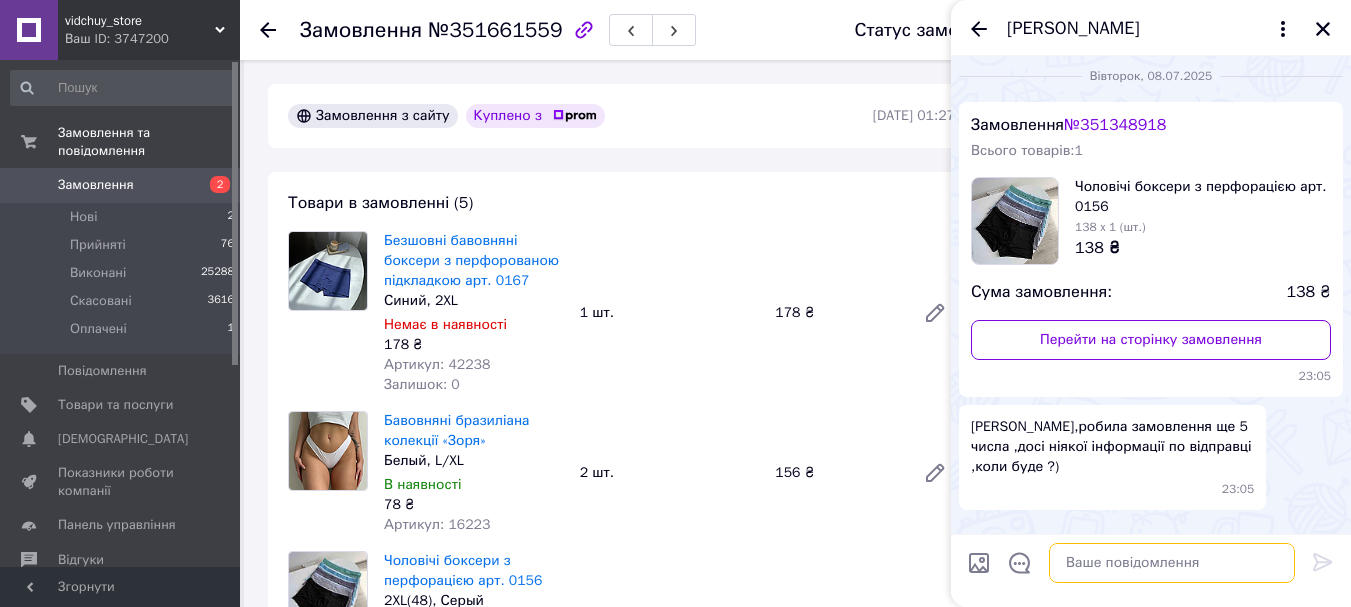scroll, scrollTop: 75, scrollLeft: 0, axis: vertical 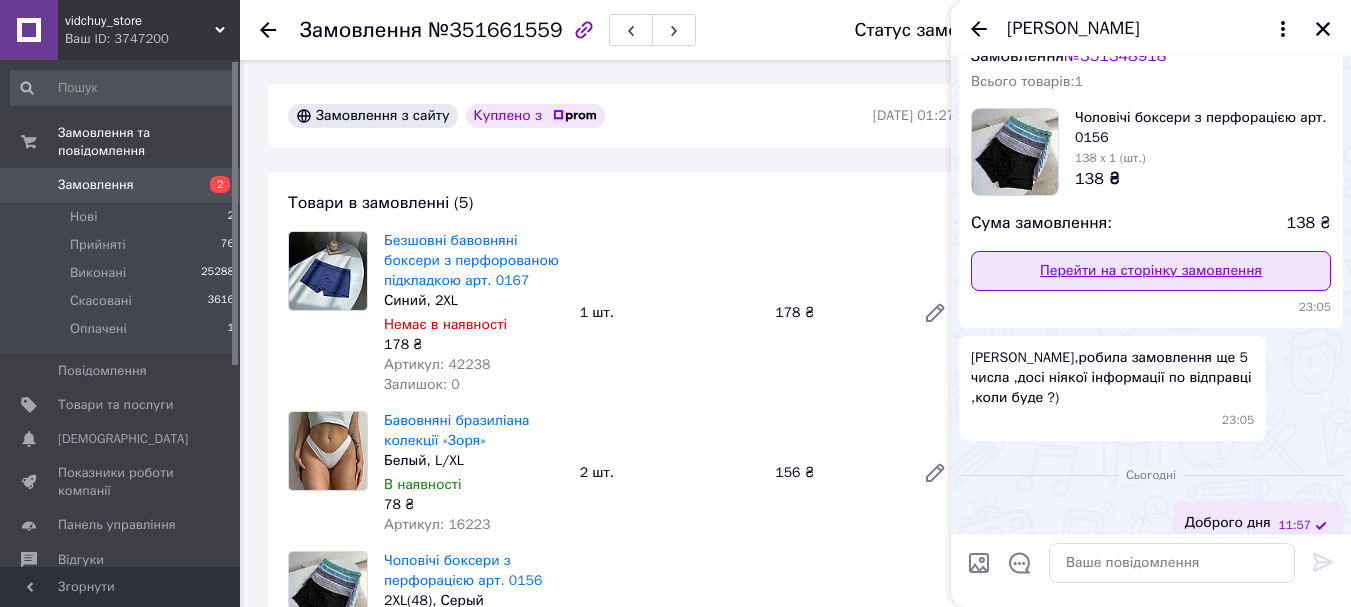 click on "Перейти на сторінку замовлення" at bounding box center [1151, 271] 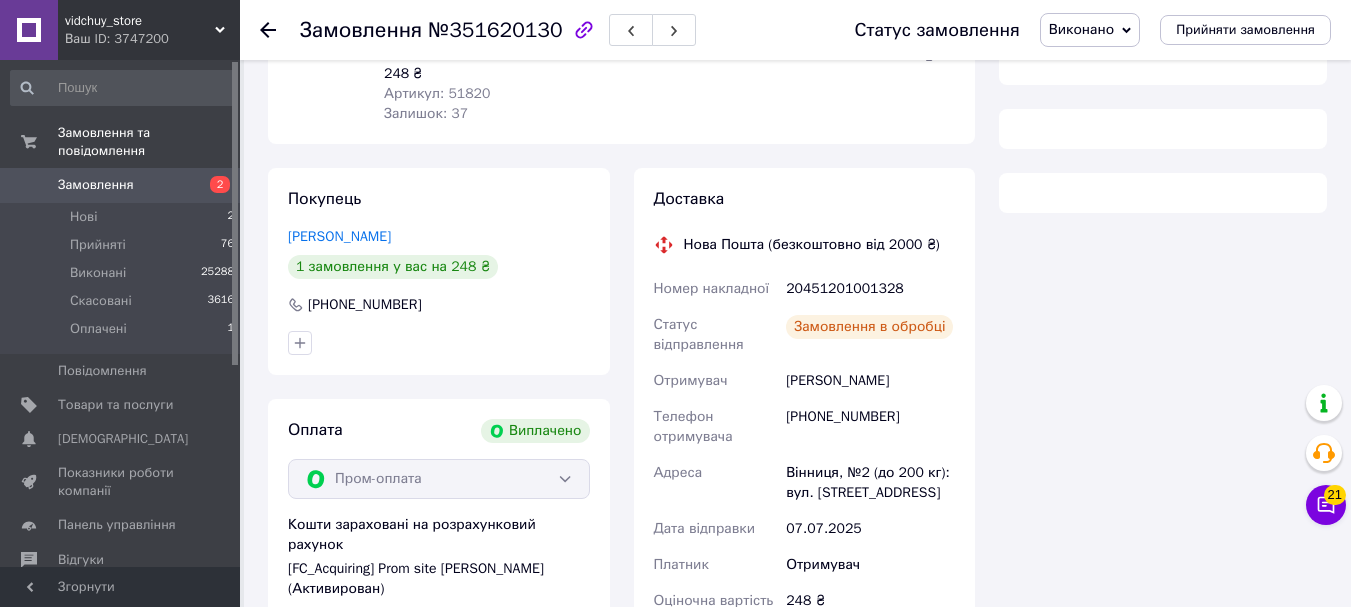 scroll, scrollTop: 307, scrollLeft: 0, axis: vertical 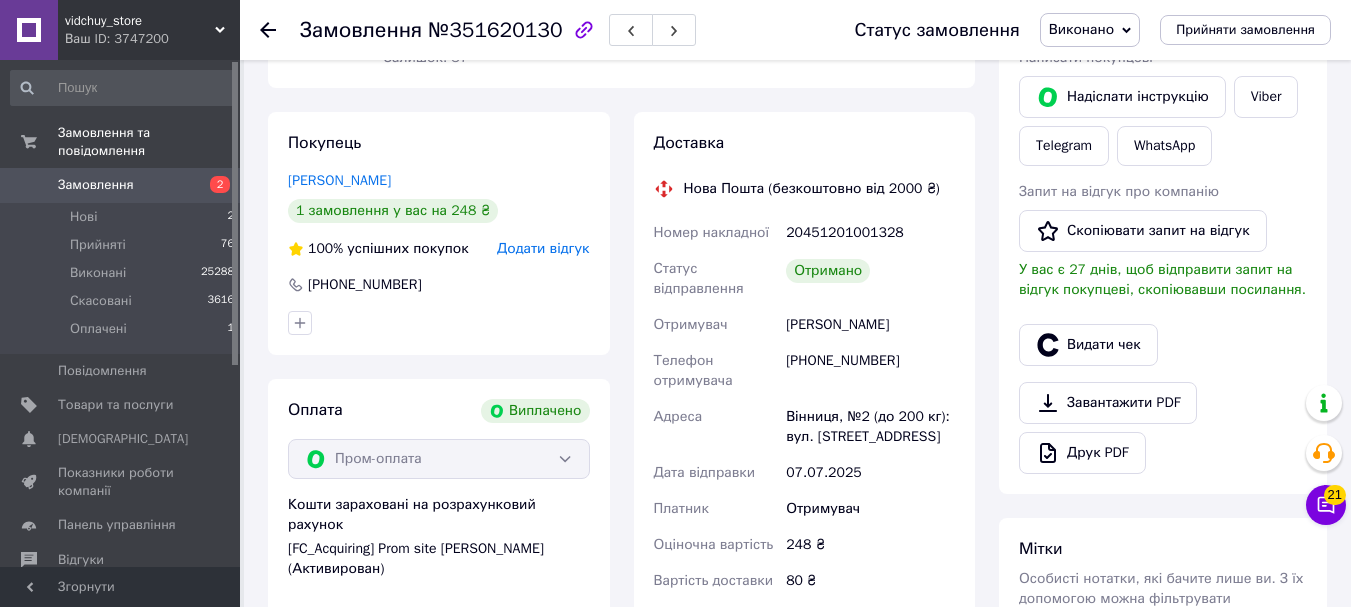 click on "+380633837798" at bounding box center (870, 371) 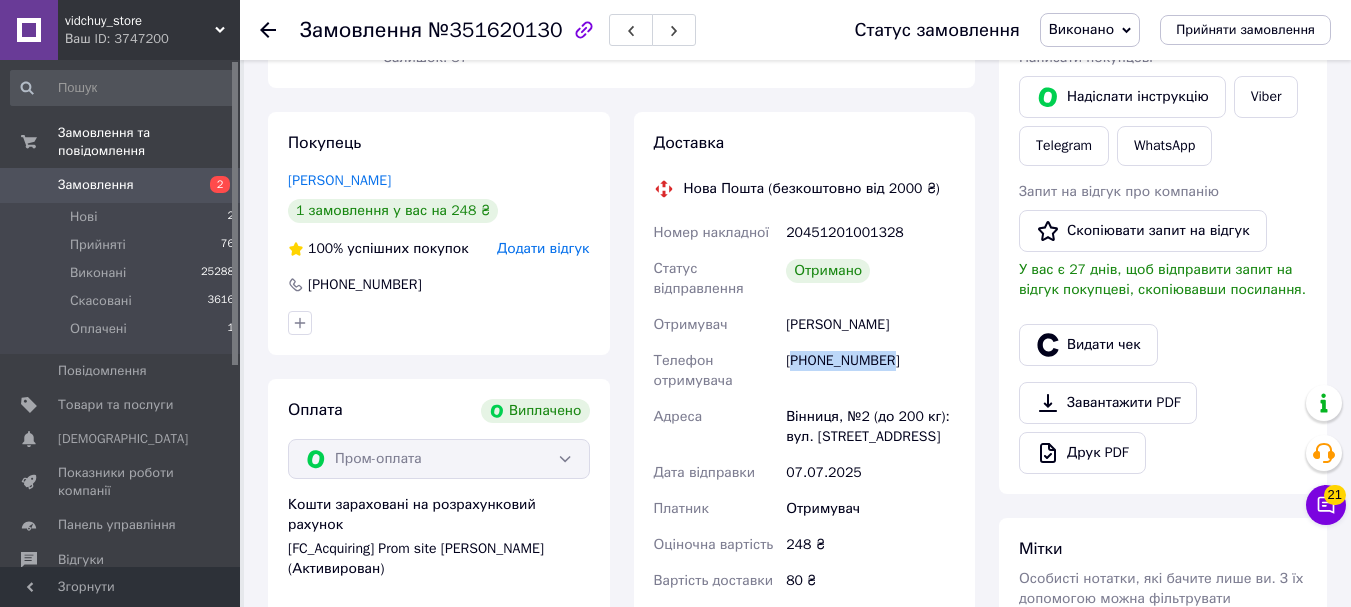 click on "+380633837798" at bounding box center (870, 371) 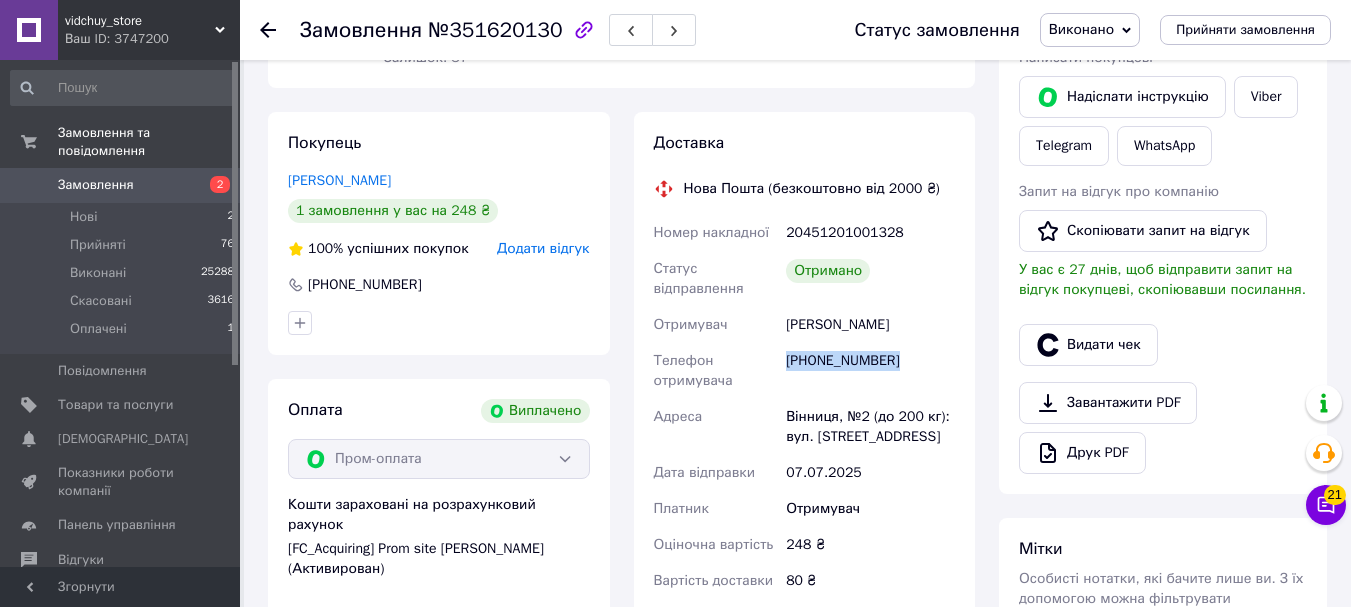 click on "+380633837798" at bounding box center (870, 371) 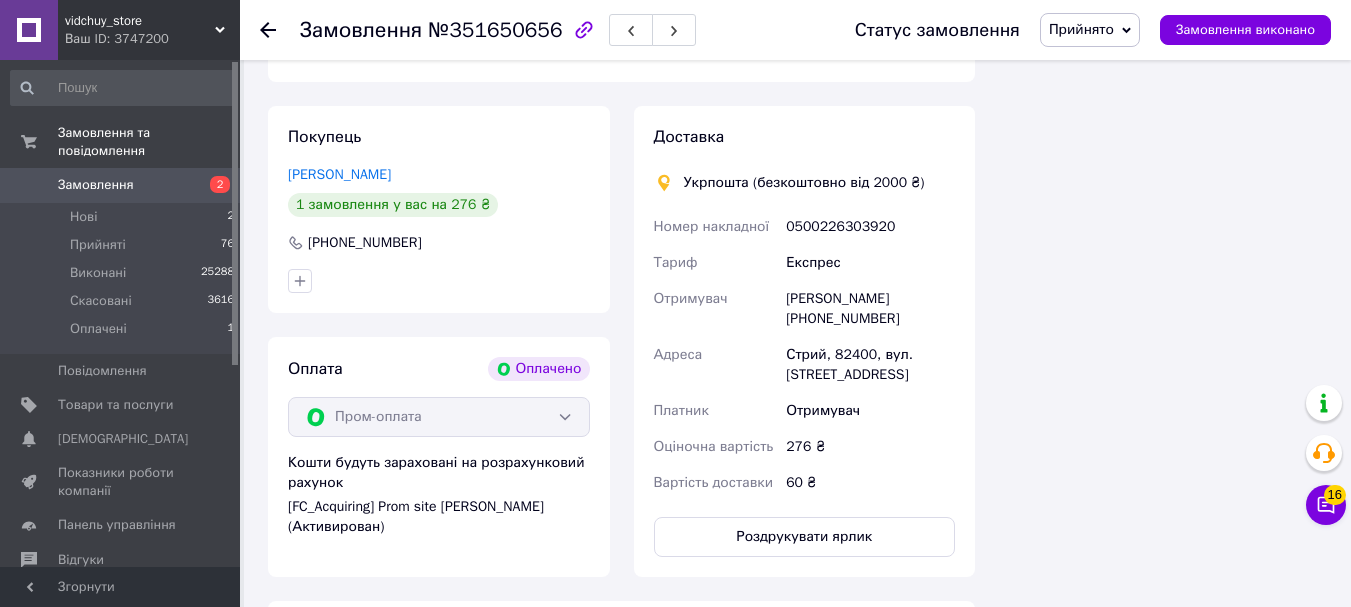 scroll, scrollTop: 589, scrollLeft: 0, axis: vertical 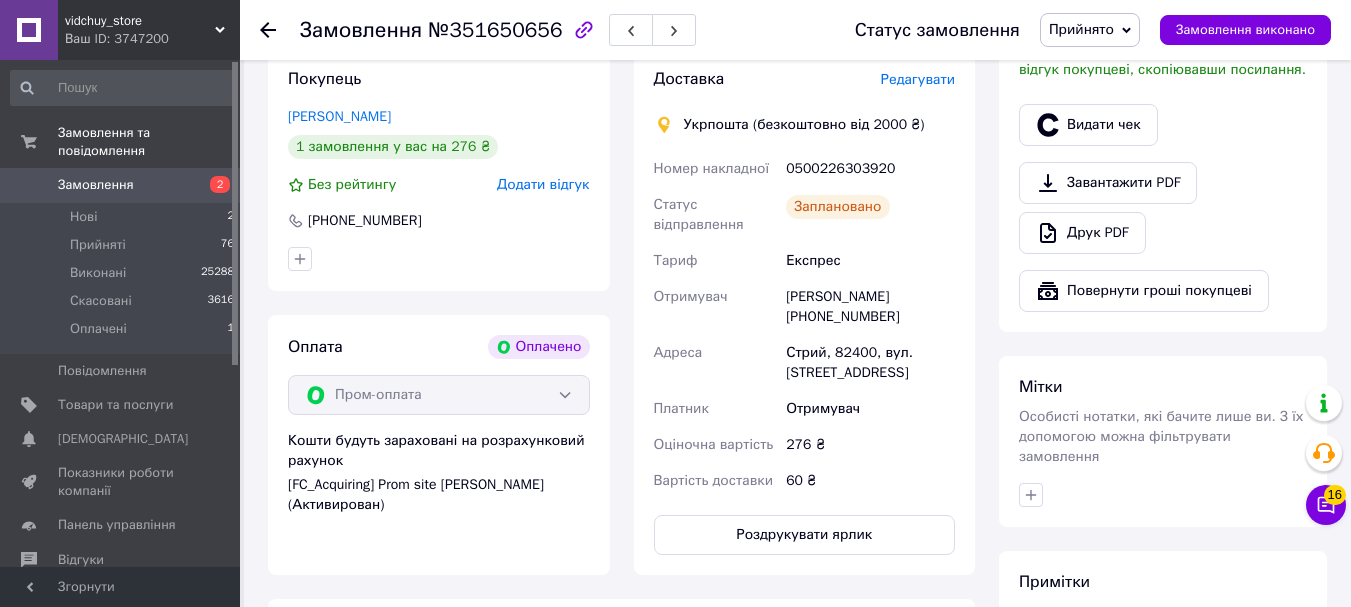 click on "[PERSON_NAME] [PHONE_NUMBER]" at bounding box center (870, 307) 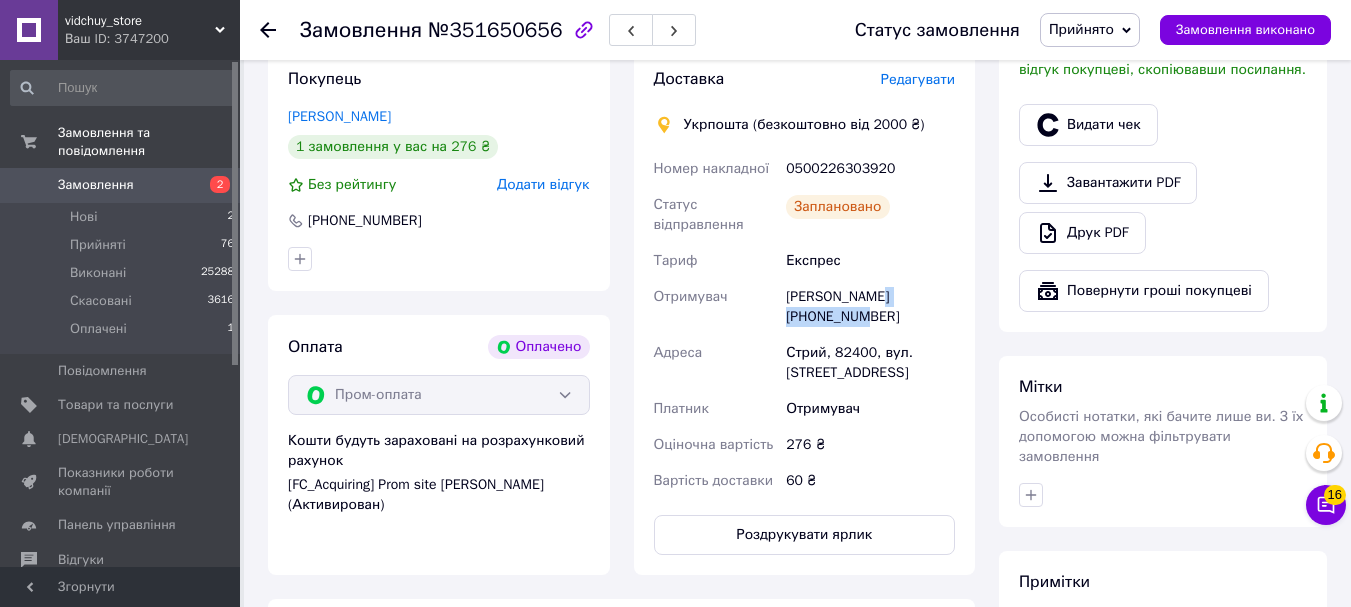 click on "[PERSON_NAME] [PHONE_NUMBER]" at bounding box center (870, 307) 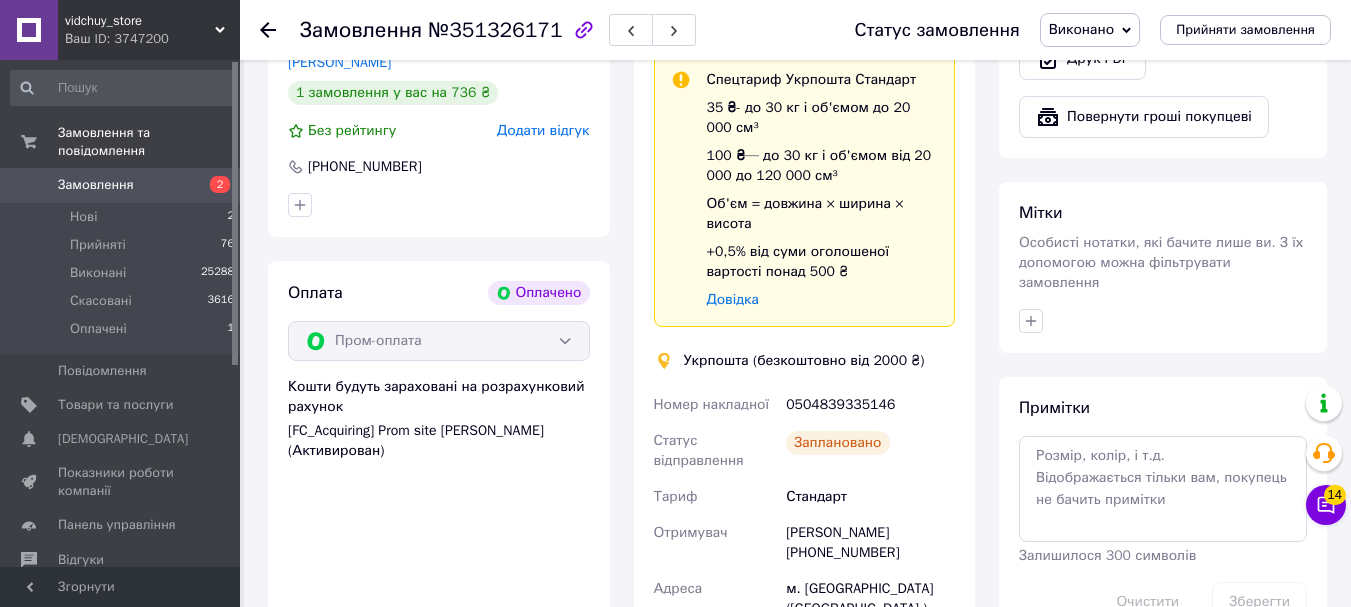 scroll, scrollTop: 849, scrollLeft: 0, axis: vertical 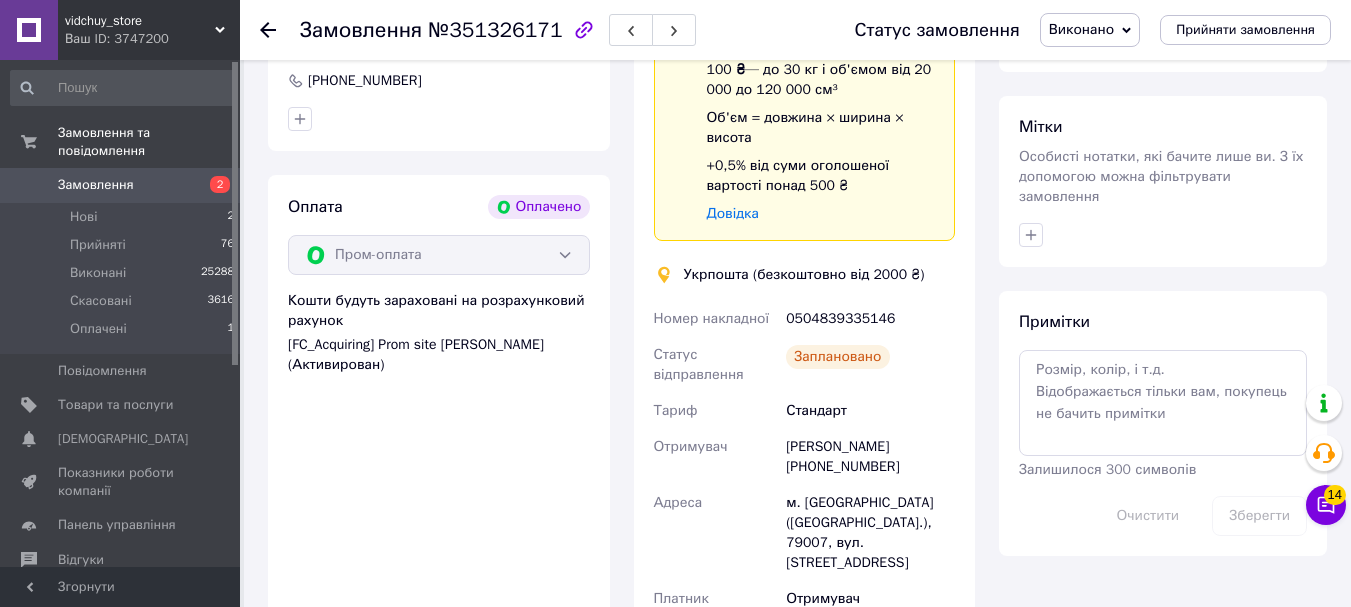 click on "[PERSON_NAME] [PHONE_NUMBER]" at bounding box center [870, 457] 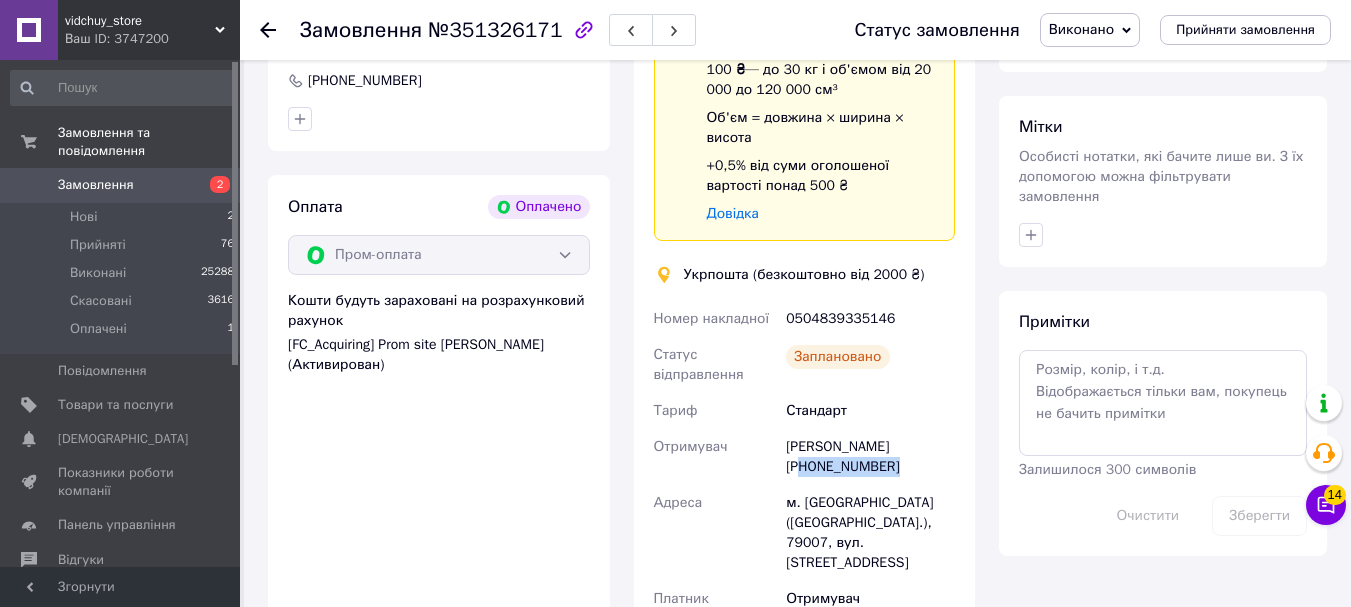 click on "[PERSON_NAME] [PHONE_NUMBER]" at bounding box center [870, 457] 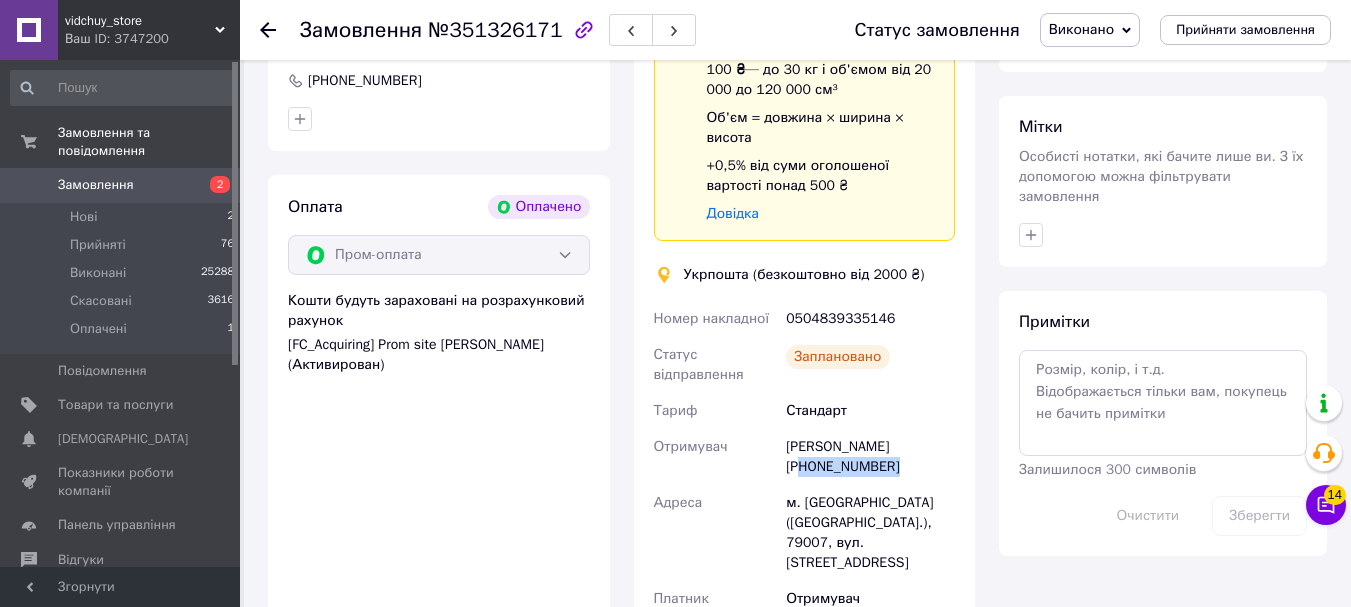 copy on "380969880379" 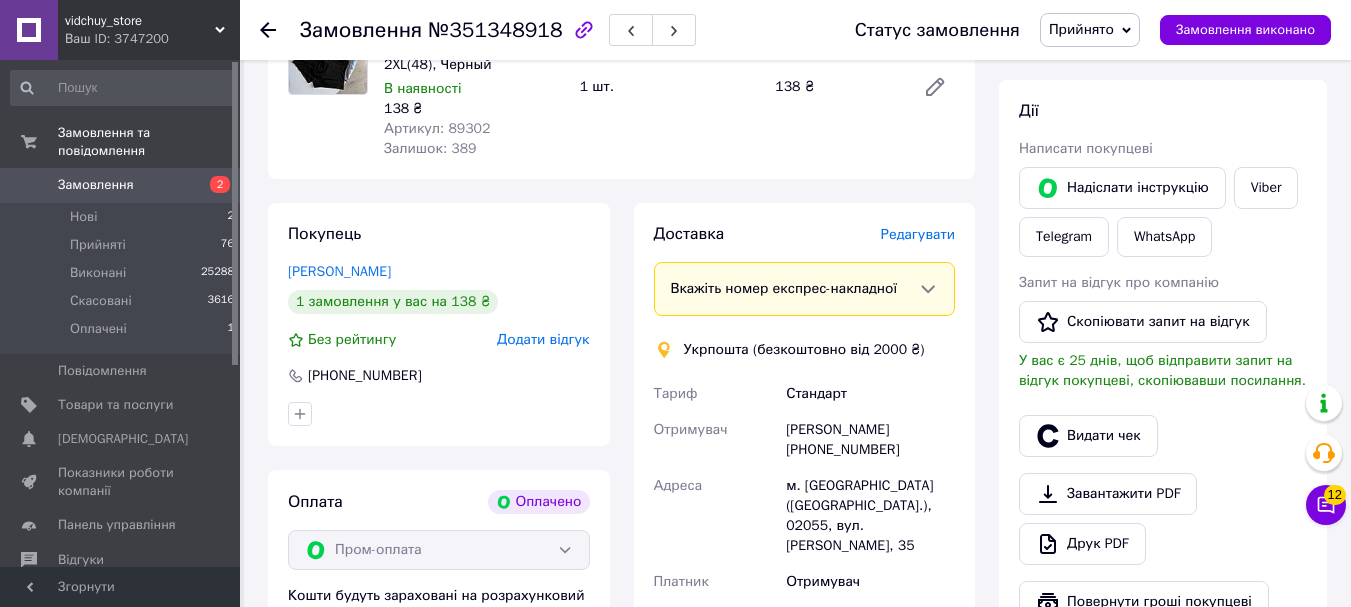 scroll, scrollTop: 400, scrollLeft: 0, axis: vertical 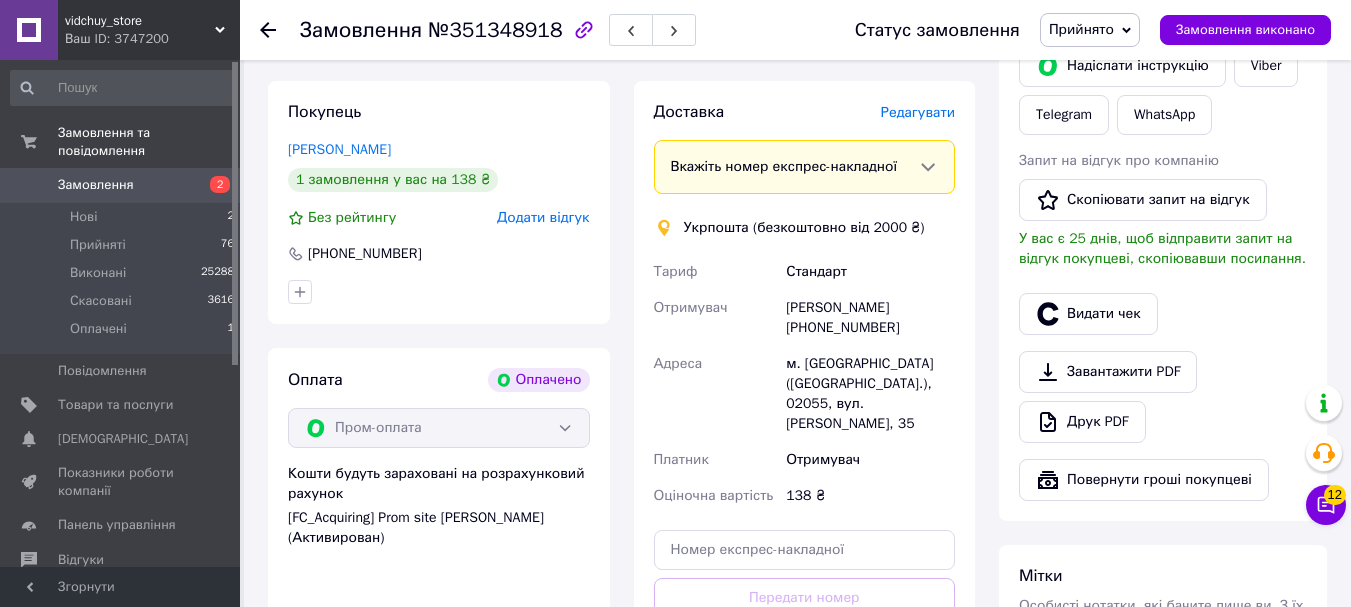click on "[PERSON_NAME] [PHONE_NUMBER]" at bounding box center (870, 318) 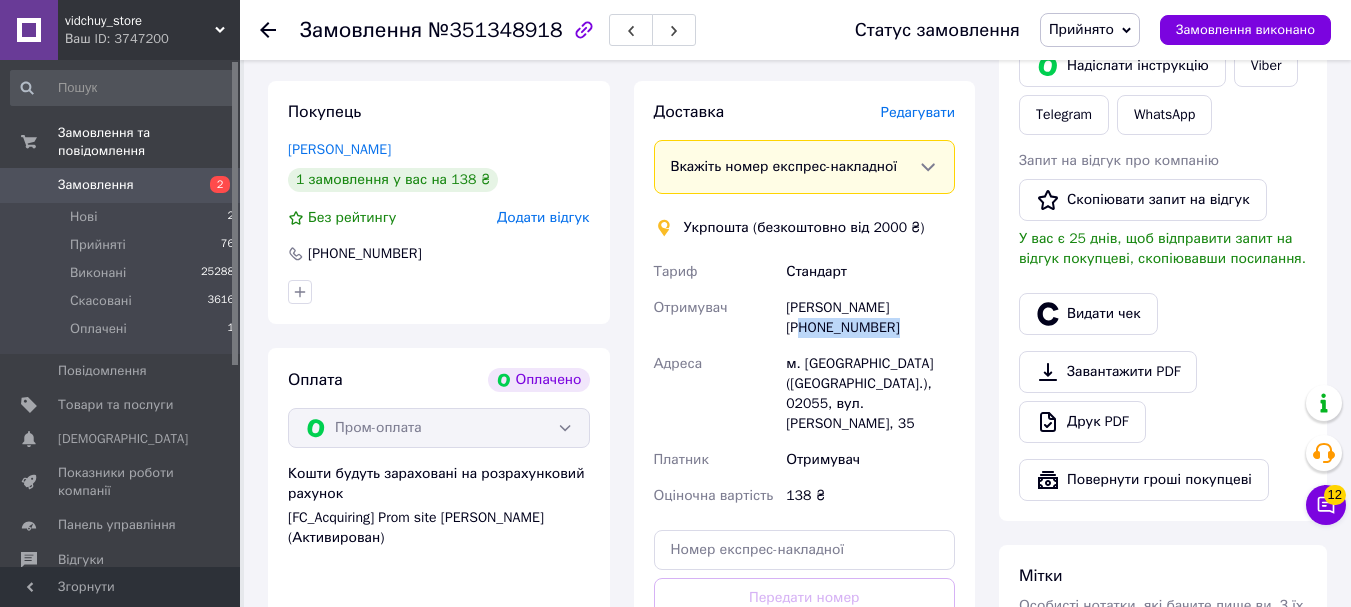 click on "[PERSON_NAME] [PHONE_NUMBER]" at bounding box center [870, 318] 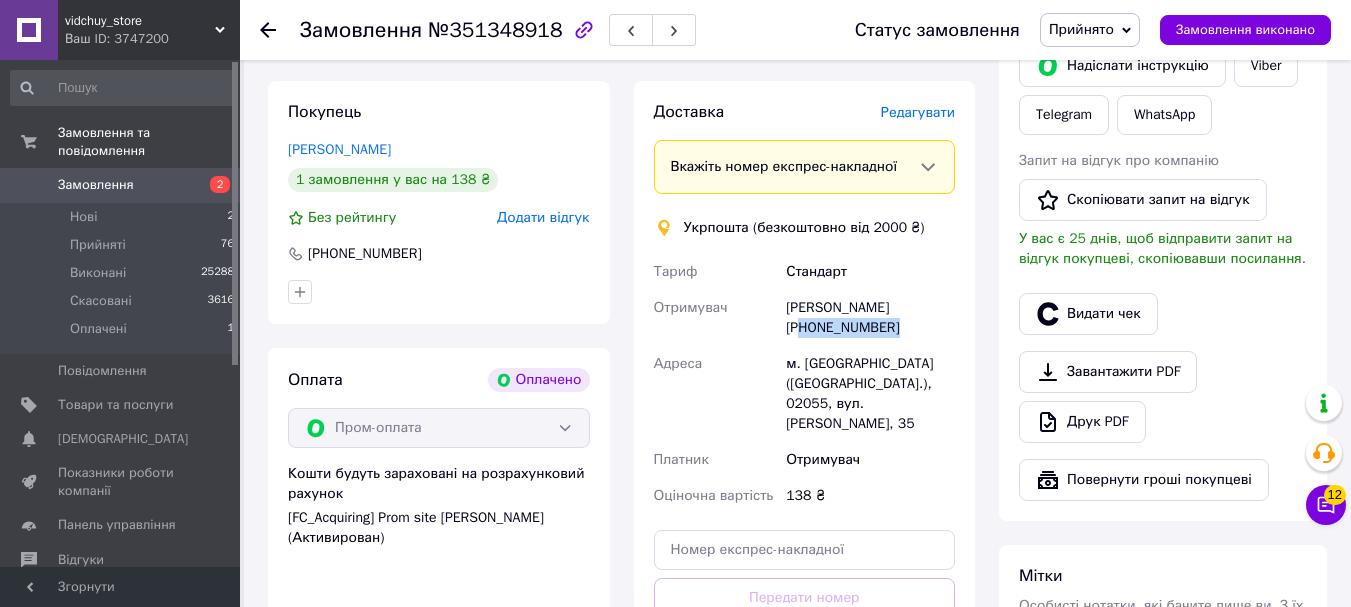 copy on "380683818934" 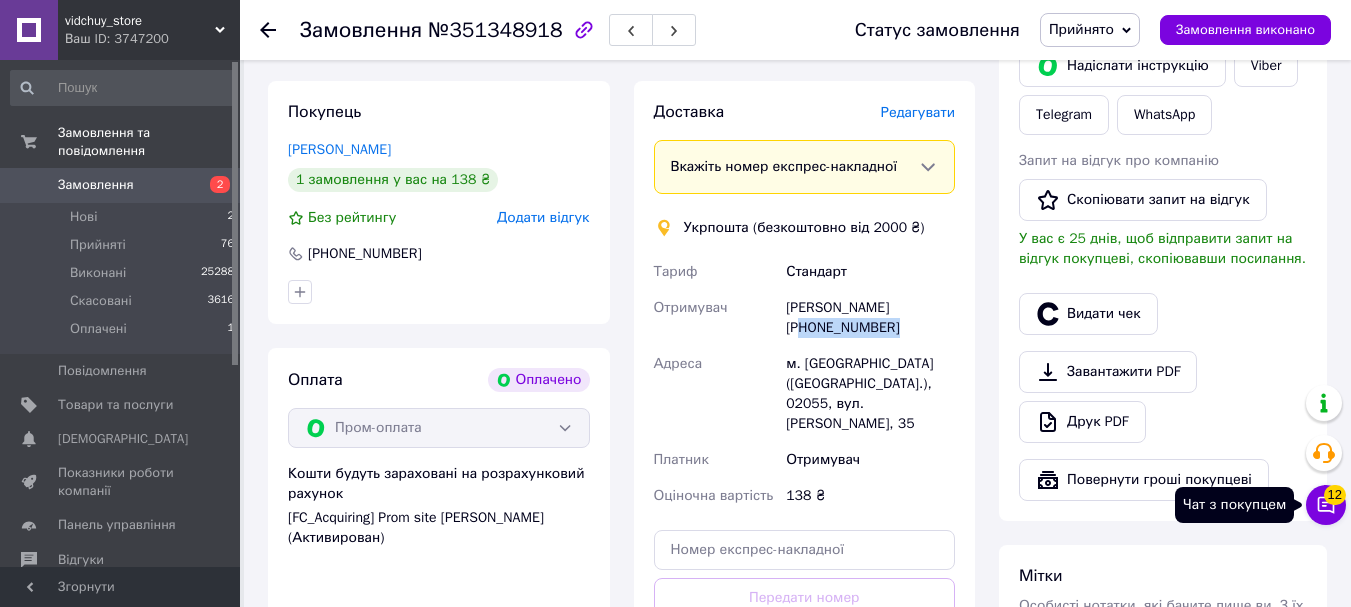 click 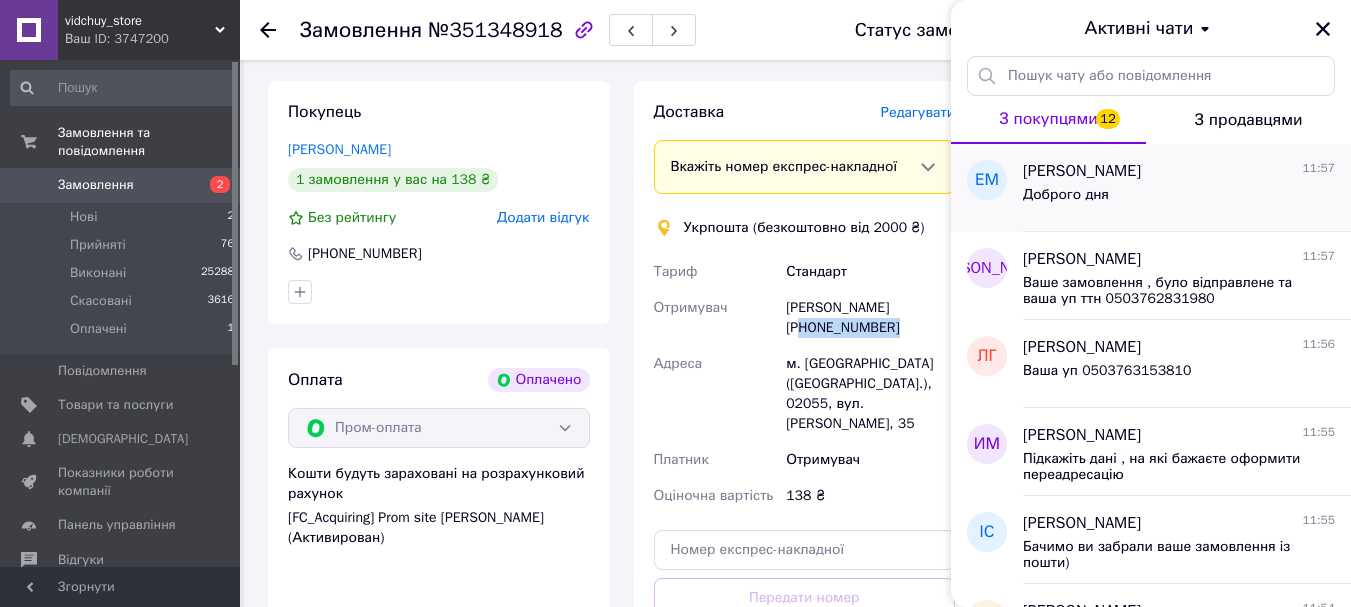 click on "Доброго дня" at bounding box center (1179, 199) 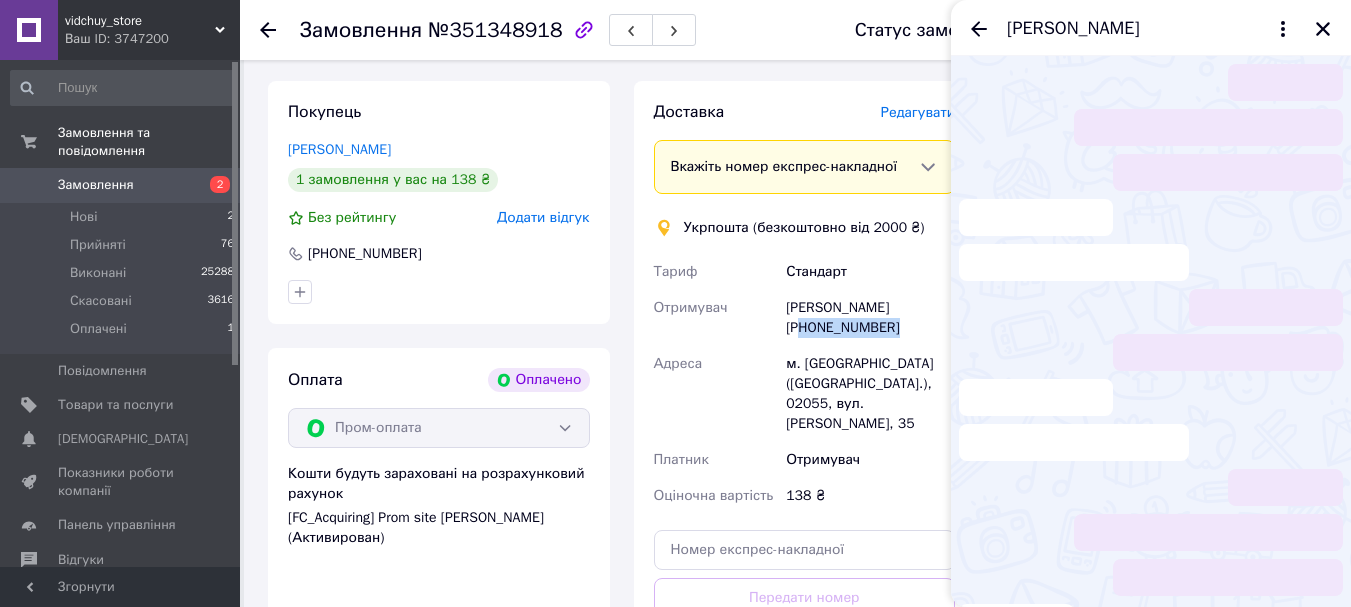scroll, scrollTop: 75, scrollLeft: 0, axis: vertical 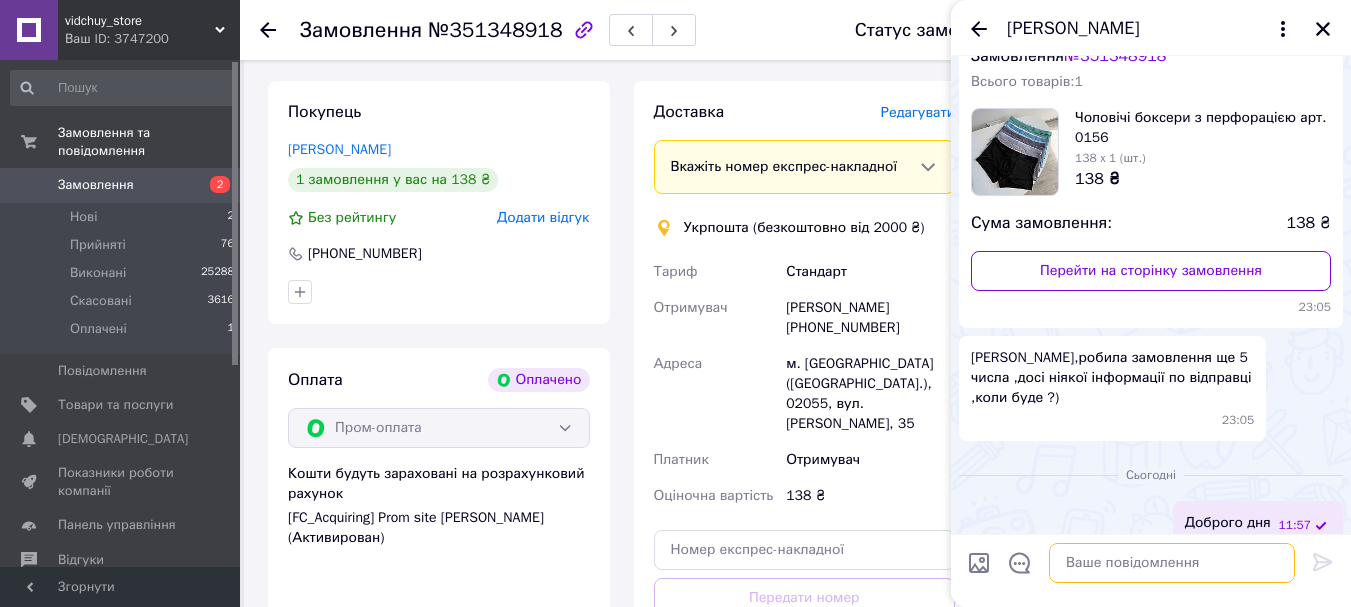 click at bounding box center [1172, 563] 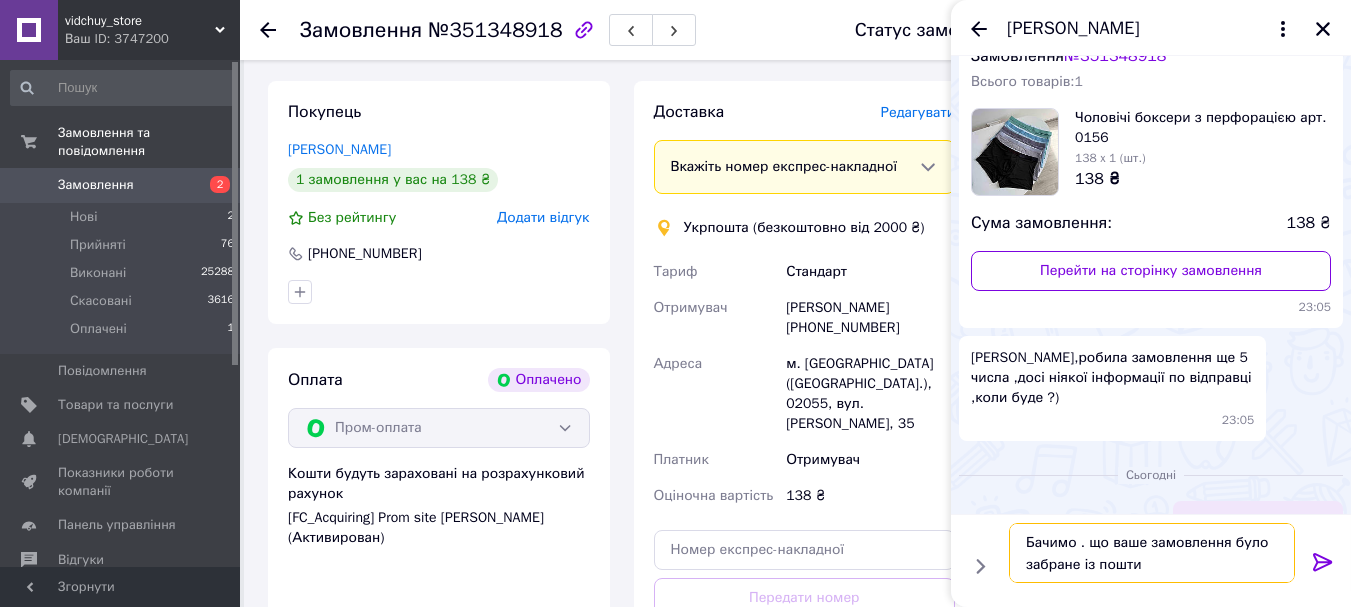 type on "Бачимо . що ваше замовлення було забране із пошти)" 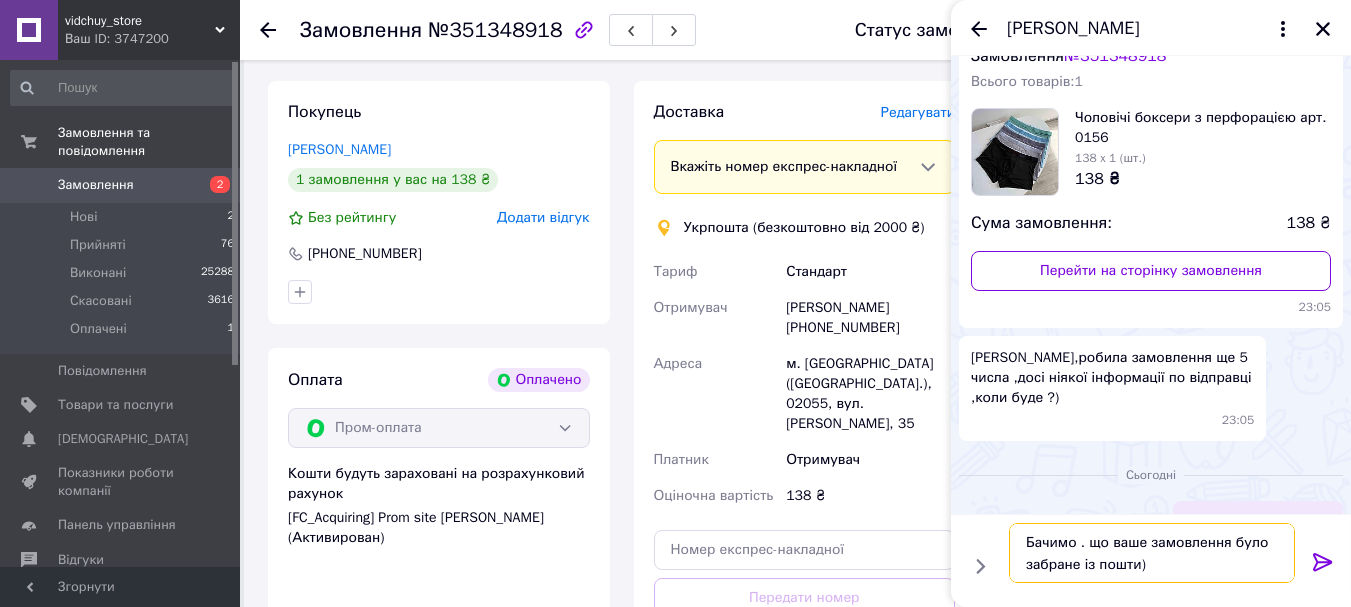type 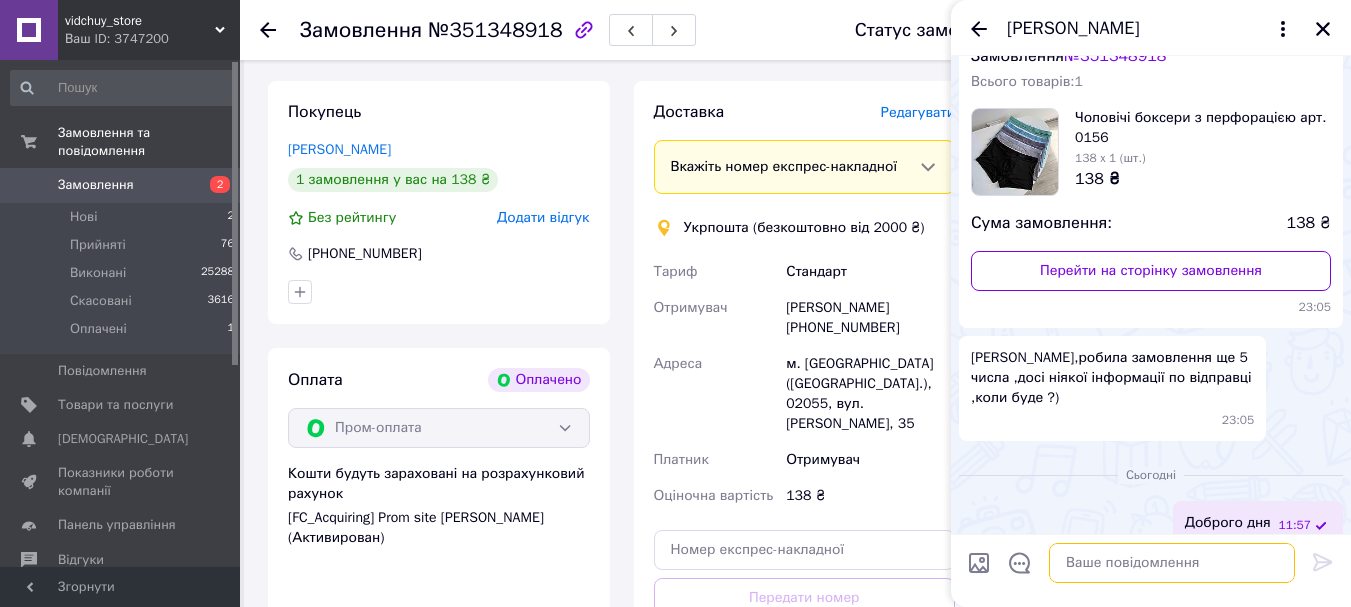 scroll, scrollTop: 168, scrollLeft: 0, axis: vertical 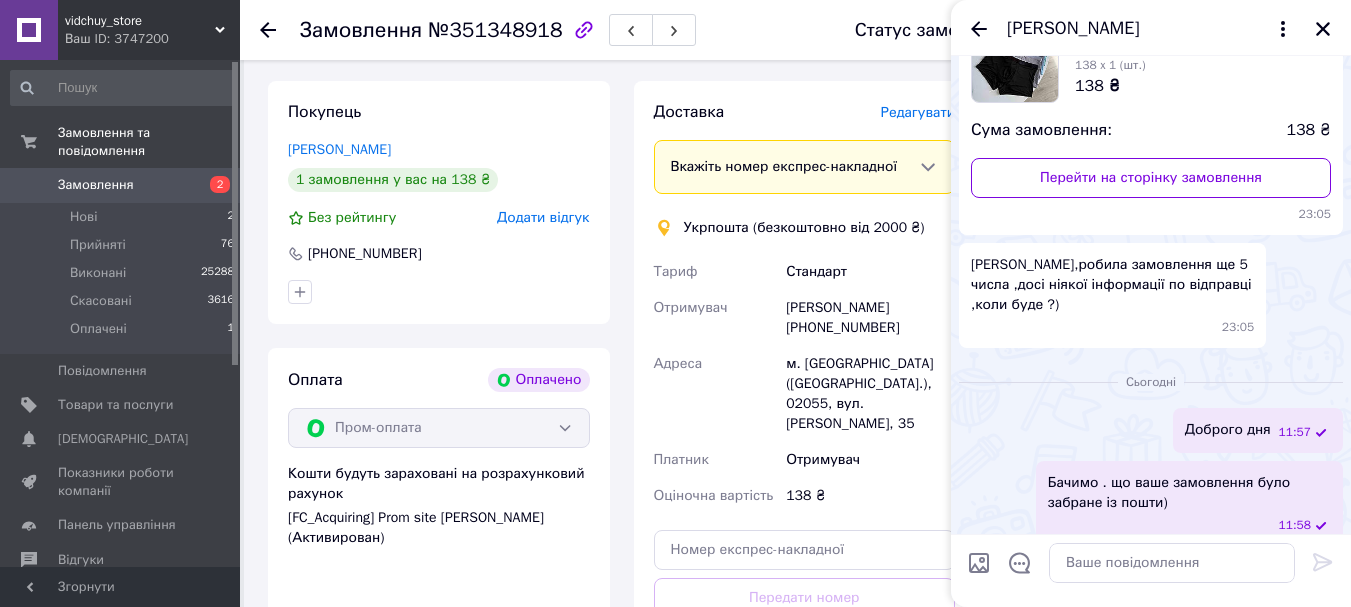 click 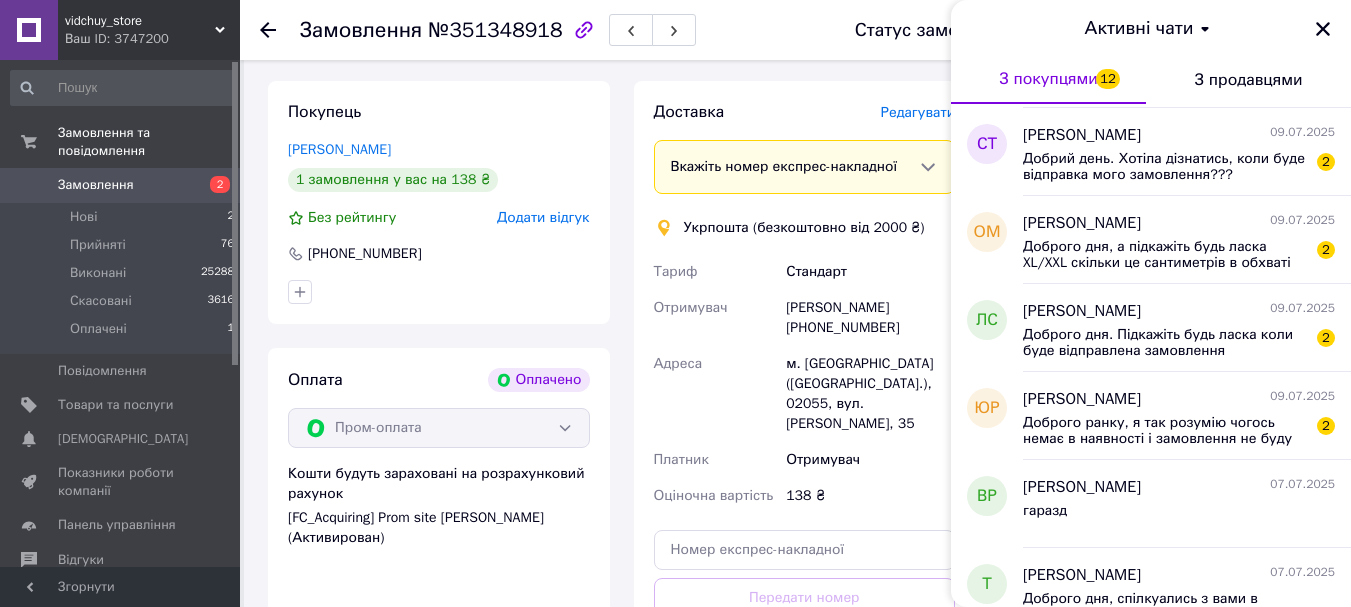 scroll, scrollTop: 800, scrollLeft: 0, axis: vertical 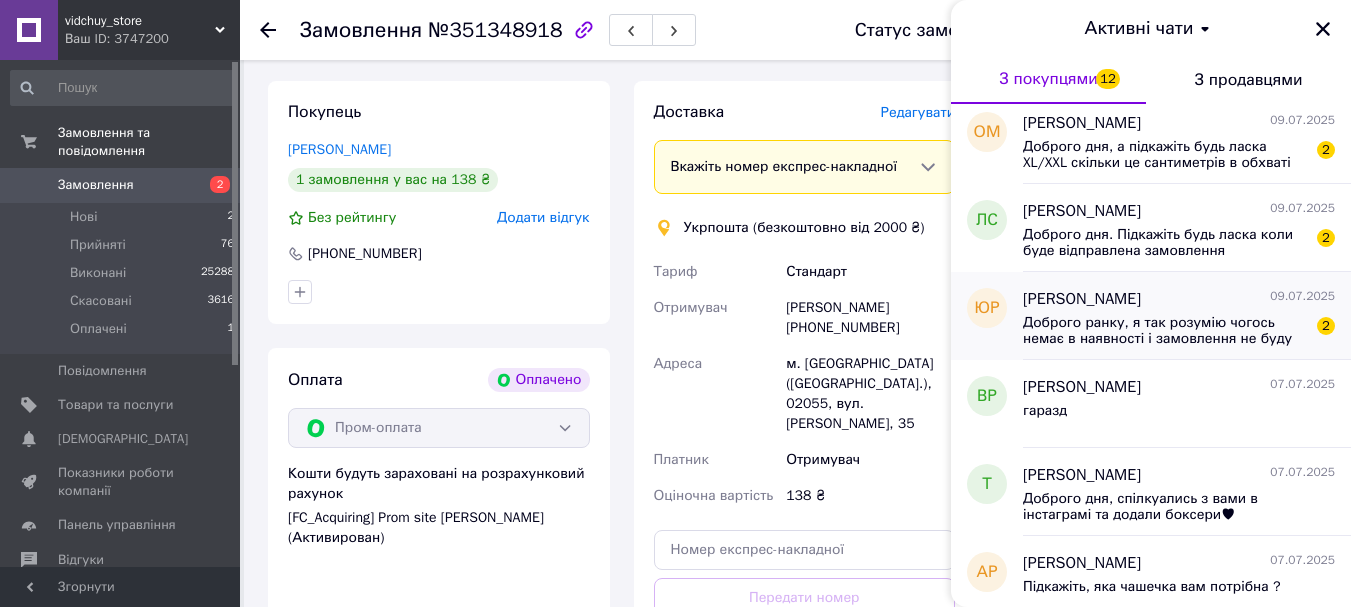 click on "Юлія Руденко 09.07.2025" at bounding box center [1179, 299] 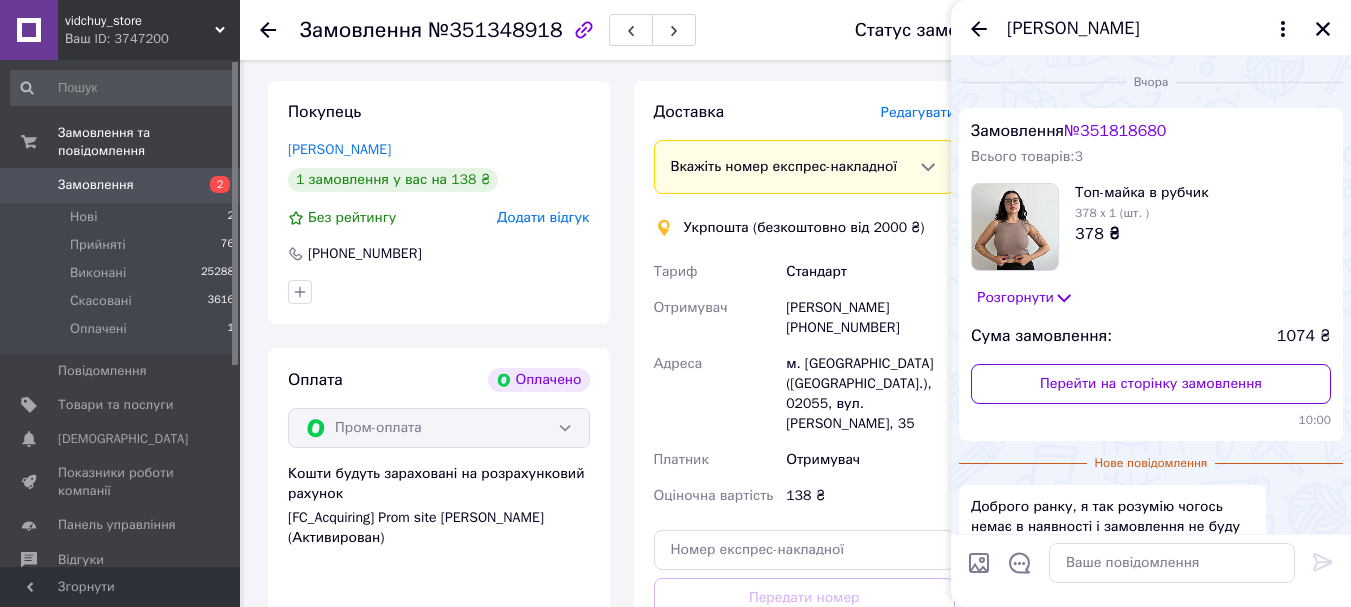 scroll, scrollTop: 137, scrollLeft: 0, axis: vertical 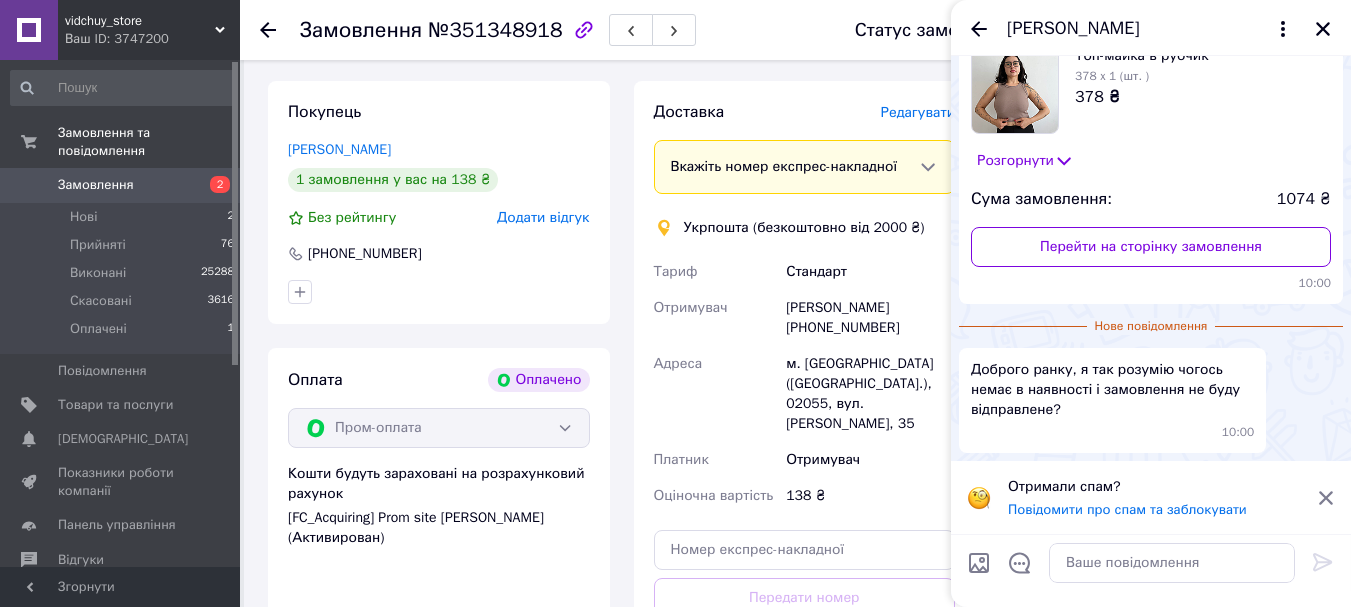 click 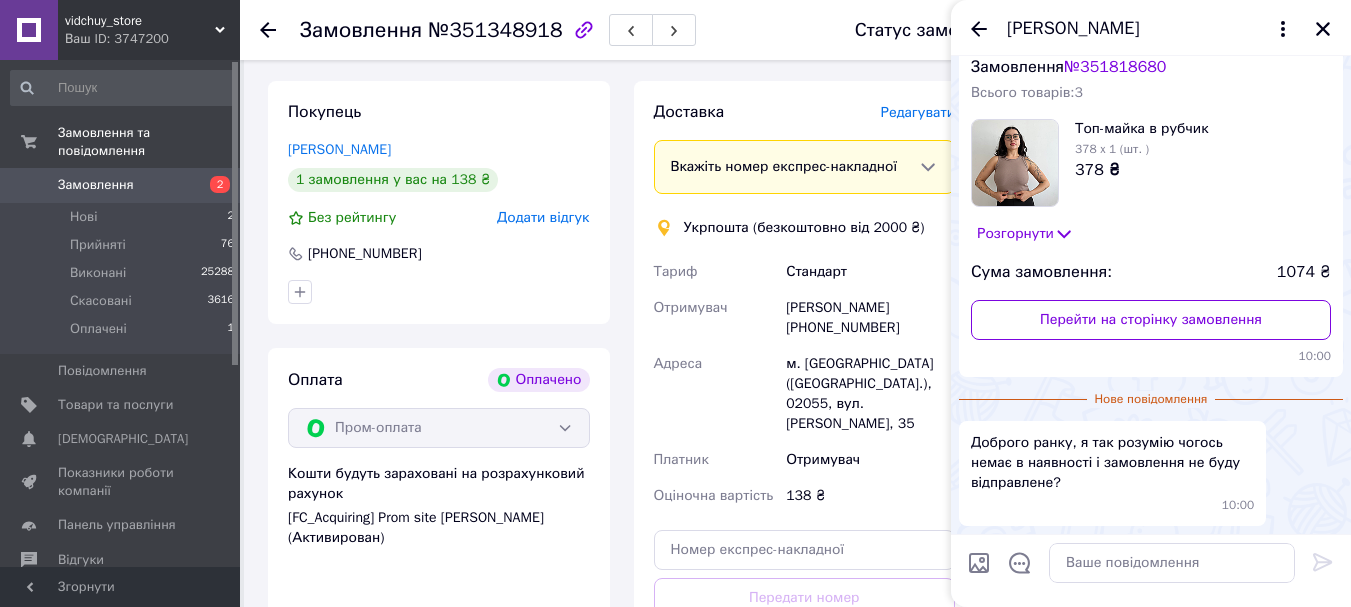 scroll, scrollTop: 64, scrollLeft: 0, axis: vertical 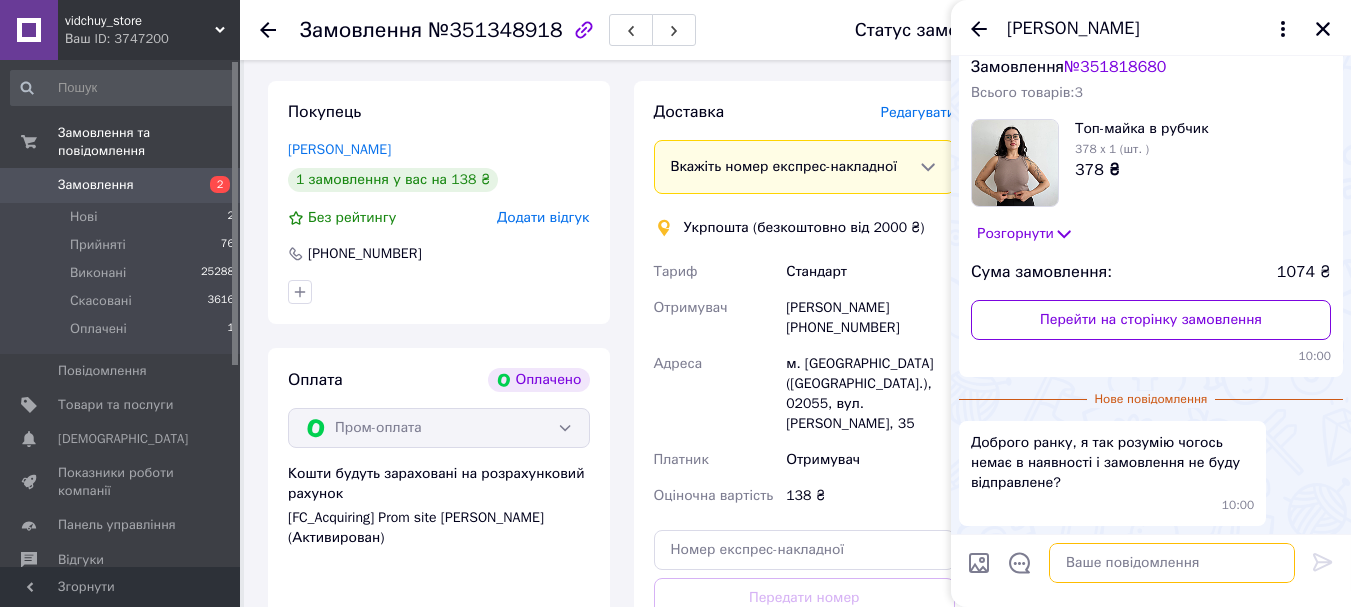 click at bounding box center [1172, 563] 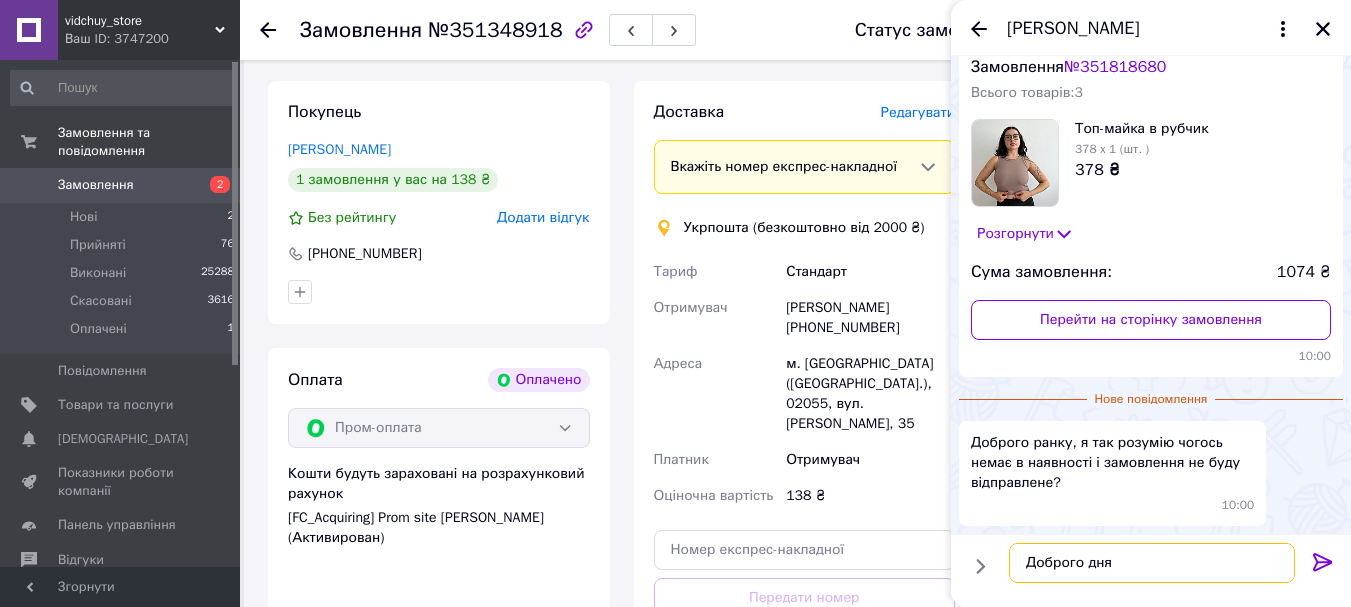 type on "Доброго дня" 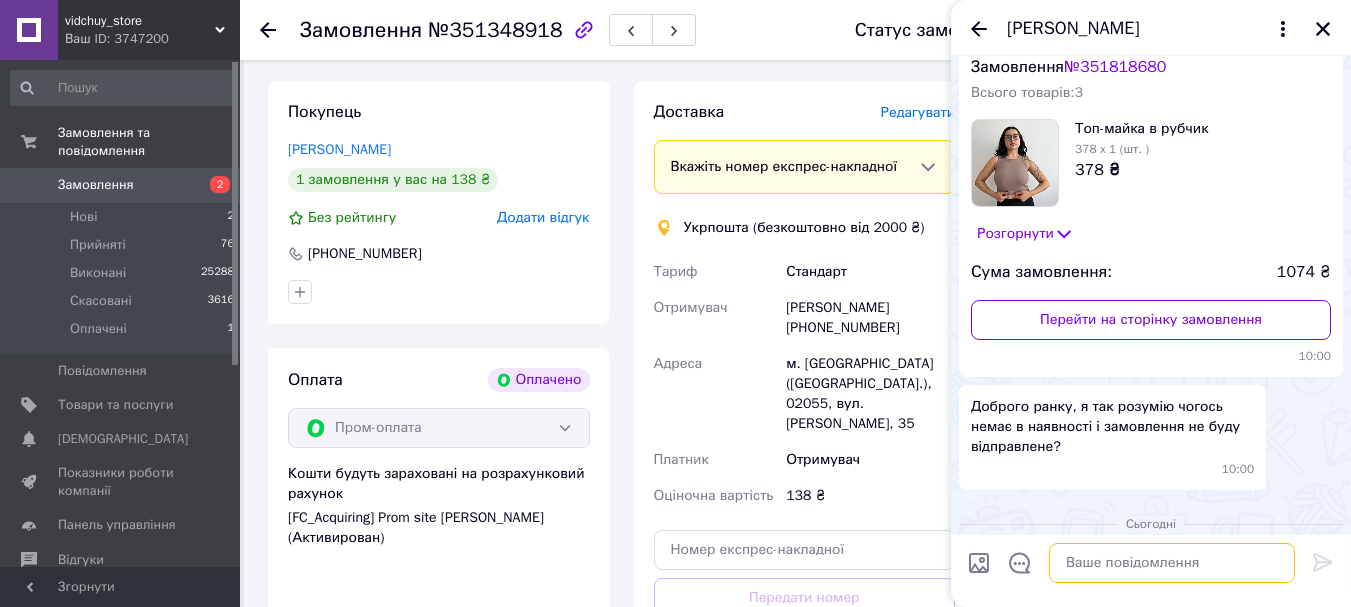 scroll, scrollTop: 133, scrollLeft: 0, axis: vertical 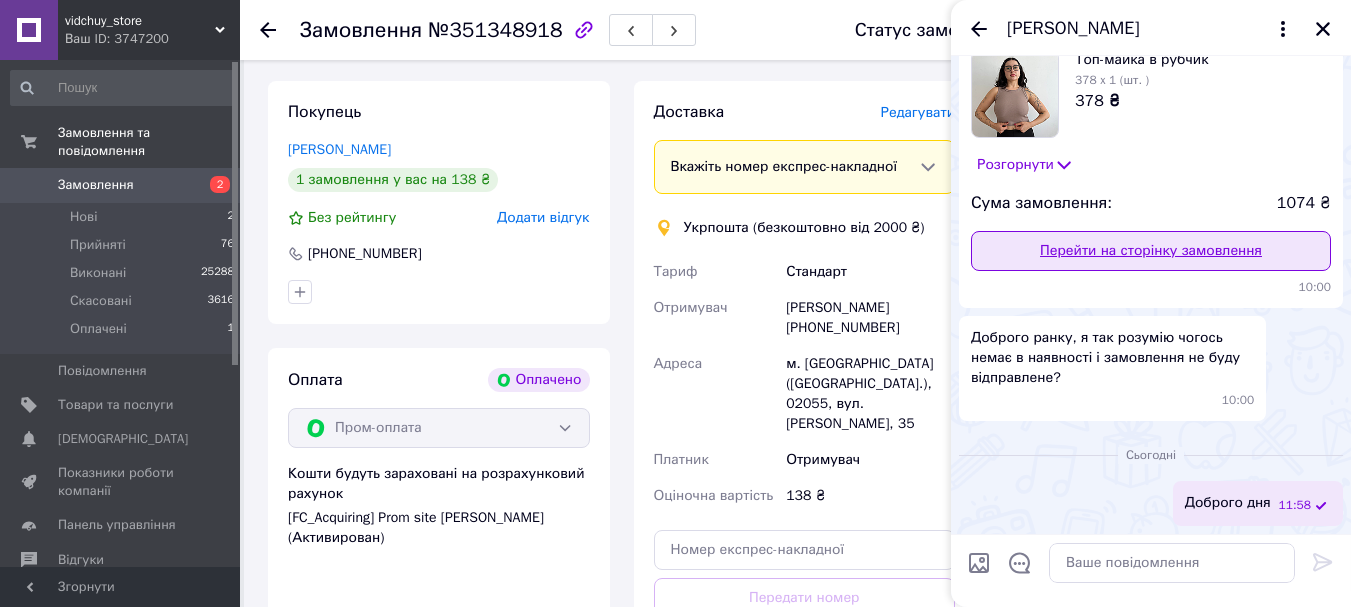 click on "Перейти на сторінку замовлення" at bounding box center [1151, 251] 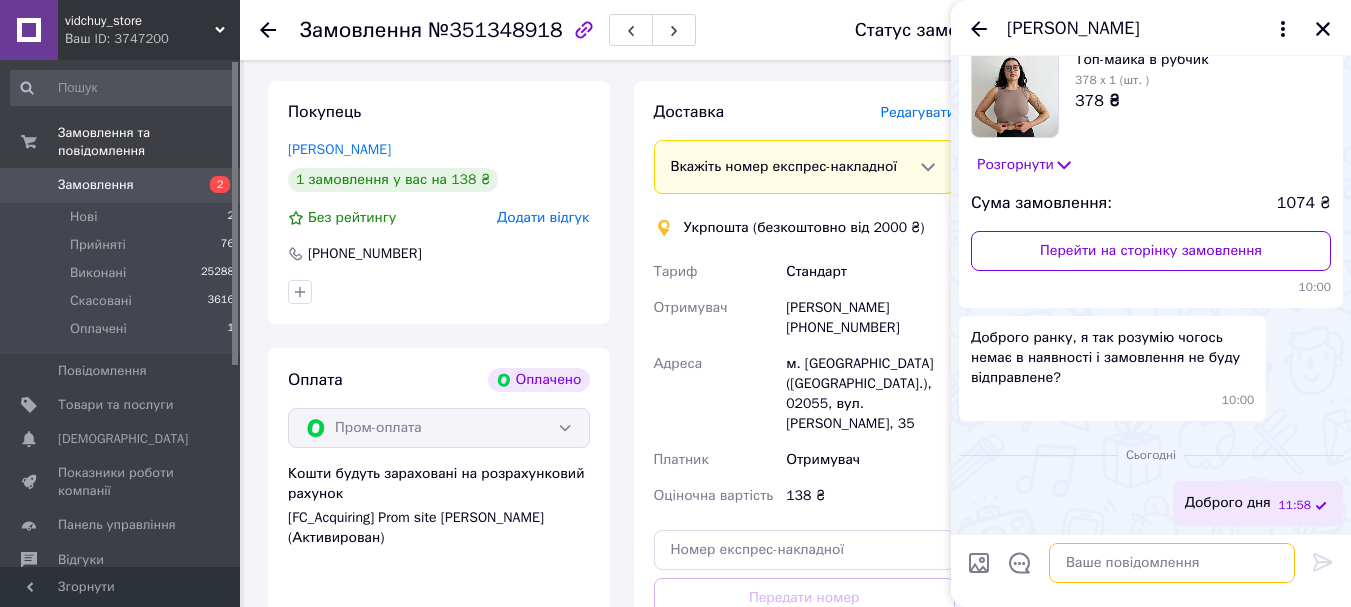 click at bounding box center (1172, 563) 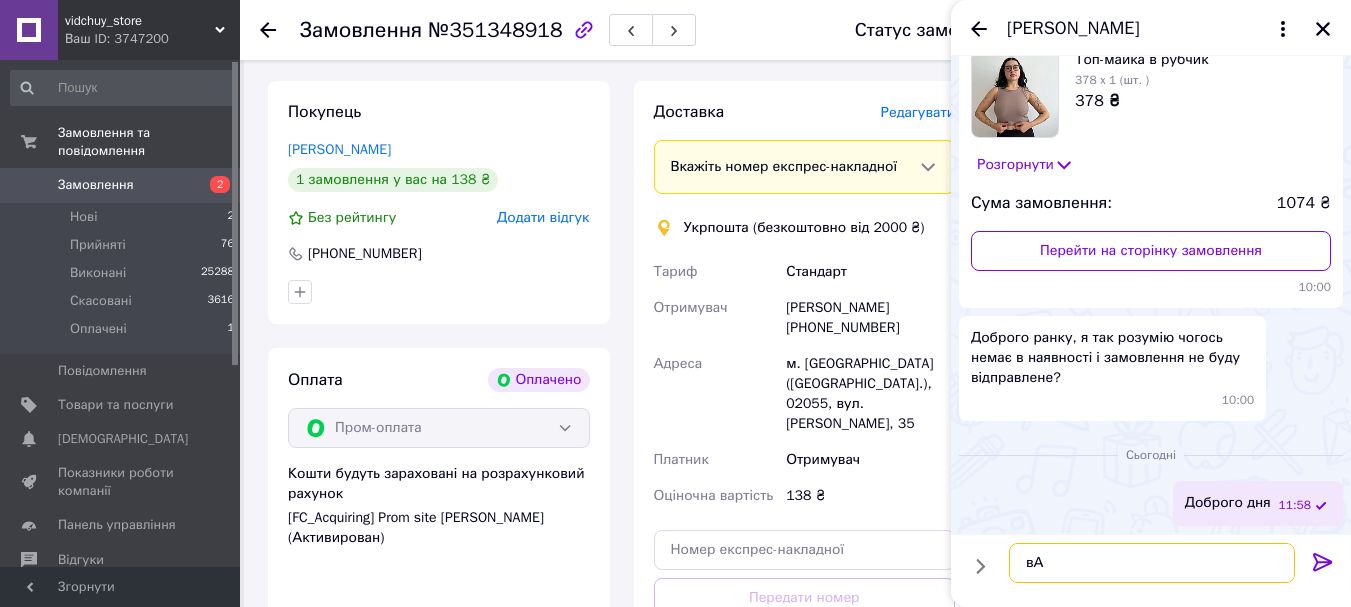 type on "в" 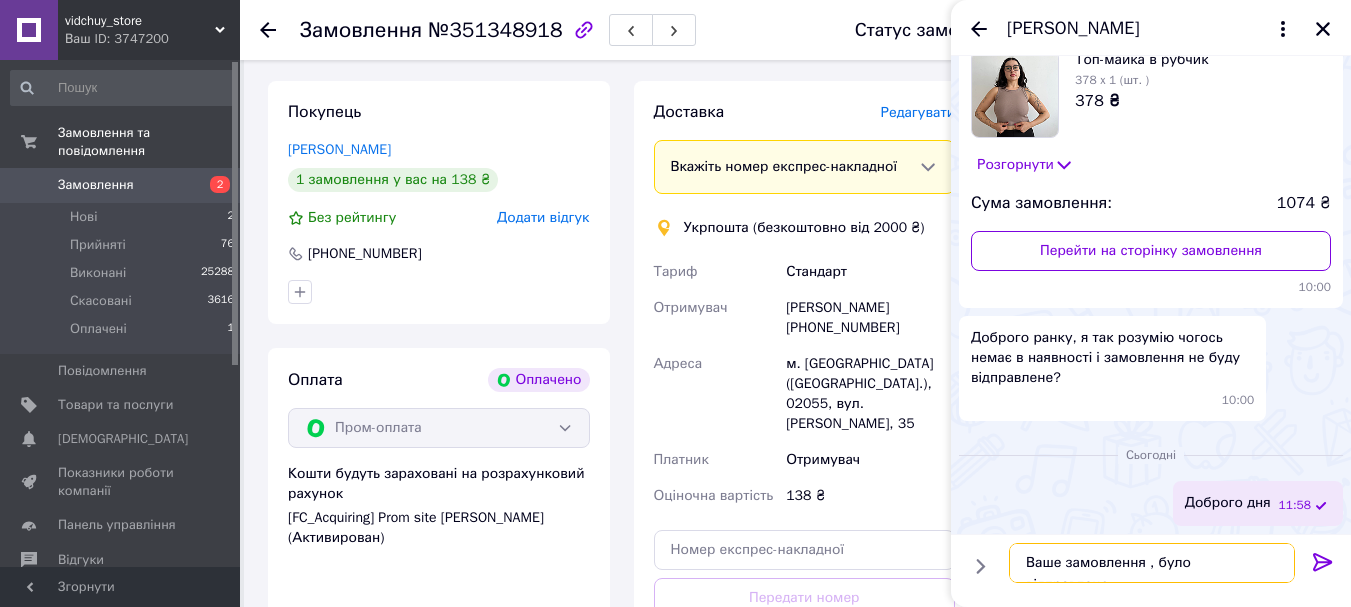 type on "Ваше замовлення , було відправлено" 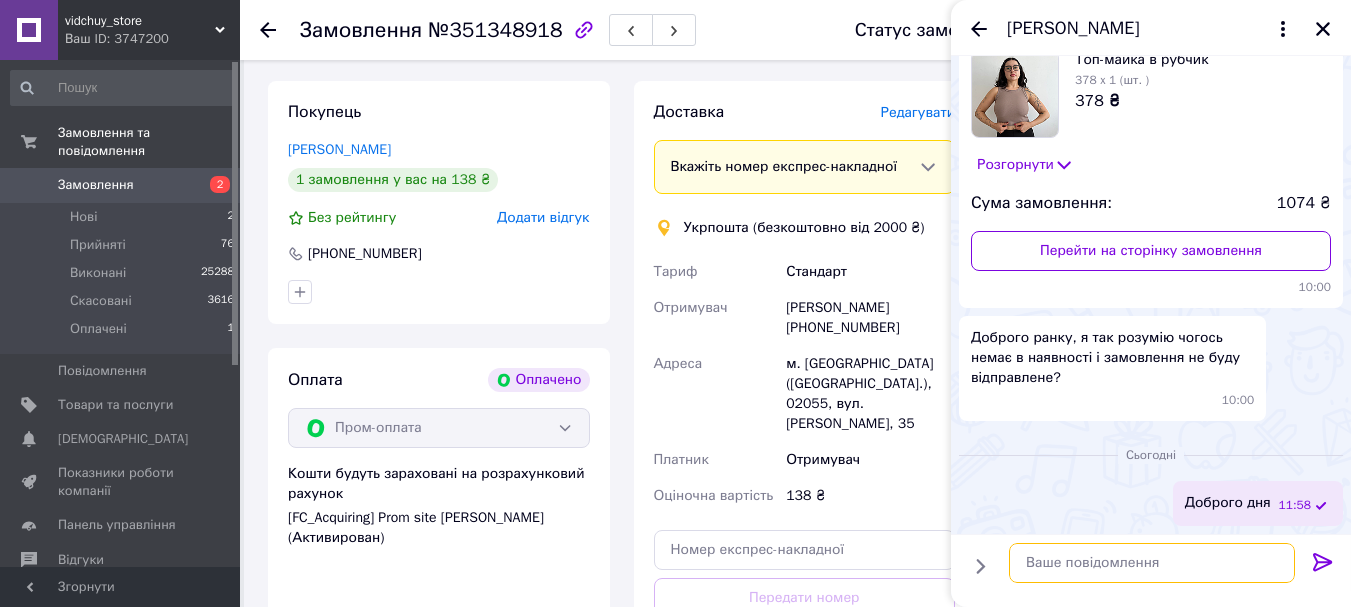 scroll, scrollTop: 206, scrollLeft: 0, axis: vertical 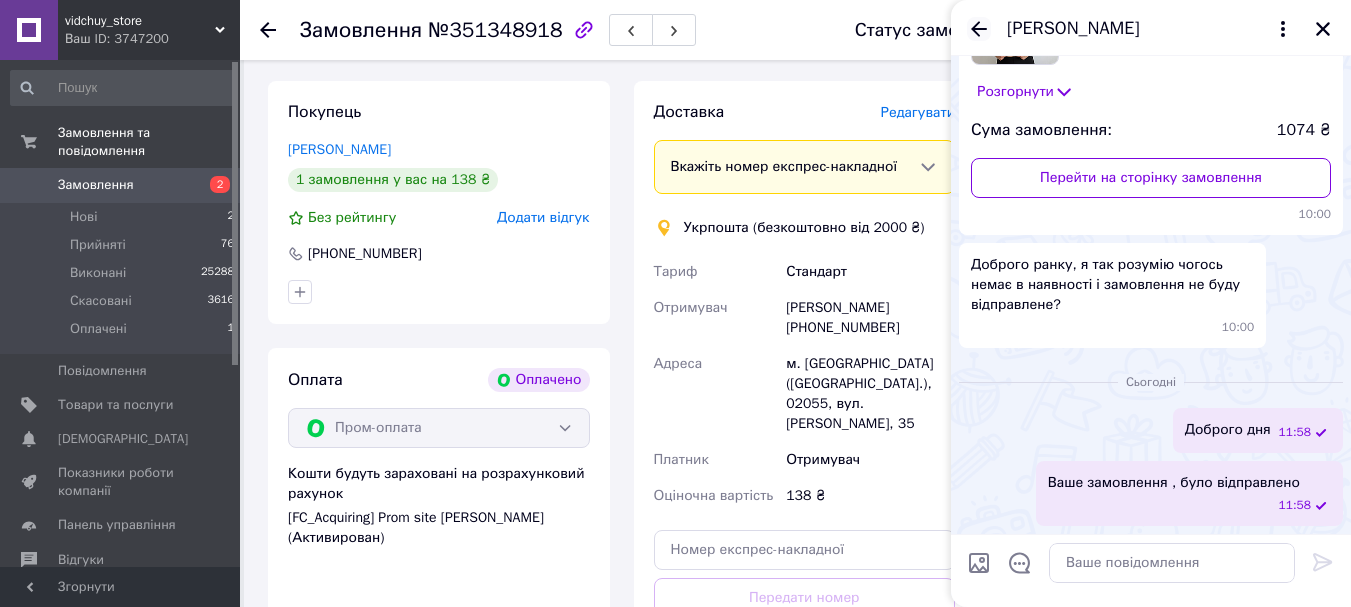 click 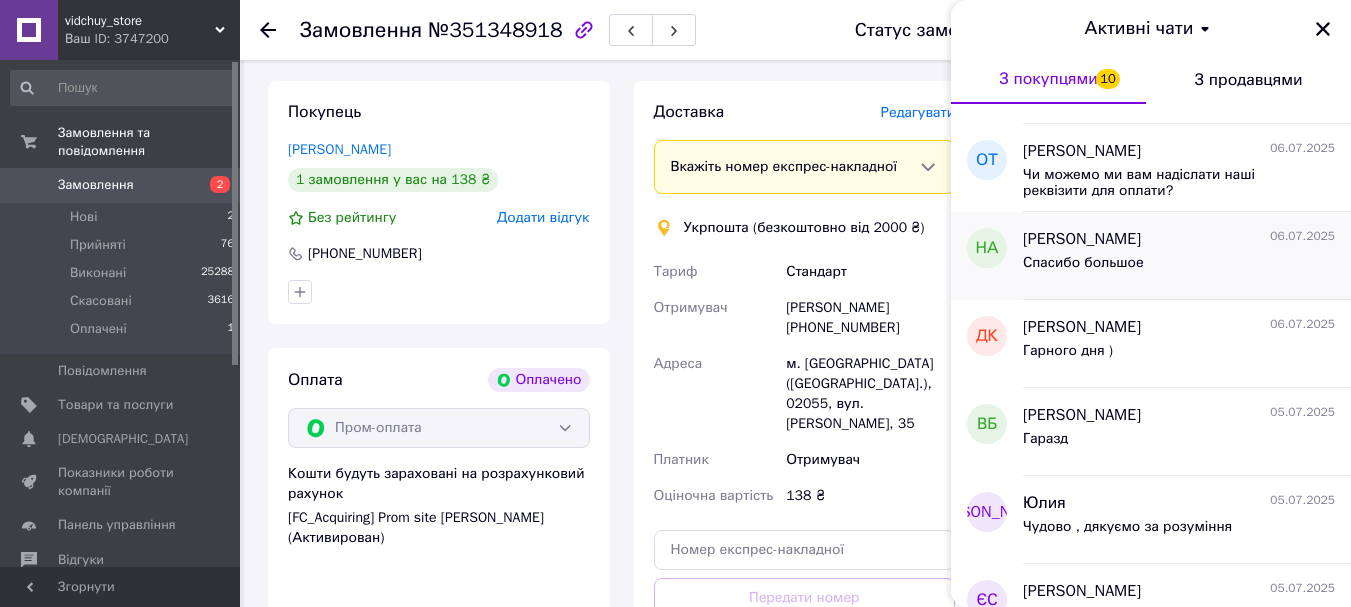 scroll, scrollTop: 900, scrollLeft: 0, axis: vertical 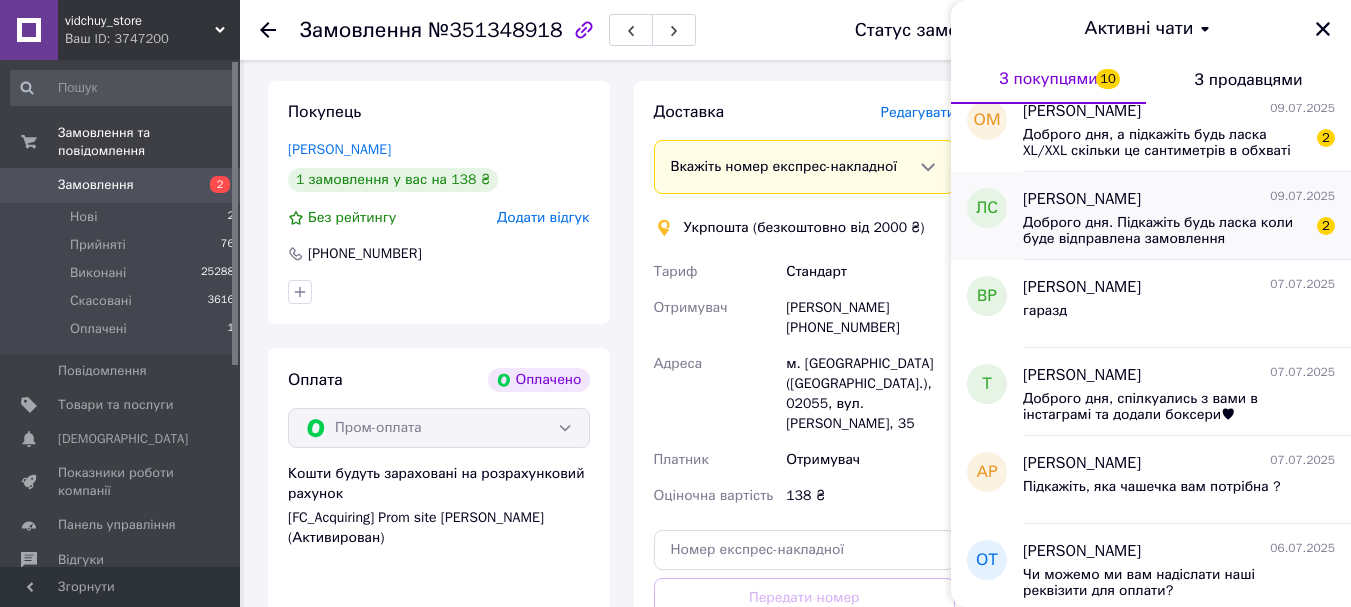 click on "Доброго дня. Підкажіть будь ласка коли буде відправлена замовлення" at bounding box center (1165, 231) 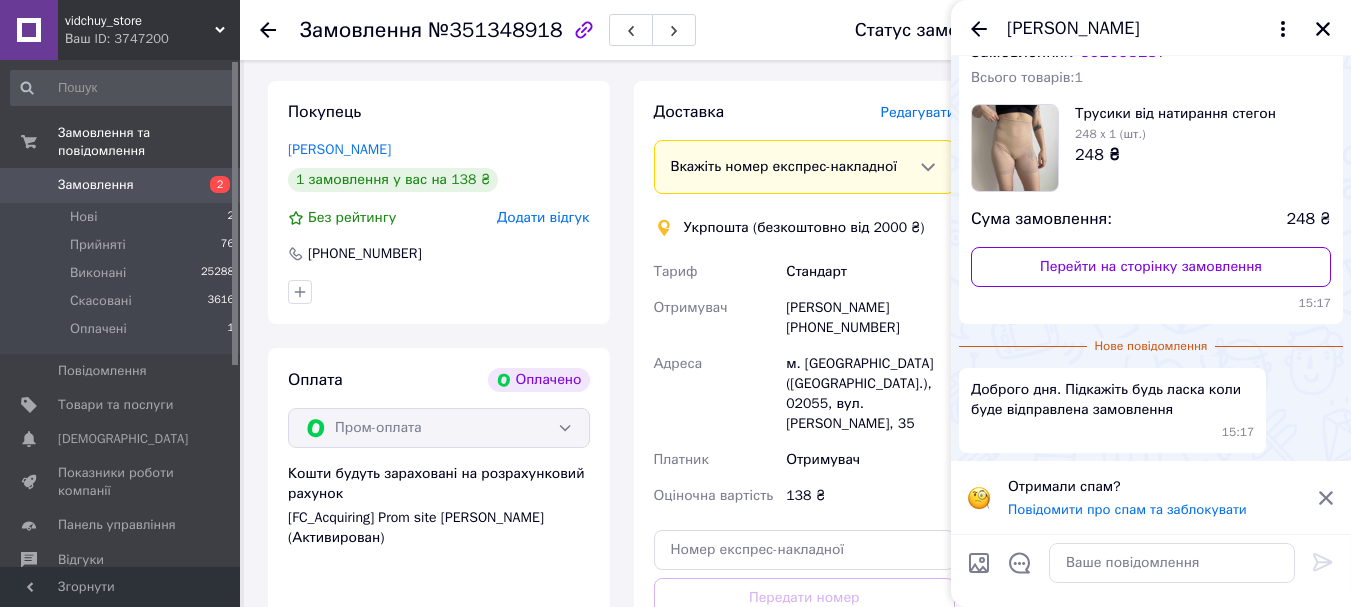 click 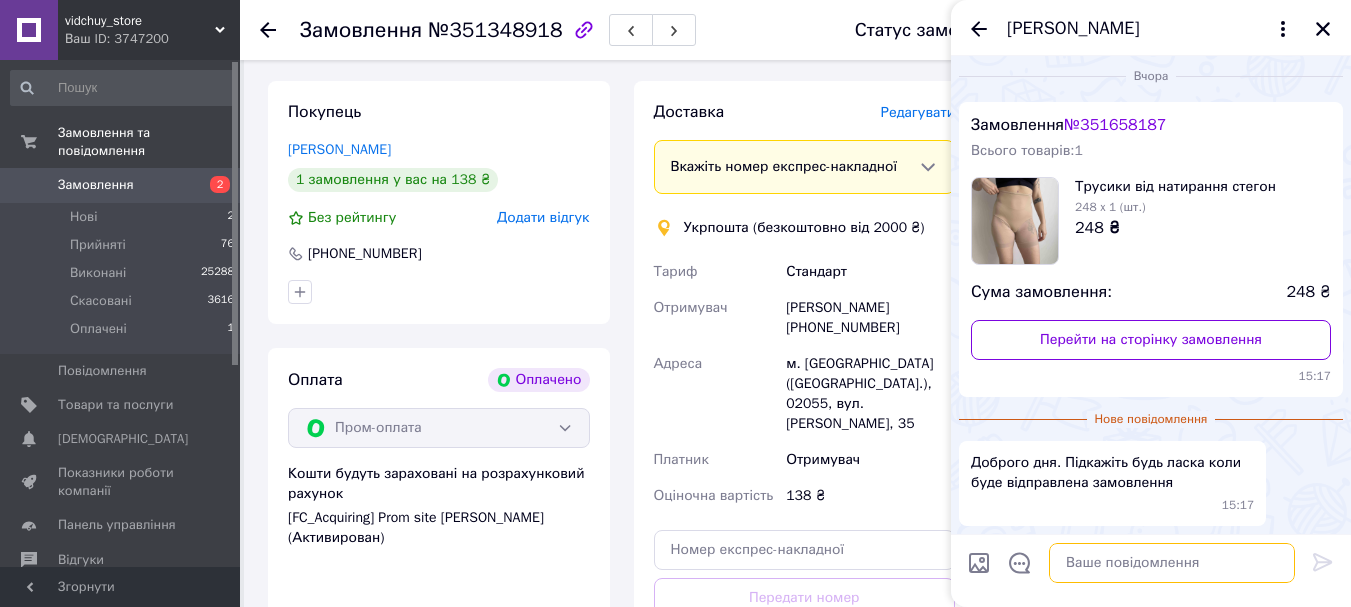 click at bounding box center [1172, 563] 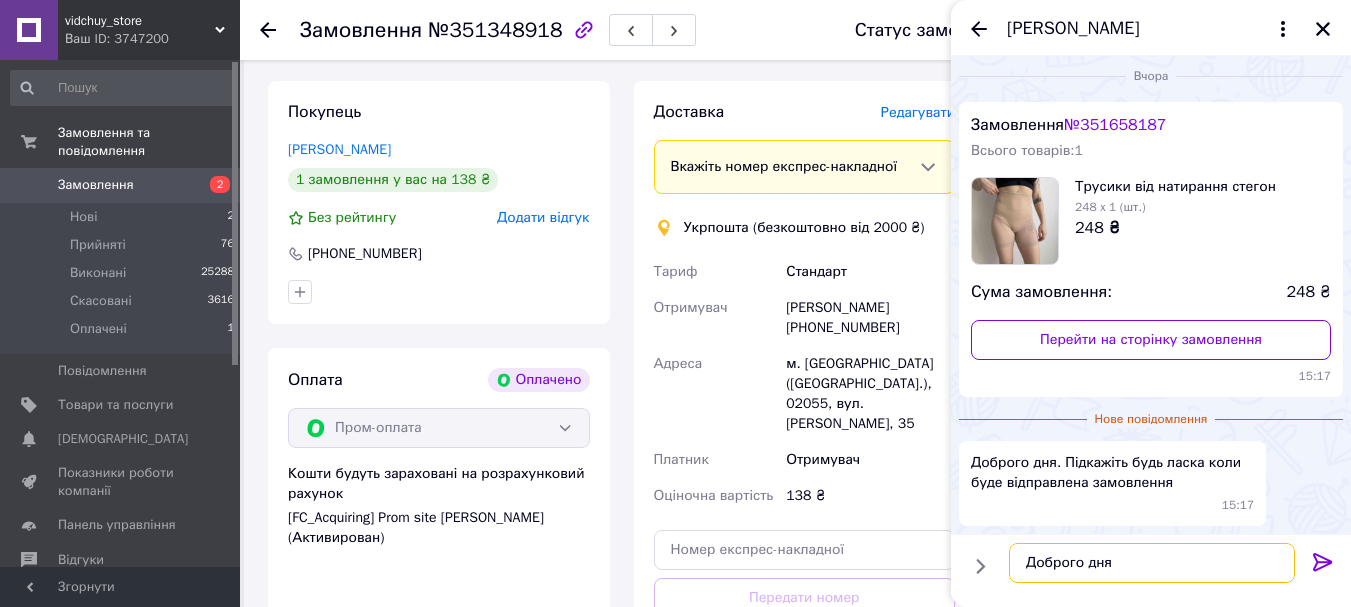 type on "Доброго дня" 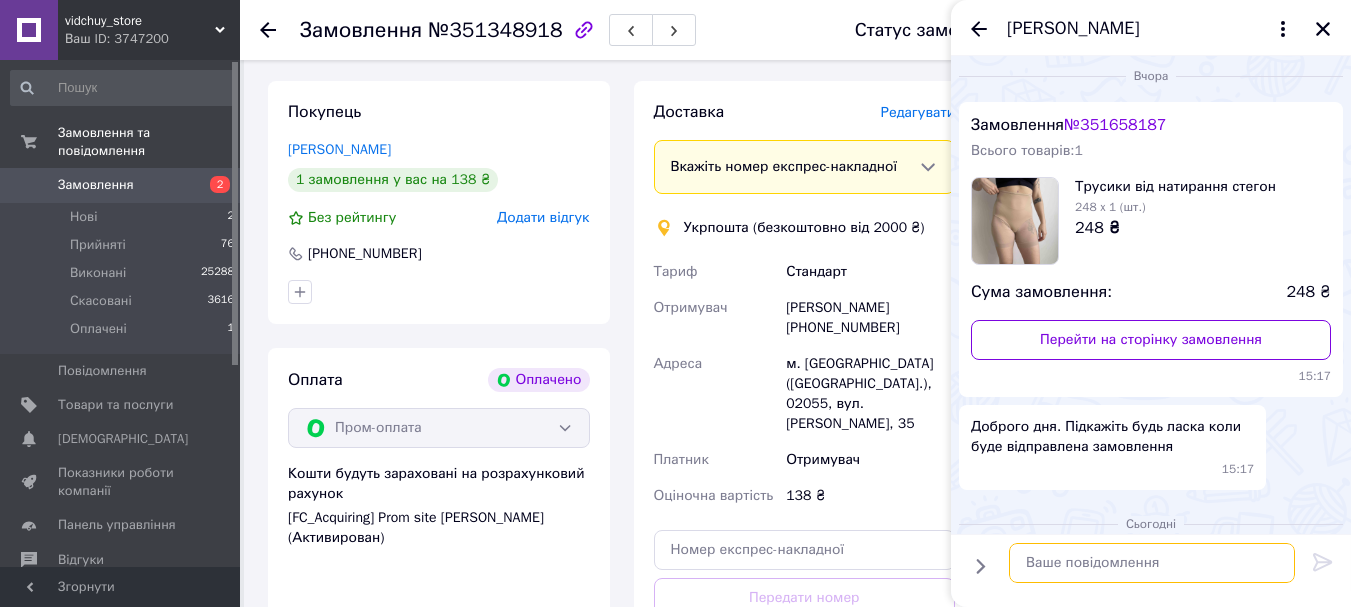 scroll, scrollTop: 75, scrollLeft: 0, axis: vertical 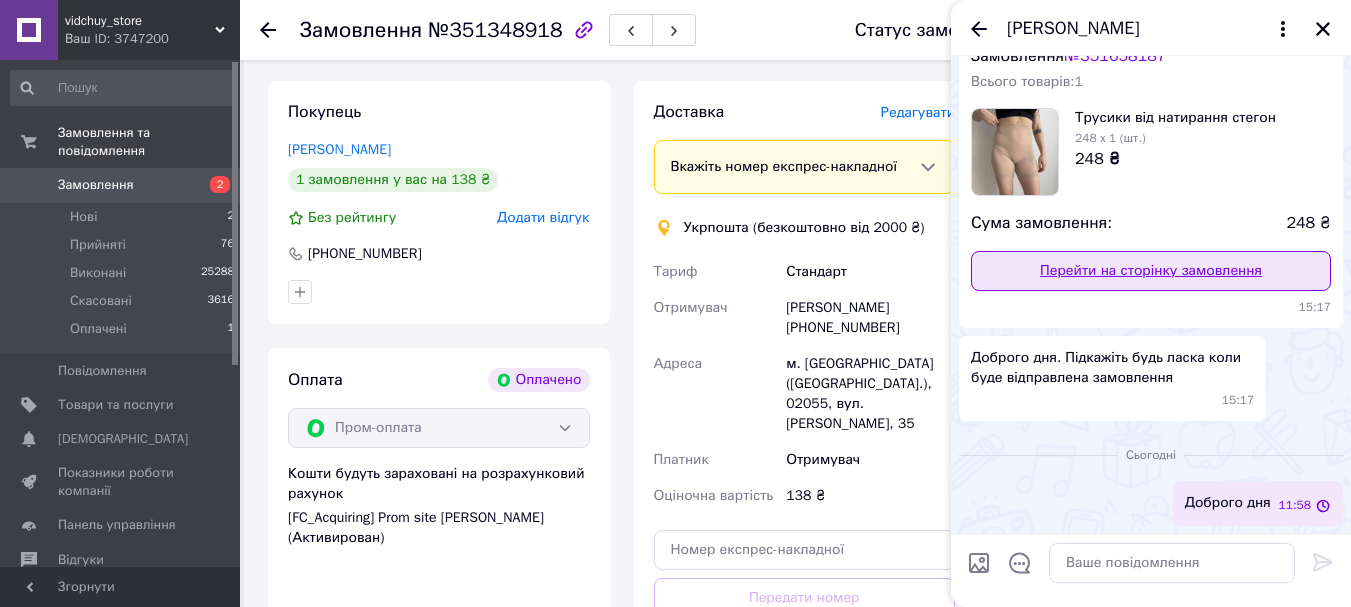 click on "Перейти на сторінку замовлення" at bounding box center (1151, 271) 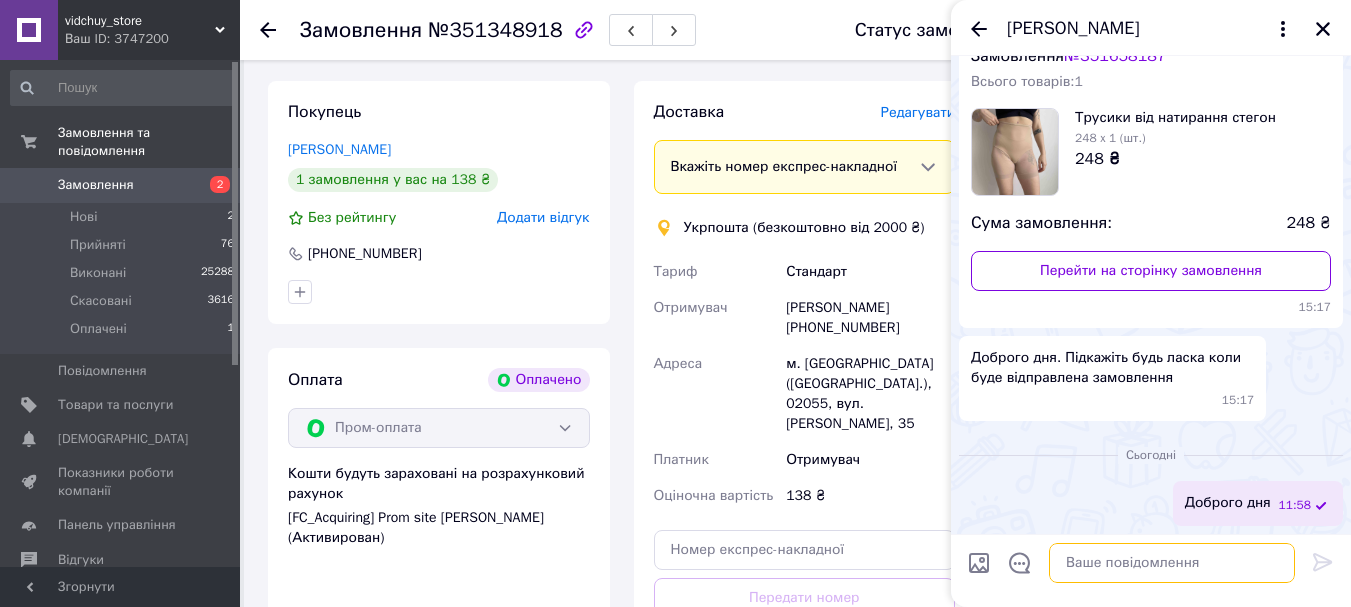click at bounding box center (1172, 563) 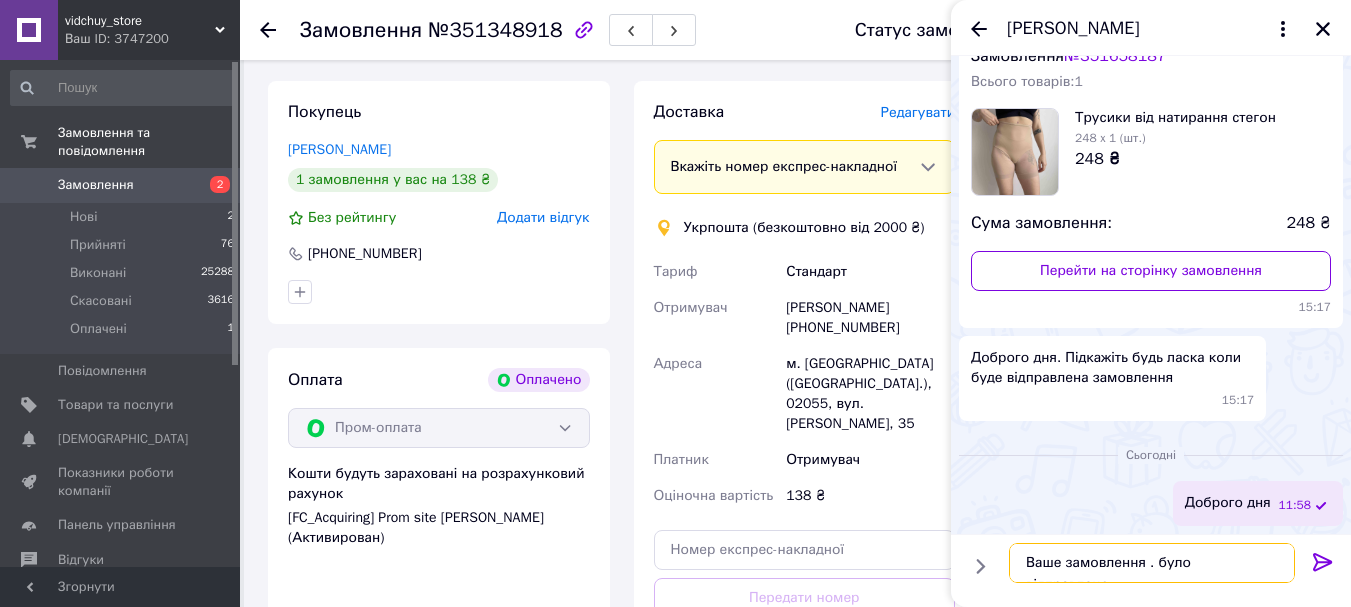 type on "Ваше замовлення . було відправлено" 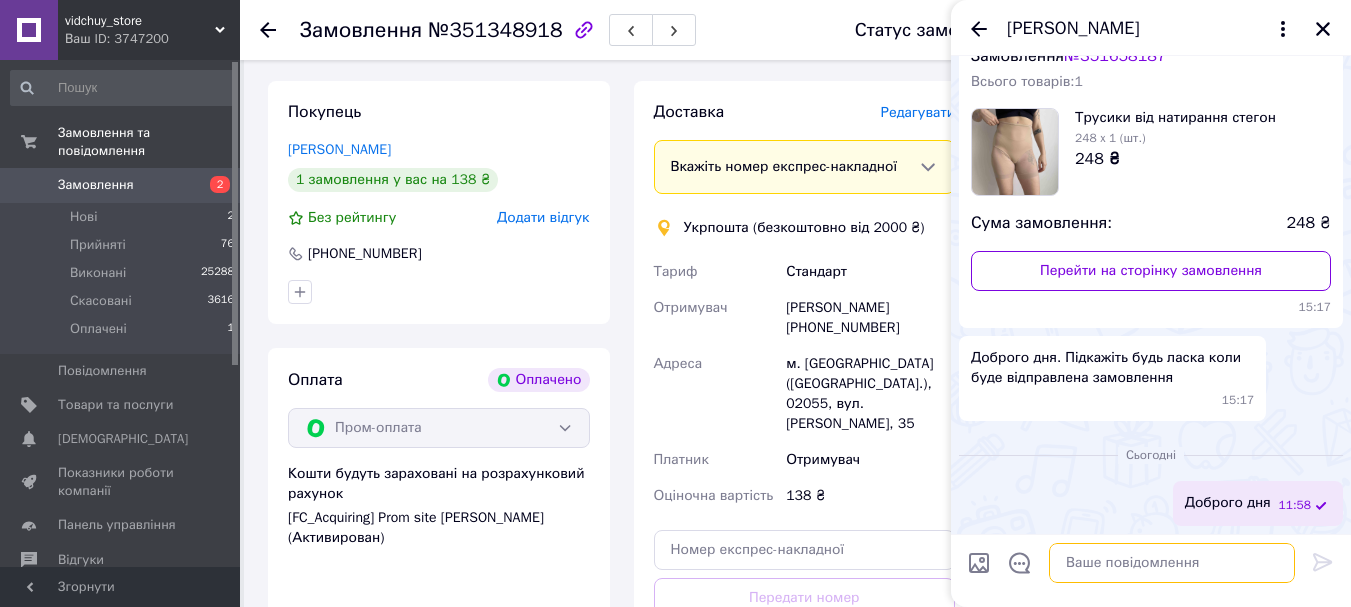 scroll, scrollTop: 148, scrollLeft: 0, axis: vertical 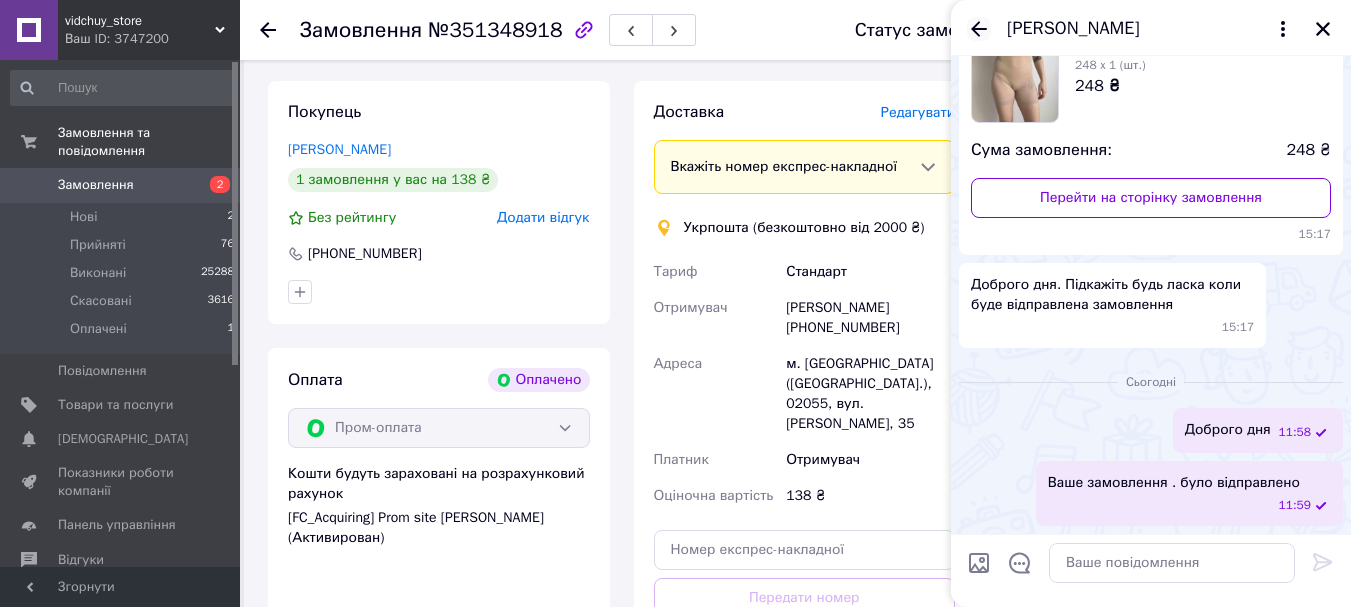 click 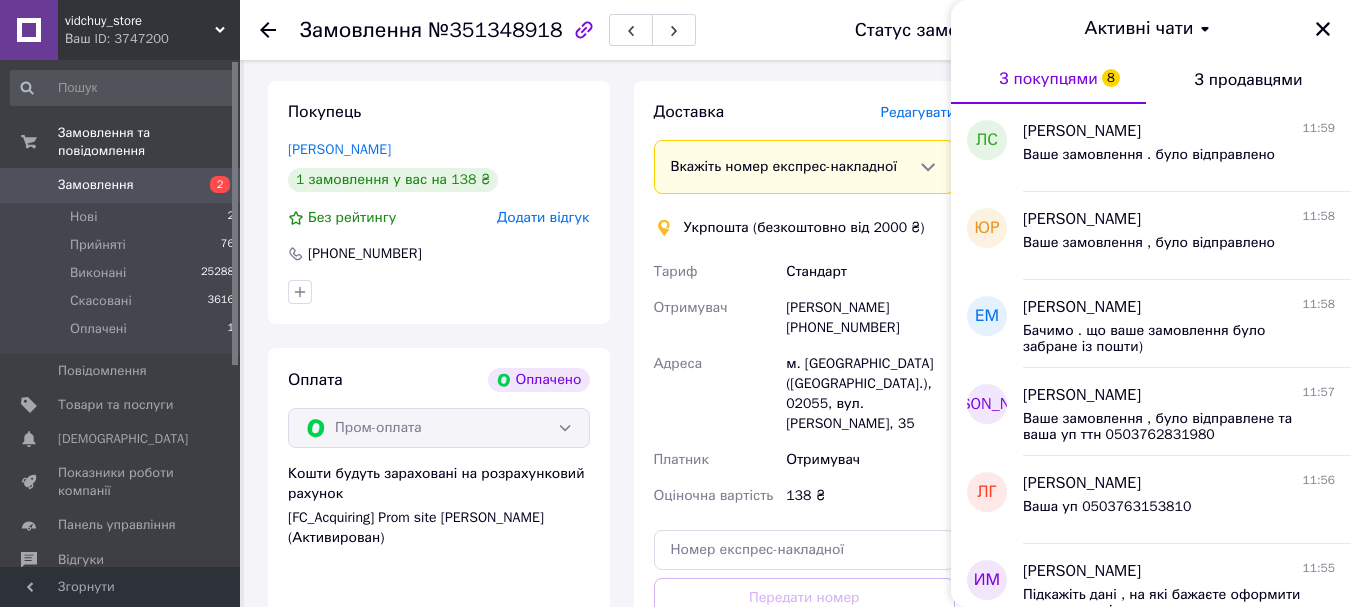 scroll, scrollTop: 1000, scrollLeft: 0, axis: vertical 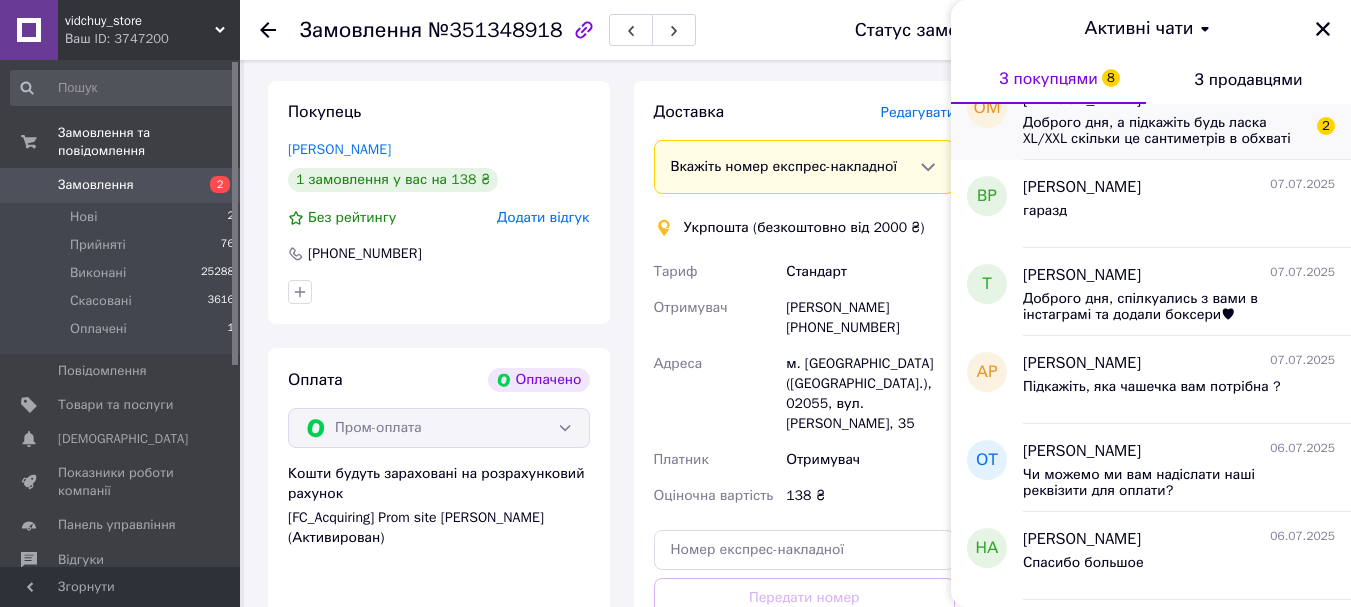 click on "Доброго дня, а підкажіть будь ласка XL/XXL скільки це сантиметрів в обхваті попи" at bounding box center [1165, 131] 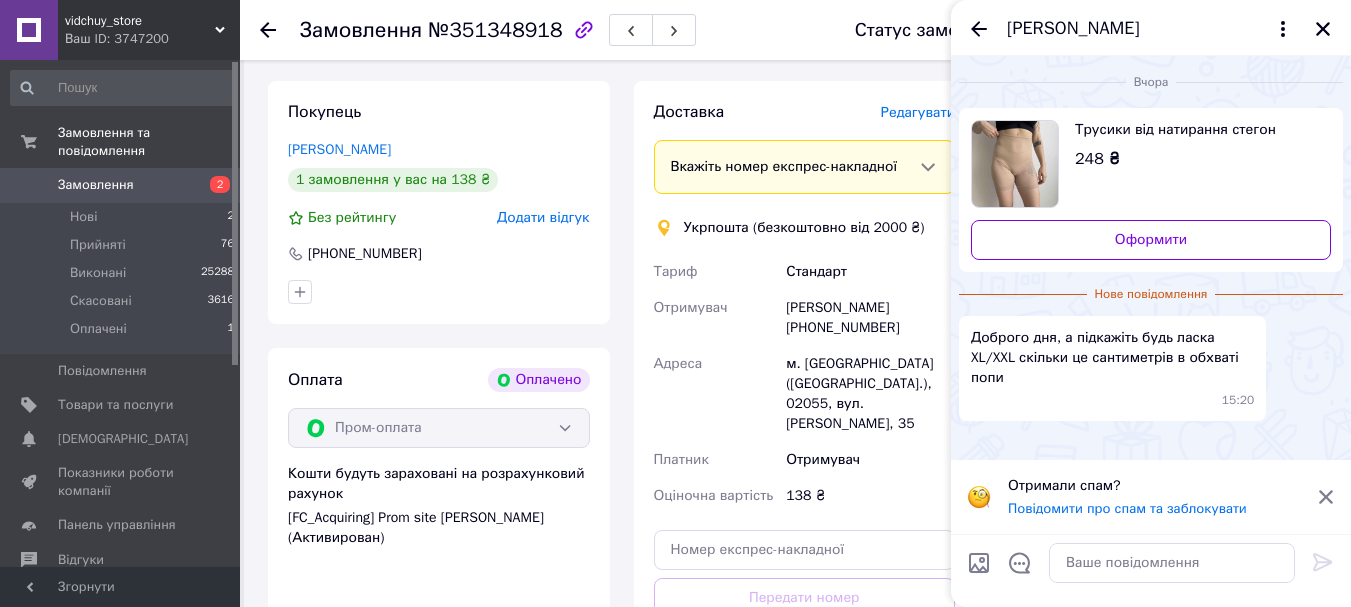 click on "Отримали спам? Повідомити про спам та заблокувати" at bounding box center (1151, 497) 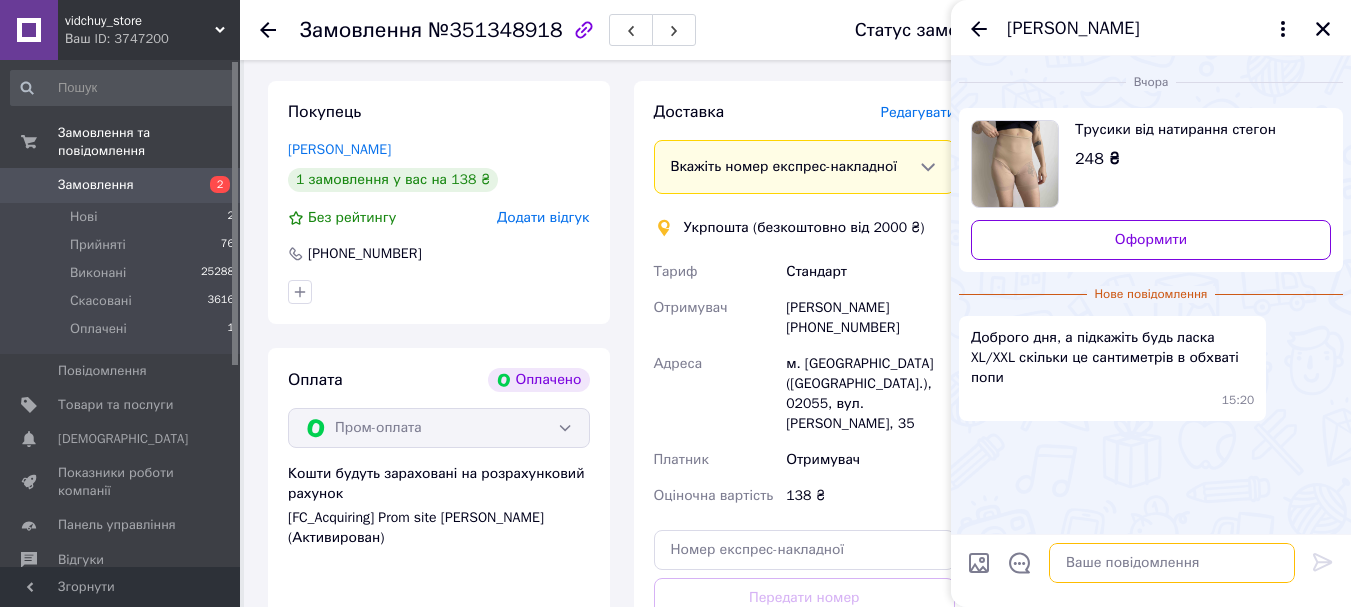click at bounding box center [1172, 563] 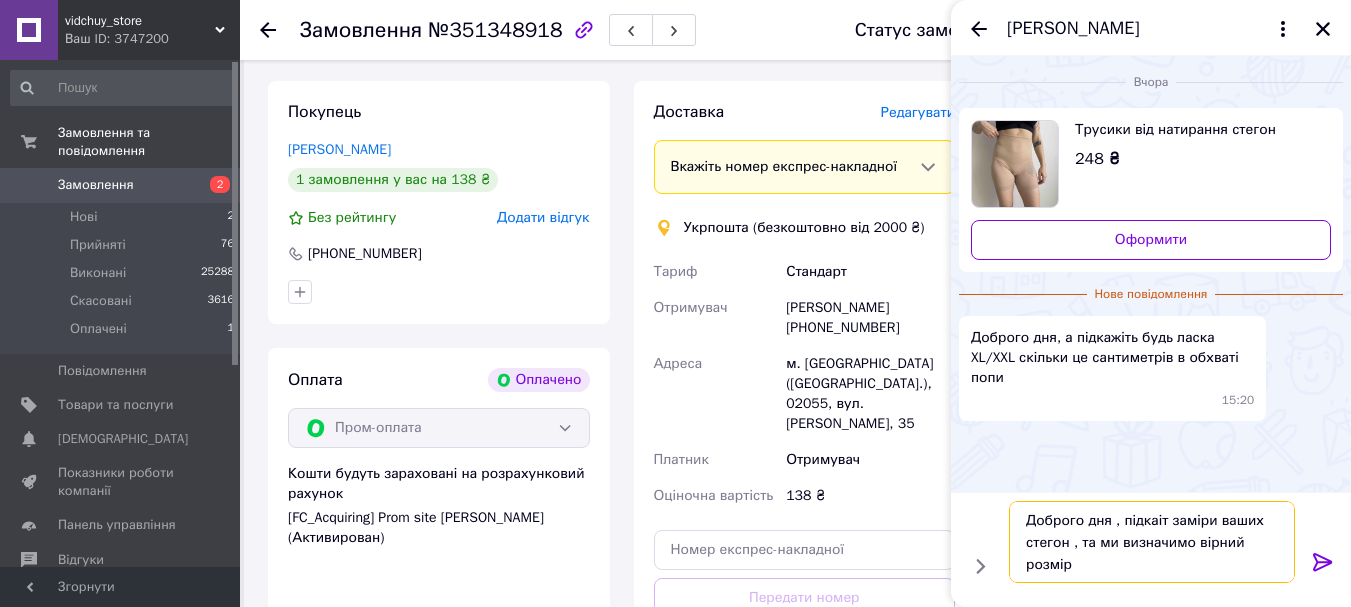 type on "Доброго дня , підкаіт заміри ваших стегон , та ми визначимо вірний розмір)" 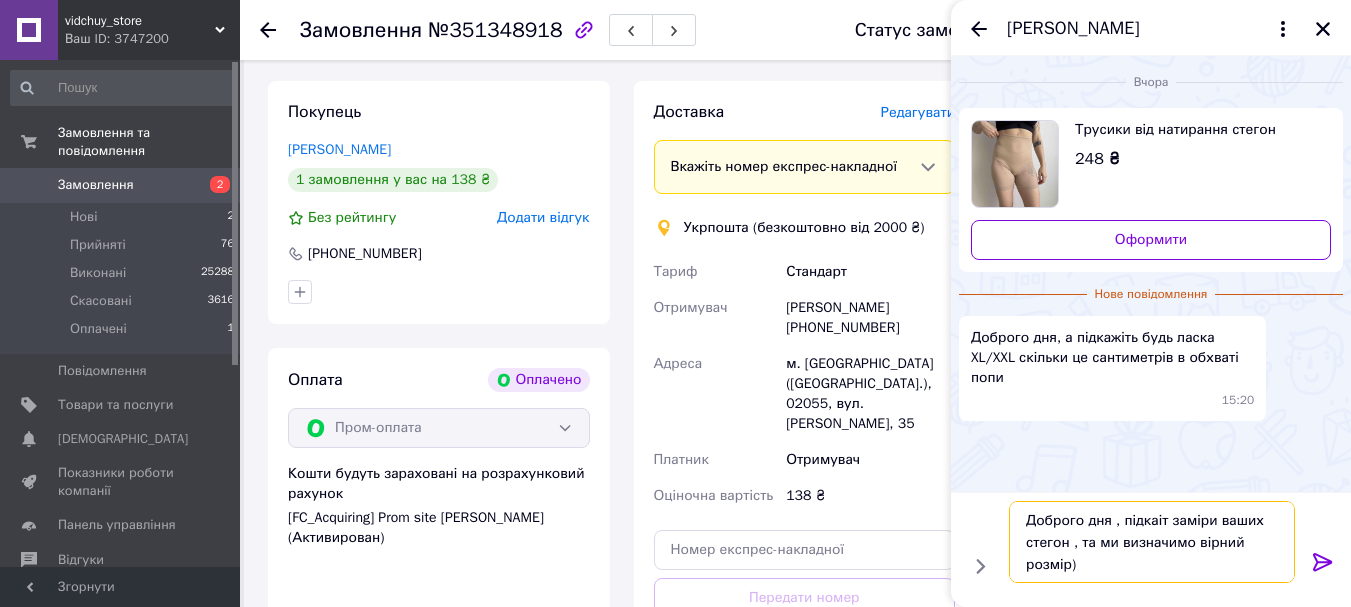 type 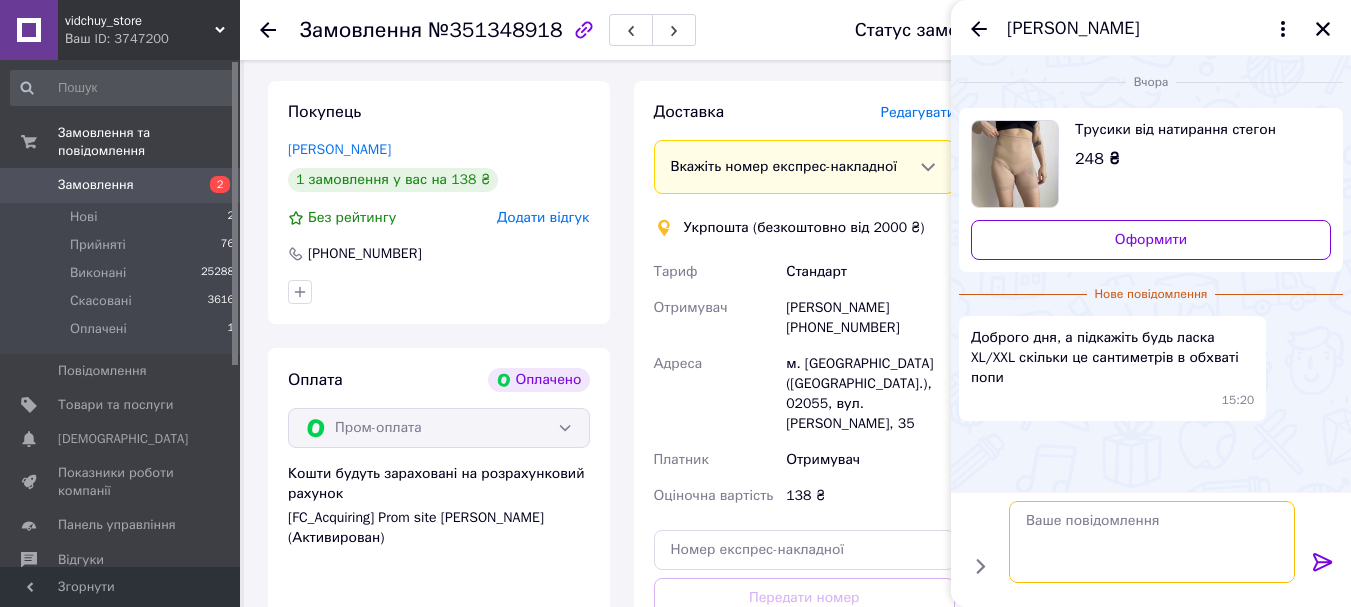 scroll, scrollTop: 0, scrollLeft: 0, axis: both 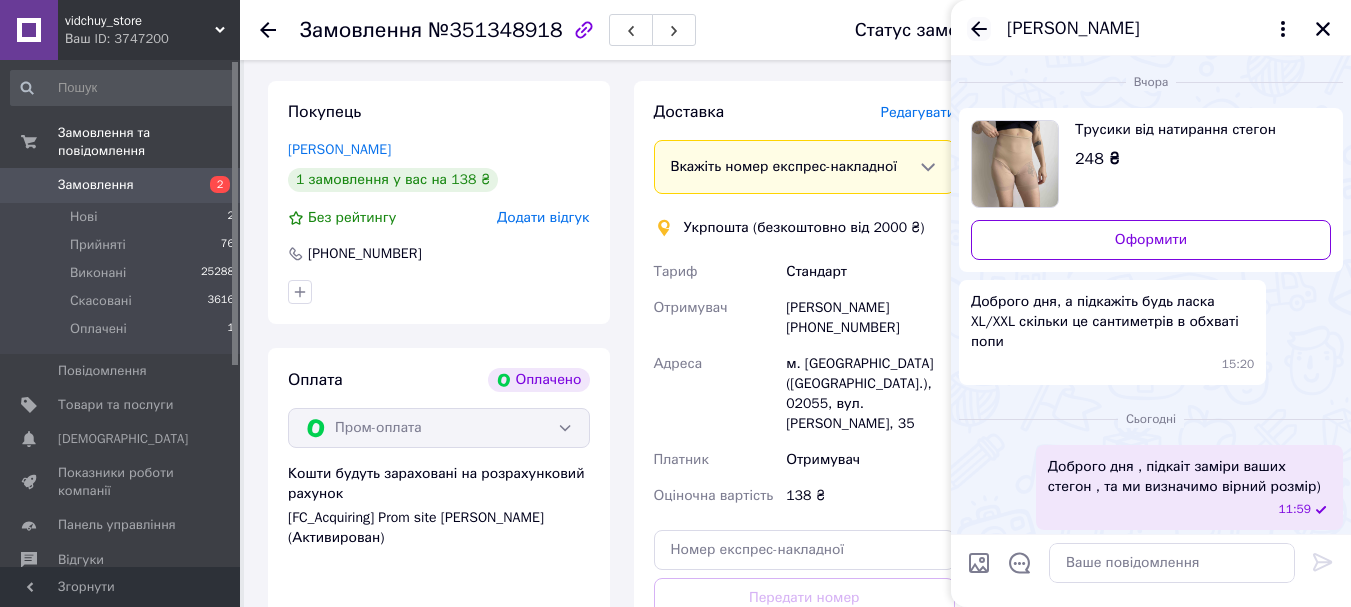 click 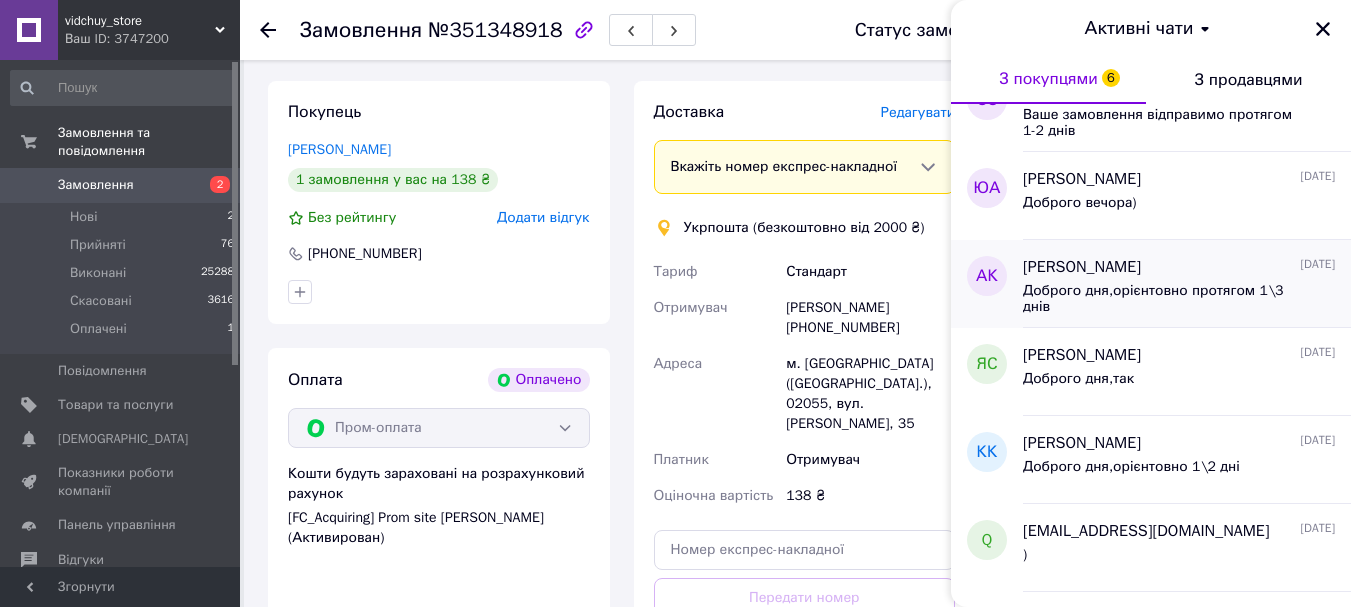 scroll, scrollTop: 800, scrollLeft: 0, axis: vertical 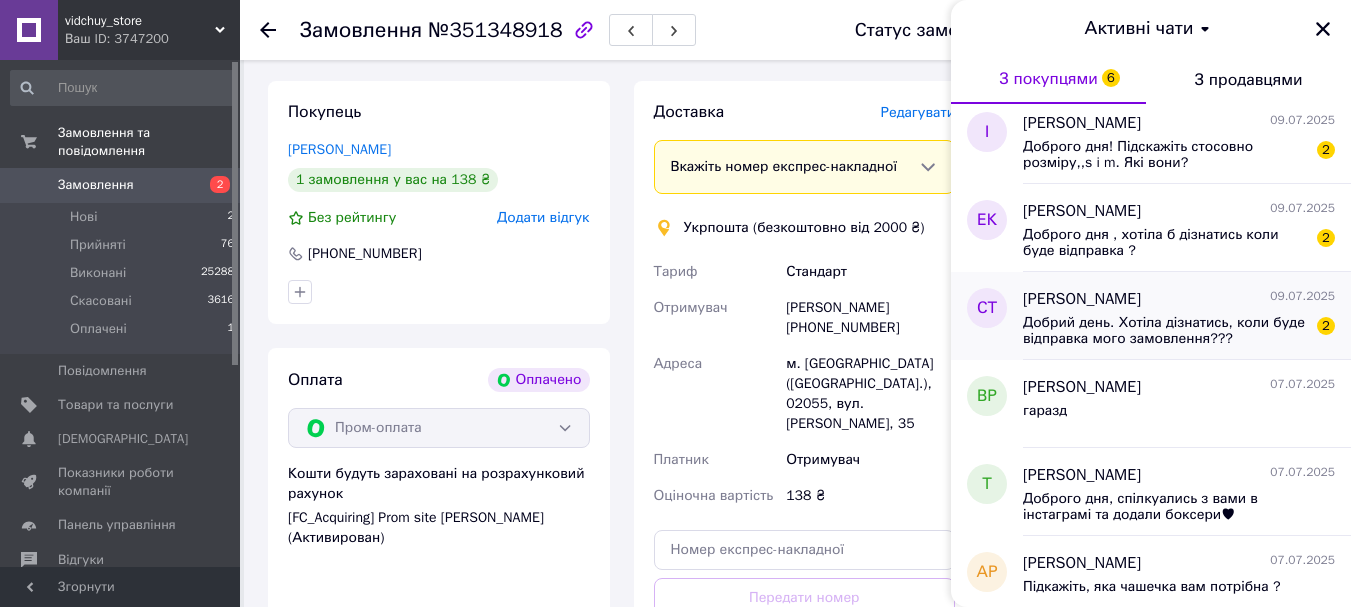 click on "Добрий день.
Хотіла дізнатись, коли буде відправка мого замовлення???" at bounding box center [1165, 331] 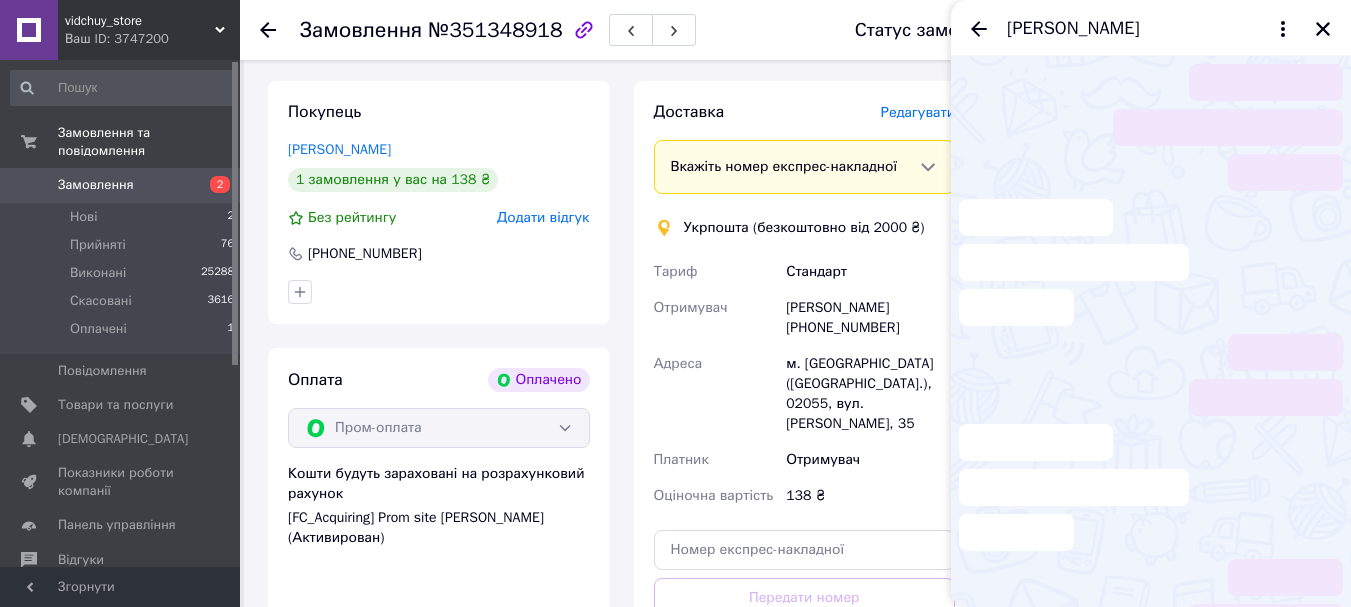 scroll, scrollTop: 99, scrollLeft: 0, axis: vertical 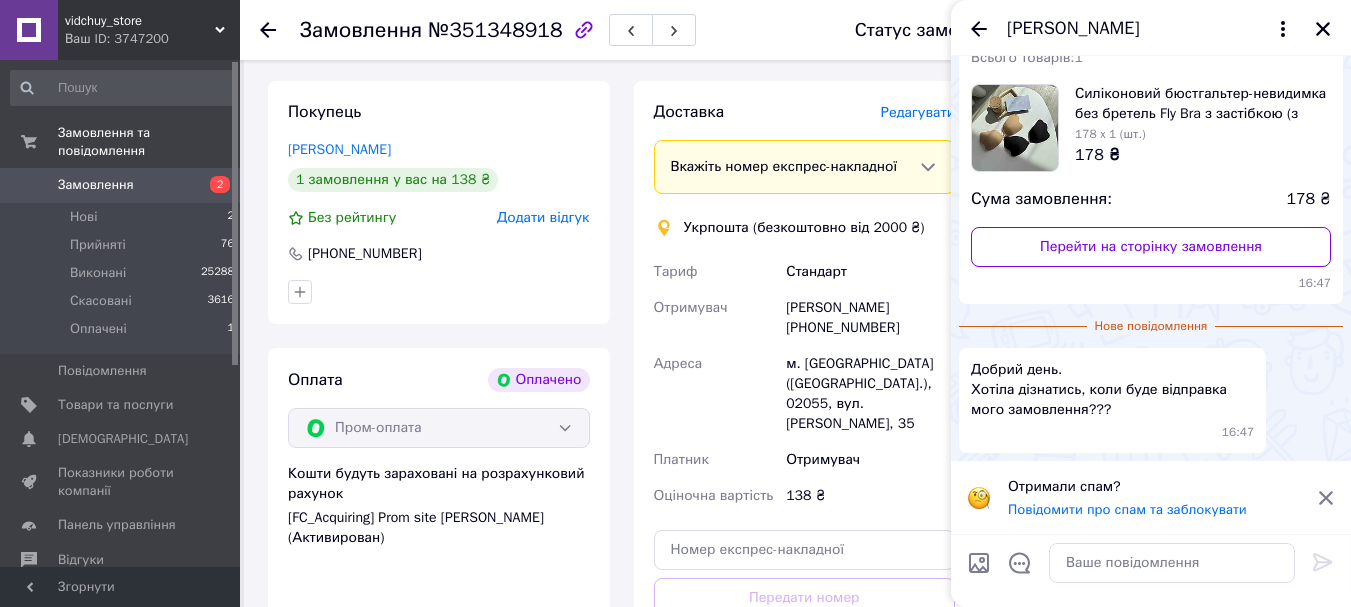 click on "Отримали спам? Повідомити про спам та заблокувати" at bounding box center [1151, 498] 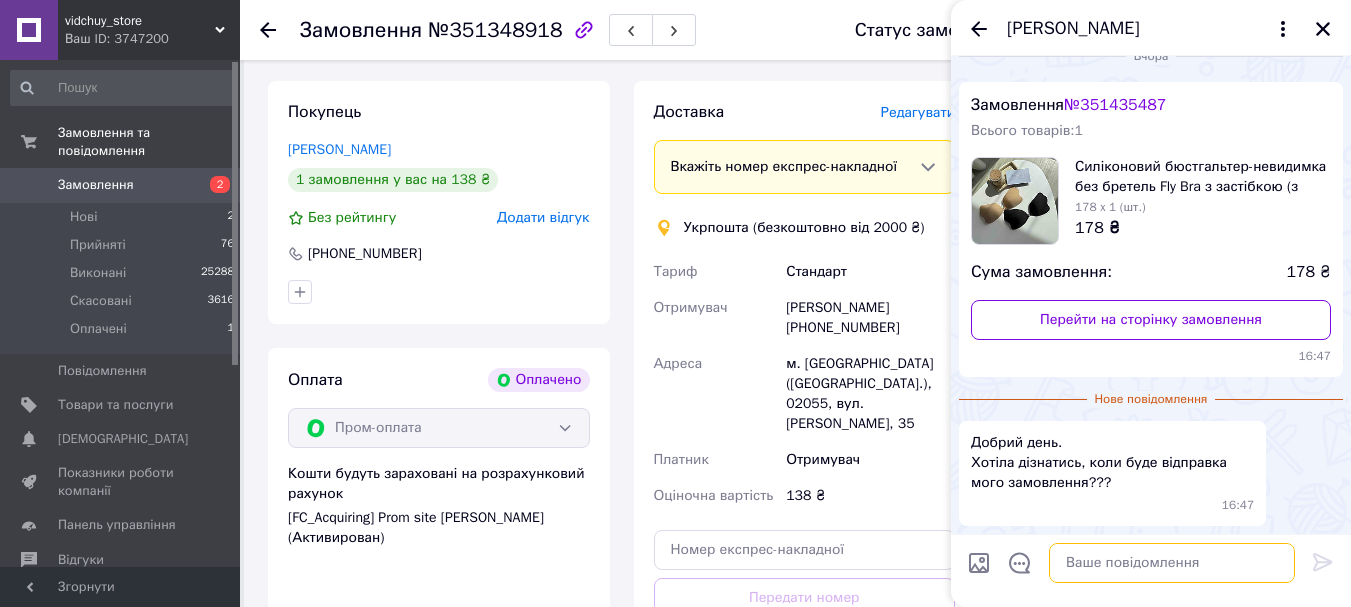 click at bounding box center [1172, 563] 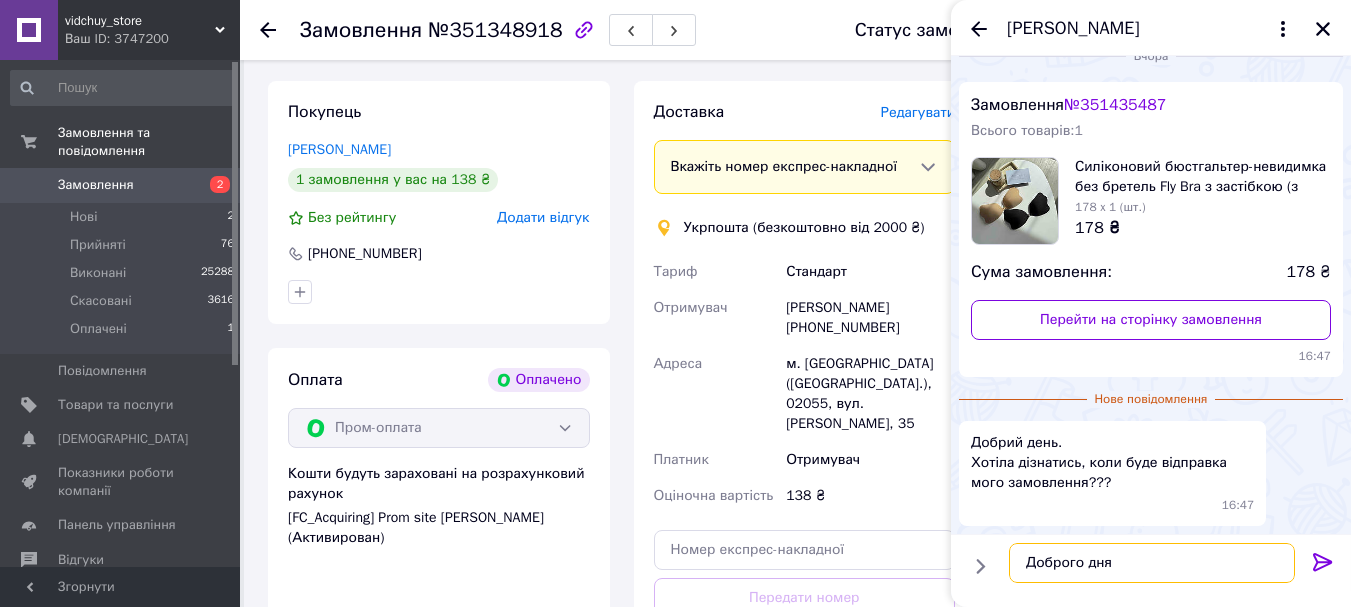 type on "Доброго дня )" 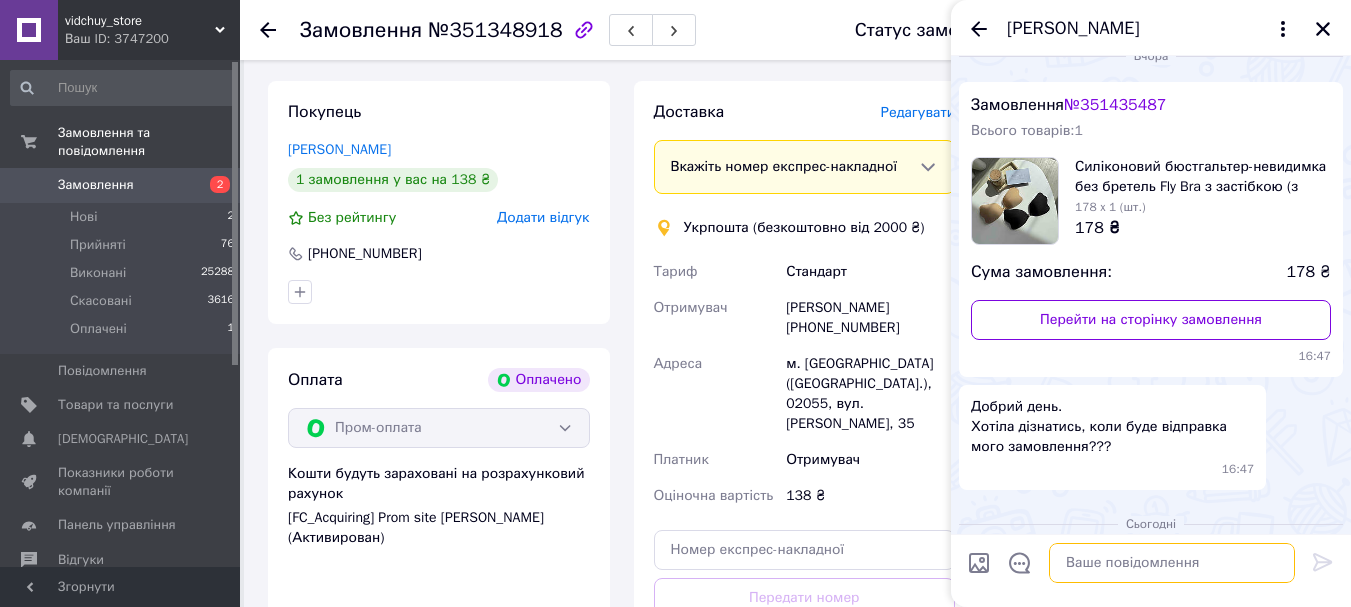 scroll, scrollTop: 95, scrollLeft: 0, axis: vertical 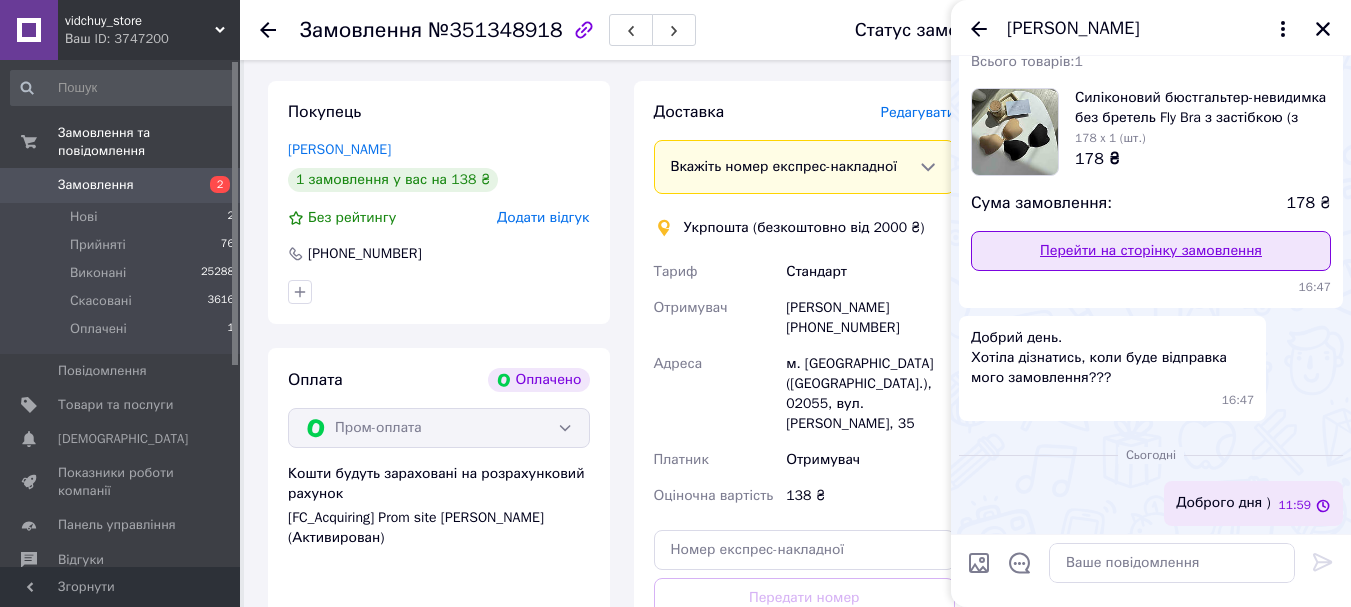 click on "Перейти на сторінку замовлення" at bounding box center [1151, 251] 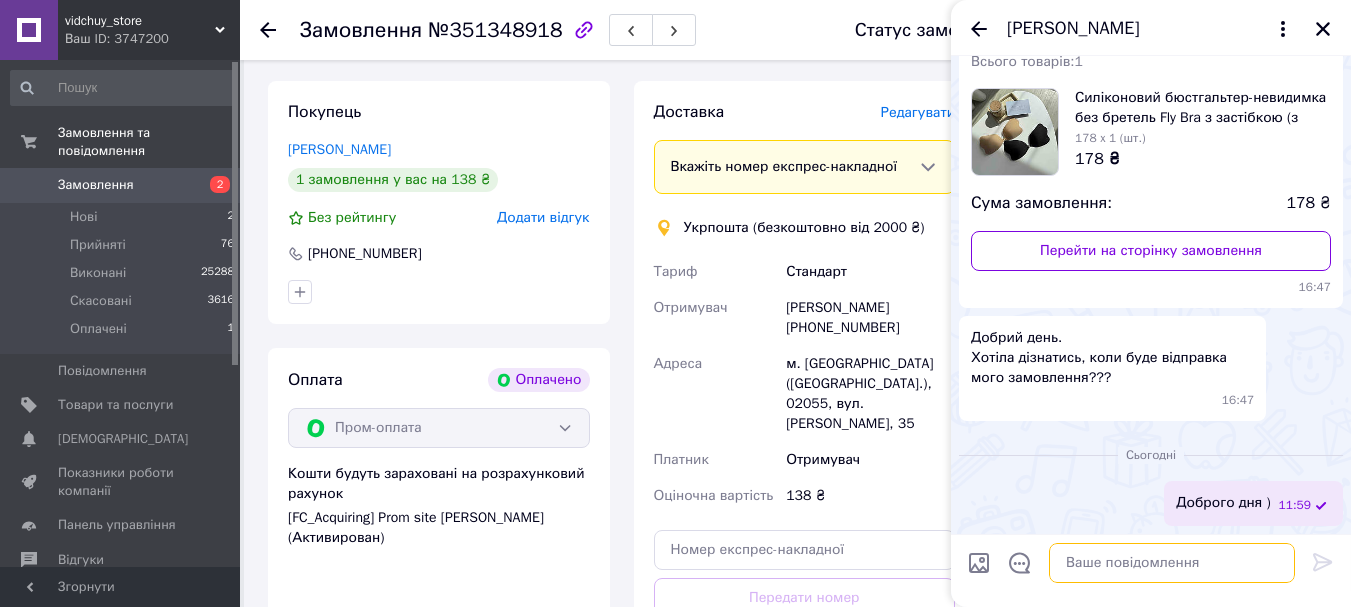click at bounding box center (1172, 563) 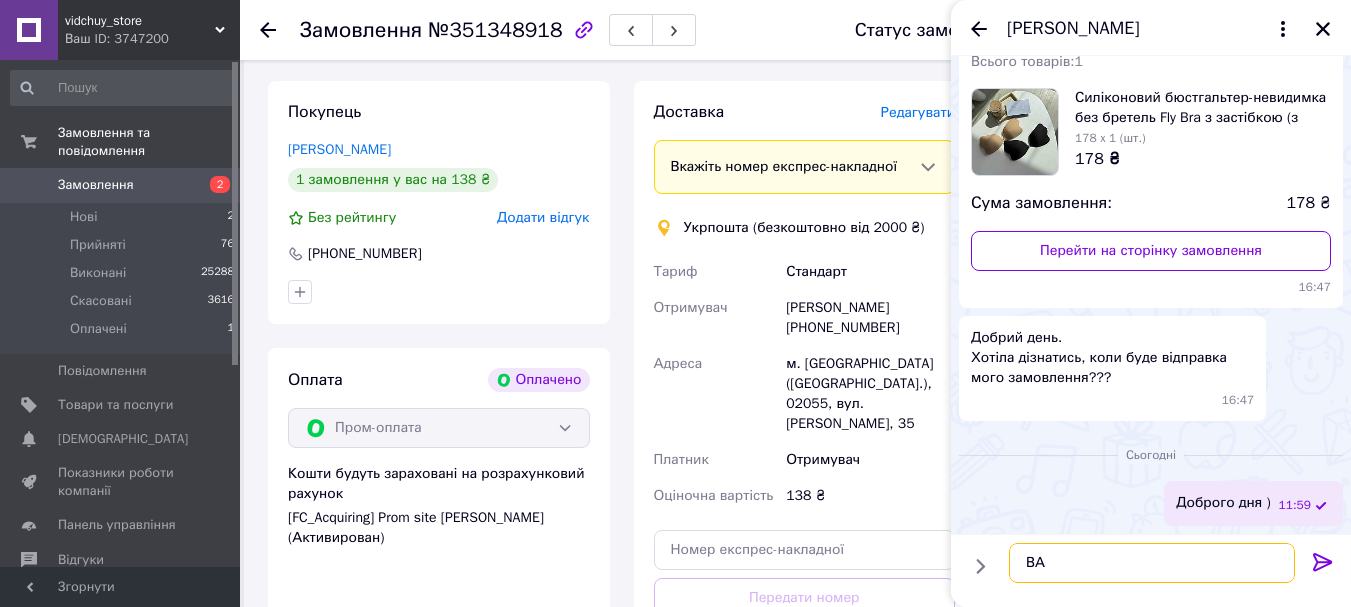 type on "В" 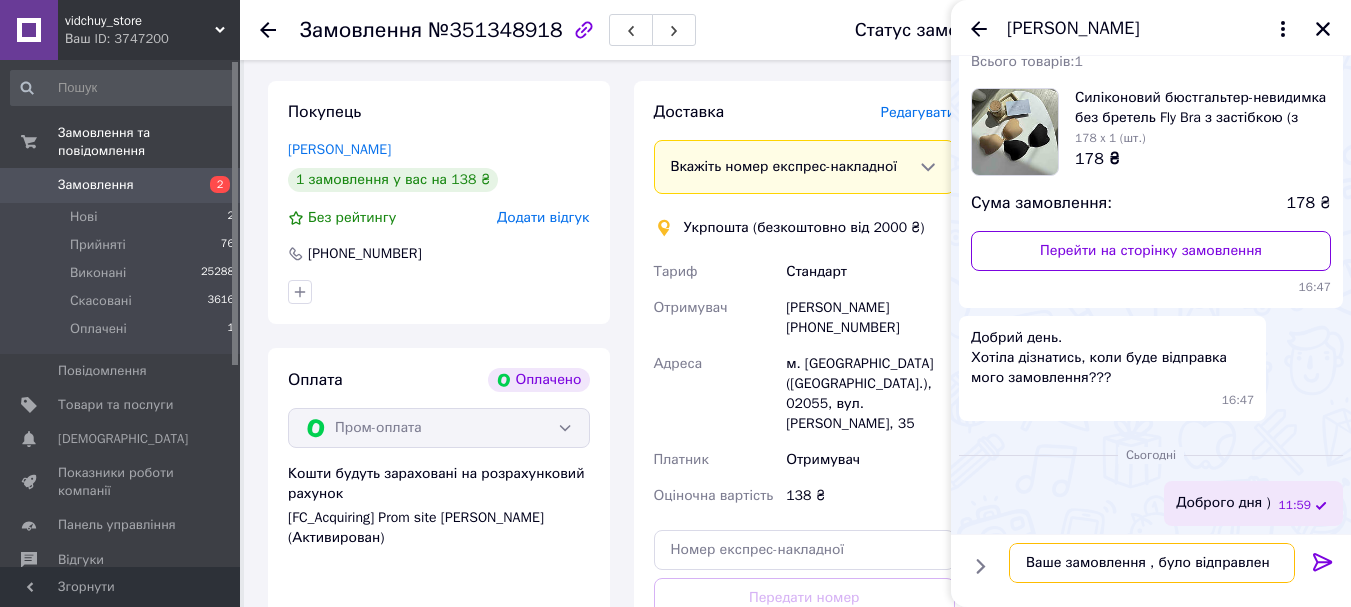 type on "Ваше замовлення , було відправлено" 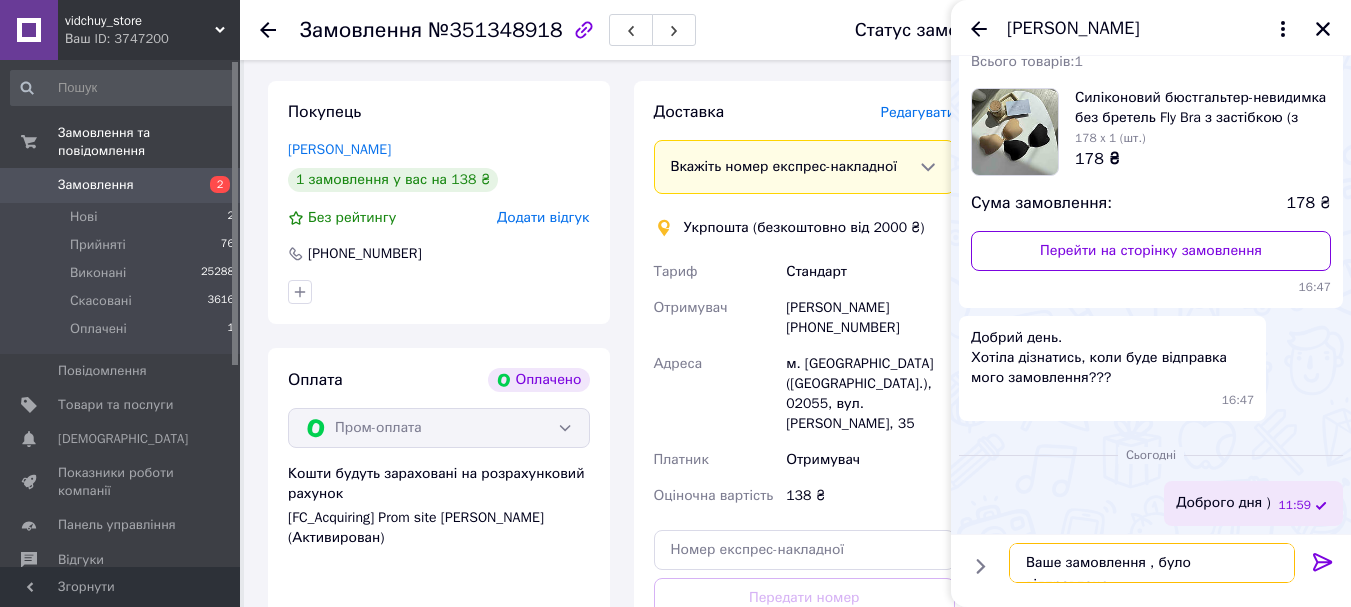 type 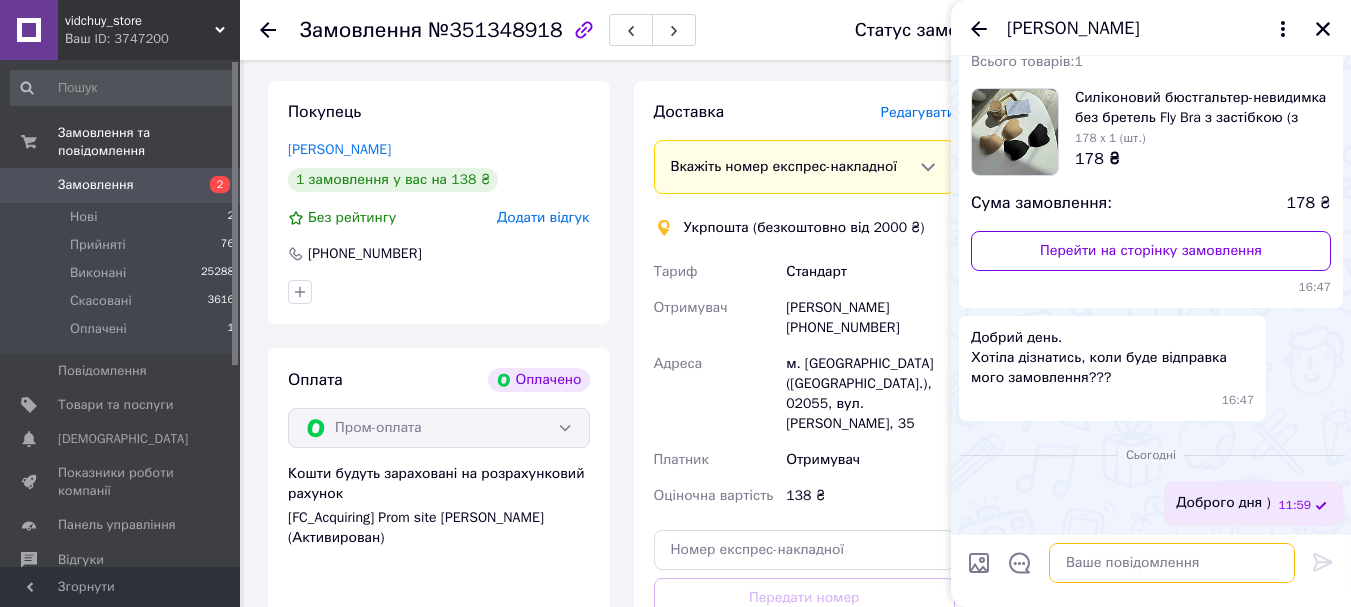scroll, scrollTop: 168, scrollLeft: 0, axis: vertical 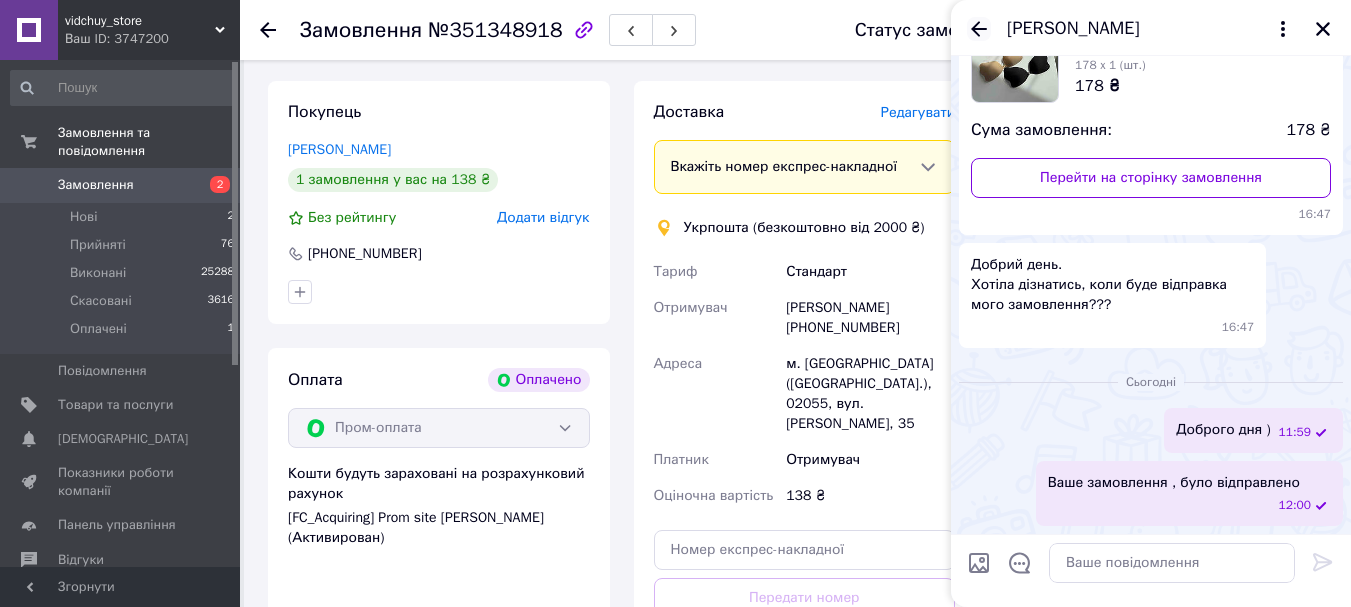 click 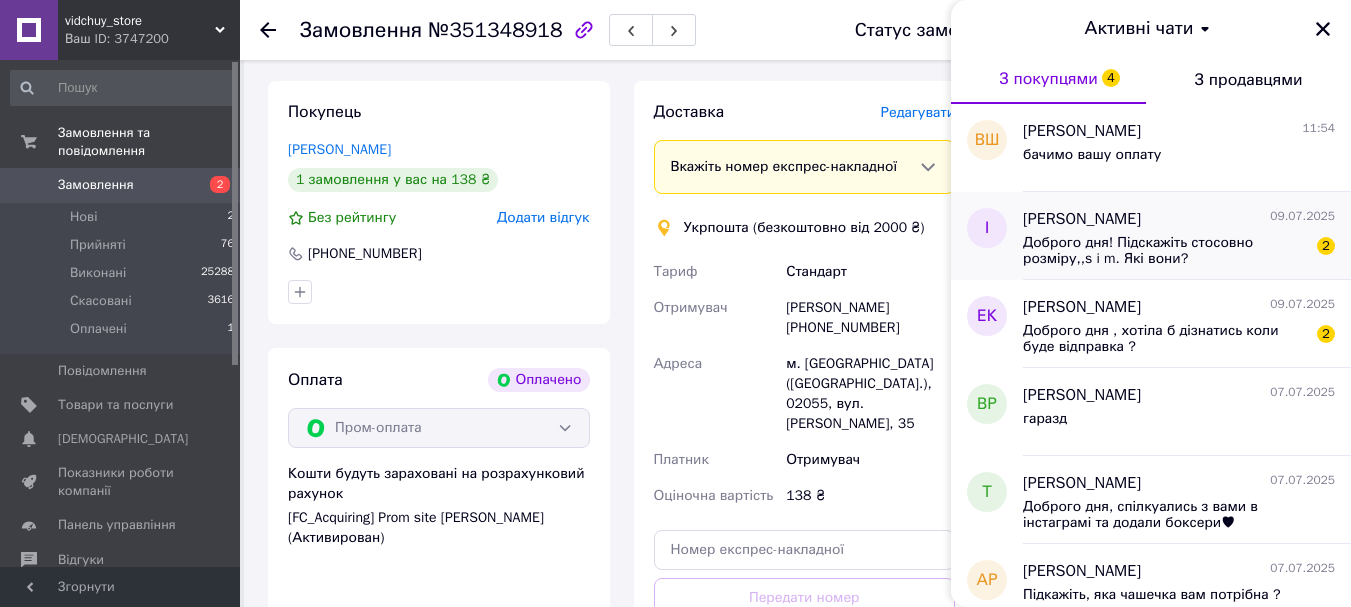 scroll, scrollTop: 800, scrollLeft: 0, axis: vertical 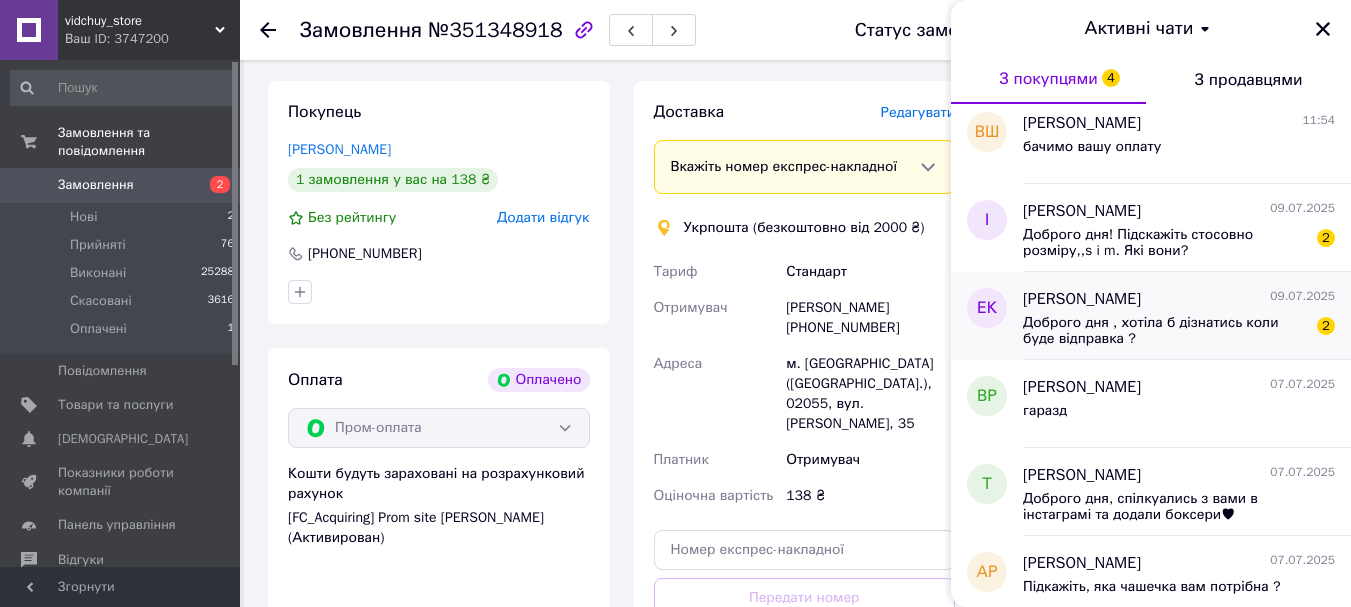 click on "Елена Коновал 09.07.2025" at bounding box center (1179, 299) 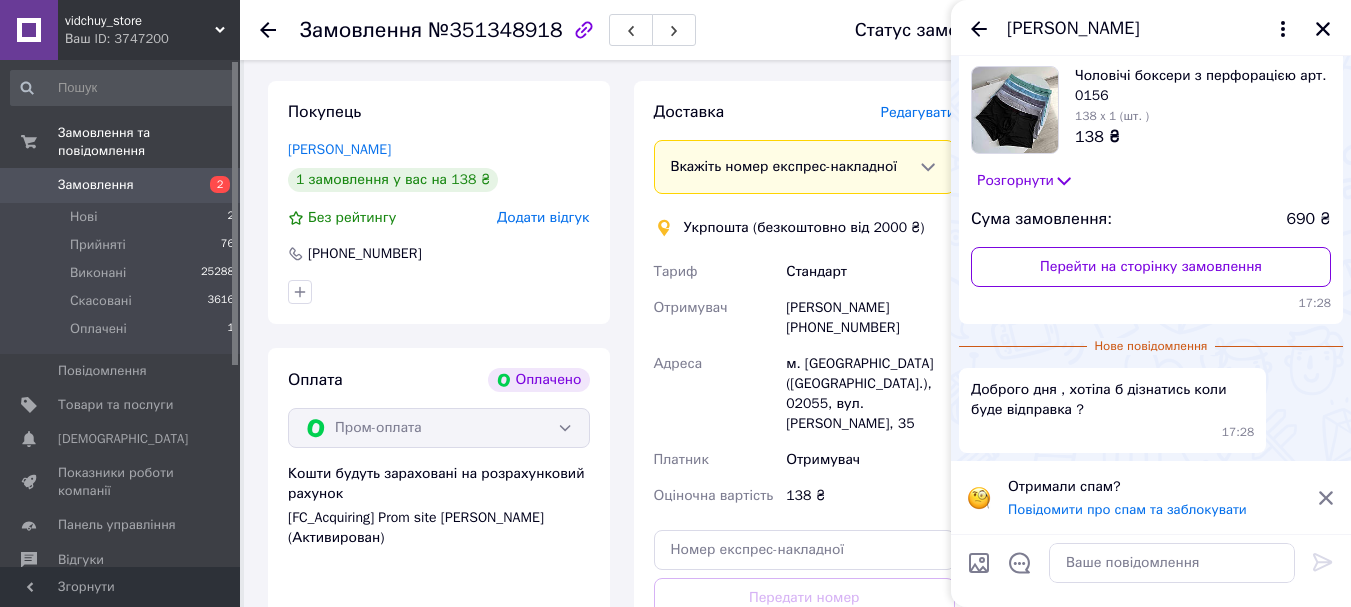 click 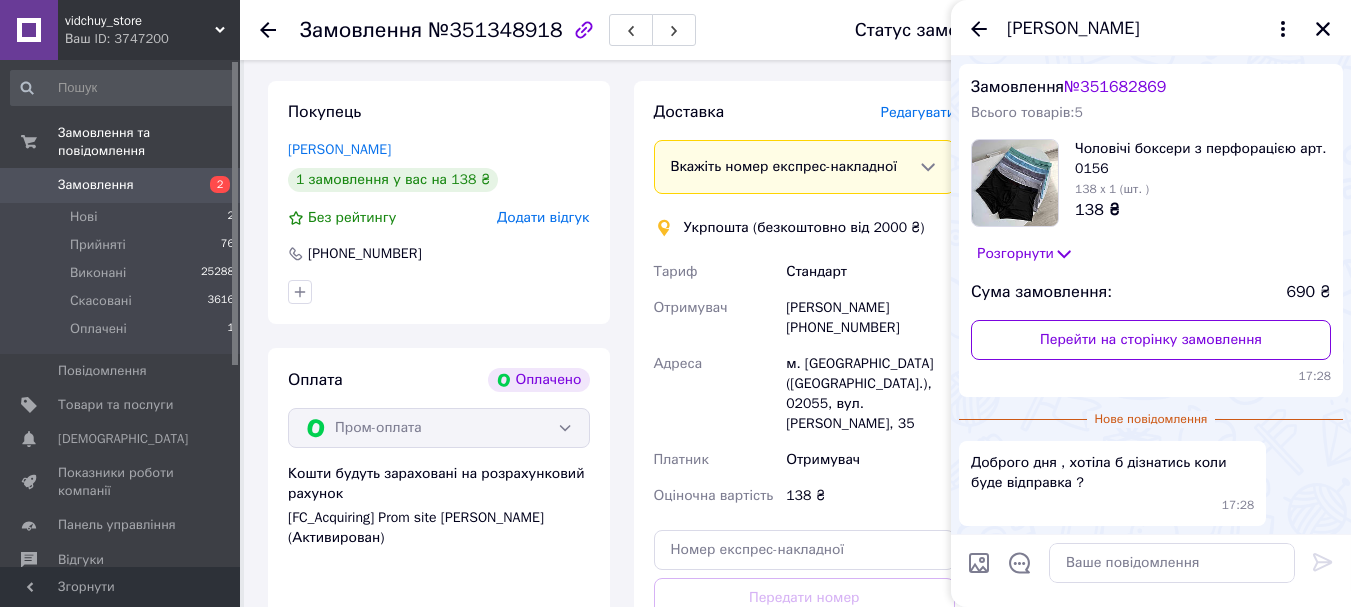 scroll, scrollTop: 44, scrollLeft: 0, axis: vertical 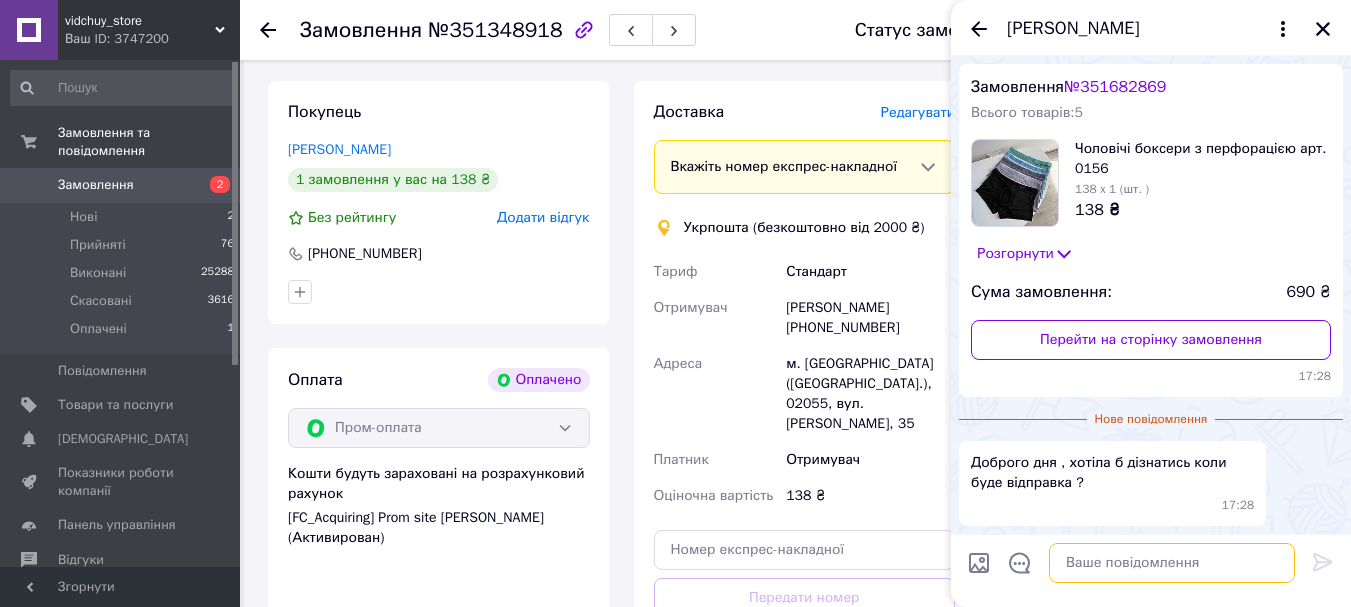 click at bounding box center (1172, 563) 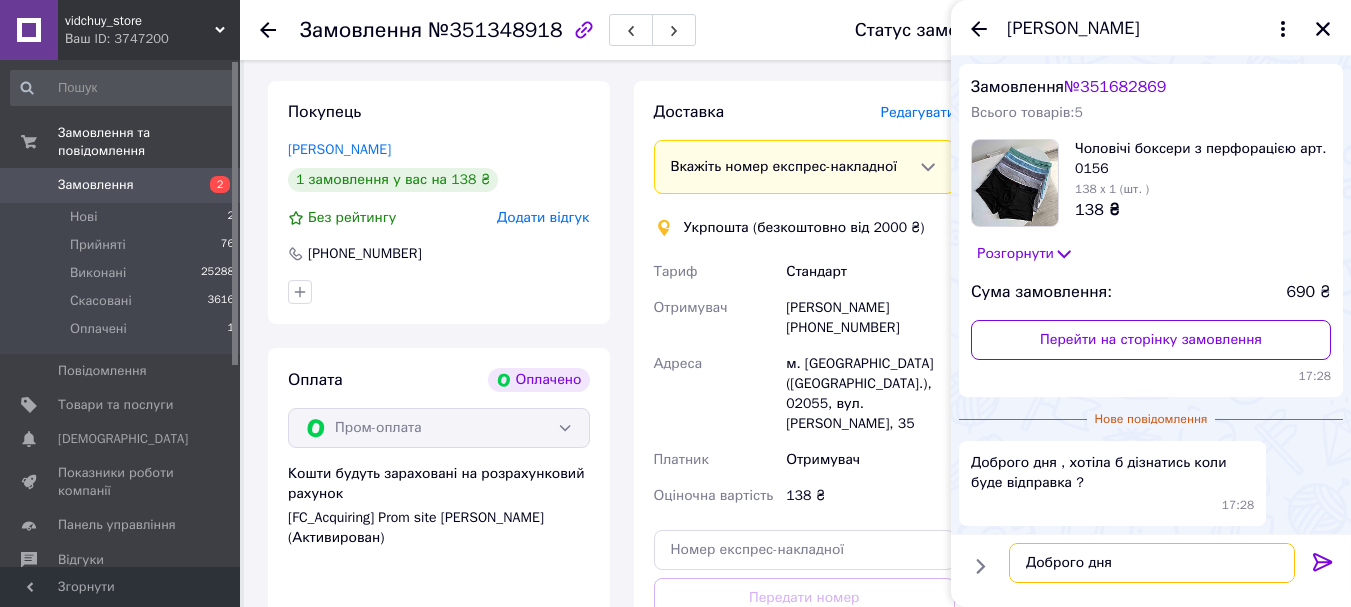 type on "Доброго дня" 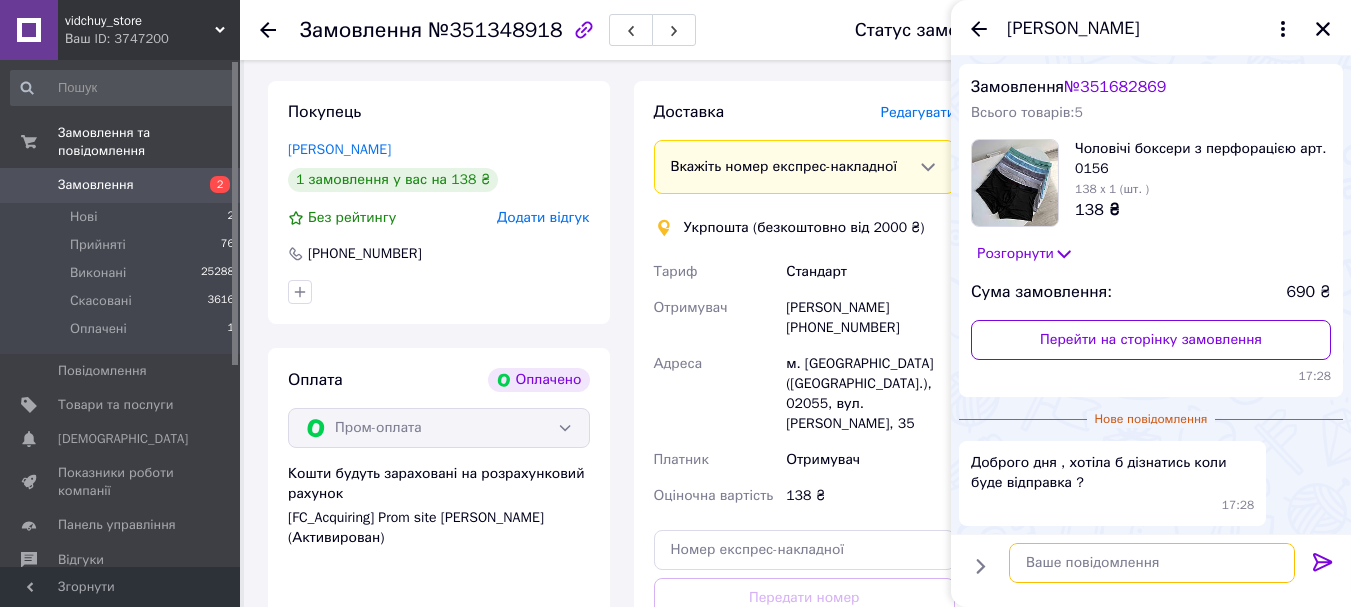 scroll, scrollTop: 113, scrollLeft: 0, axis: vertical 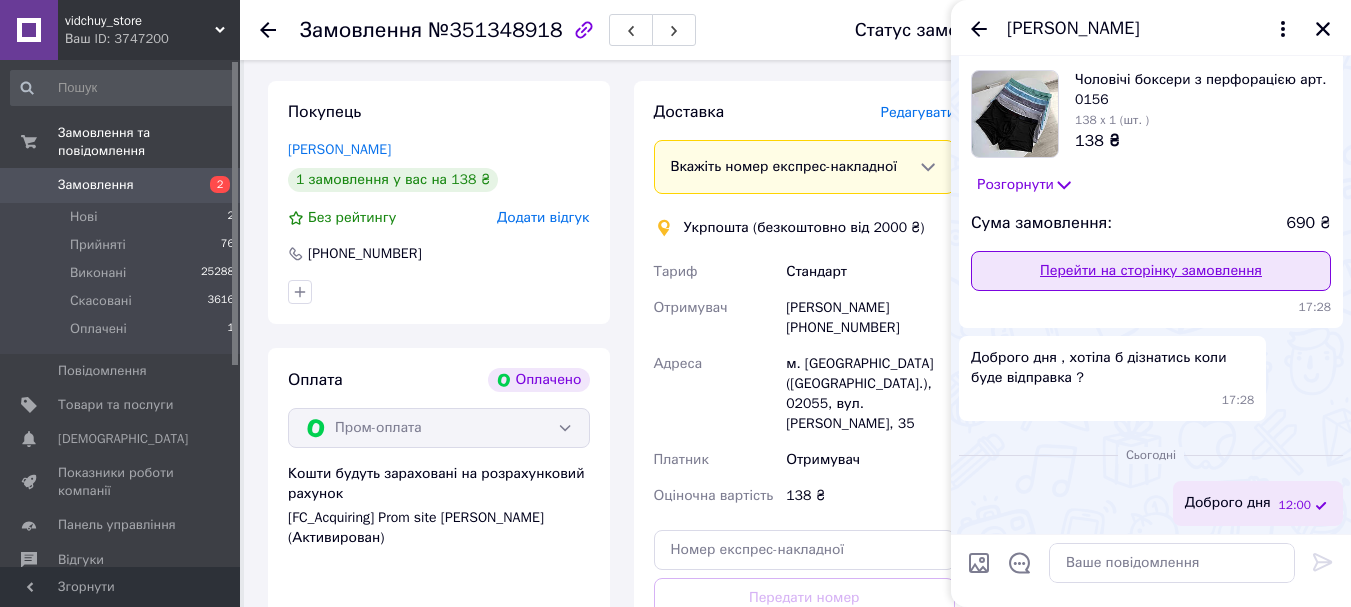 click on "Перейти на сторінку замовлення" at bounding box center (1151, 271) 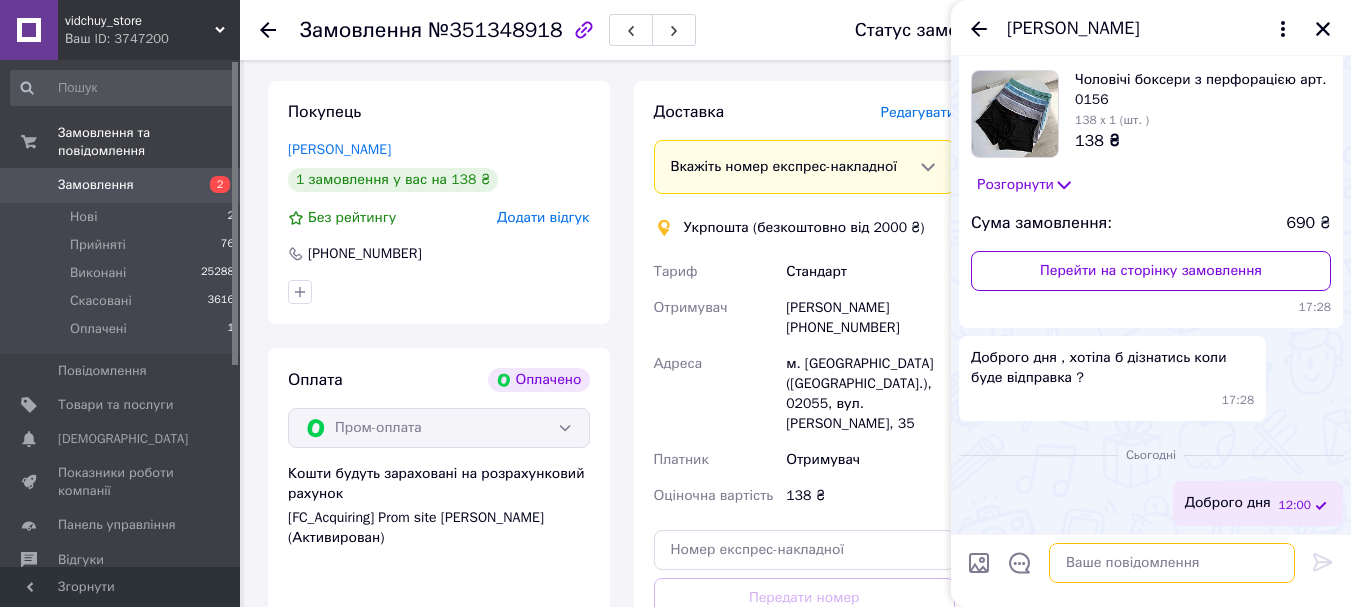click at bounding box center [1172, 563] 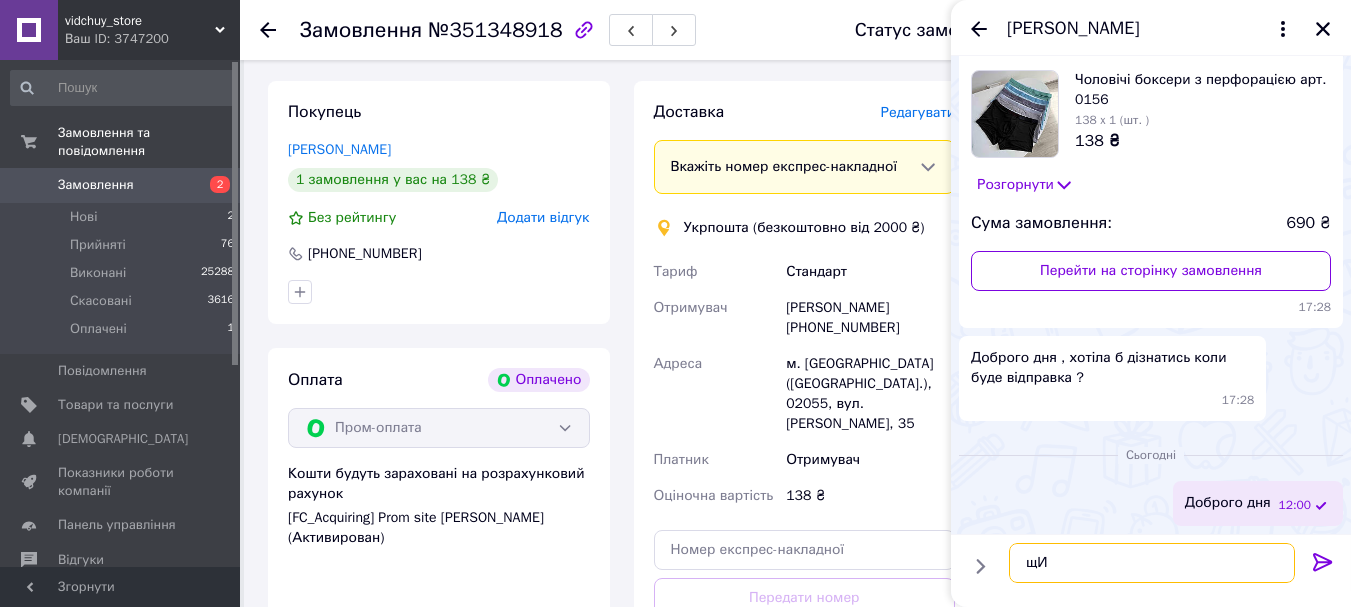 type on "щ" 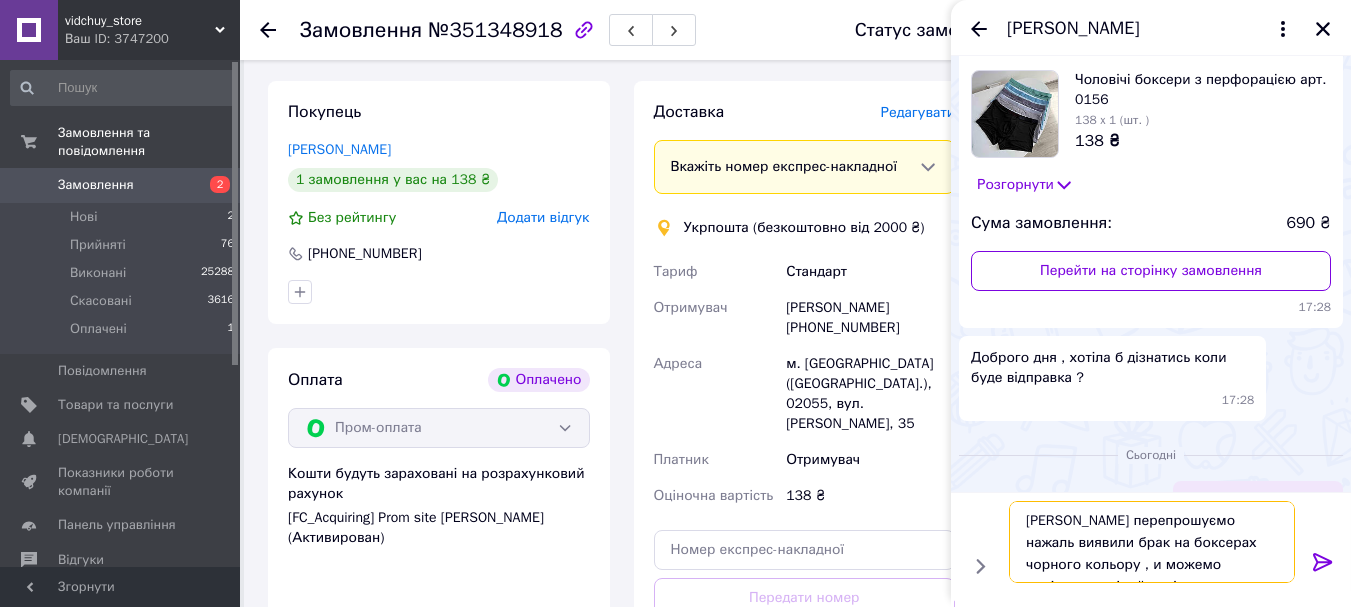 type on "Щиро перепрошуємо нажаль виявили брак на боксерах чорного кольору , и можемо замінити на сірий колір?" 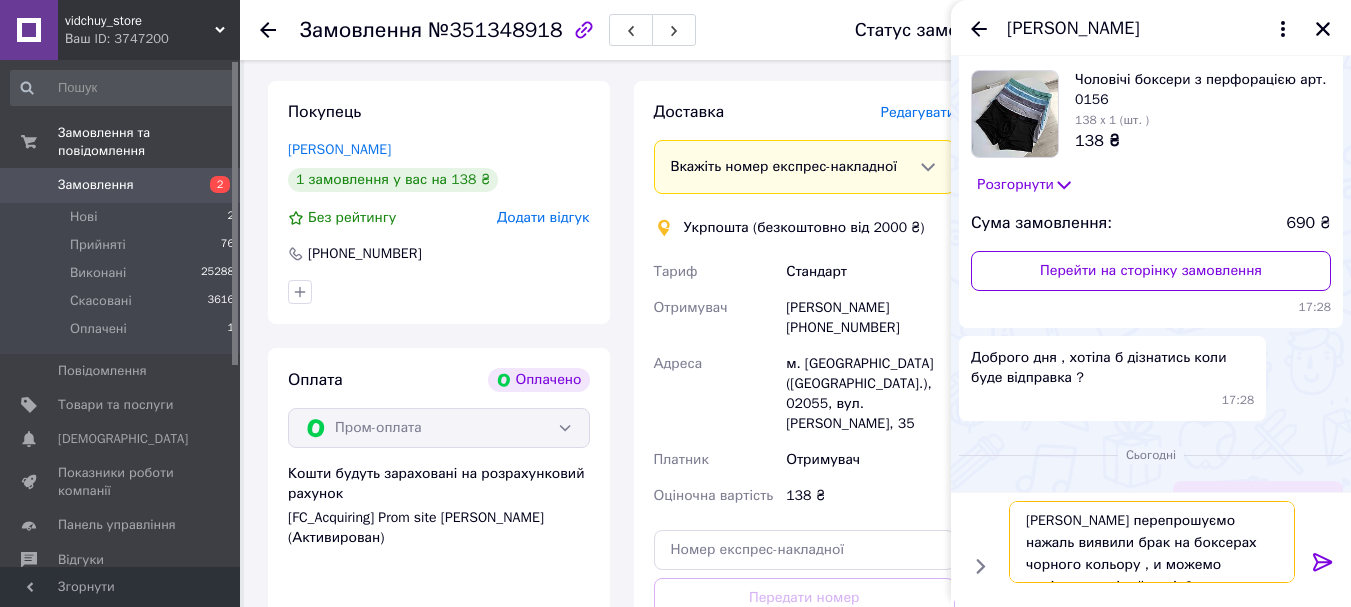 type 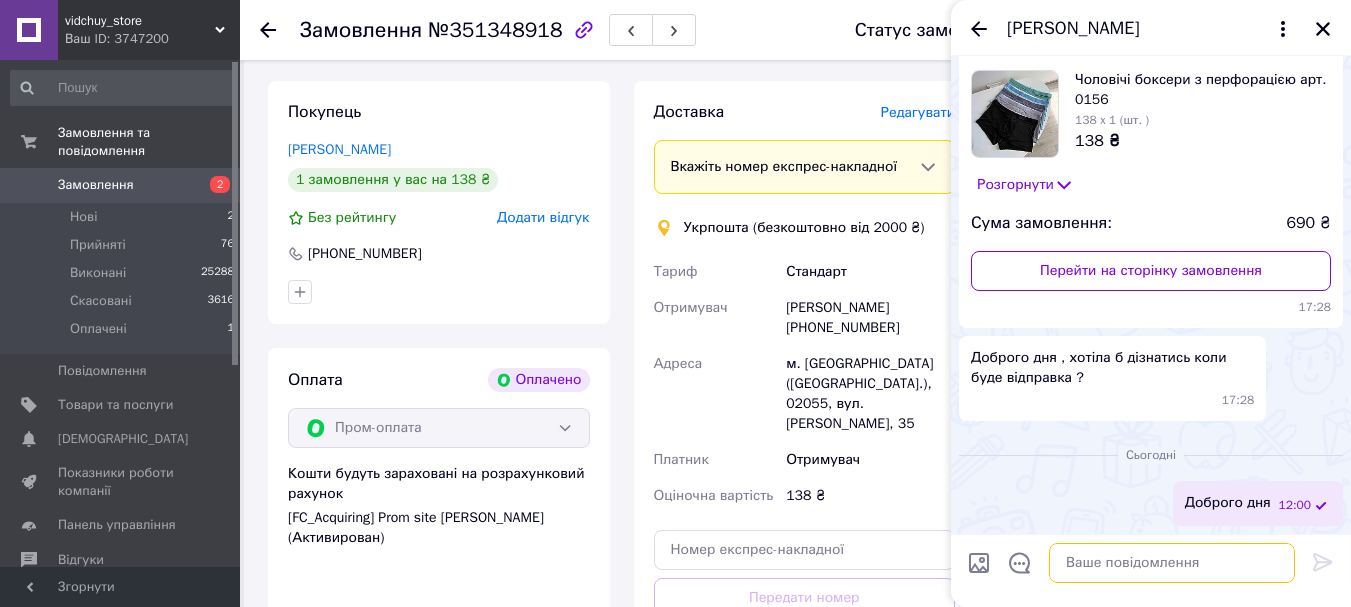 scroll, scrollTop: 226, scrollLeft: 0, axis: vertical 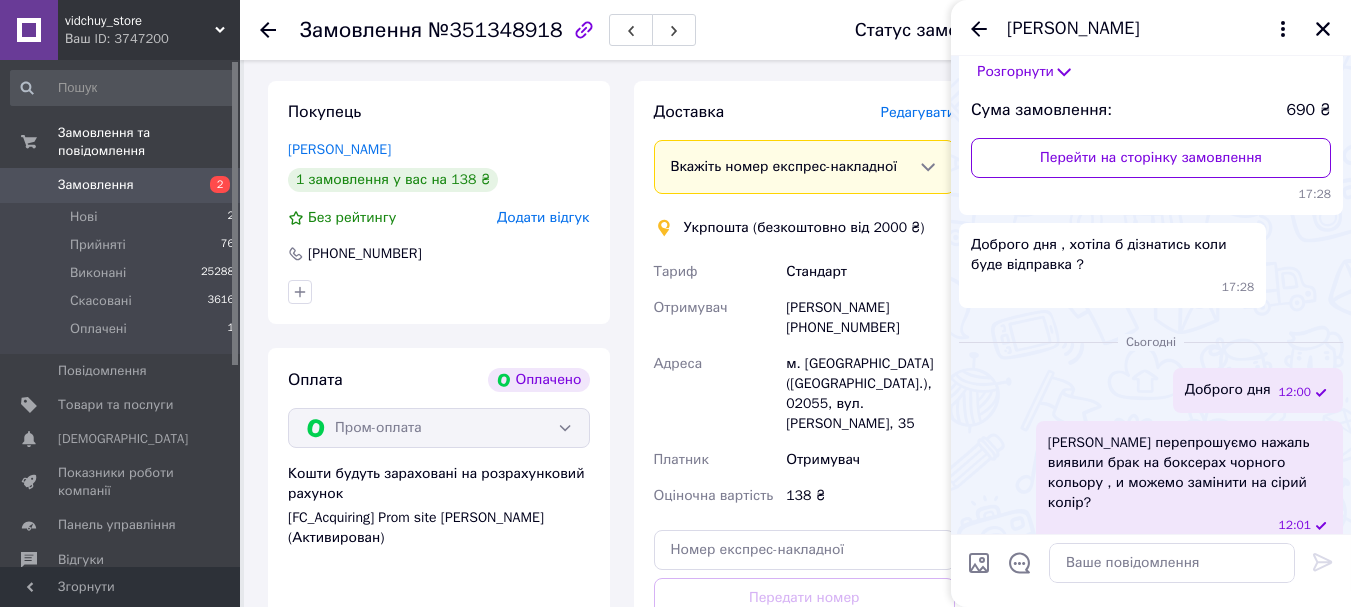 click on "Елена Коновал" at bounding box center [1151, 28] 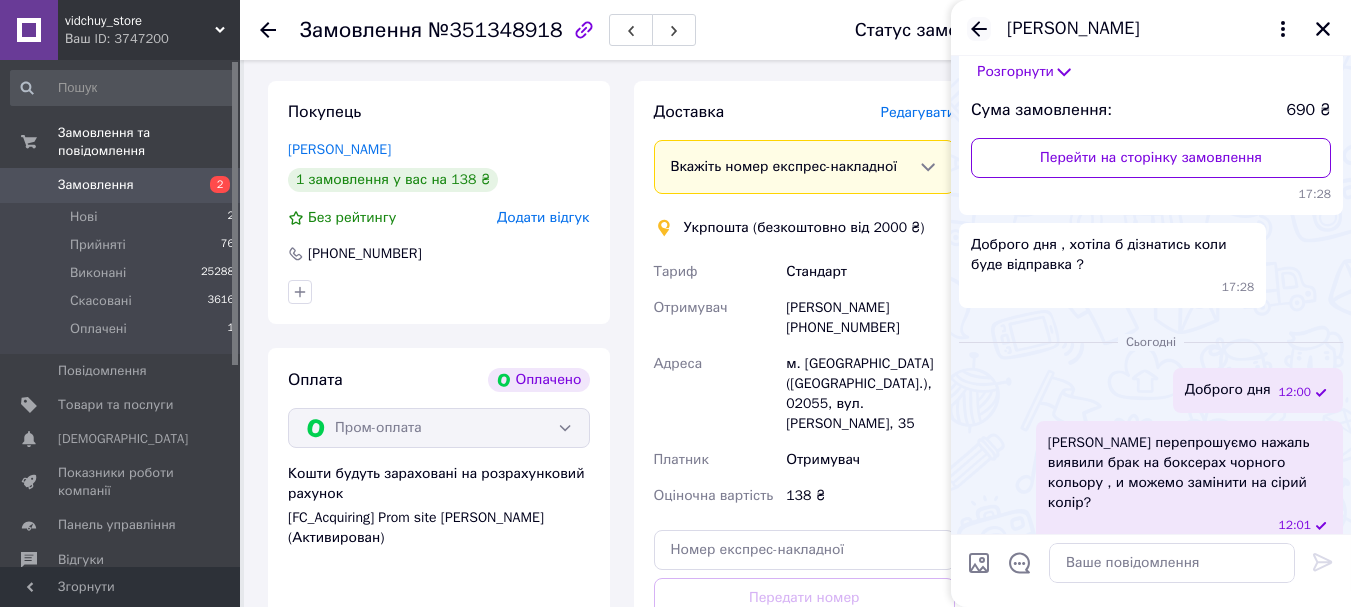 click 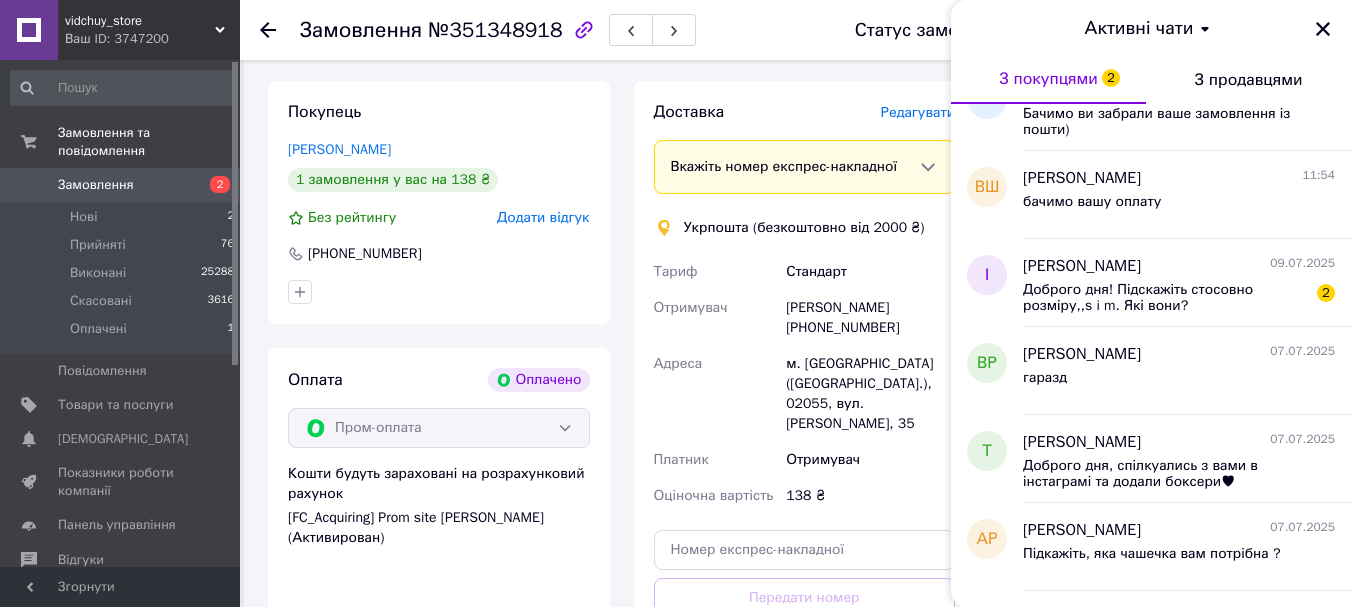 scroll, scrollTop: 817, scrollLeft: 0, axis: vertical 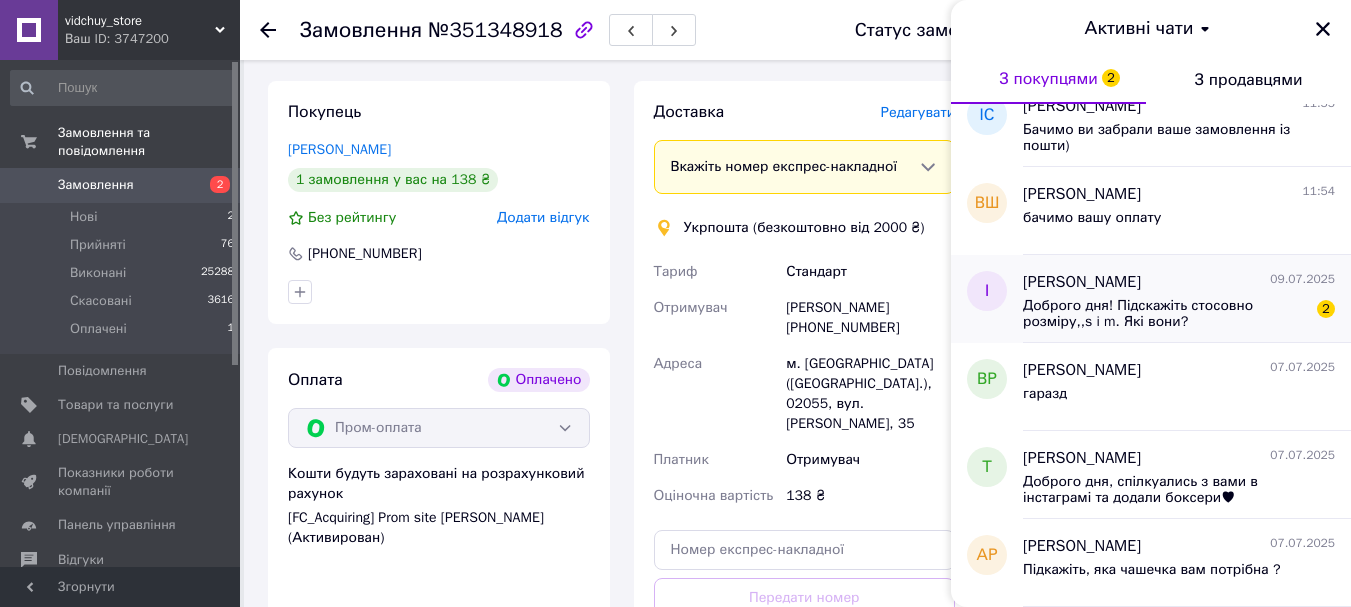 click on "Доброго дня! Підскажіть стосовно розміру,,s i m. Які вони?" at bounding box center (1165, 314) 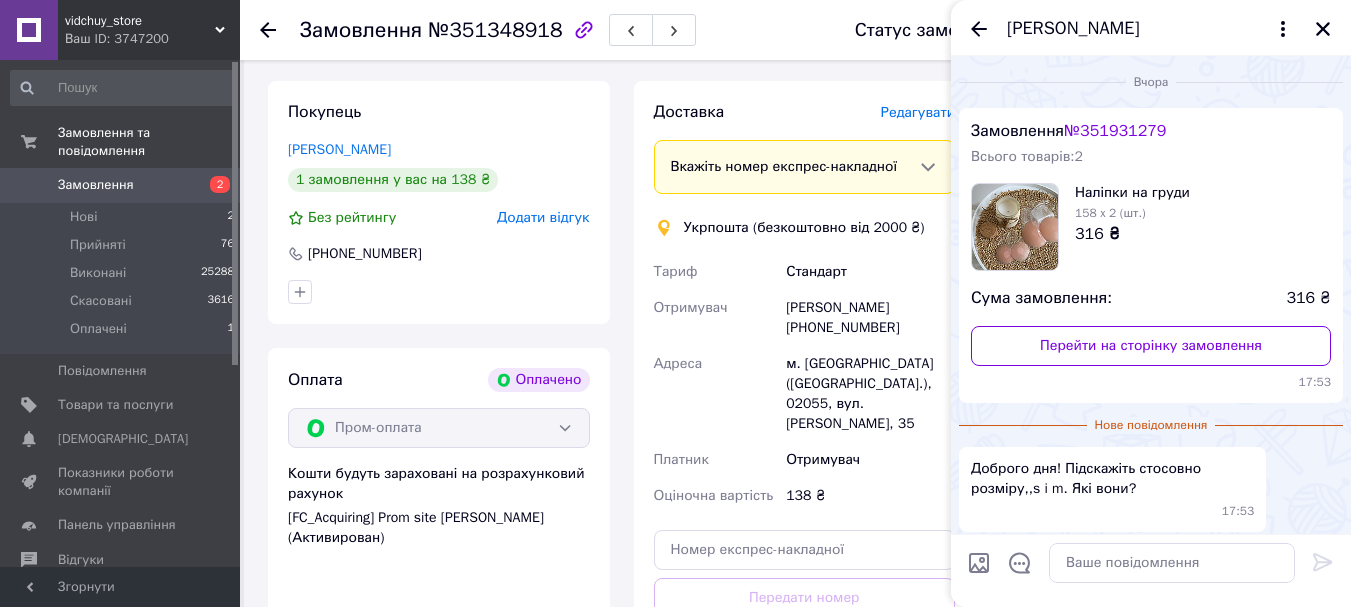 scroll, scrollTop: 79, scrollLeft: 0, axis: vertical 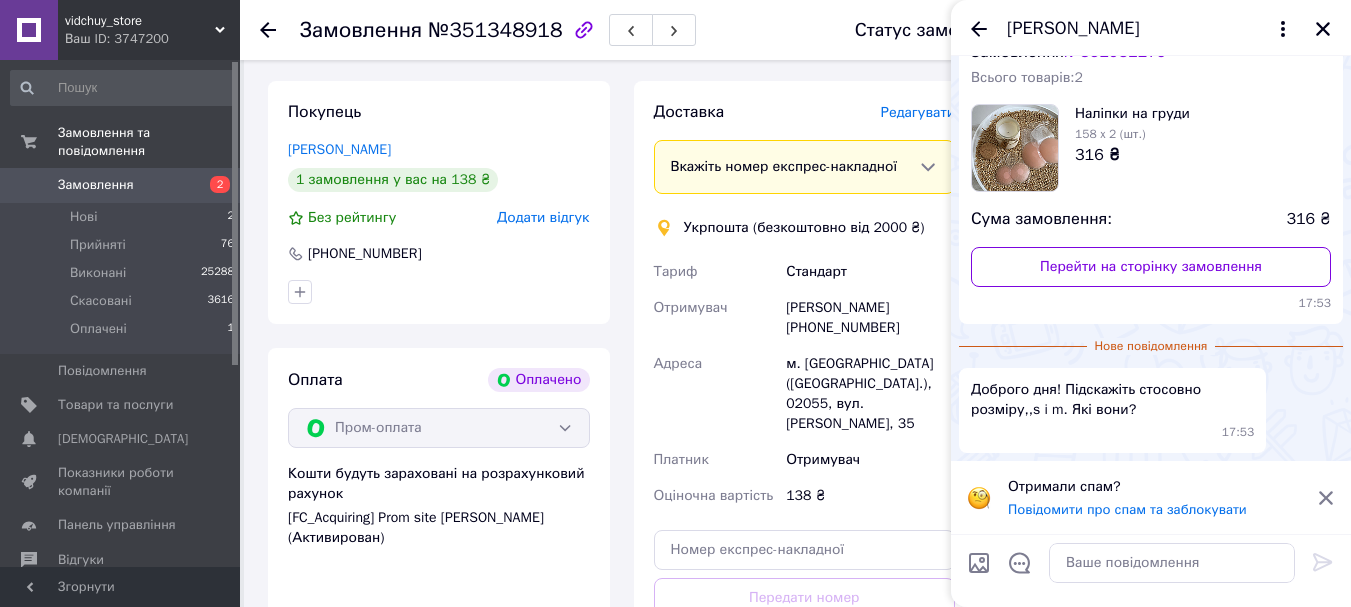 click 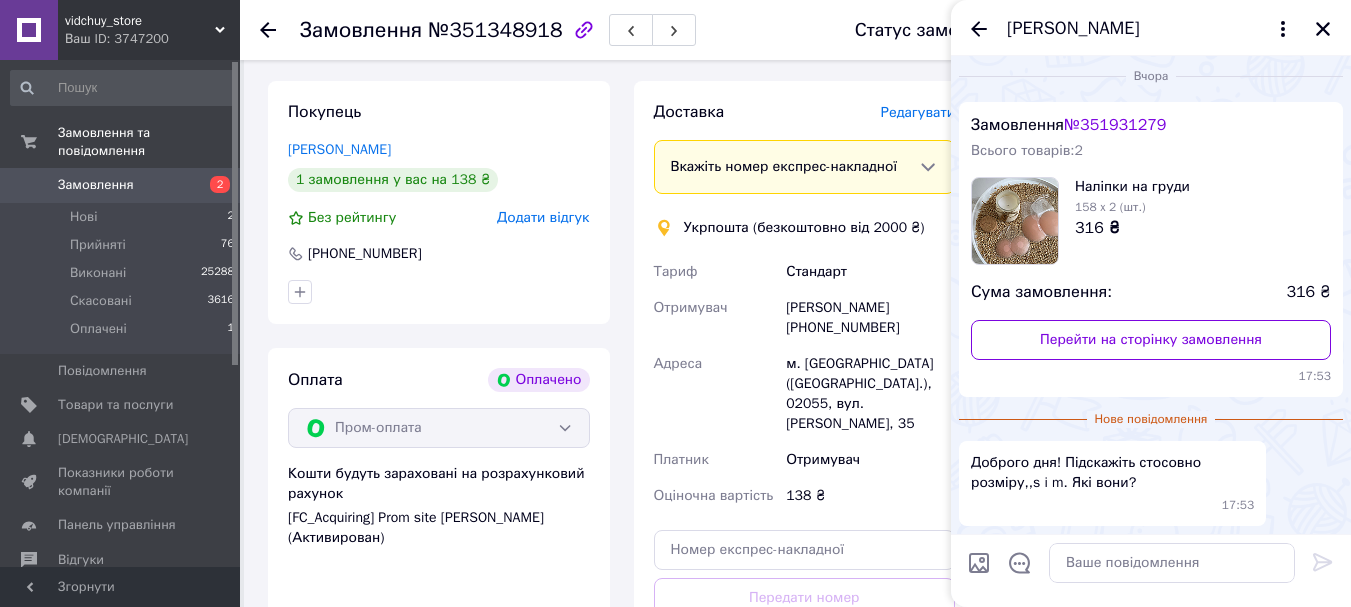 scroll, scrollTop: 6, scrollLeft: 0, axis: vertical 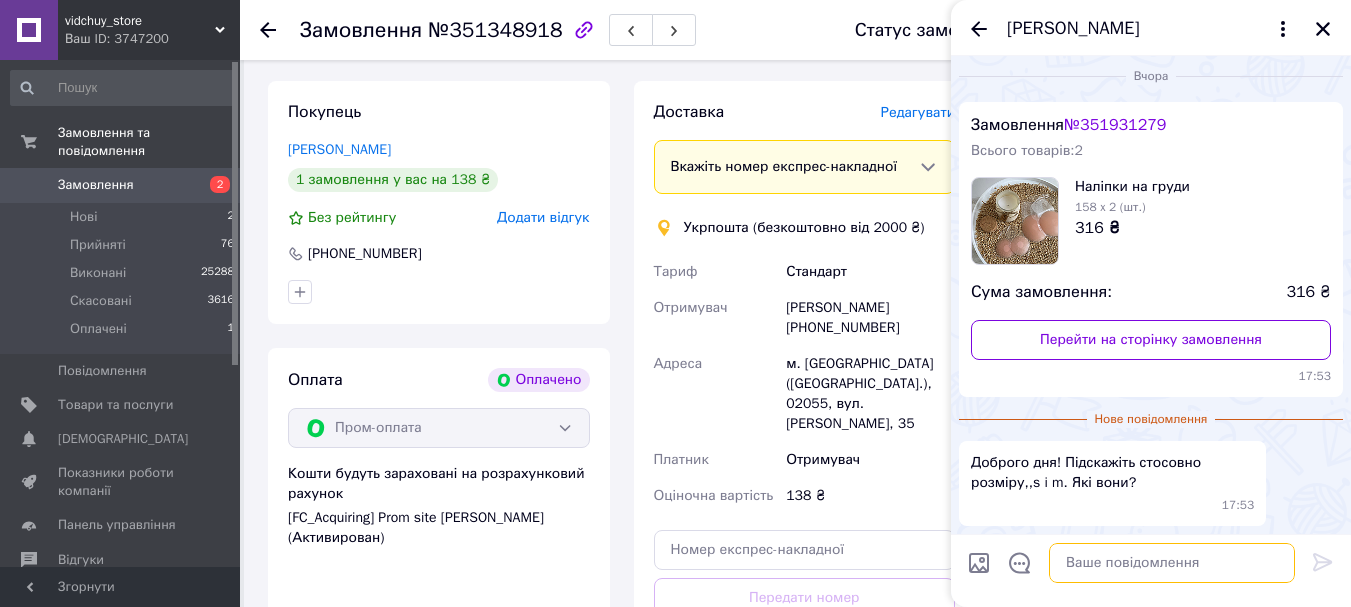 click at bounding box center [1172, 563] 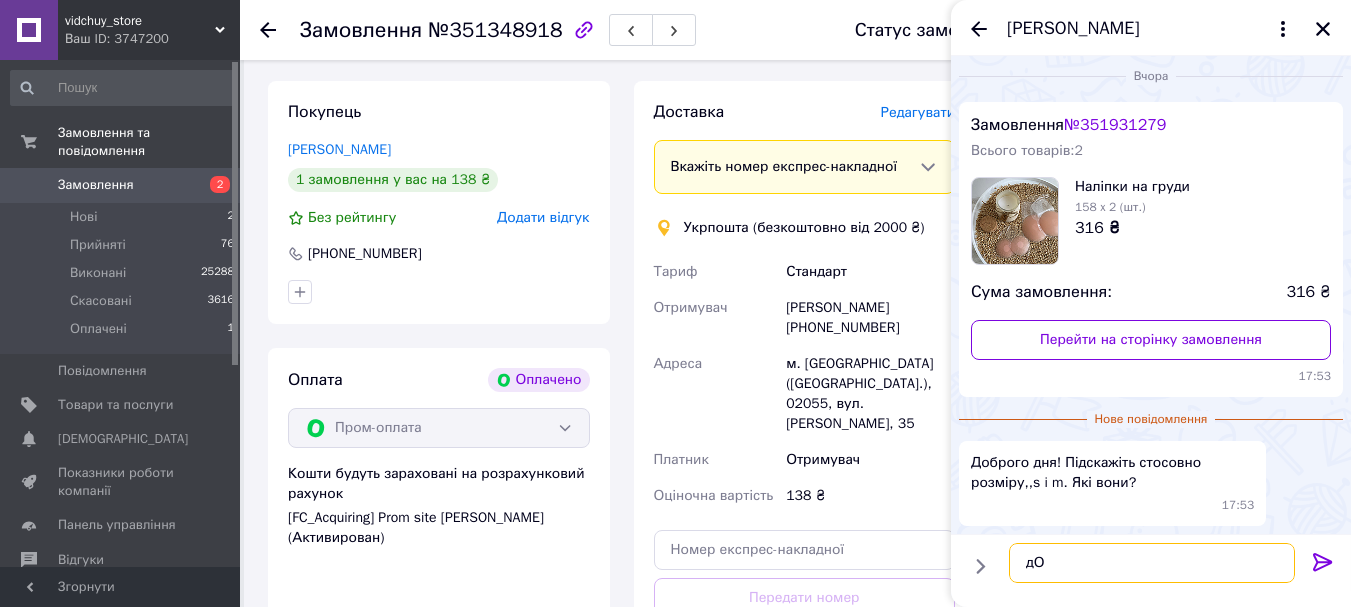 type on "д" 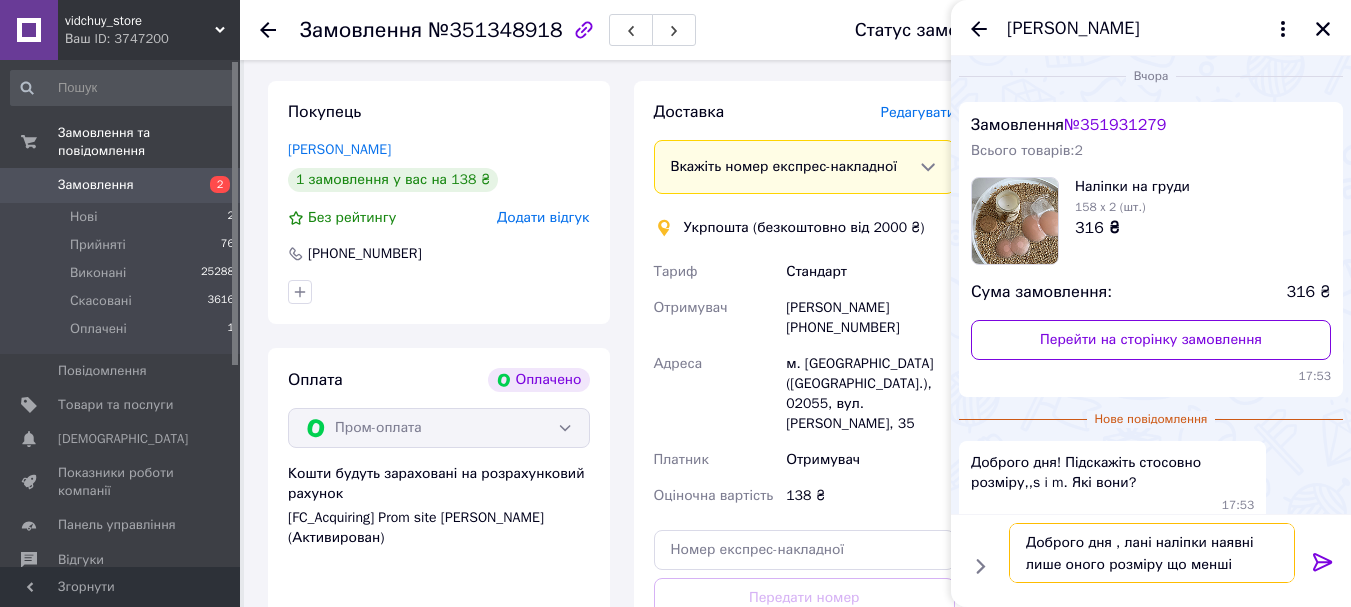type on "Доброго дня , лані наліпки наявні лише оного розміру що менші" 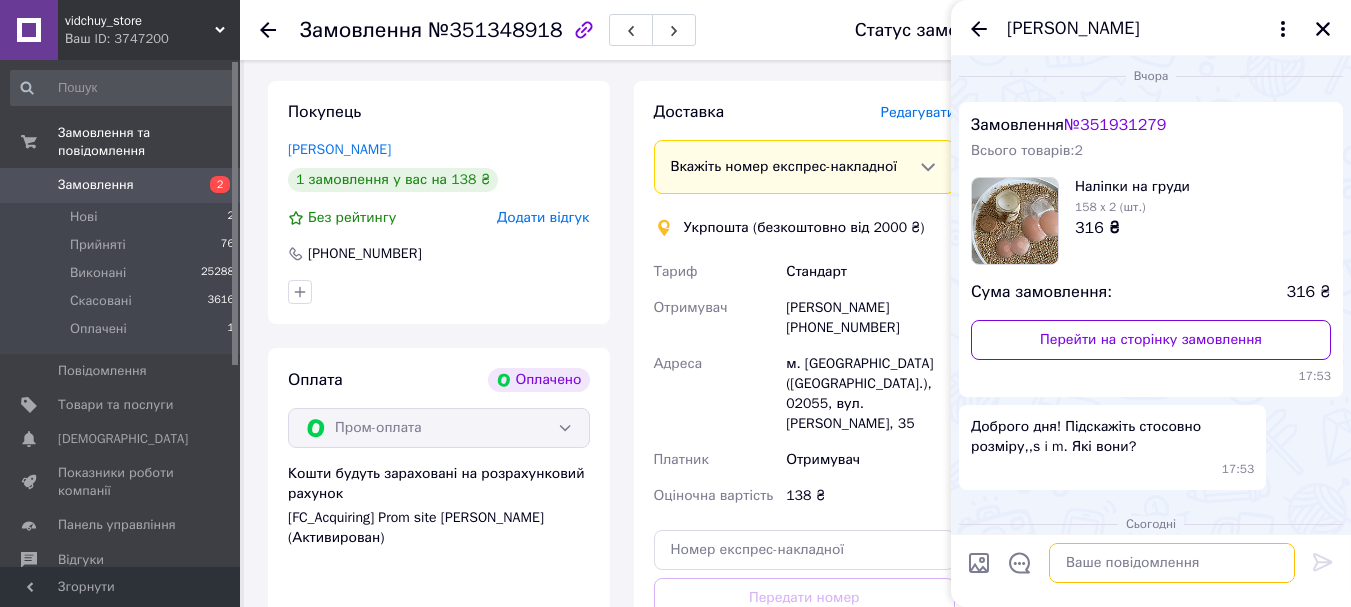 scroll, scrollTop: 115, scrollLeft: 0, axis: vertical 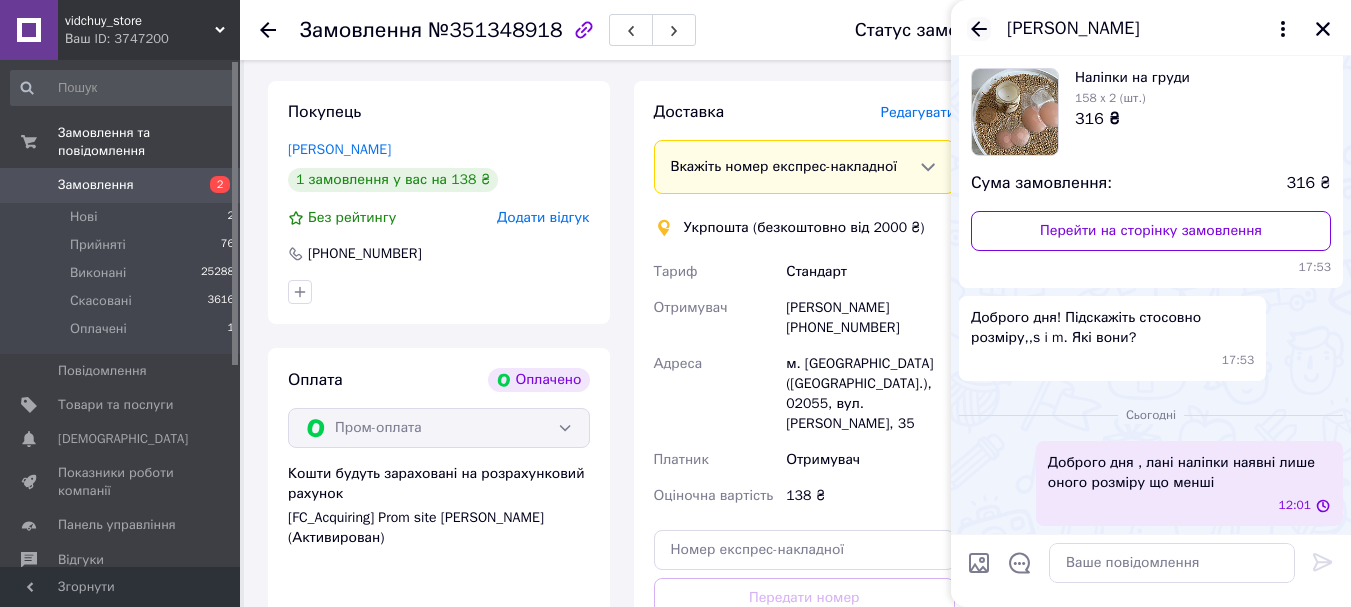 click 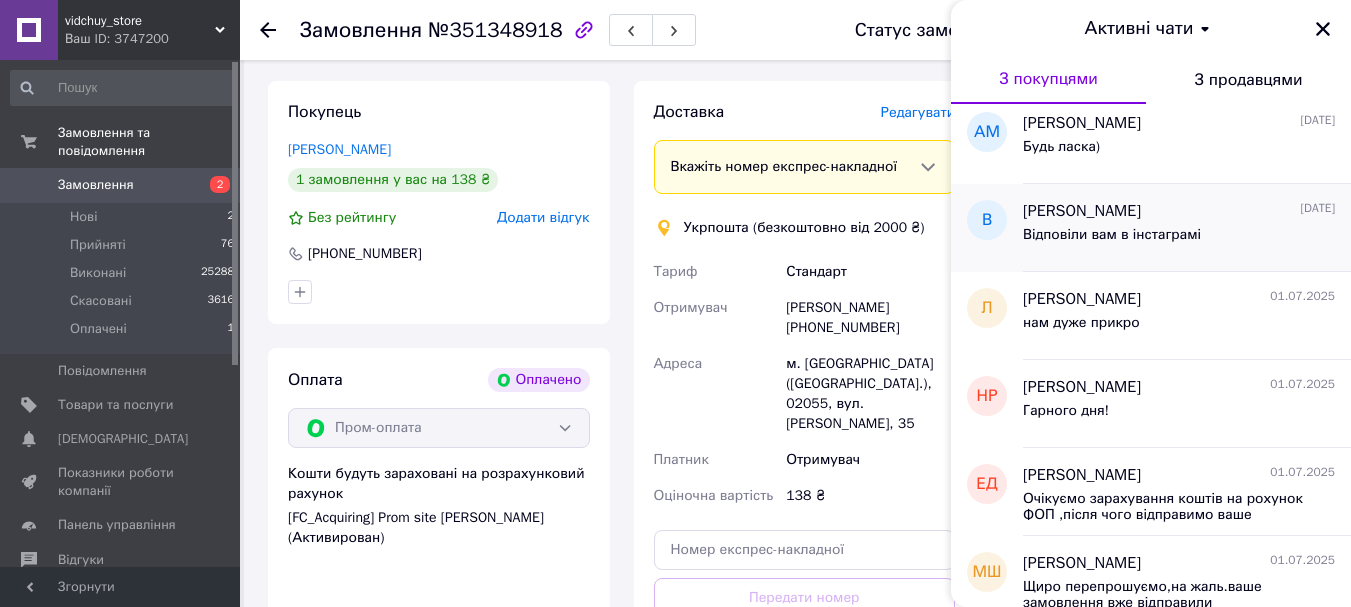 scroll, scrollTop: 3017, scrollLeft: 0, axis: vertical 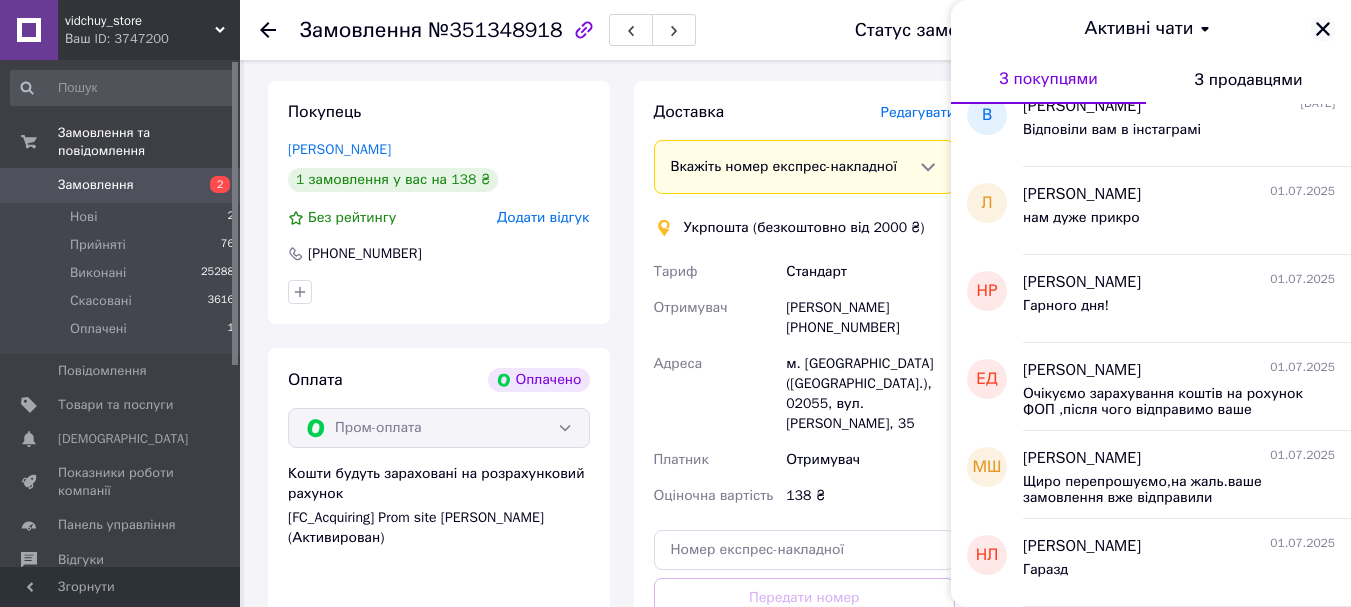 click 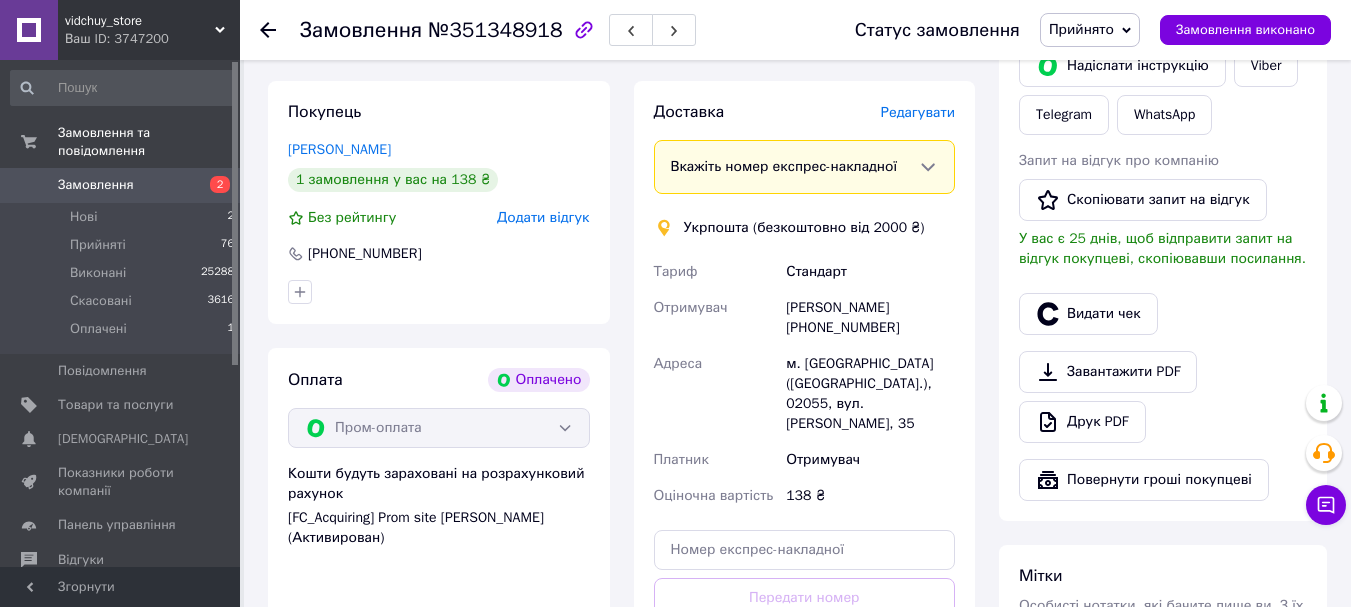 click on "Замовлення" at bounding box center (96, 185) 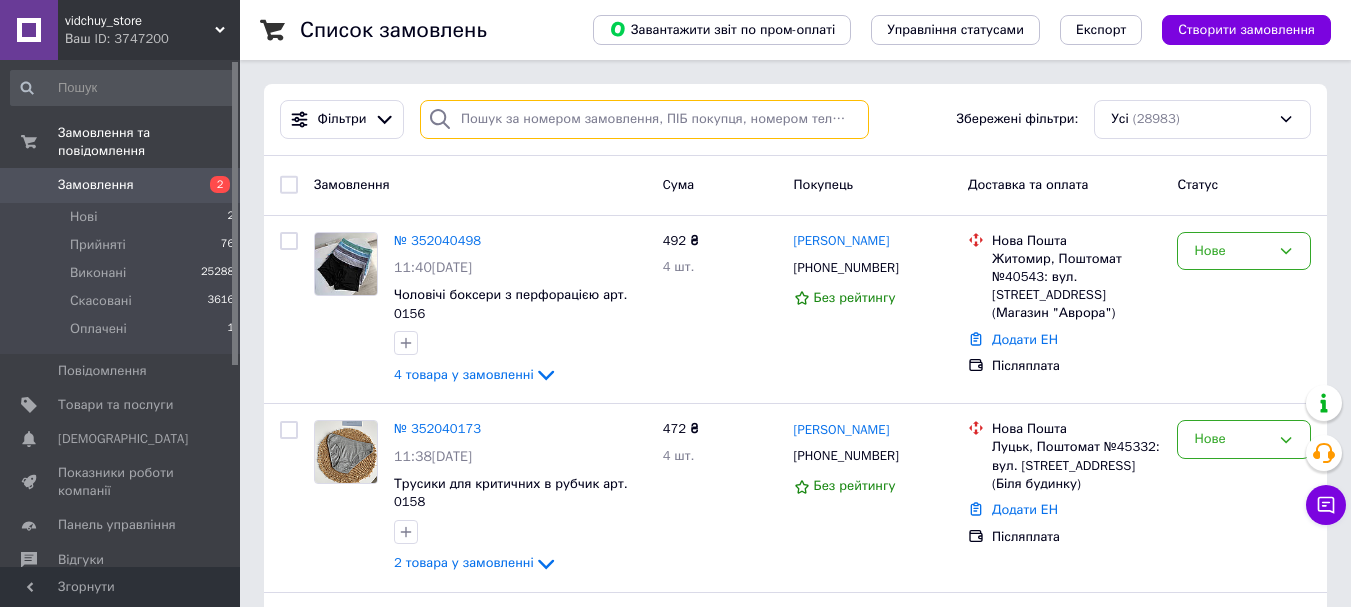 click at bounding box center [644, 119] 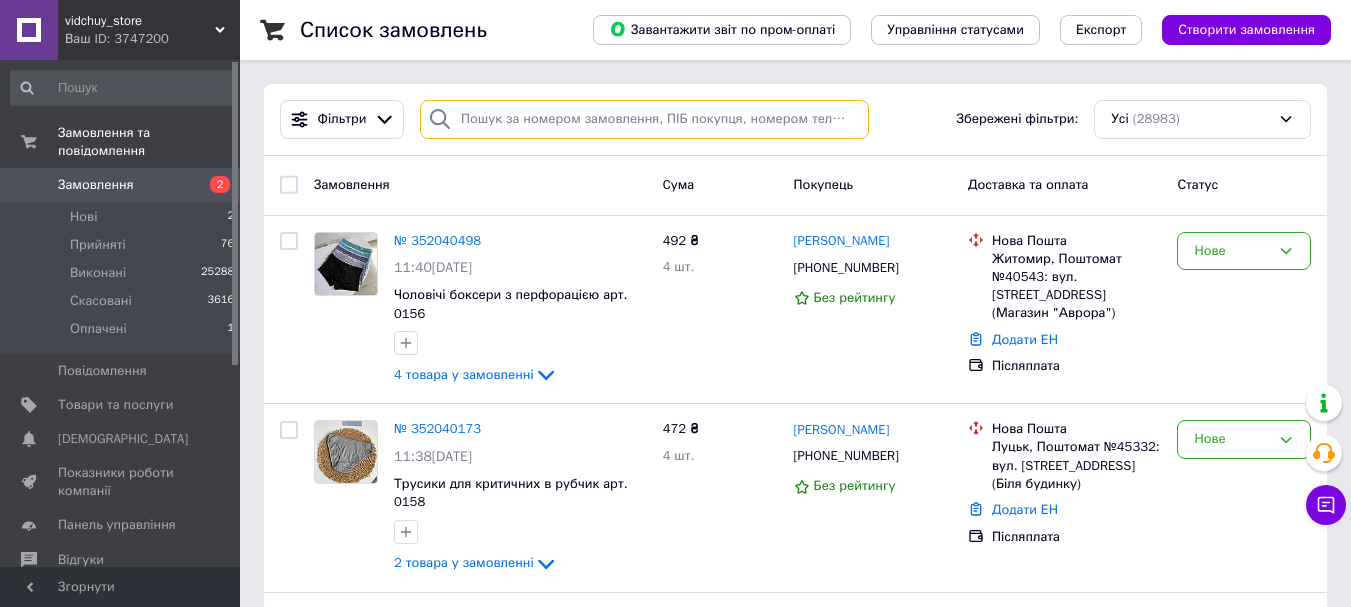 paste on "[PHONE_NUMBER]" 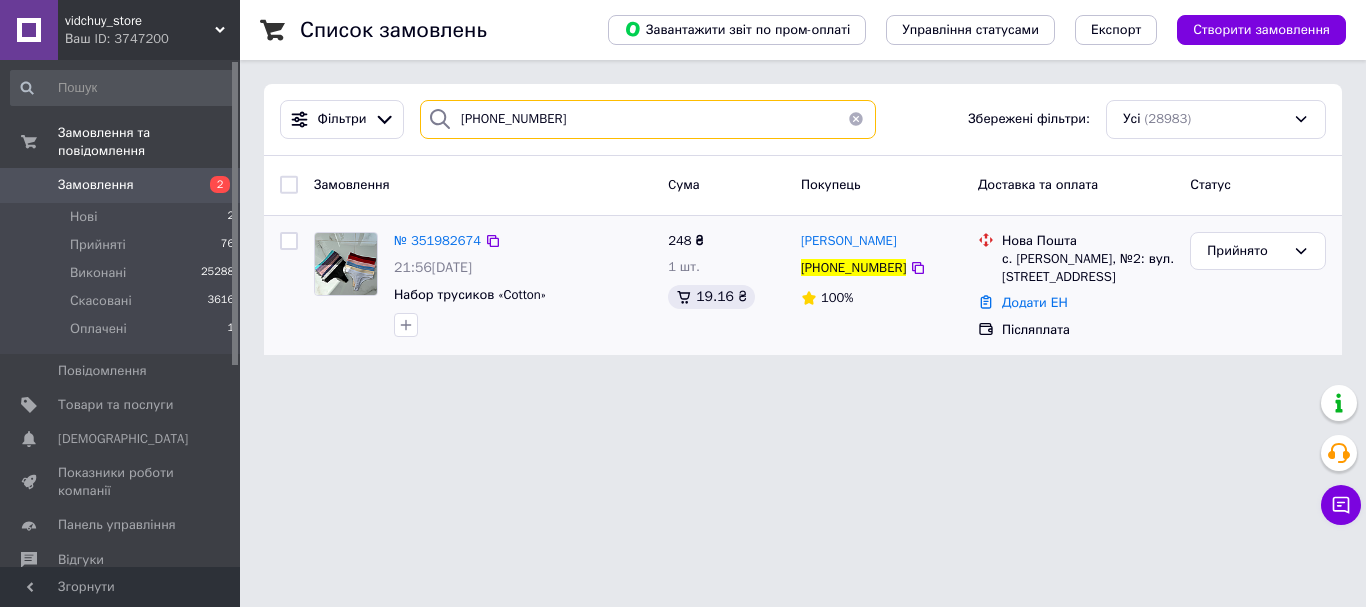 type on "[PHONE_NUMBER]" 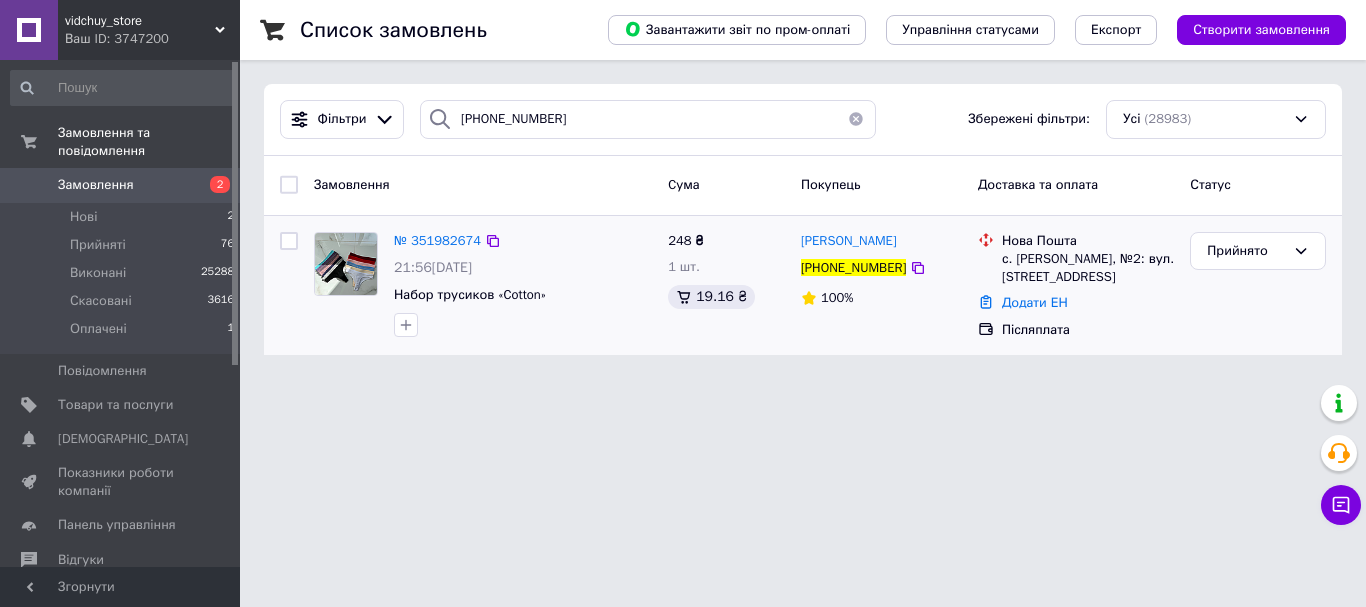 click on "№ 351982674" at bounding box center (437, 241) 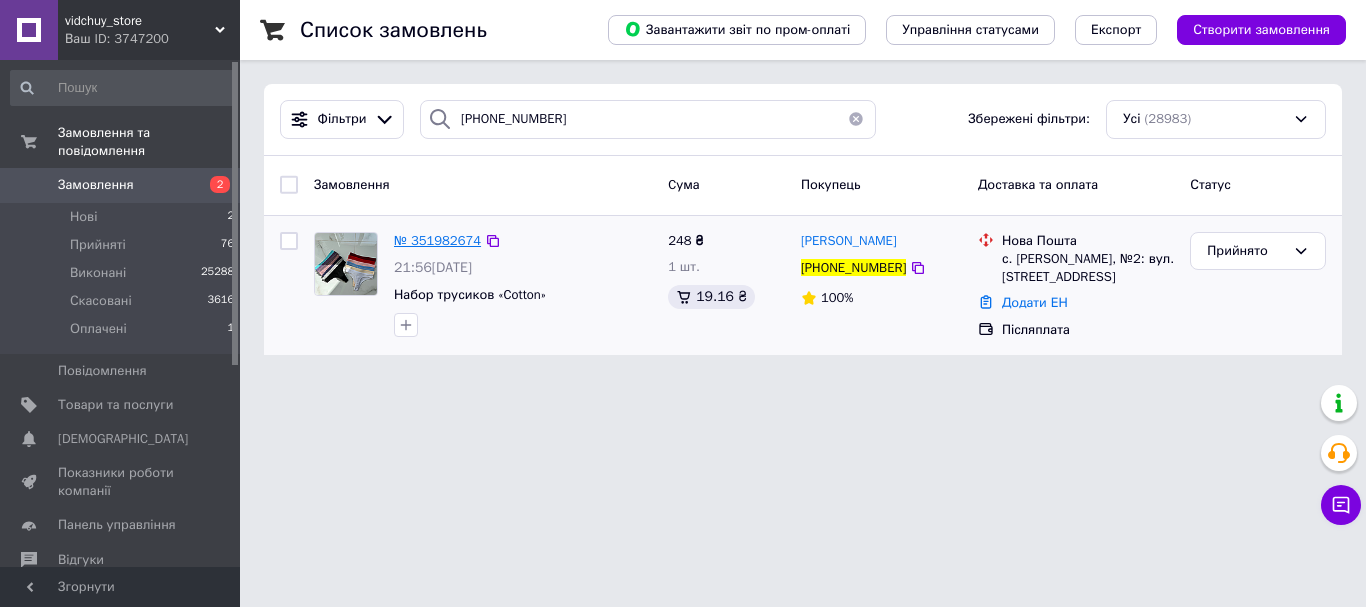 click on "№ 351982674" at bounding box center [437, 240] 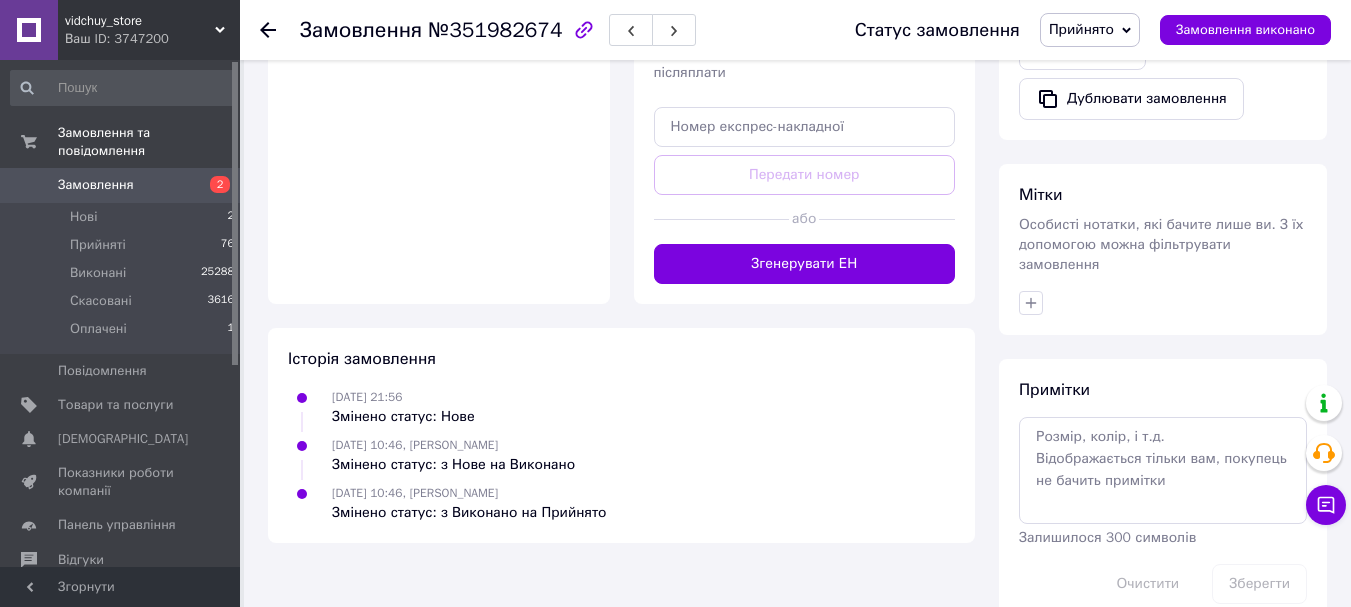 scroll, scrollTop: 836, scrollLeft: 0, axis: vertical 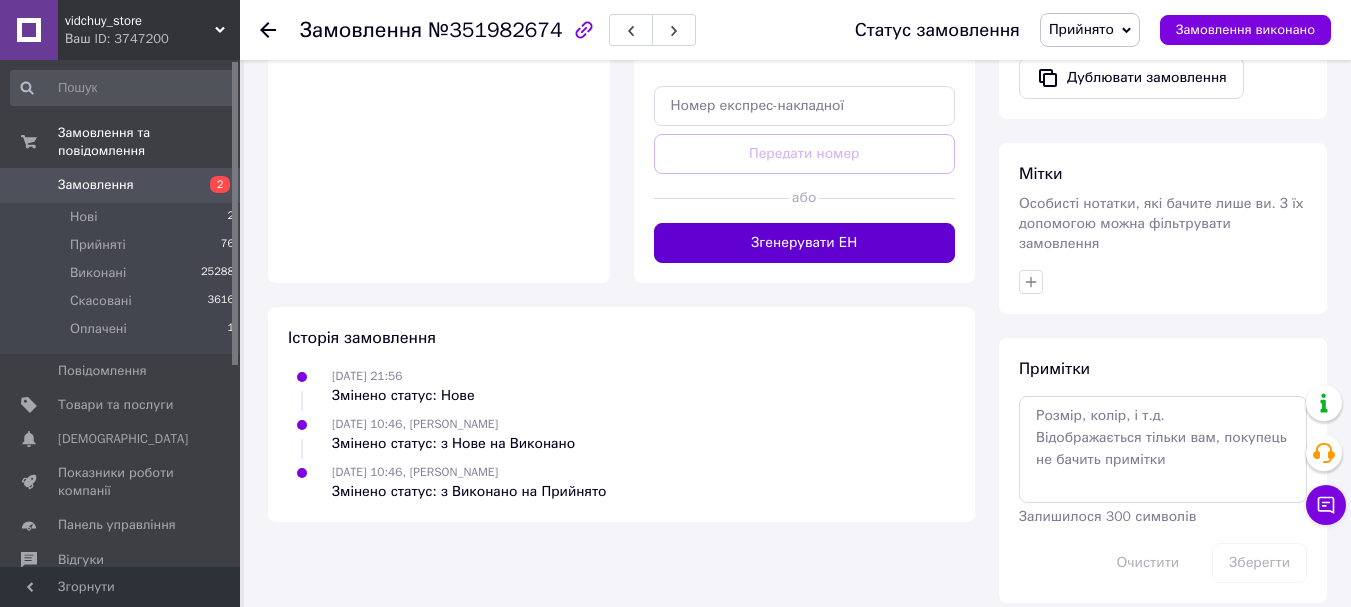 click on "Згенерувати ЕН" at bounding box center (805, 243) 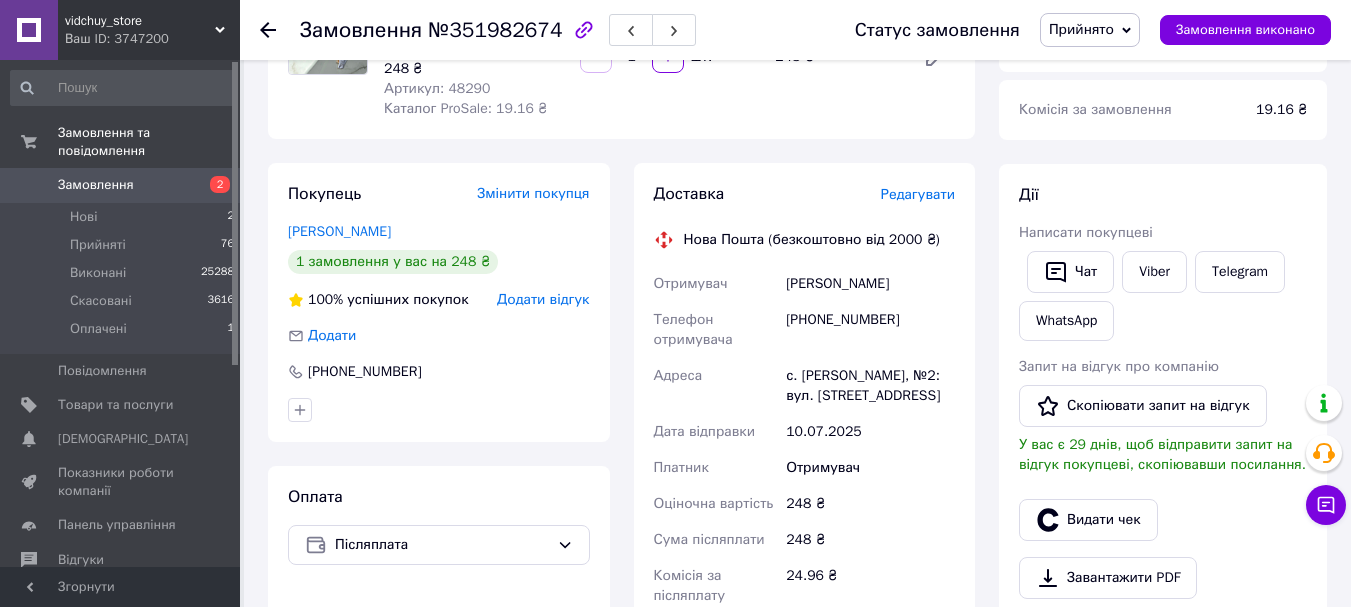 scroll, scrollTop: 0, scrollLeft: 0, axis: both 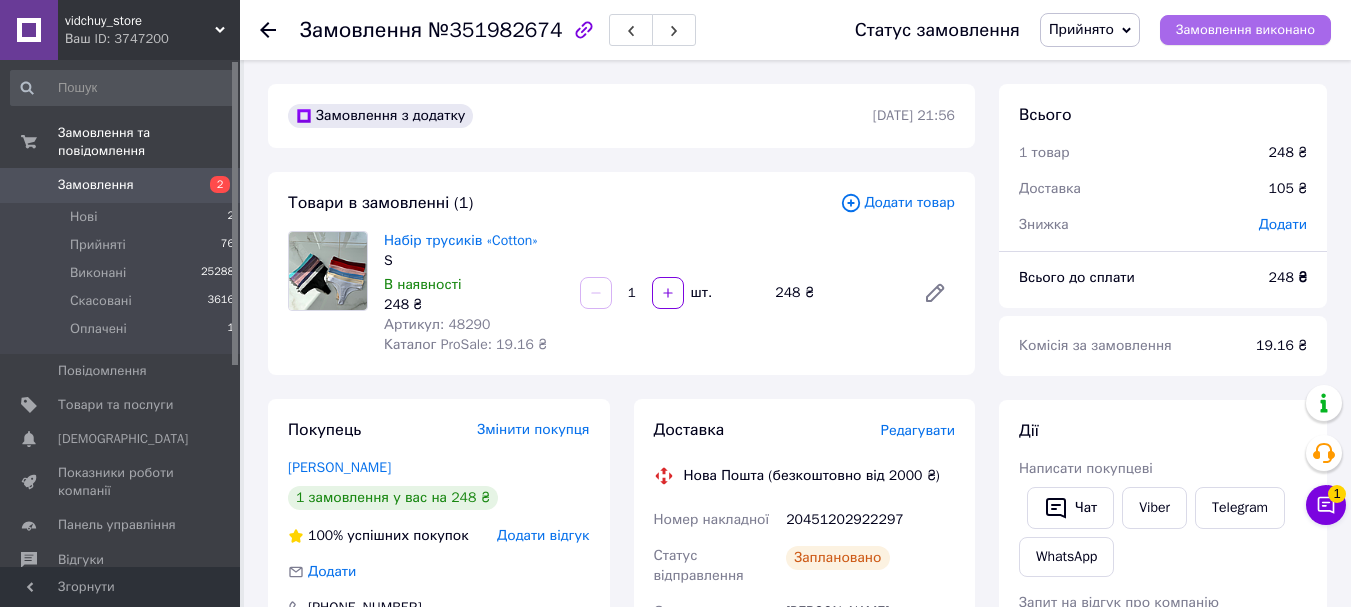 click on "Замовлення виконано" at bounding box center (1245, 30) 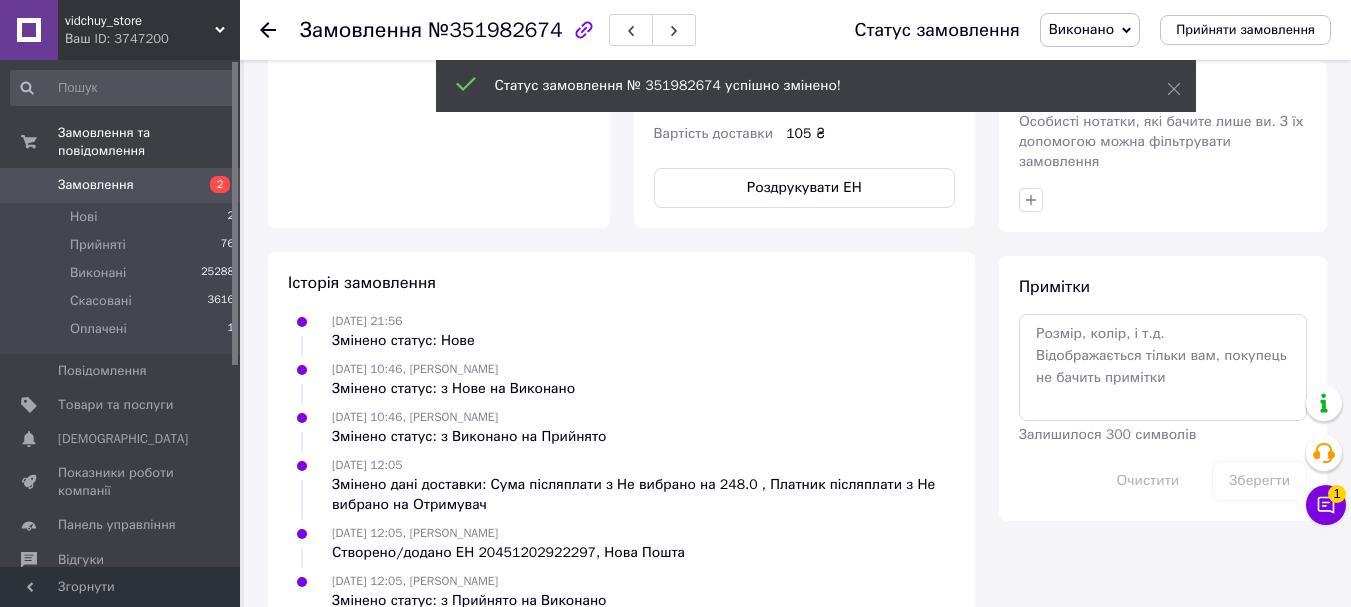 scroll, scrollTop: 846, scrollLeft: 0, axis: vertical 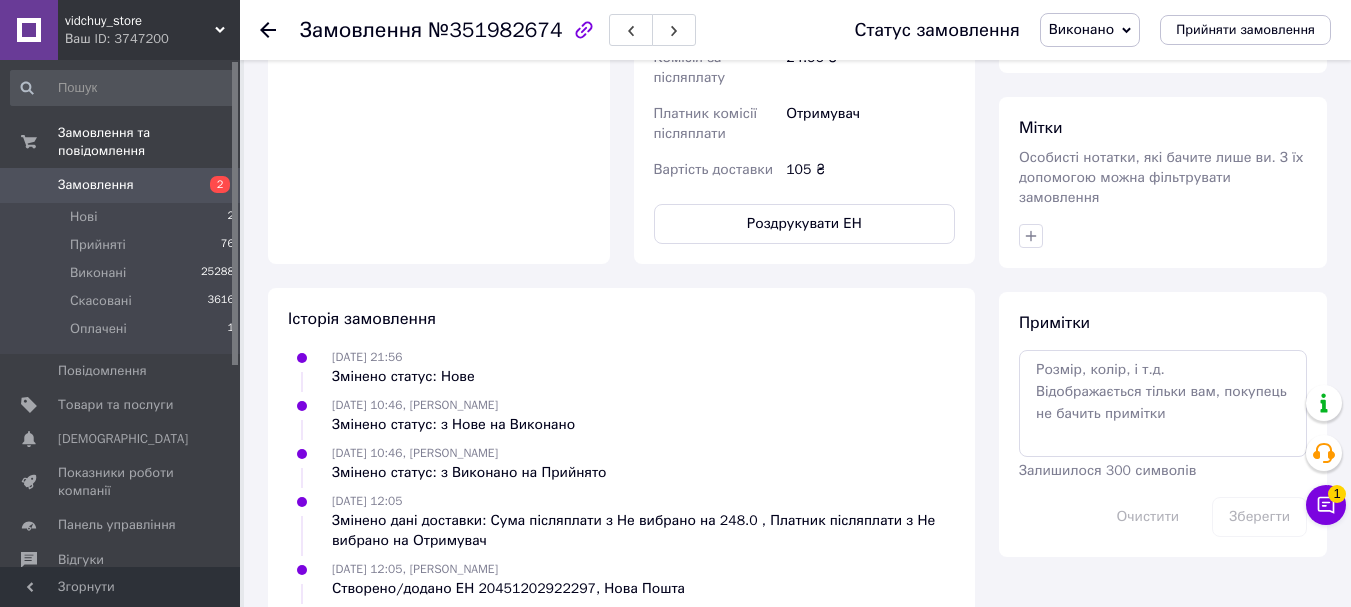 click on "Замовлення" at bounding box center (96, 185) 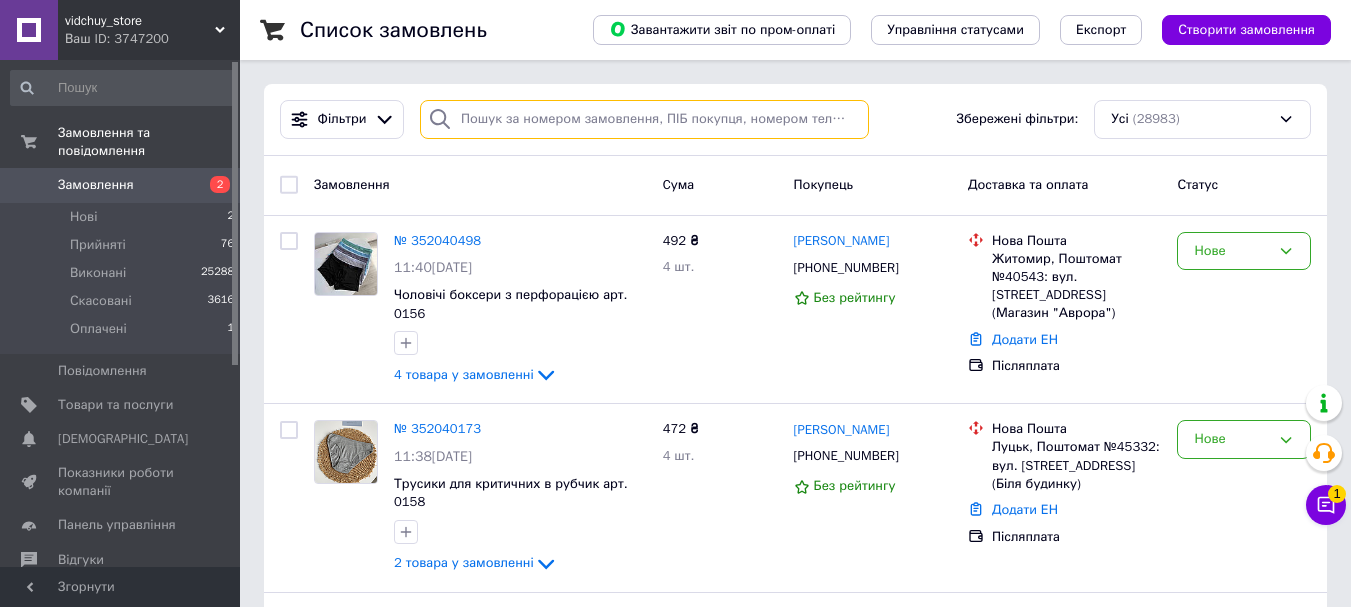 click at bounding box center [644, 119] 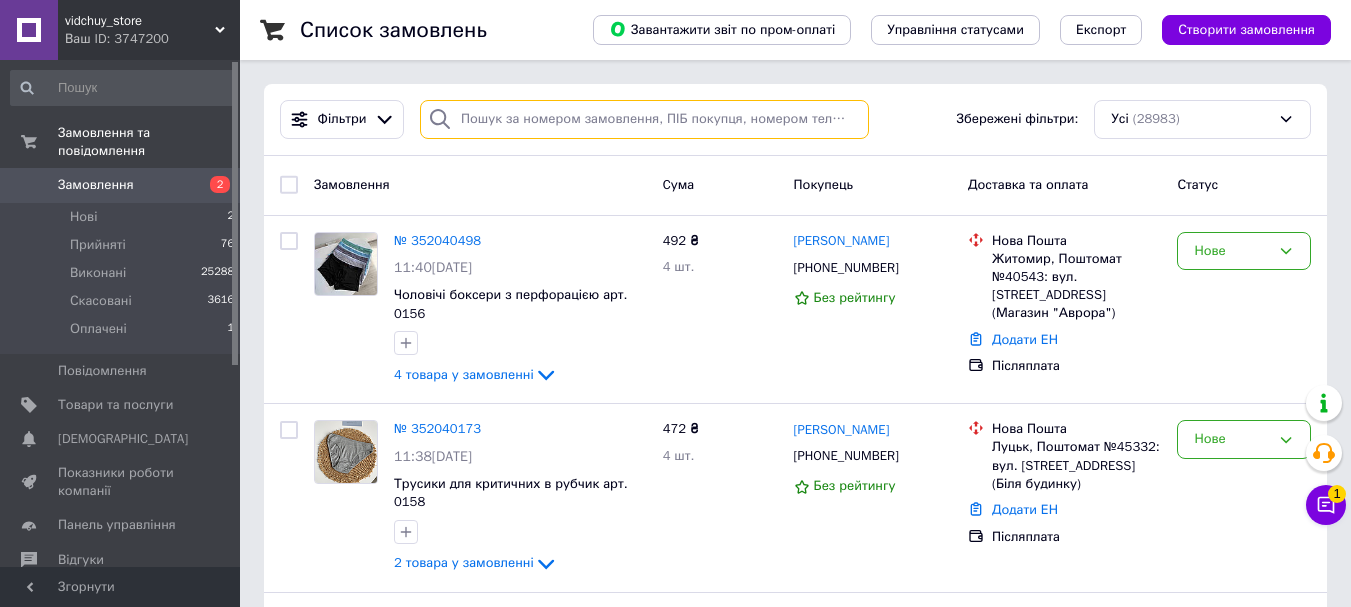 paste on "[PHONE_NUMBER]" 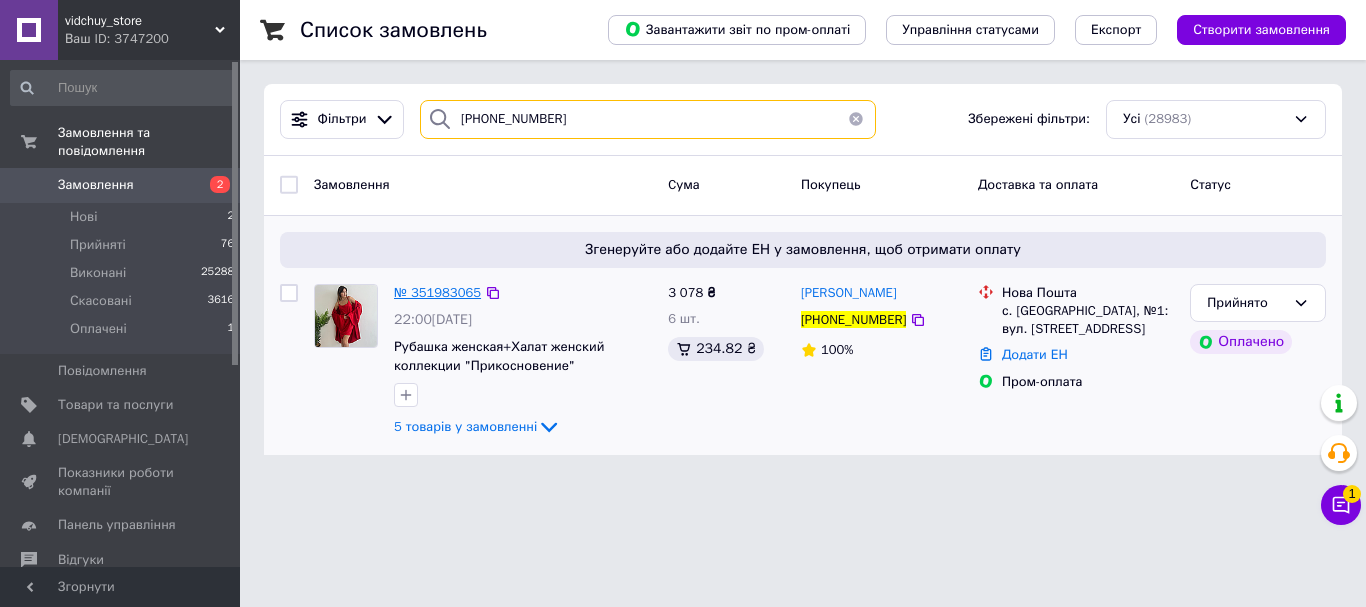 type on "[PHONE_NUMBER]" 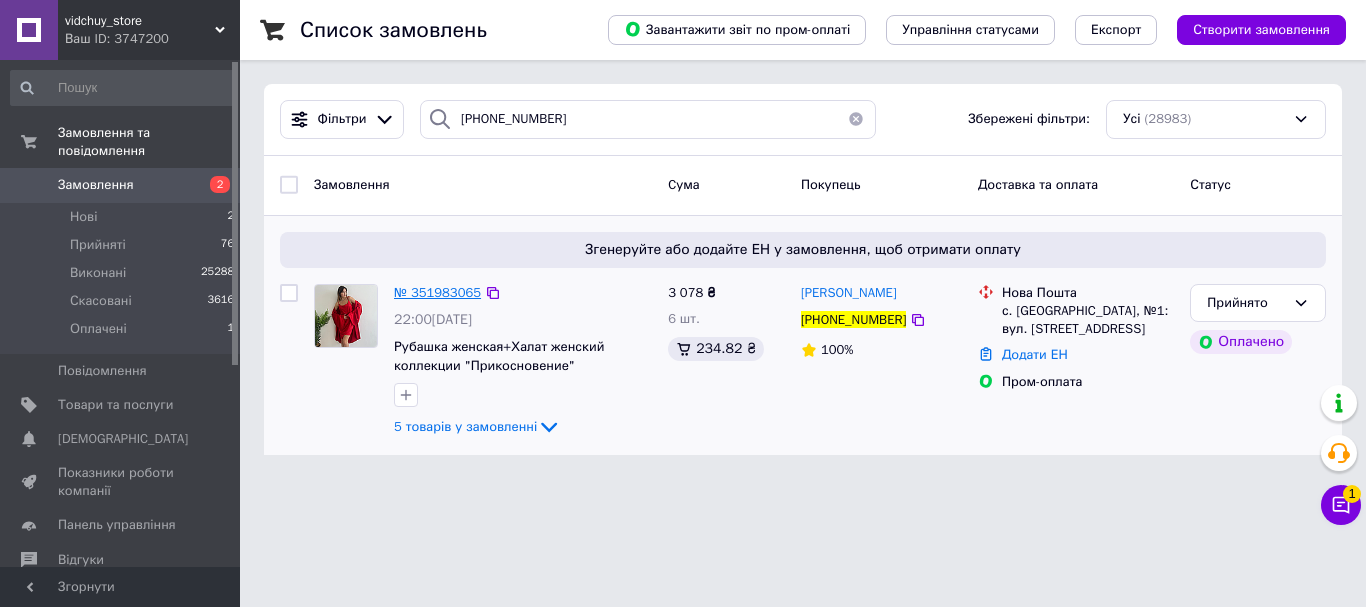 click on "№ 351983065" at bounding box center (437, 292) 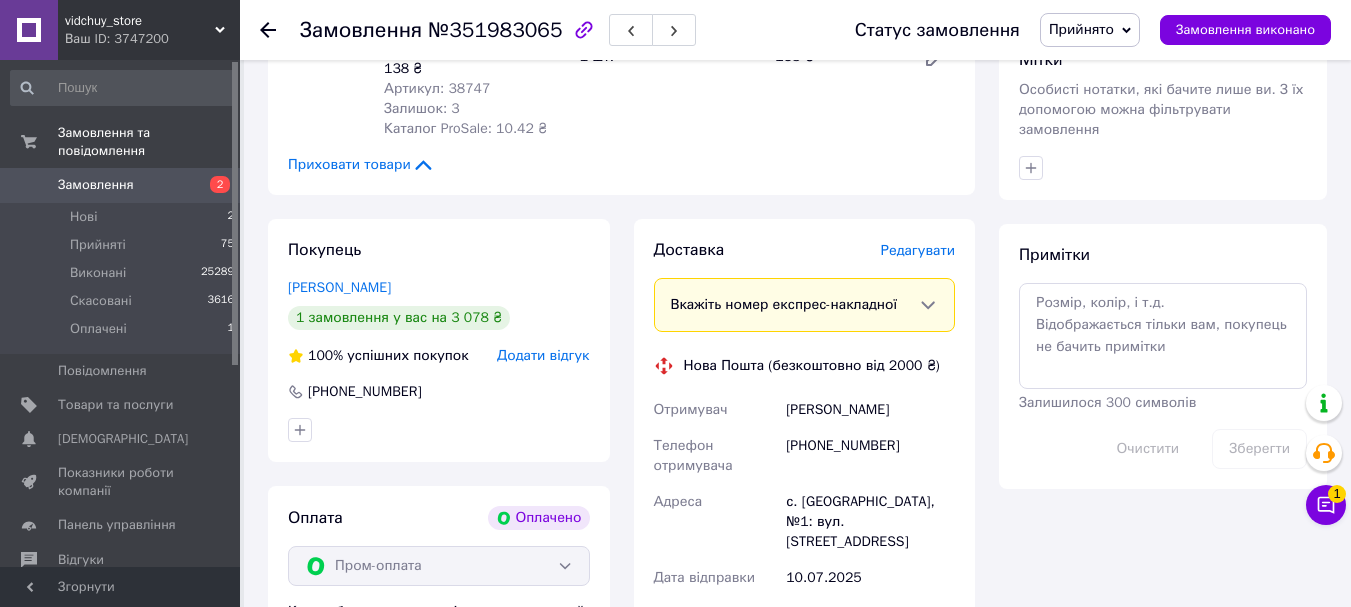 scroll, scrollTop: 1388, scrollLeft: 0, axis: vertical 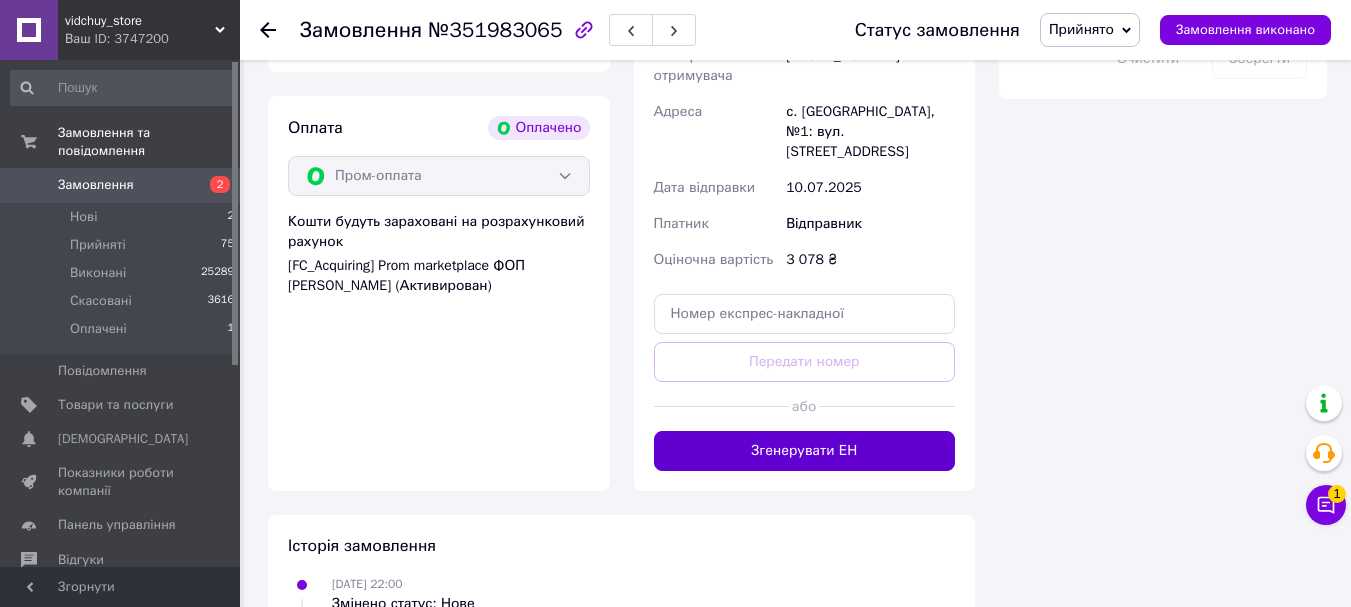 click on "Згенерувати ЕН" at bounding box center [805, 451] 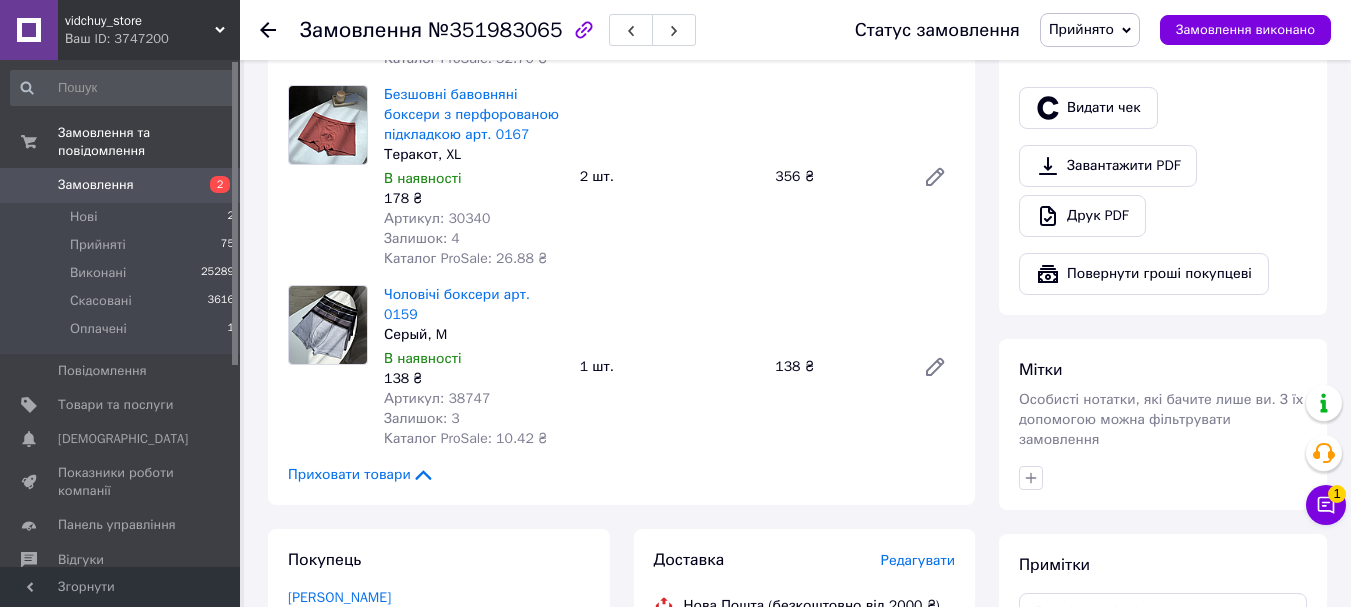 scroll, scrollTop: 0, scrollLeft: 0, axis: both 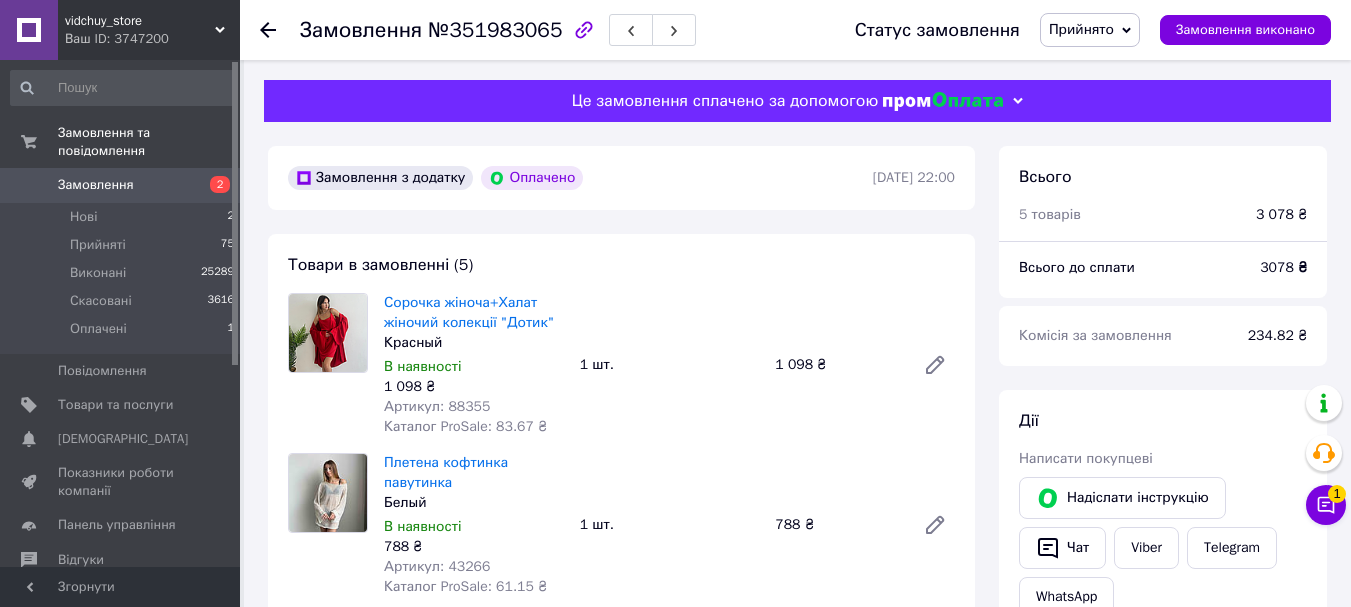 click on "Замовлення" at bounding box center [96, 185] 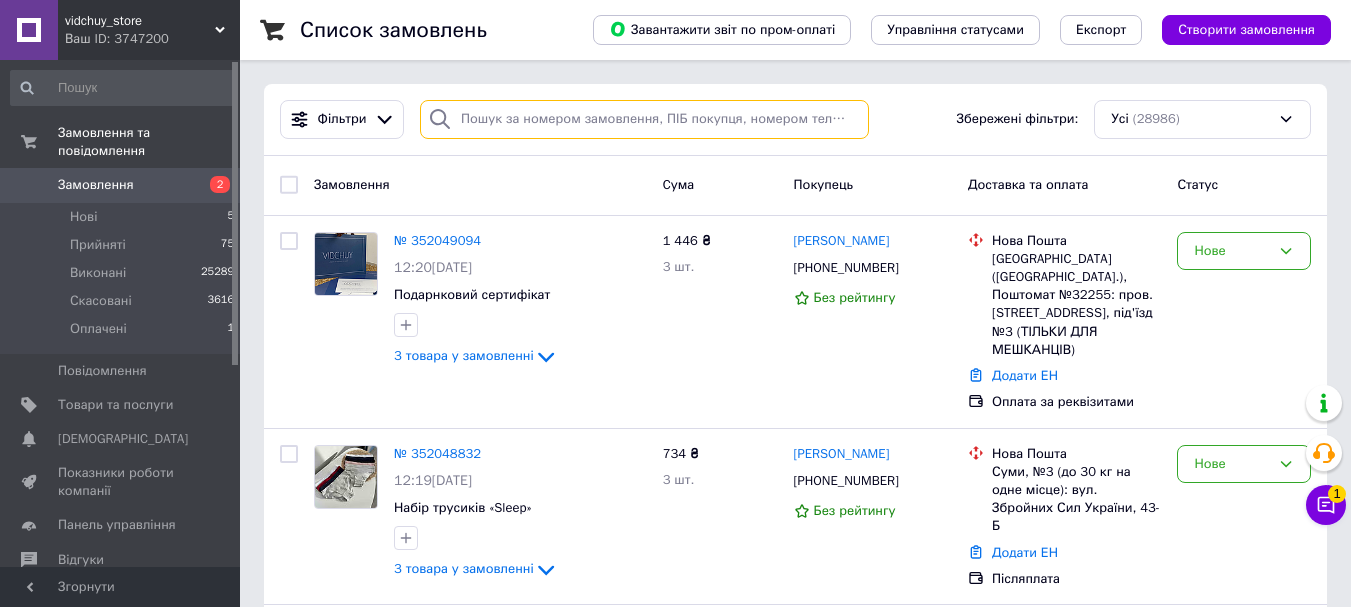 click at bounding box center (644, 119) 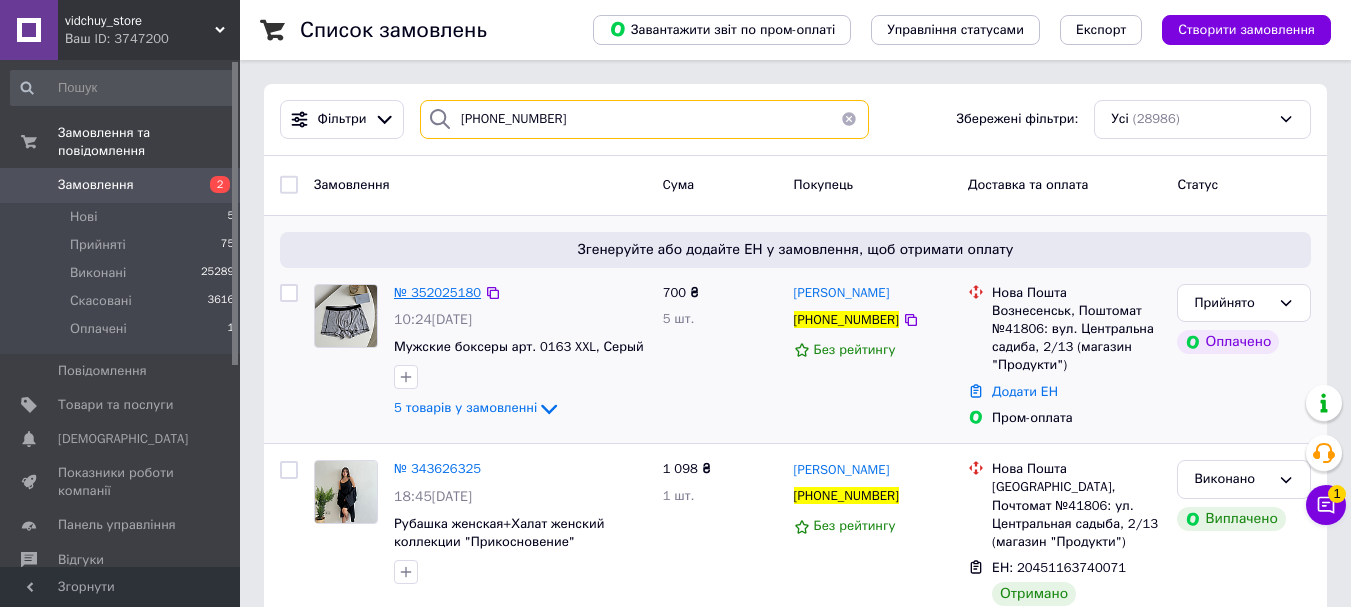 type on "[PHONE_NUMBER]" 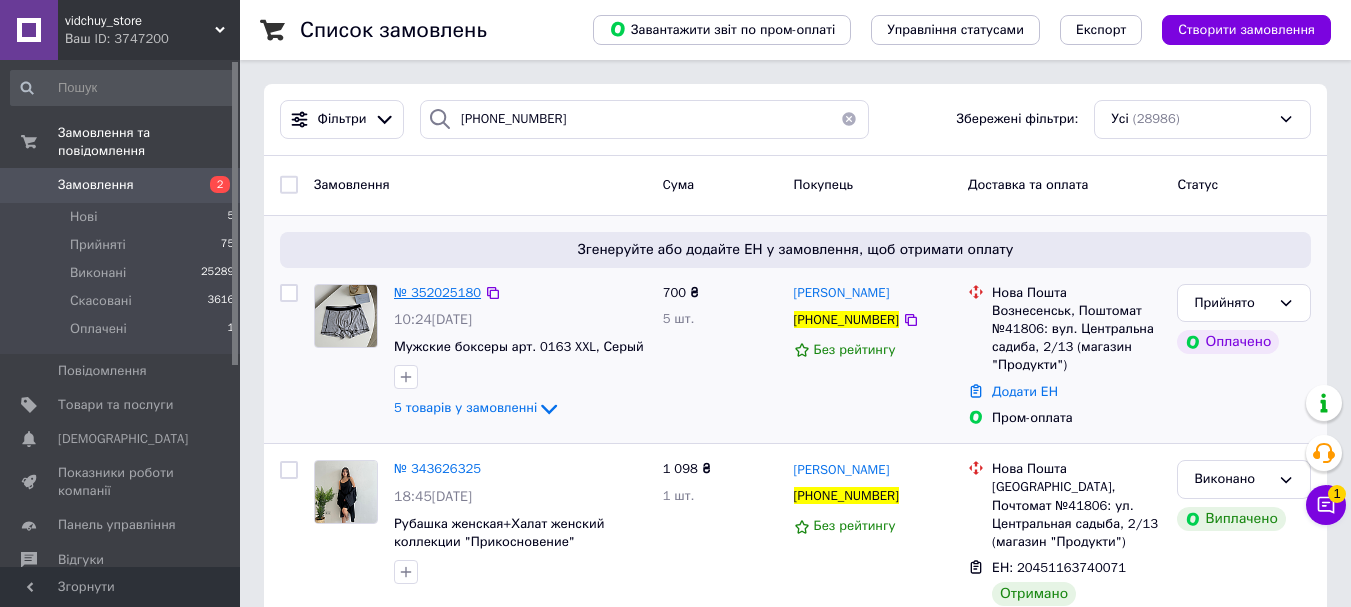 click on "№ 352025180" at bounding box center (437, 292) 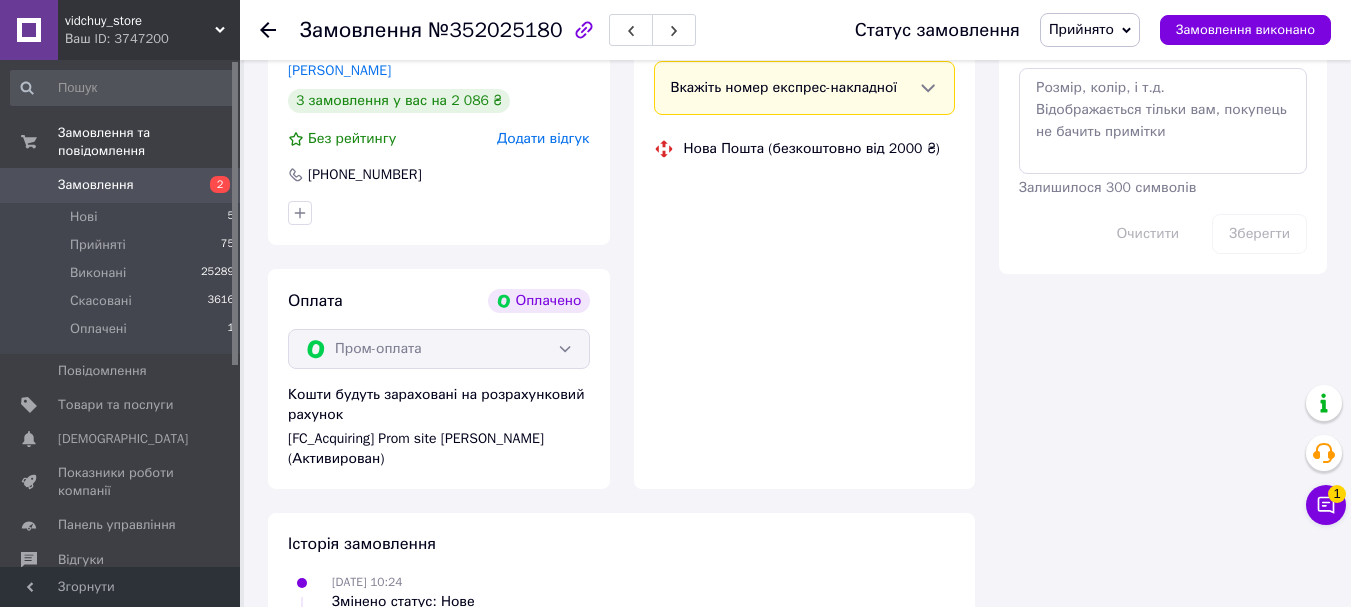 scroll, scrollTop: 1188, scrollLeft: 0, axis: vertical 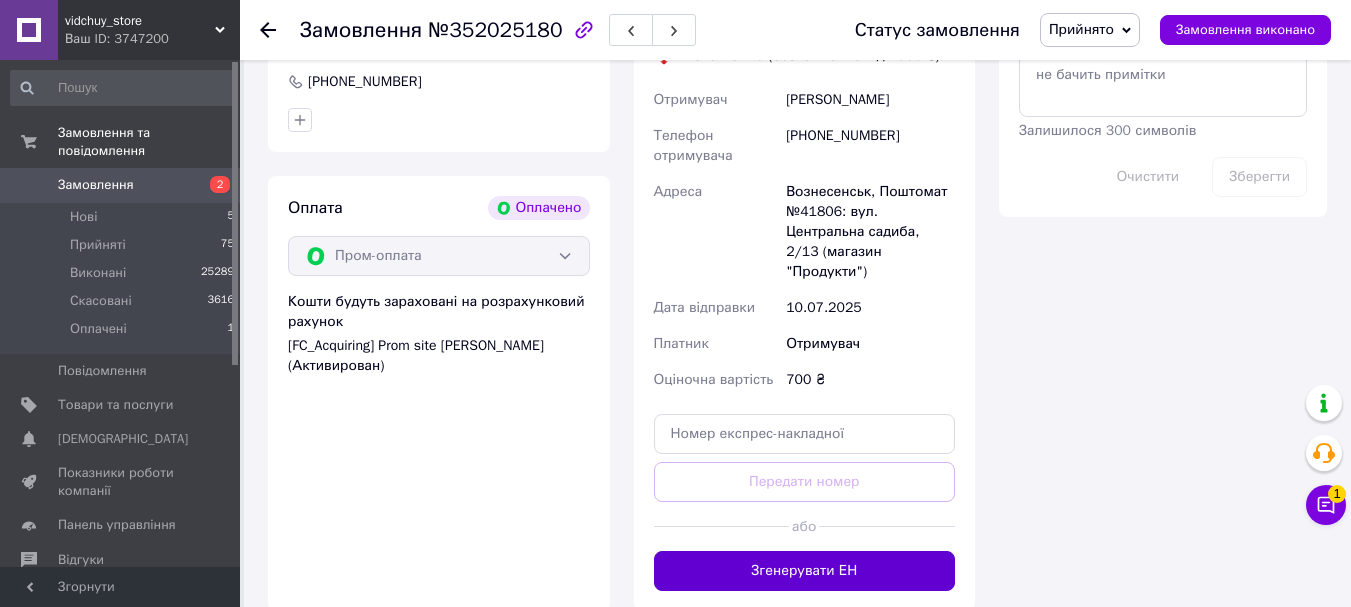 click on "Згенерувати ЕН" at bounding box center [805, 571] 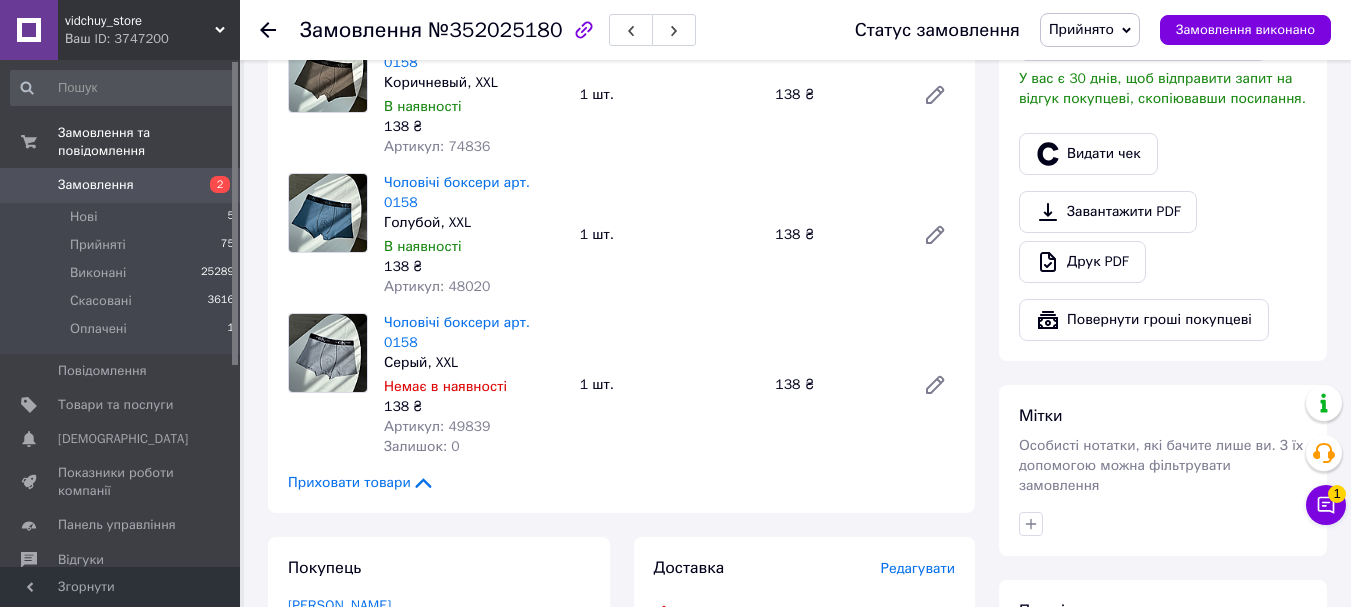 scroll, scrollTop: 100, scrollLeft: 0, axis: vertical 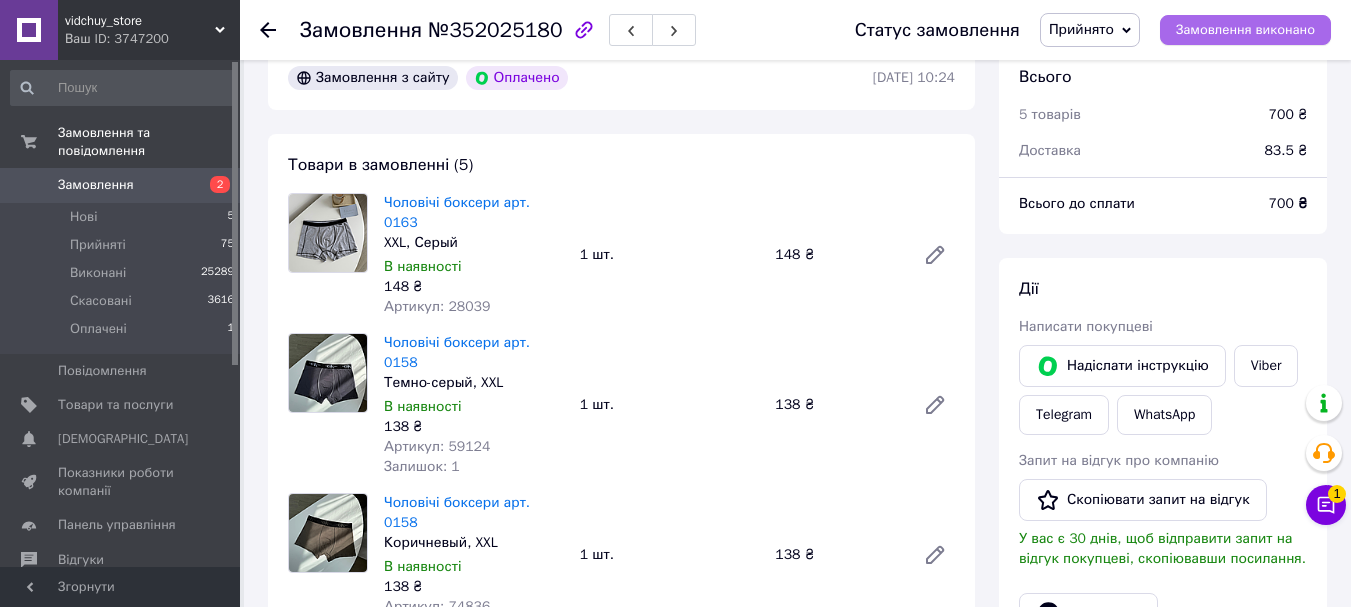 click on "Замовлення виконано" at bounding box center [1245, 30] 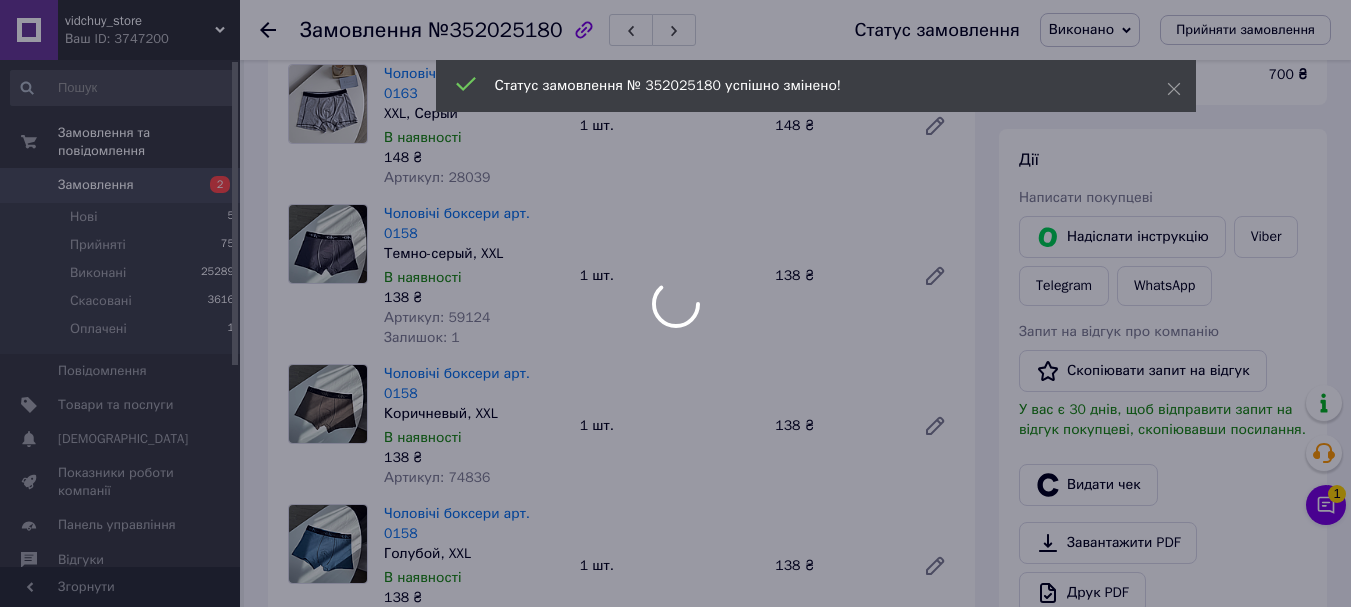 scroll, scrollTop: 700, scrollLeft: 0, axis: vertical 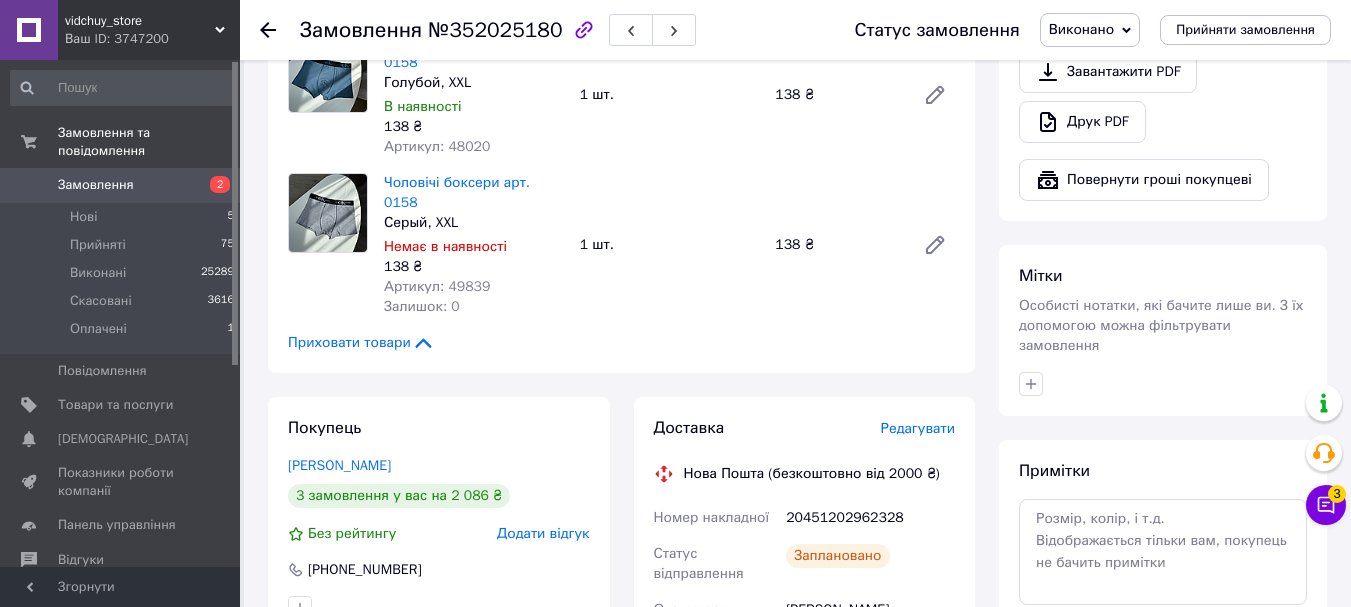 click on "Замовлення" at bounding box center [121, 185] 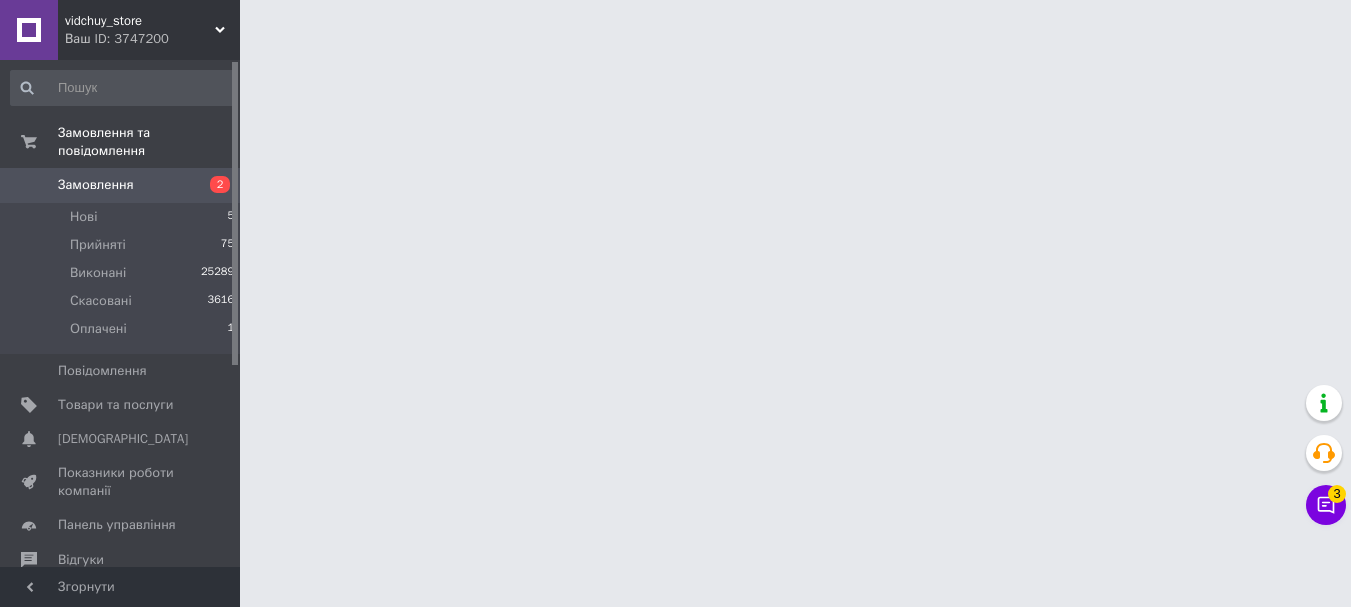 scroll, scrollTop: 0, scrollLeft: 0, axis: both 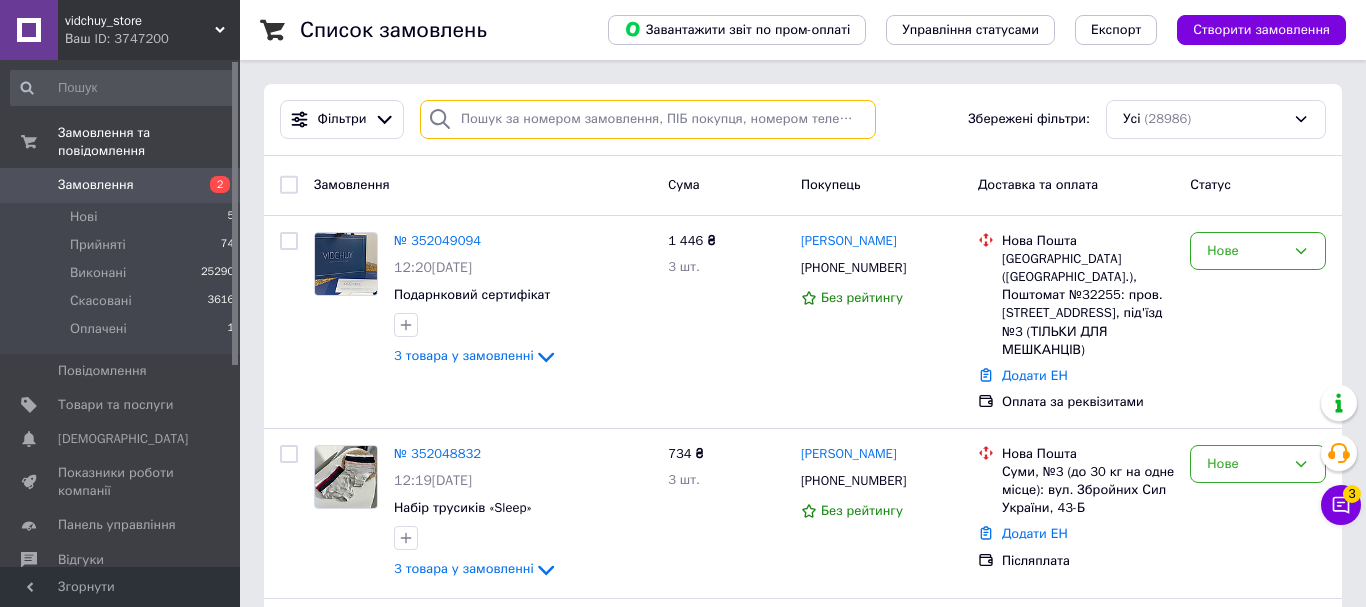 click at bounding box center (648, 119) 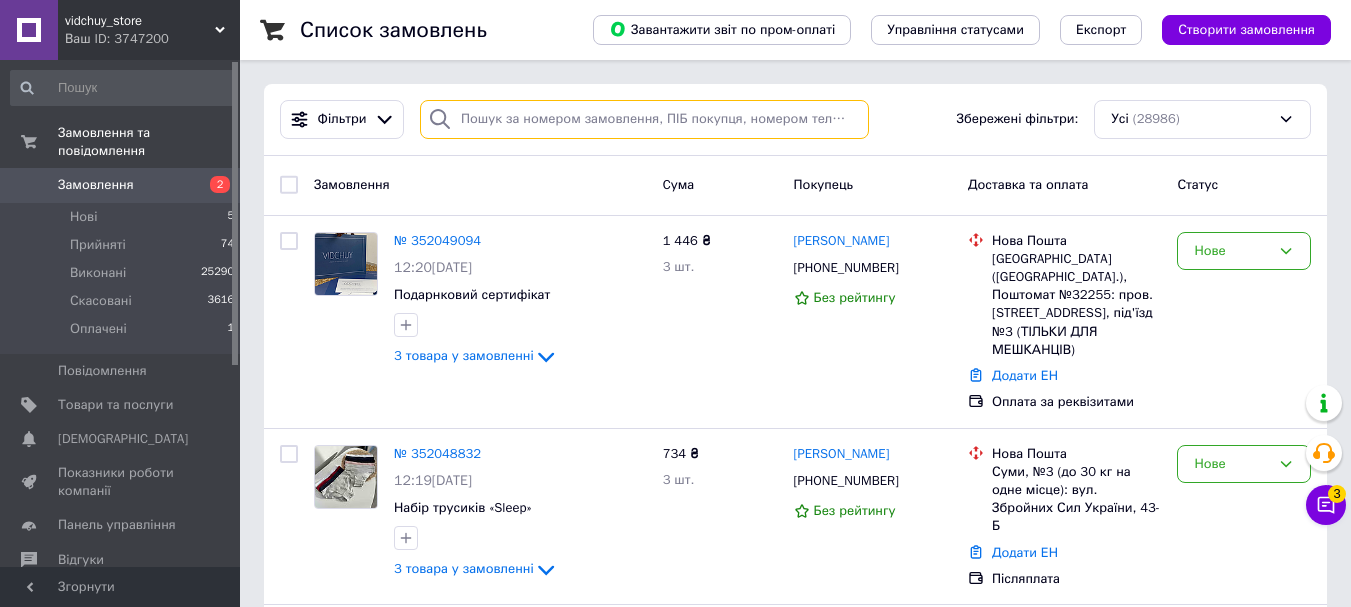 paste on "[PHONE_NUMBER]" 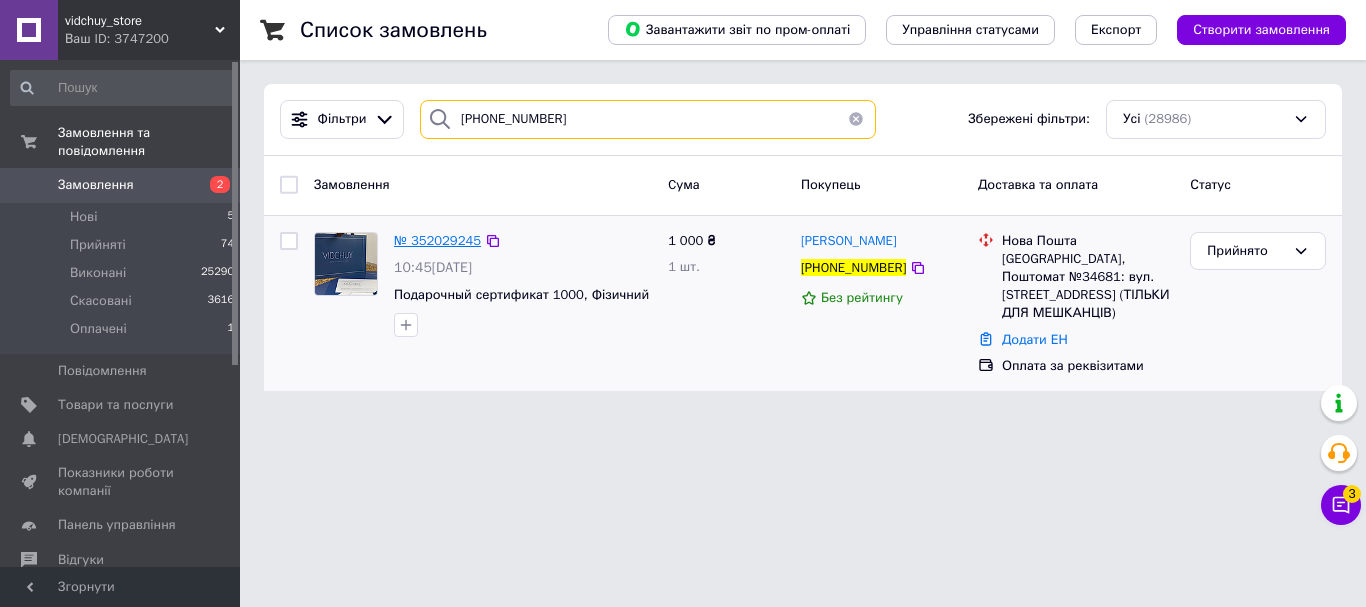 type on "[PHONE_NUMBER]" 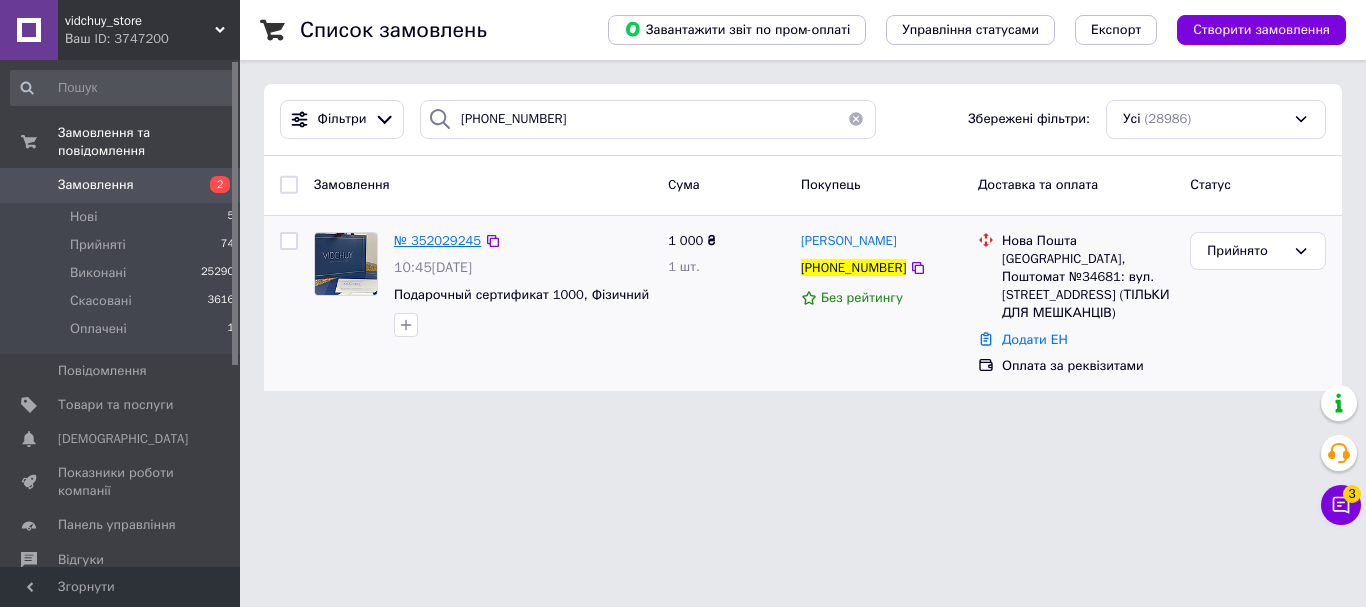click on "№ 352029245" at bounding box center [437, 240] 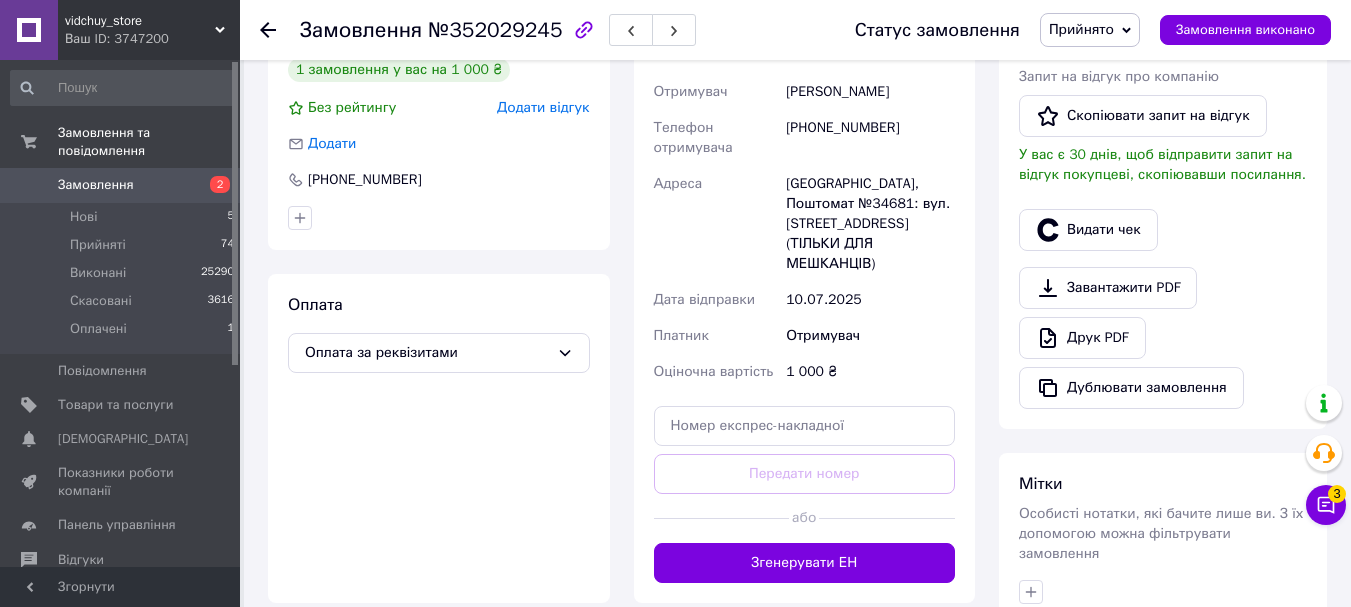 scroll, scrollTop: 400, scrollLeft: 0, axis: vertical 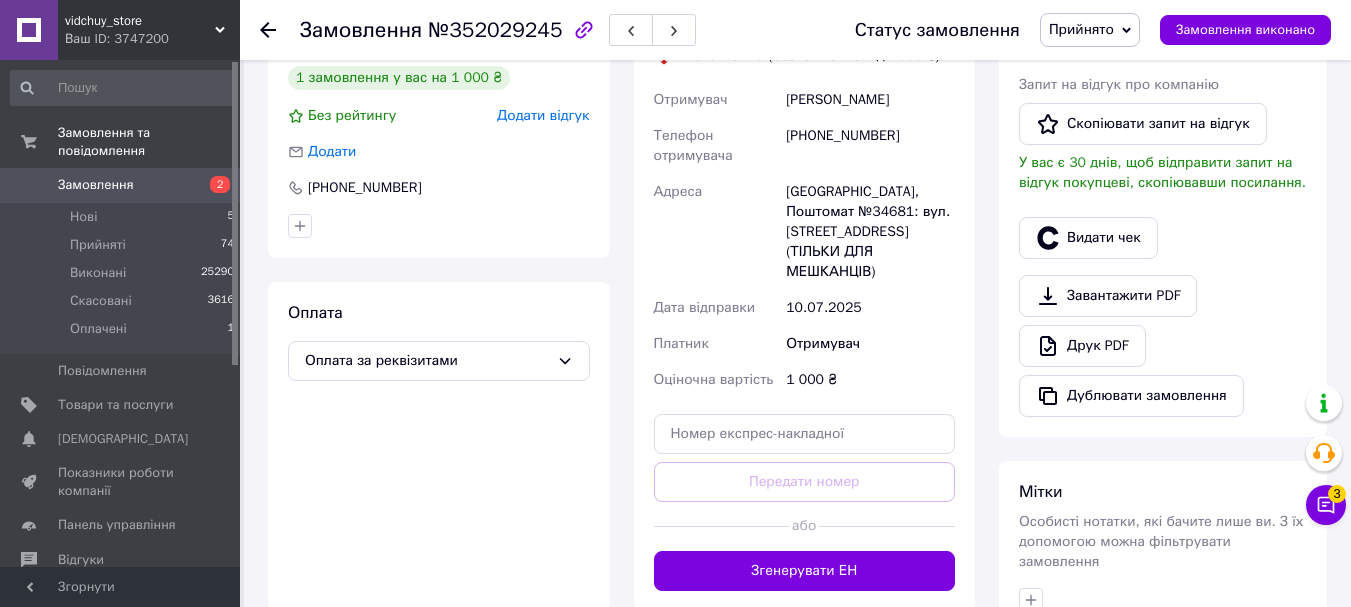click on "[PHONE_NUMBER]" at bounding box center (870, 146) 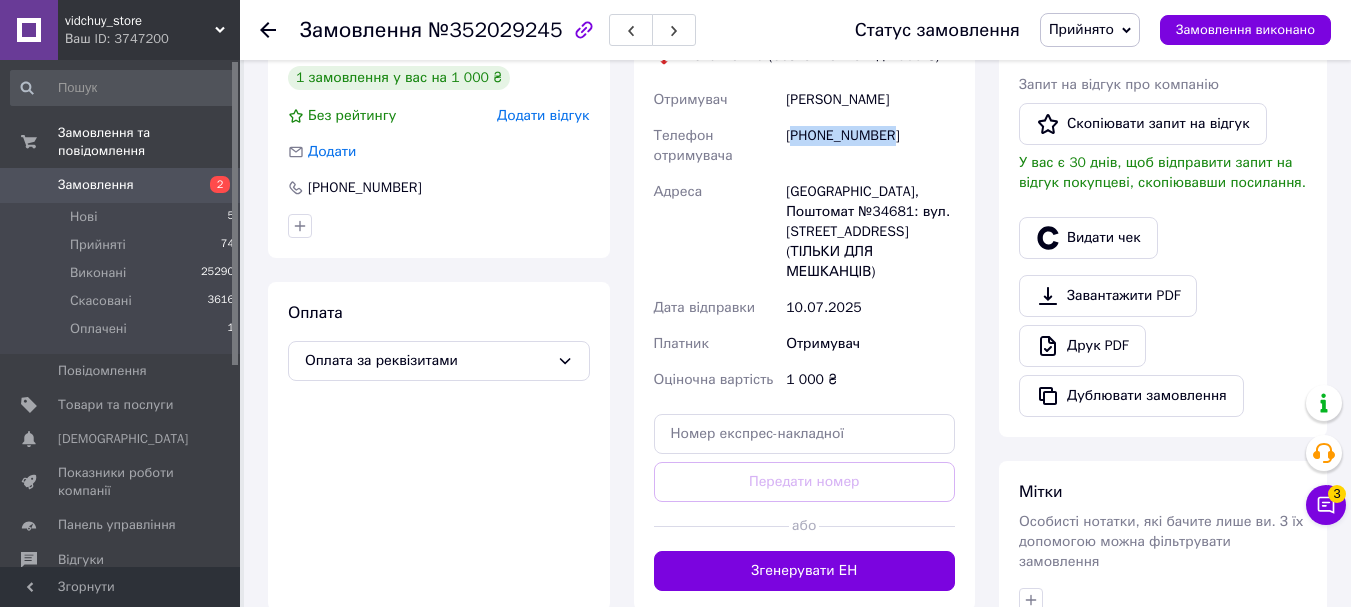 click on "[PHONE_NUMBER]" at bounding box center (870, 146) 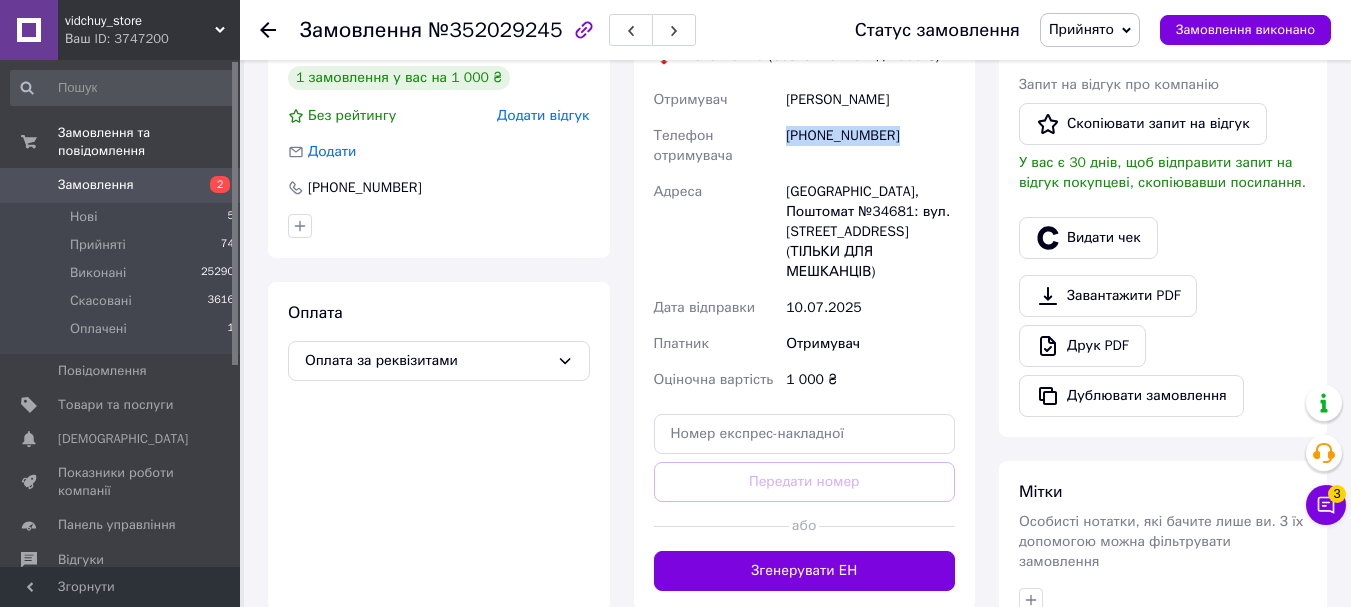 click on "[PHONE_NUMBER]" at bounding box center (870, 146) 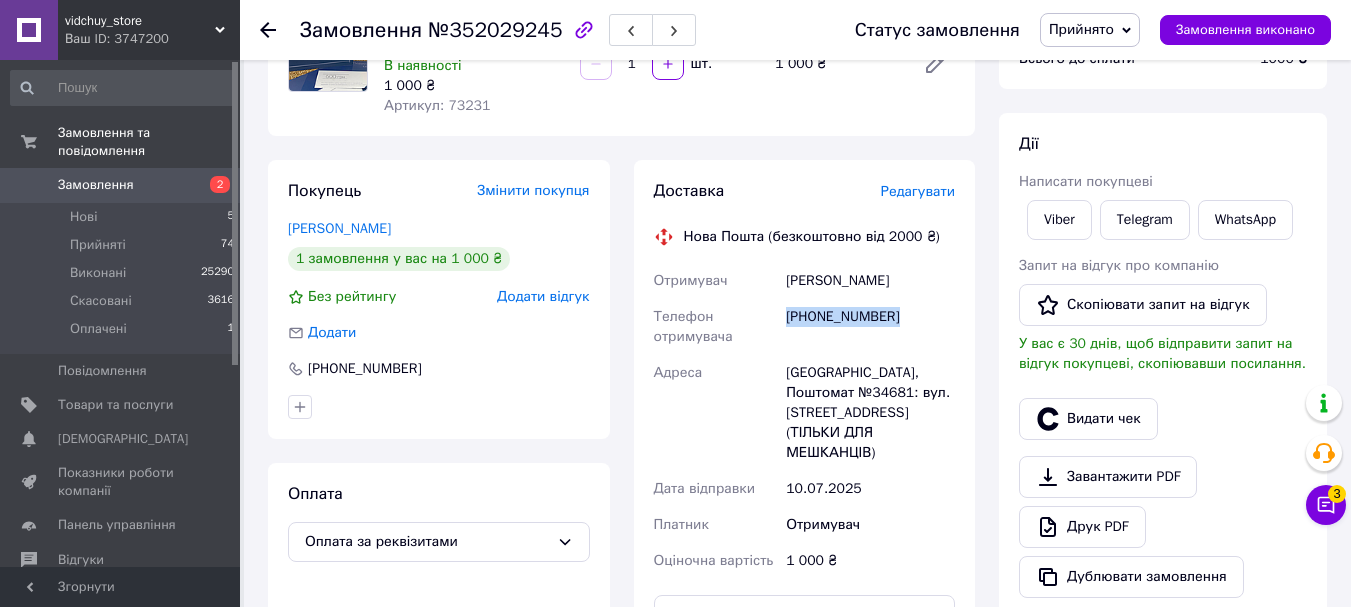 scroll, scrollTop: 200, scrollLeft: 0, axis: vertical 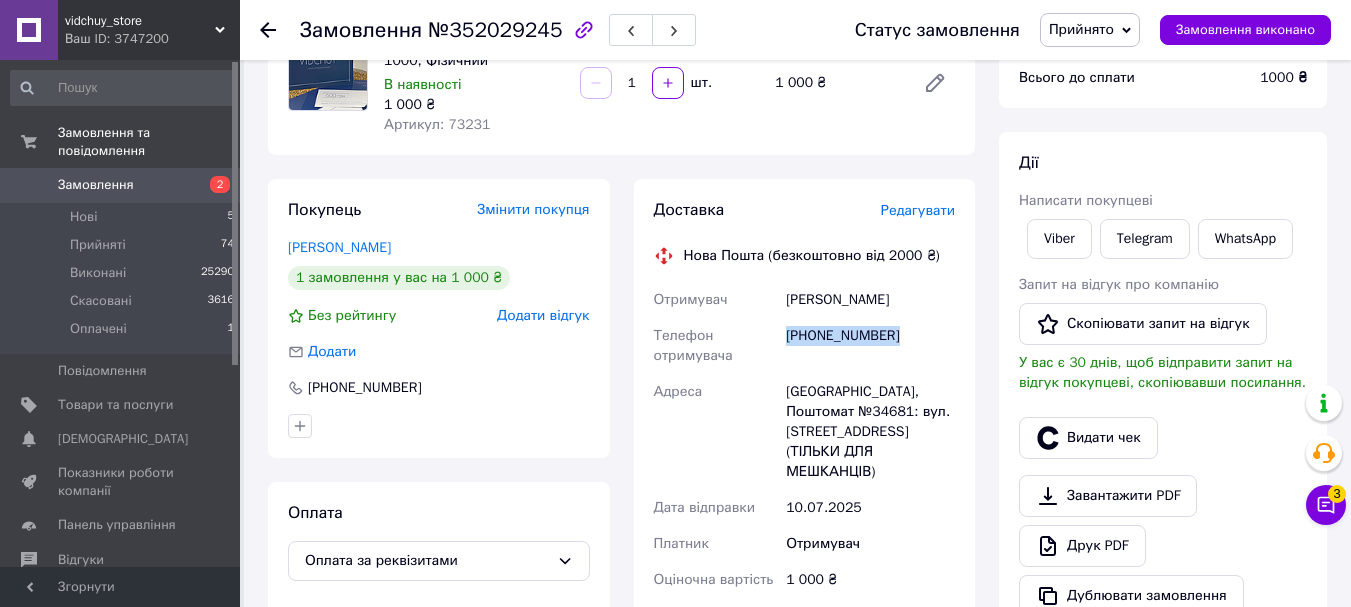 copy on "[PHONE_NUMBER]" 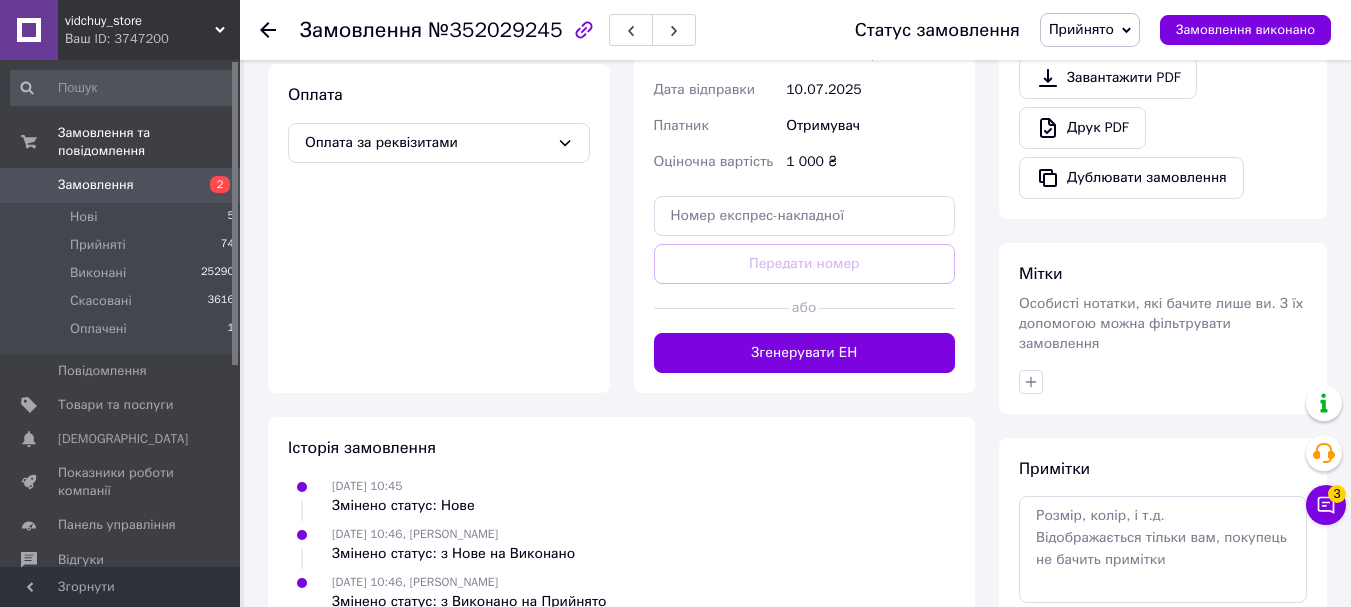 scroll, scrollTop: 700, scrollLeft: 0, axis: vertical 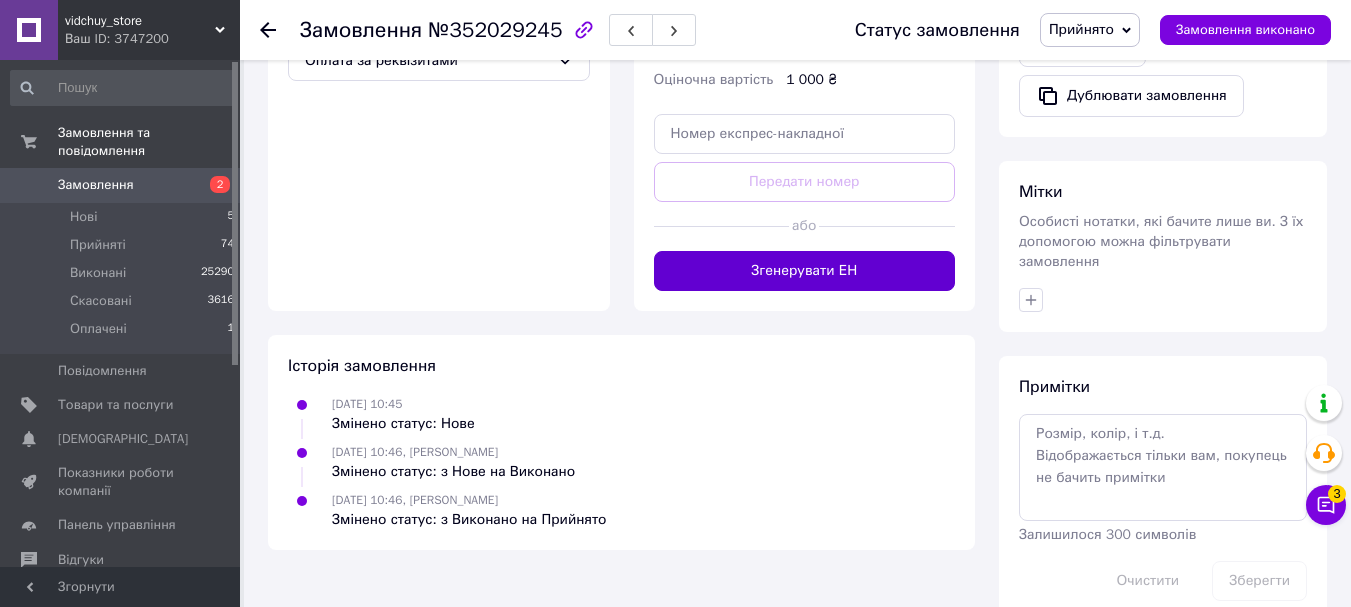 click on "Згенерувати ЕН" at bounding box center (805, 271) 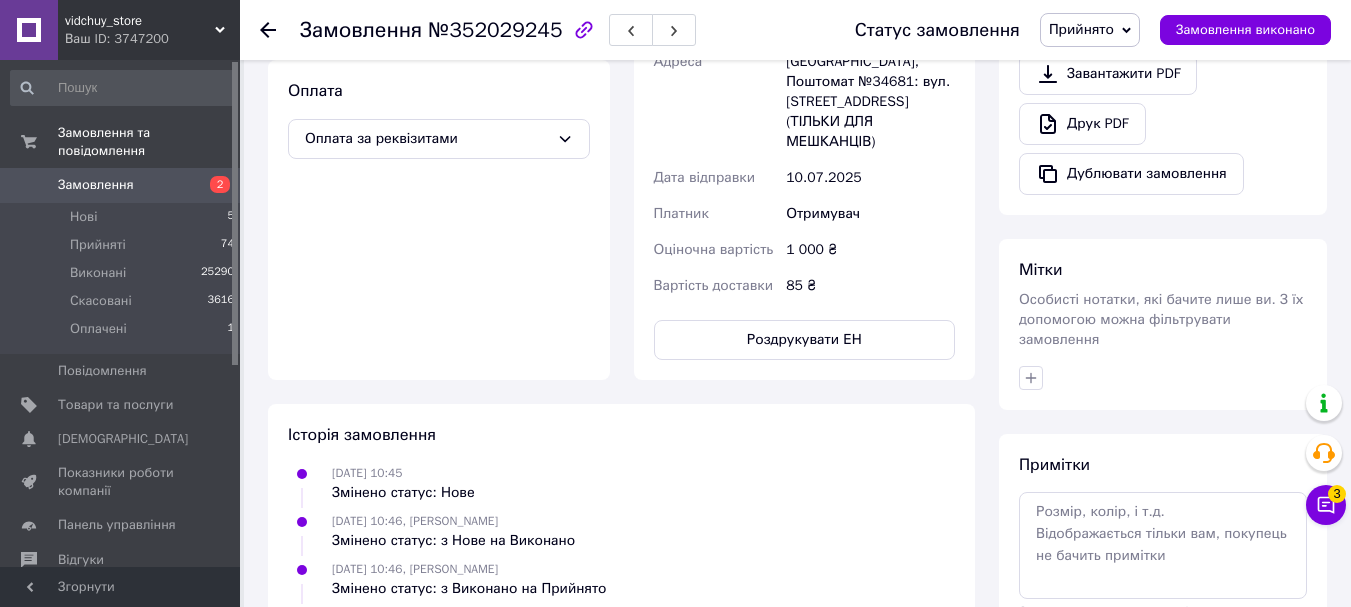 scroll, scrollTop: 500, scrollLeft: 0, axis: vertical 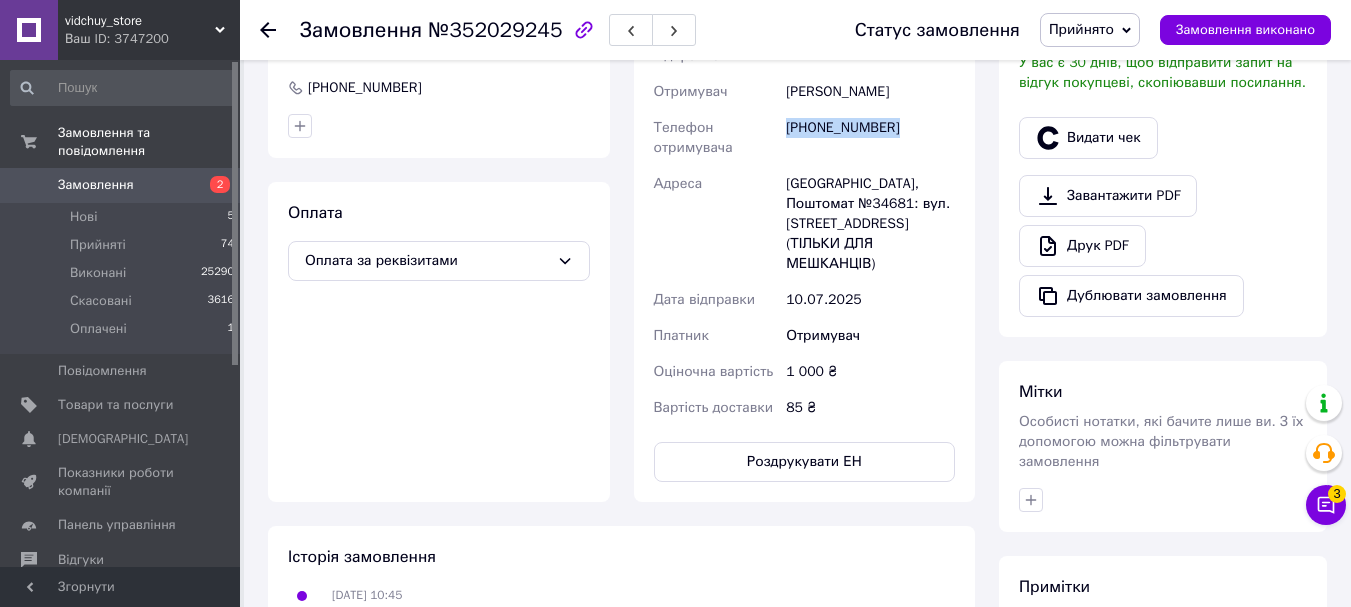 click on "Замовлення" at bounding box center [96, 185] 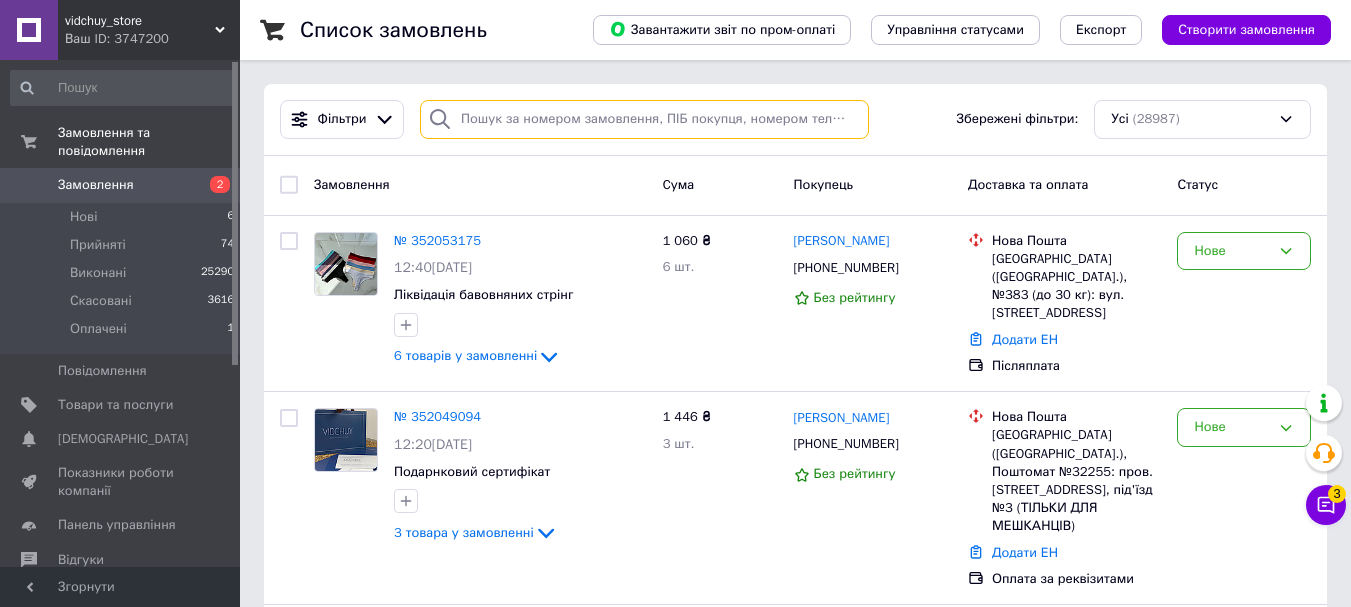 click at bounding box center (644, 119) 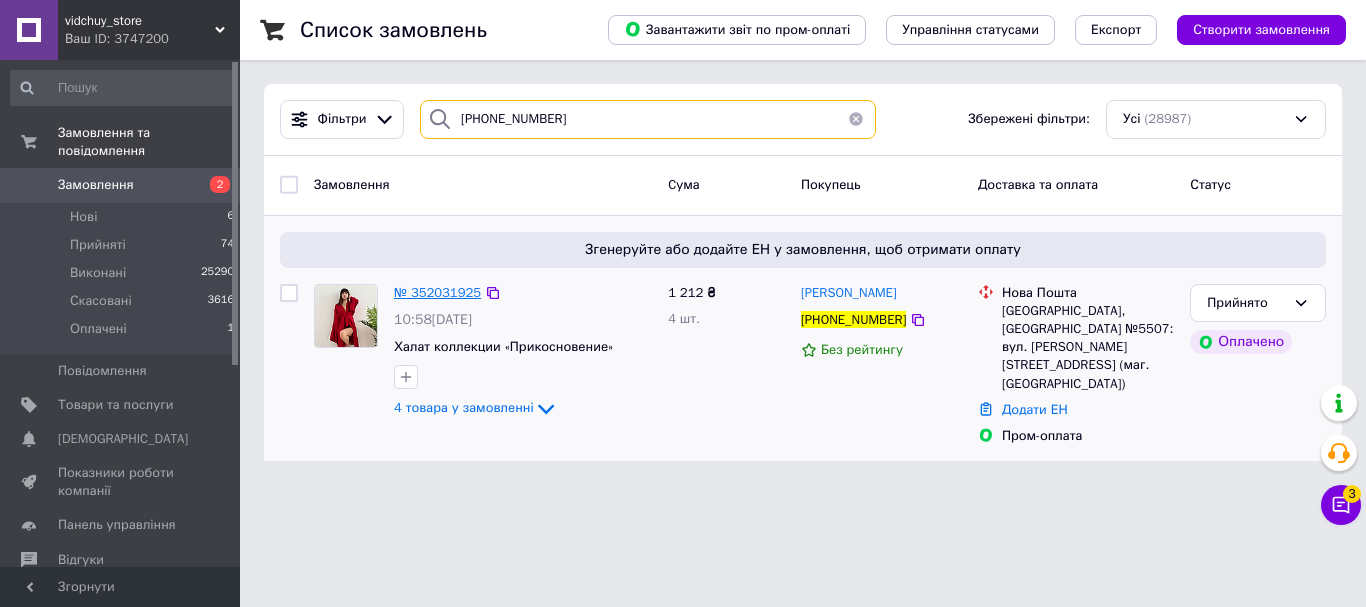 type on "[PHONE_NUMBER]" 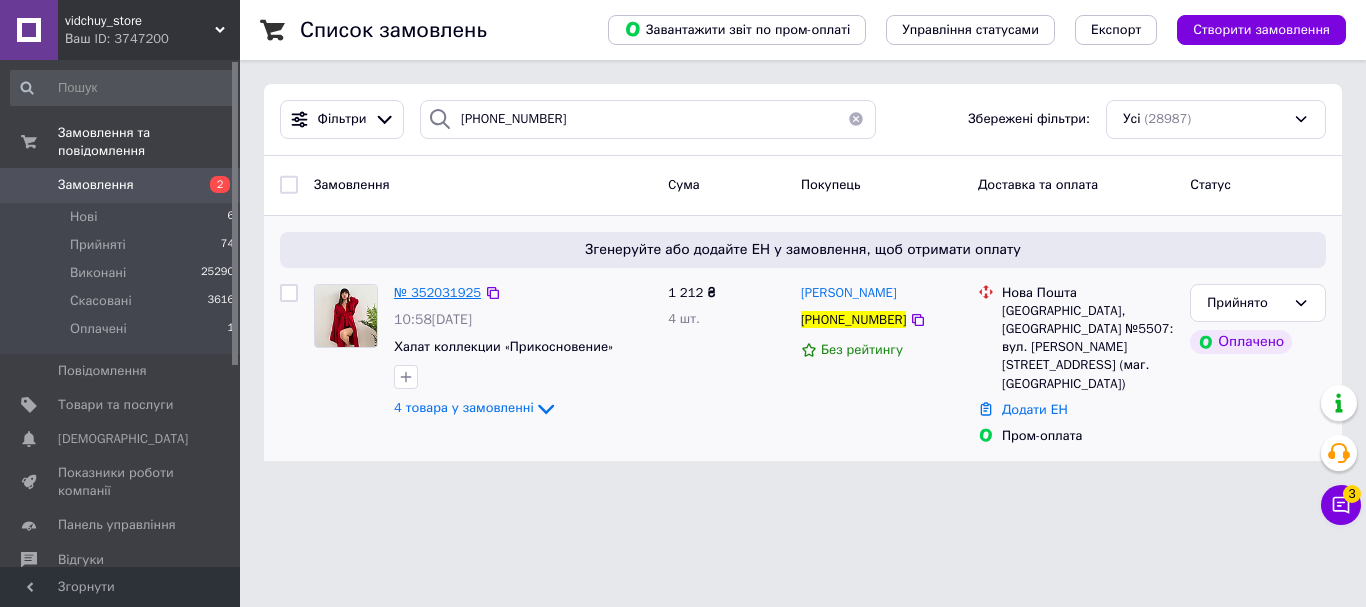 click on "№ 352031925" at bounding box center (437, 292) 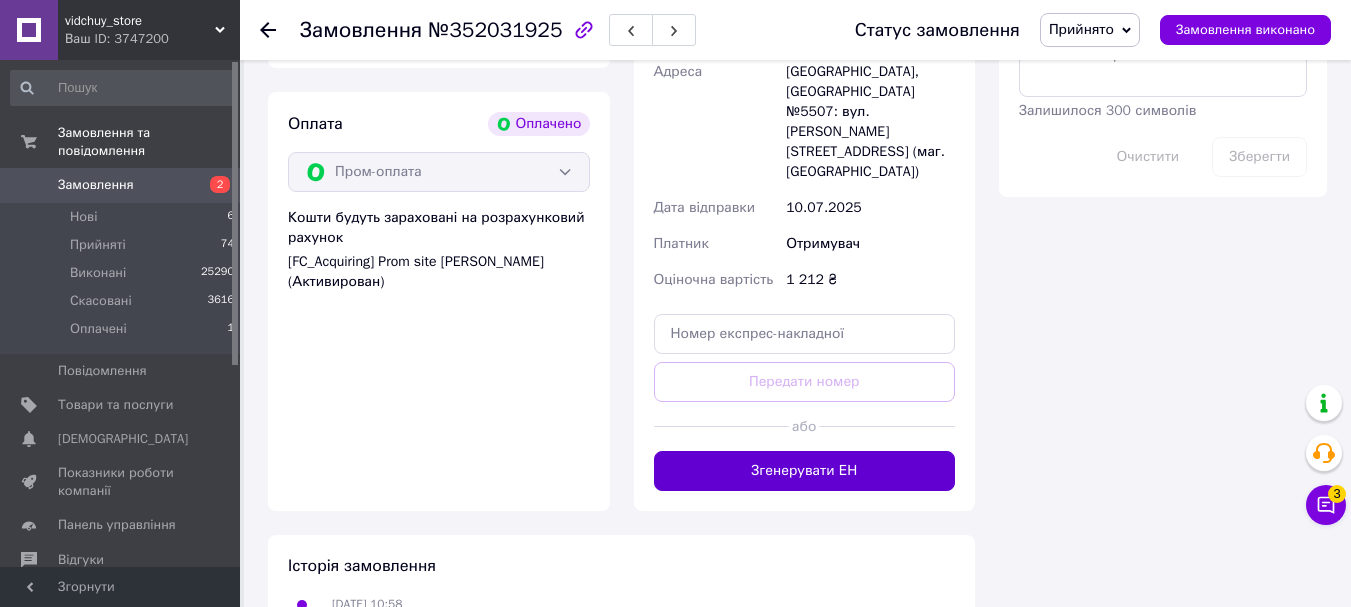 scroll, scrollTop: 1265, scrollLeft: 0, axis: vertical 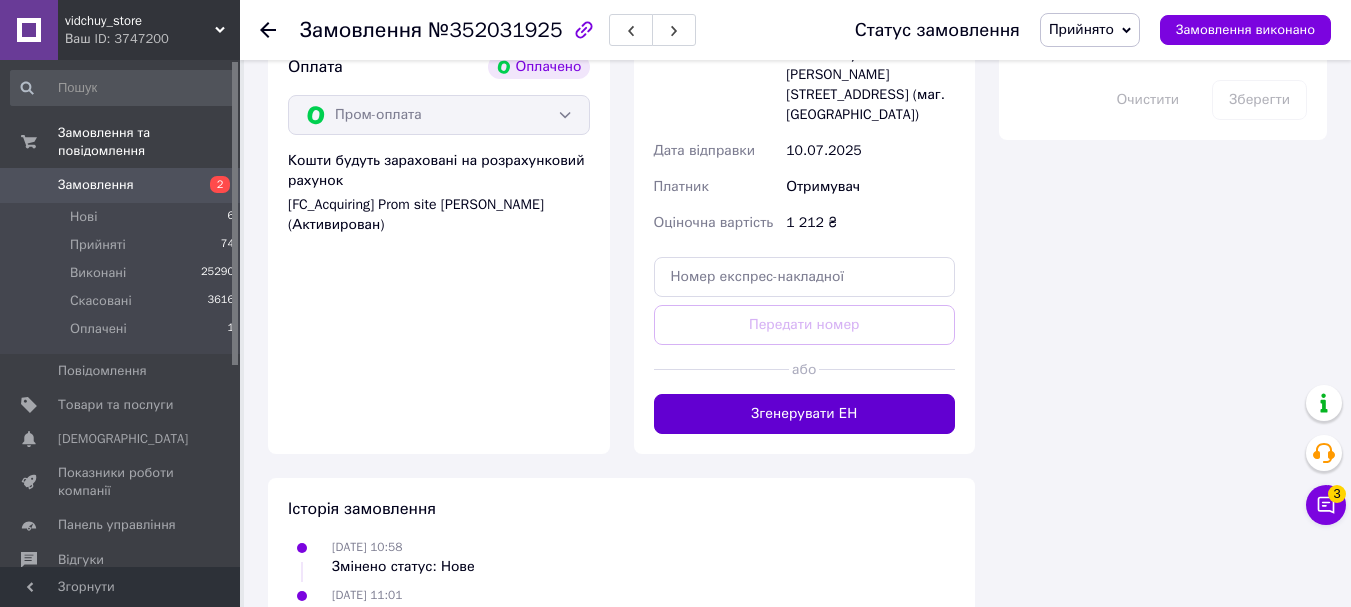 click on "Згенерувати ЕН" at bounding box center (805, 414) 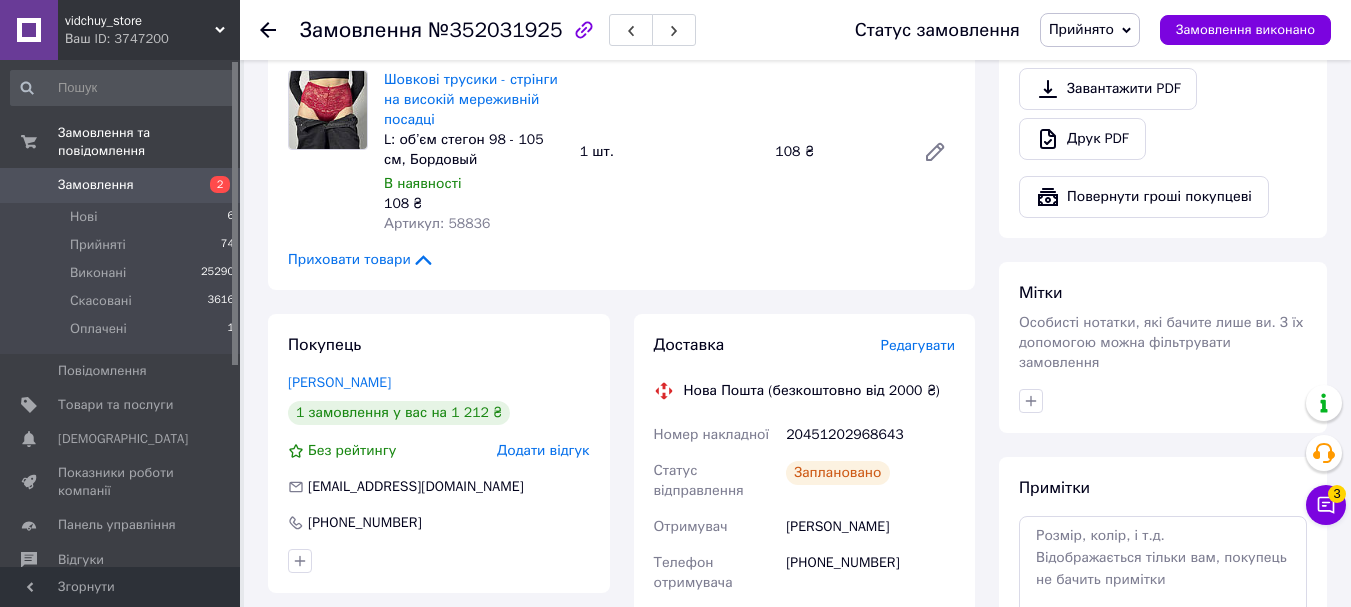 scroll, scrollTop: 665, scrollLeft: 0, axis: vertical 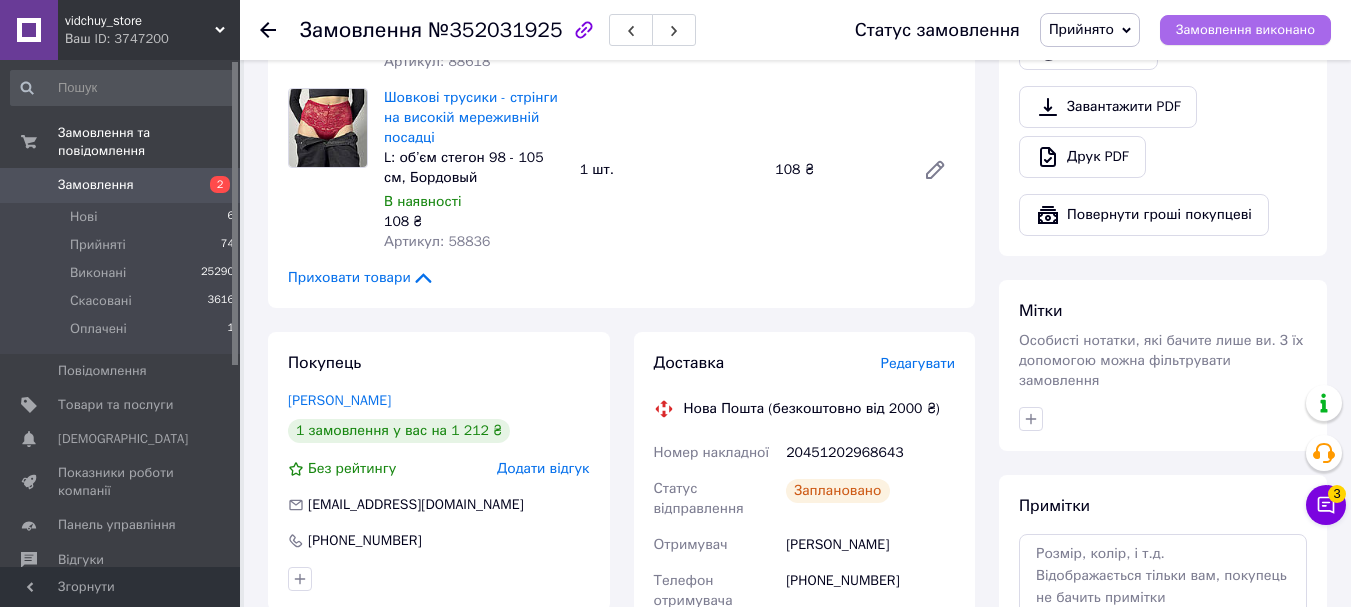 click on "Замовлення виконано" at bounding box center (1245, 30) 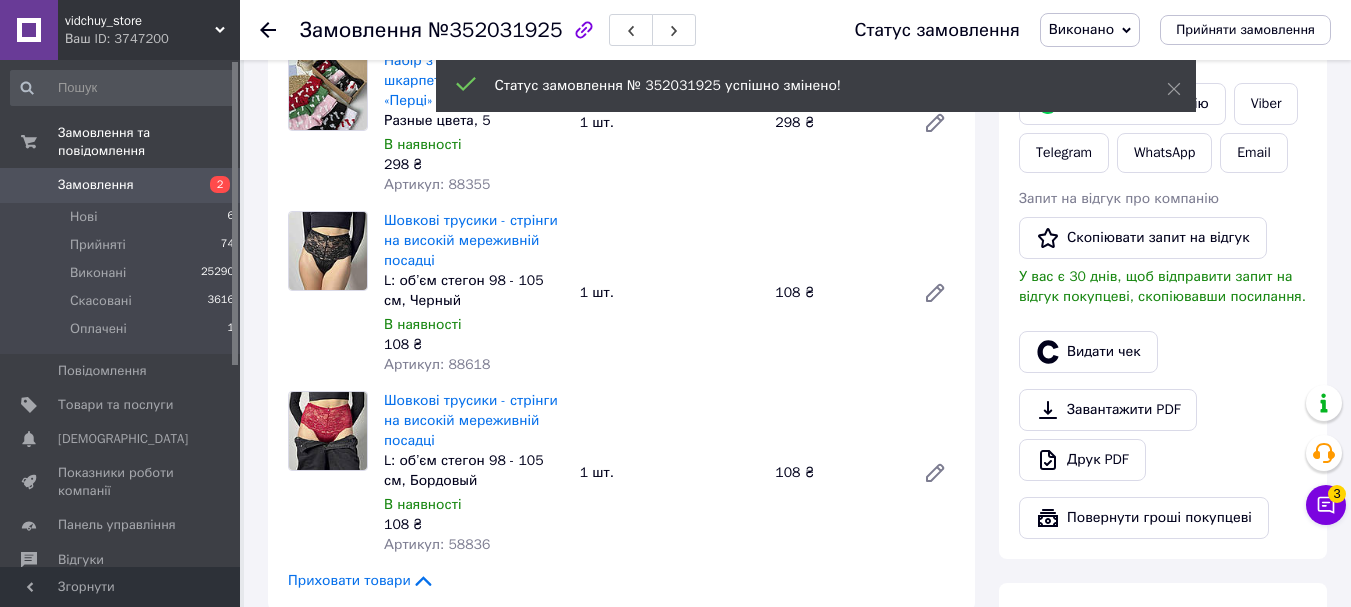 scroll, scrollTop: 265, scrollLeft: 0, axis: vertical 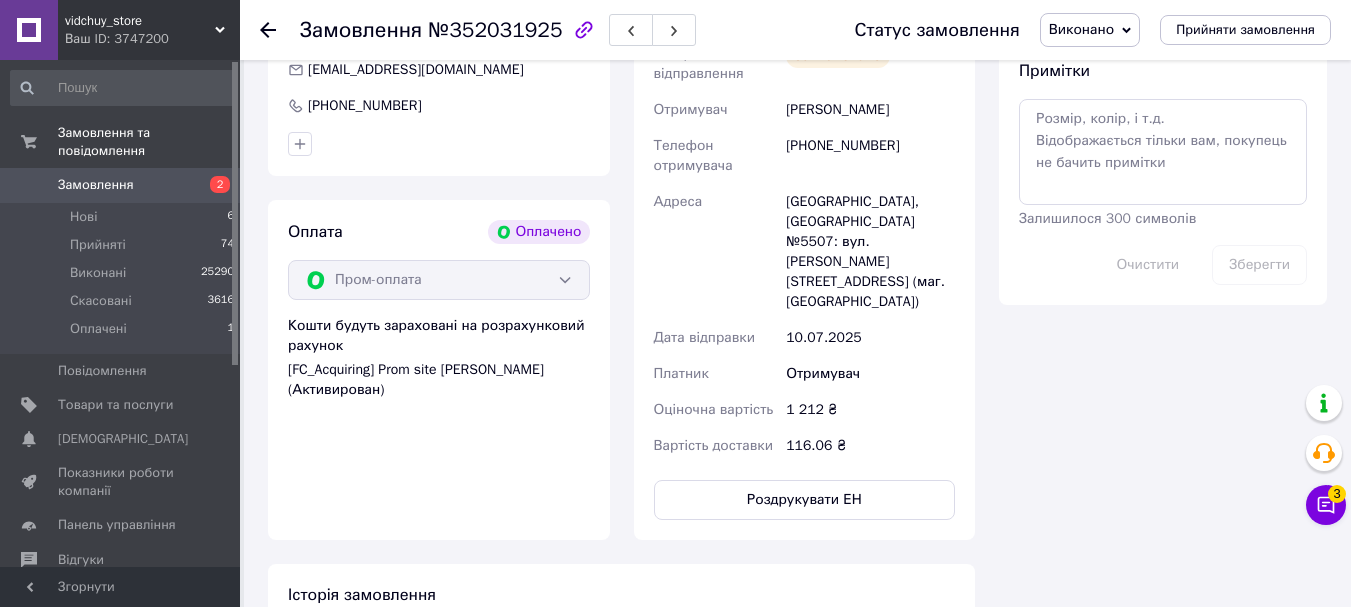 click on "Замовлення" at bounding box center (121, 185) 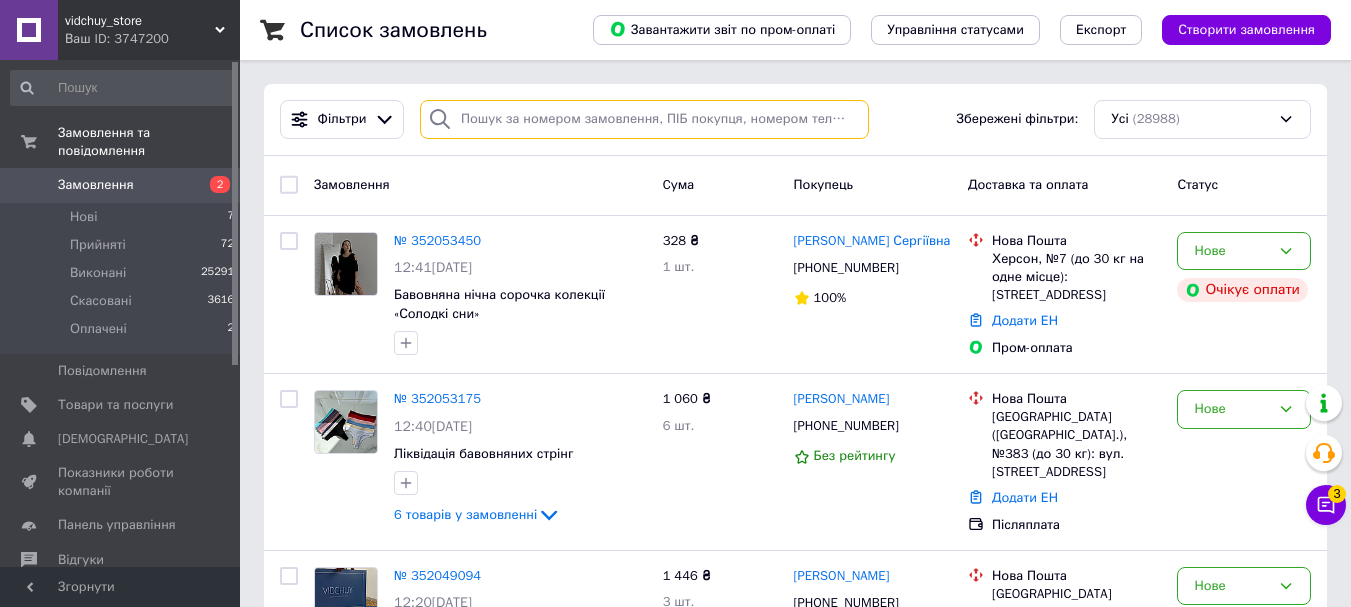 click at bounding box center [644, 119] 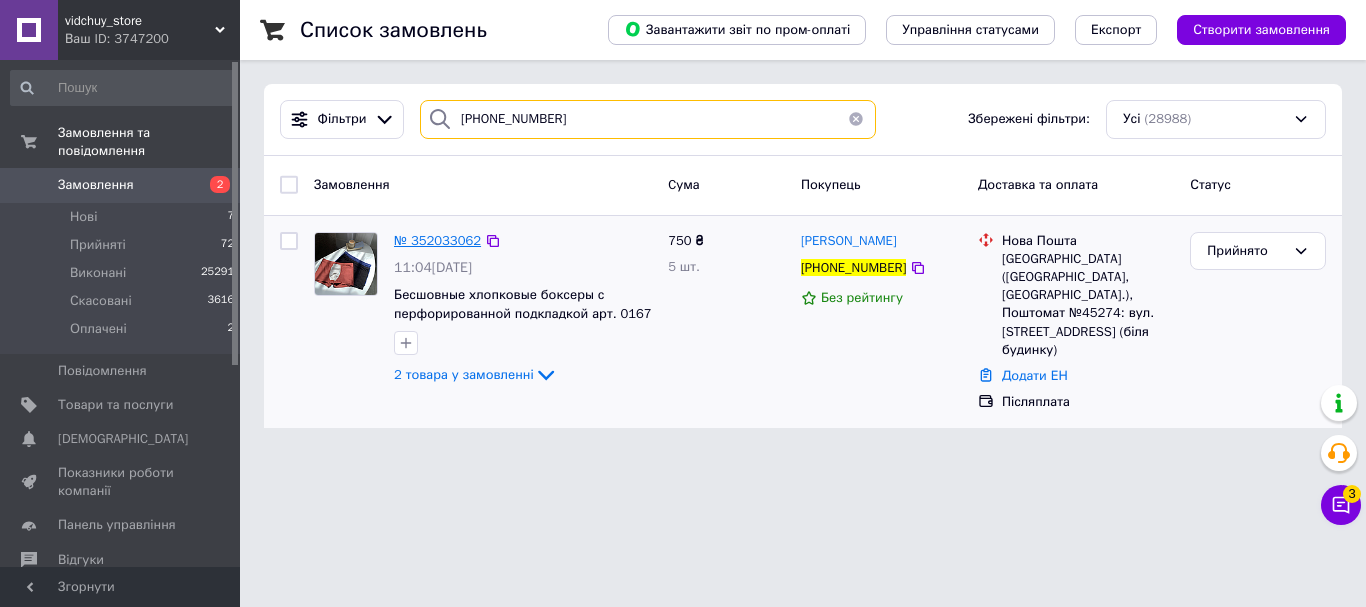 type on "[PHONE_NUMBER]" 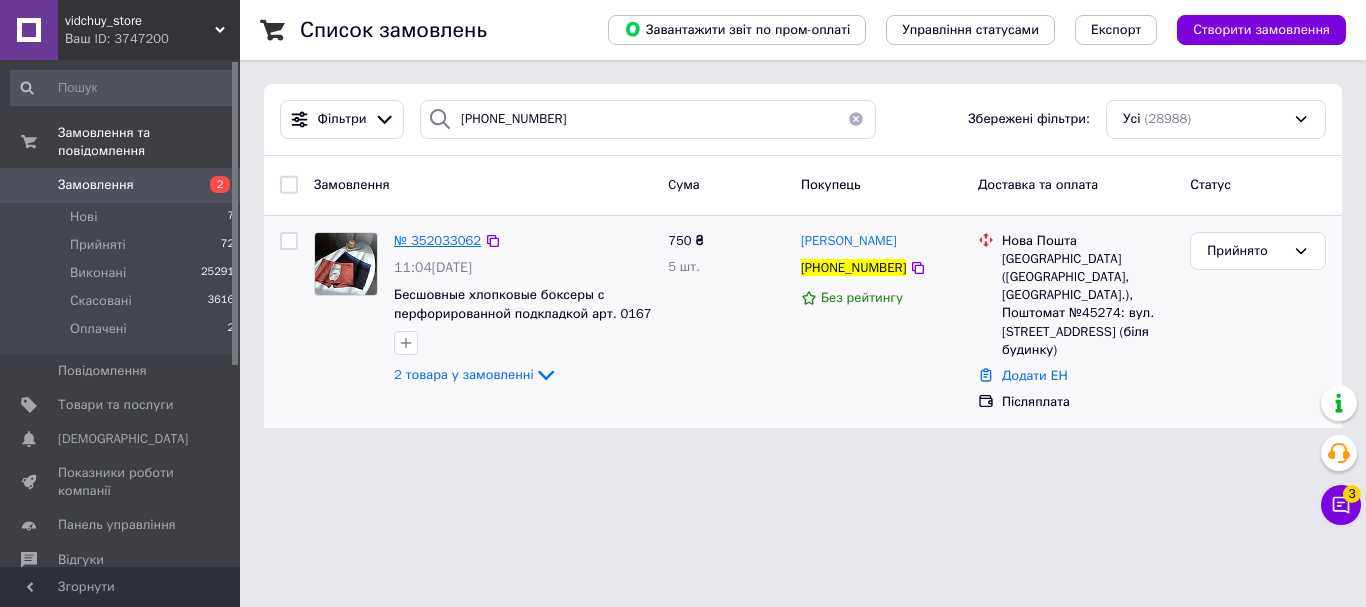 click on "№ 352033062" at bounding box center (437, 240) 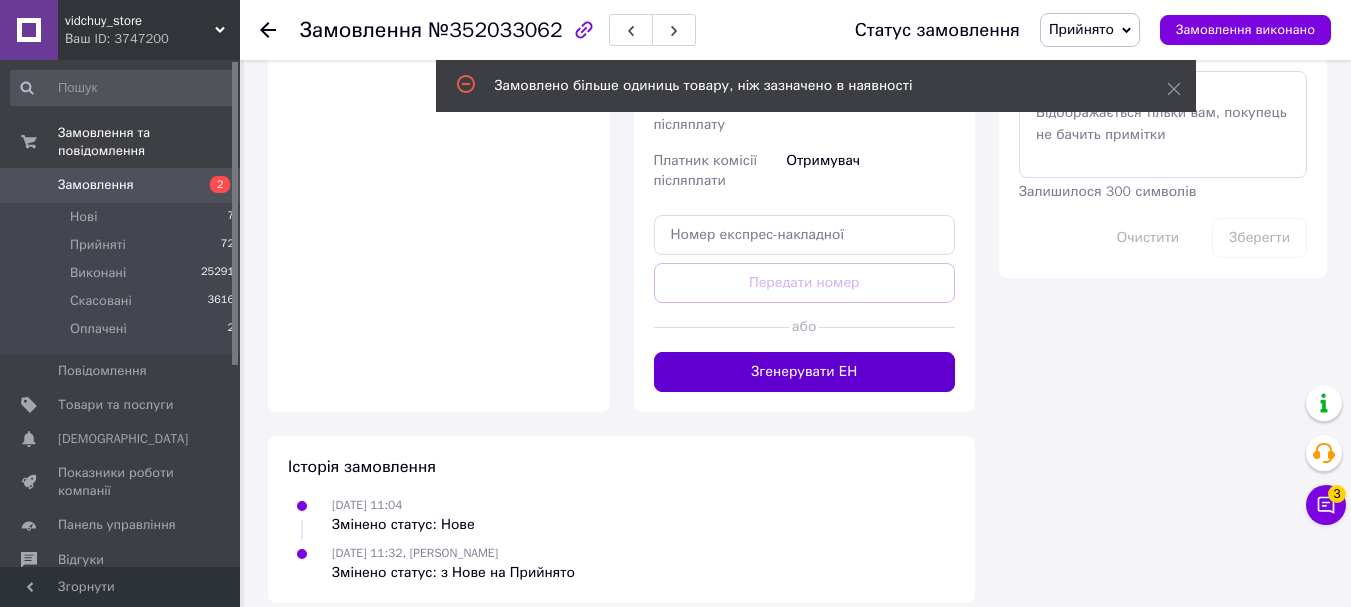click on "Згенерувати ЕН" at bounding box center (805, 372) 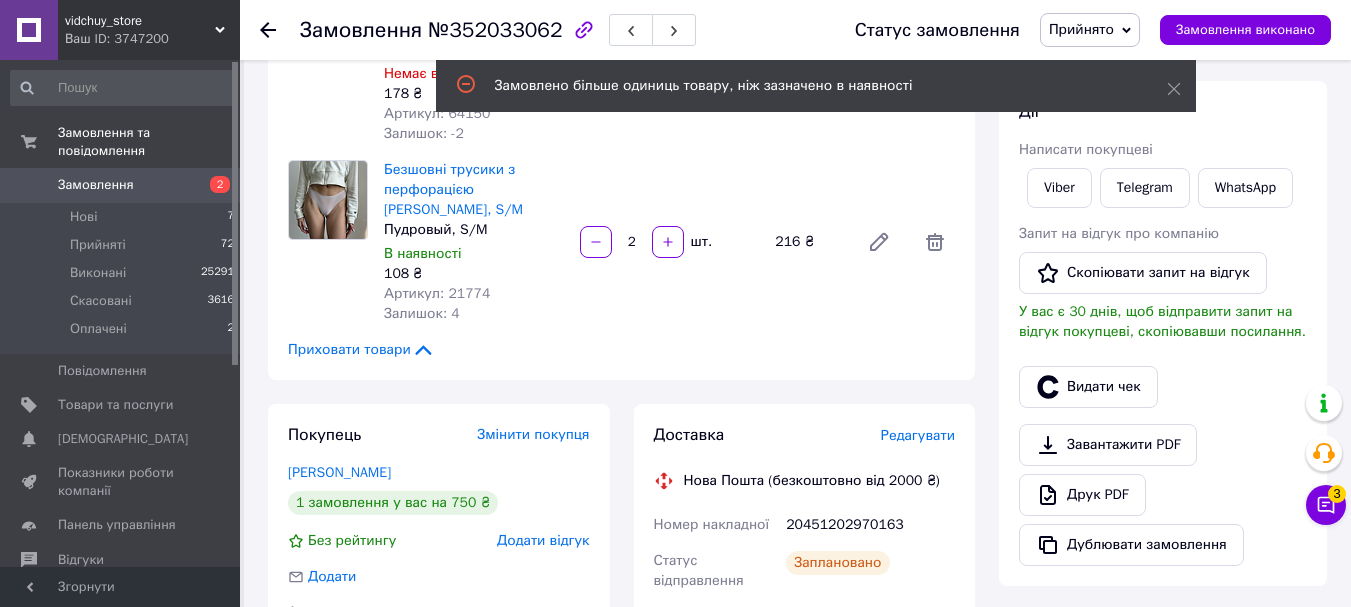 scroll, scrollTop: 443, scrollLeft: 0, axis: vertical 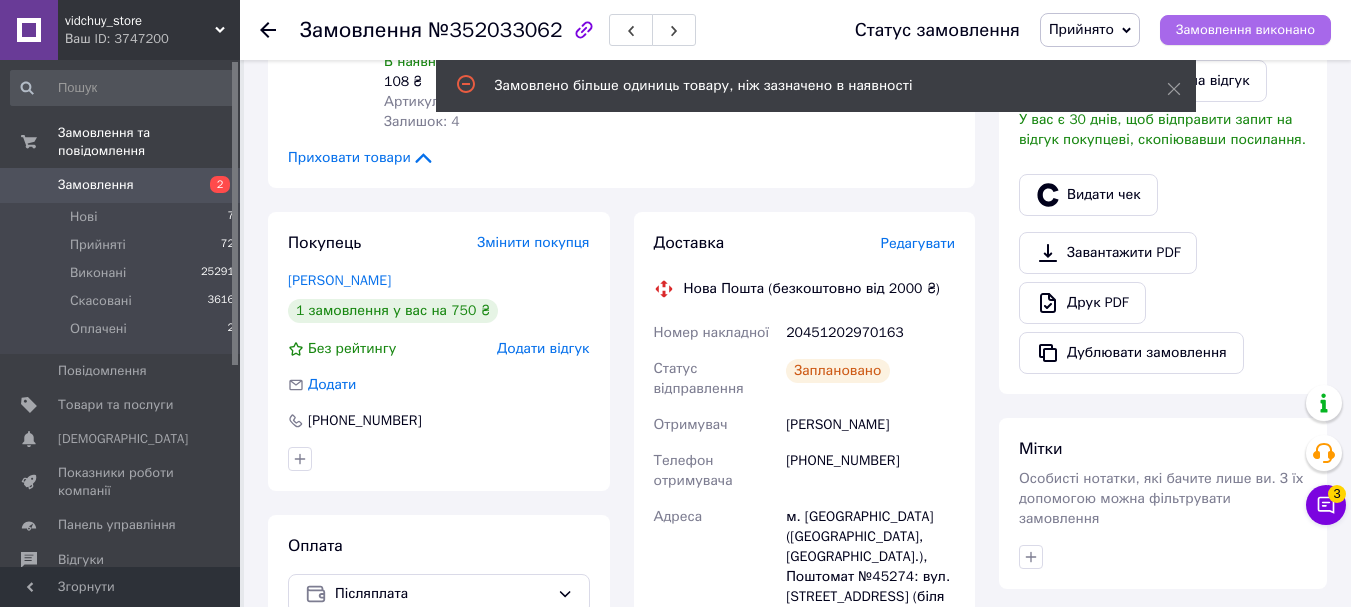 click on "Замовлення виконано" at bounding box center [1245, 30] 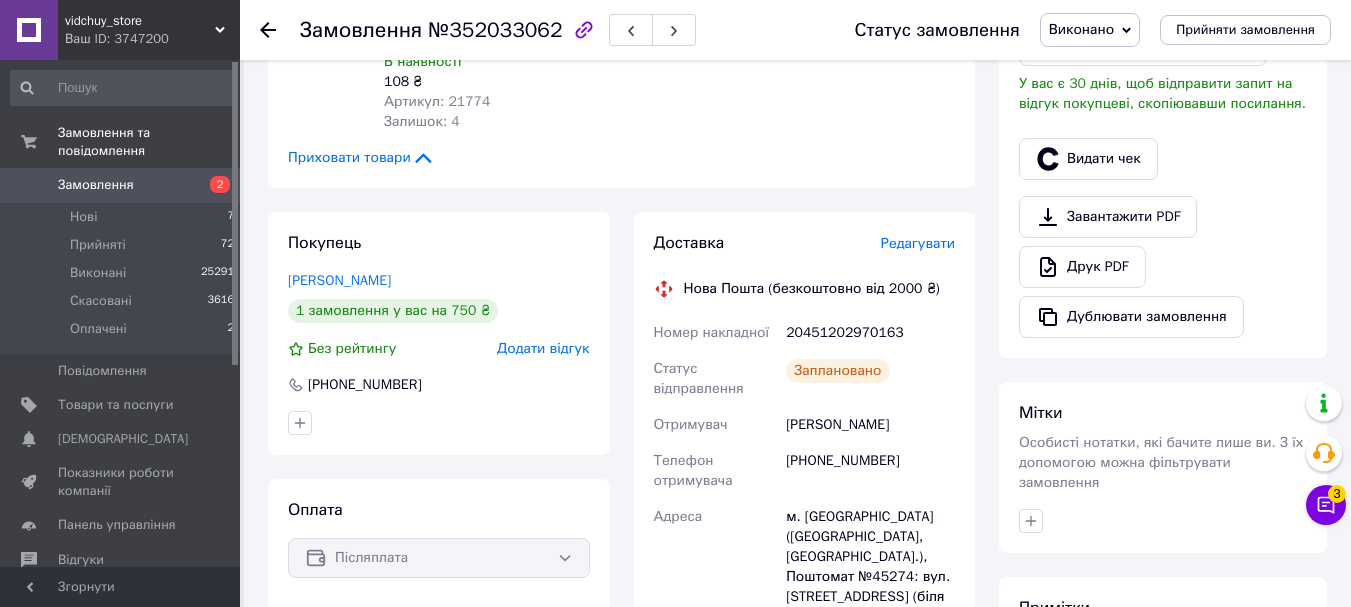 click on "Замовлення" at bounding box center [121, 185] 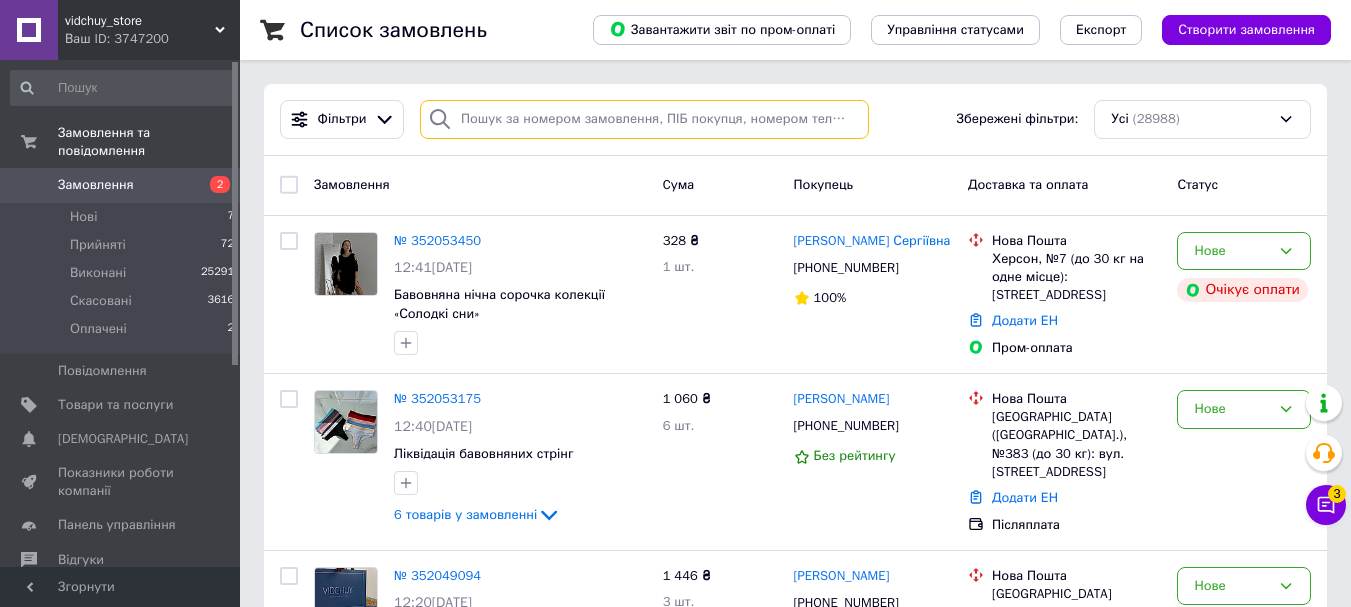 click at bounding box center (644, 119) 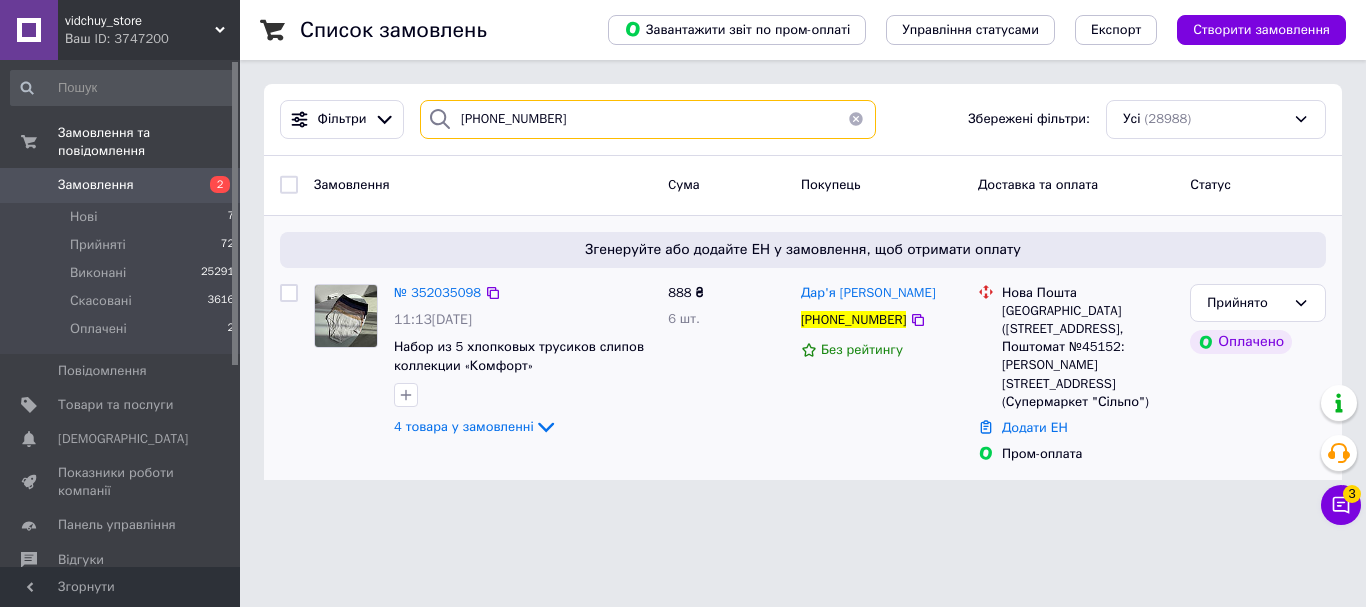 type on "[PHONE_NUMBER]" 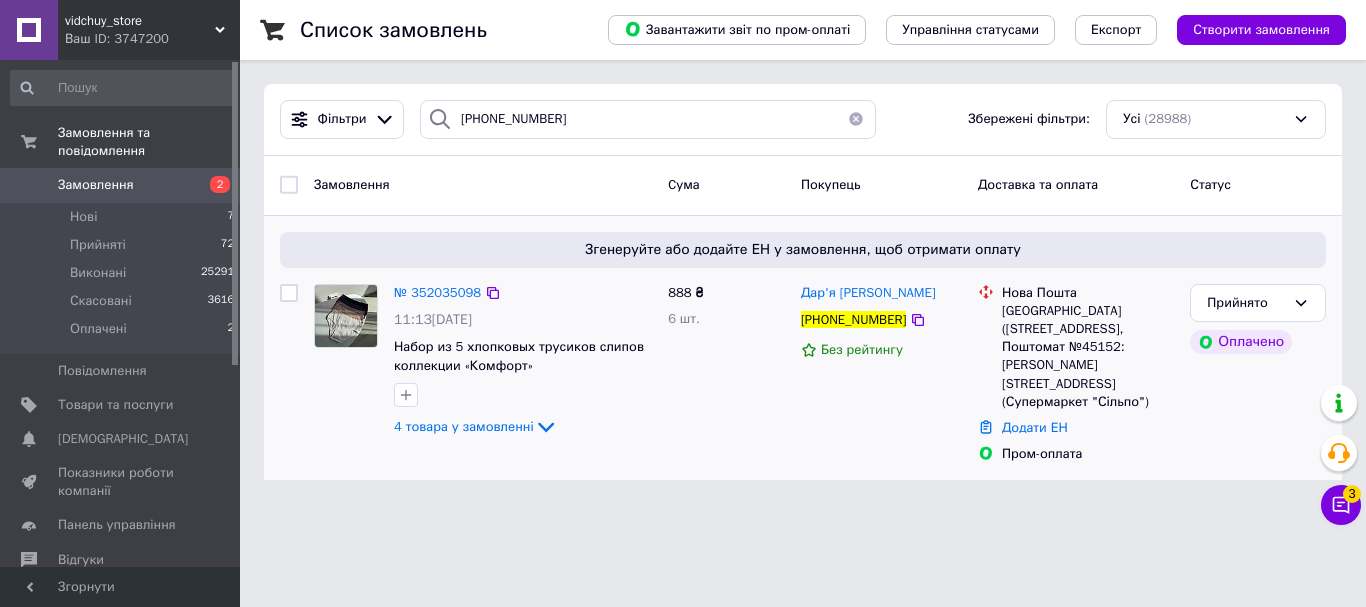 click on "№ 352035098" at bounding box center (437, 293) 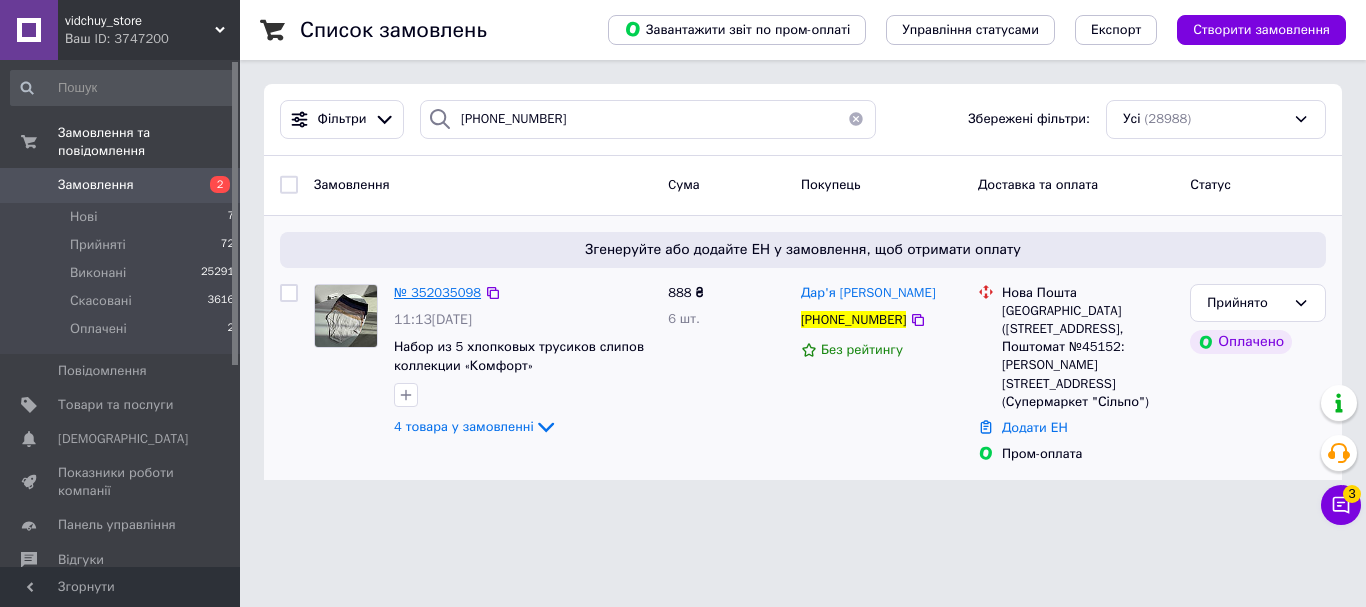 click on "№ 352035098" at bounding box center (437, 292) 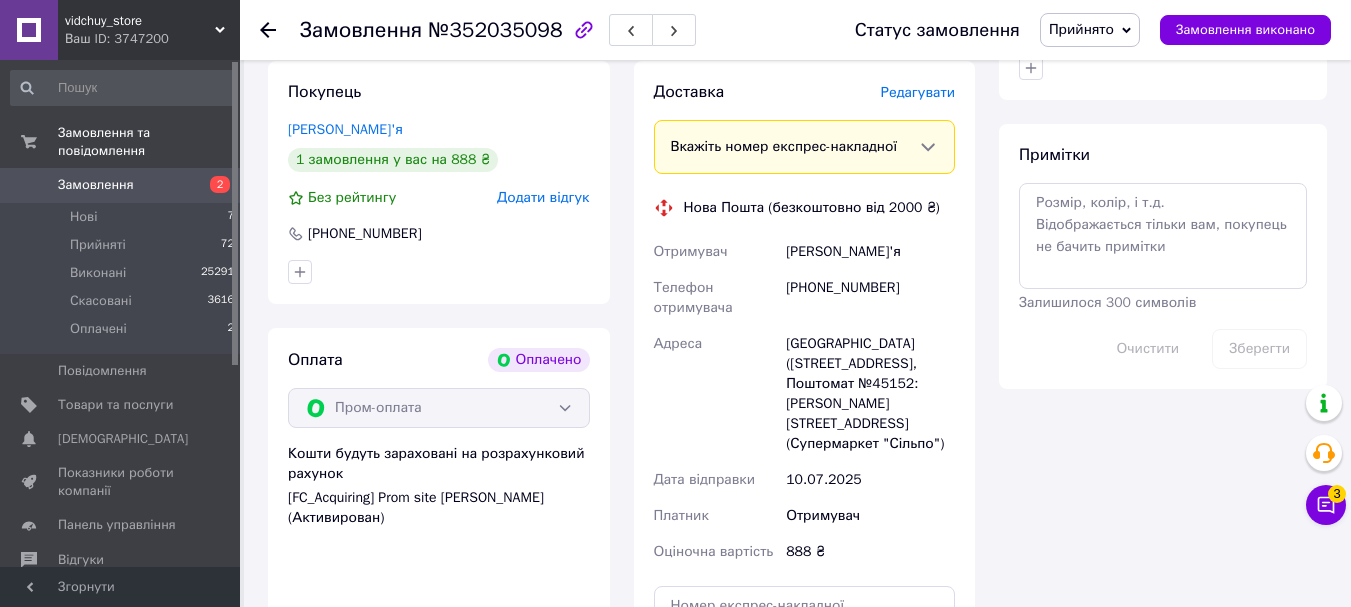 scroll, scrollTop: 1107, scrollLeft: 0, axis: vertical 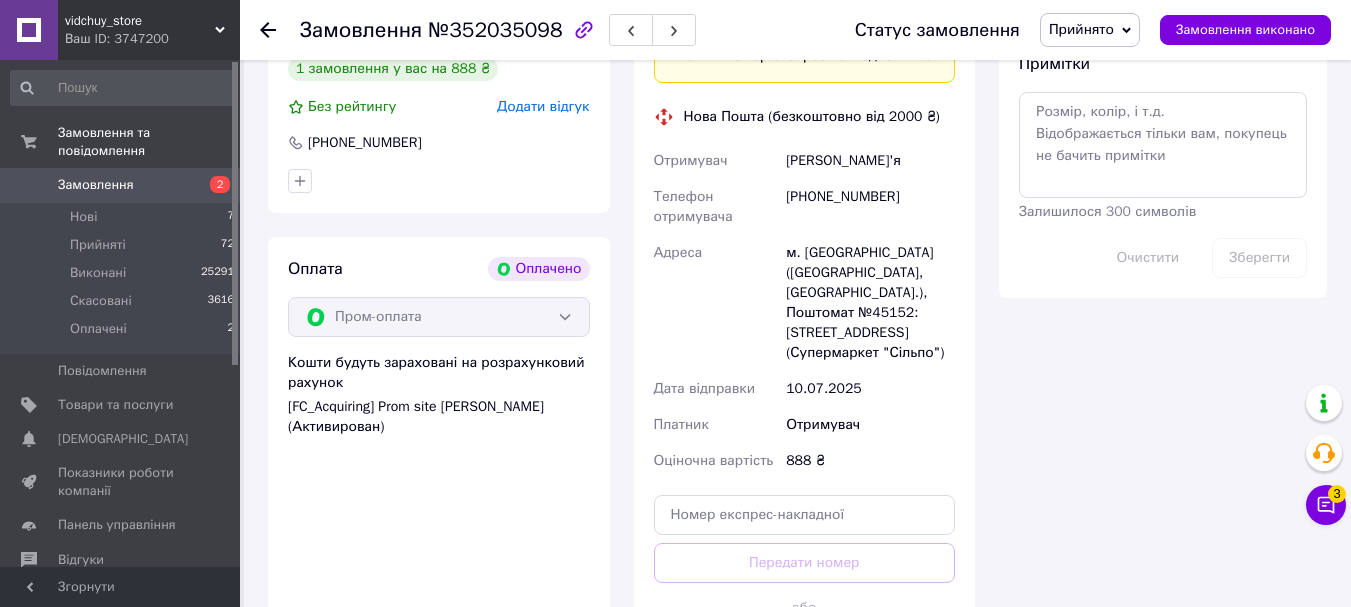 click on "Згенерувати ЕН" at bounding box center (805, 652) 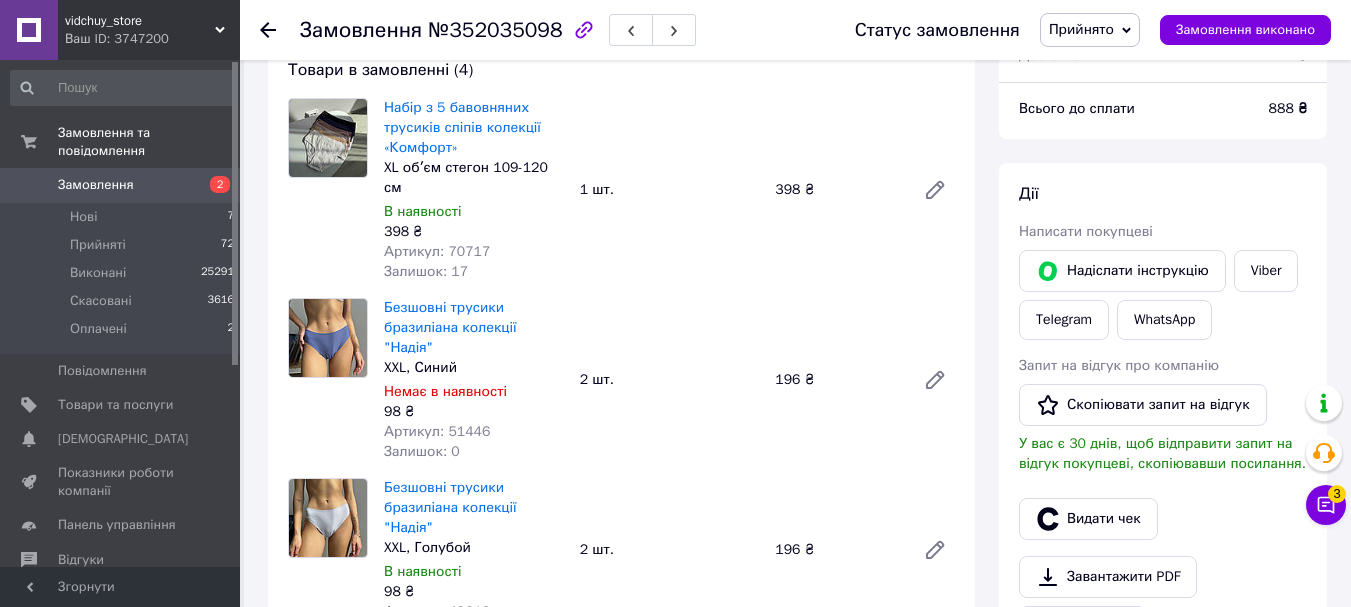 scroll, scrollTop: 0, scrollLeft: 0, axis: both 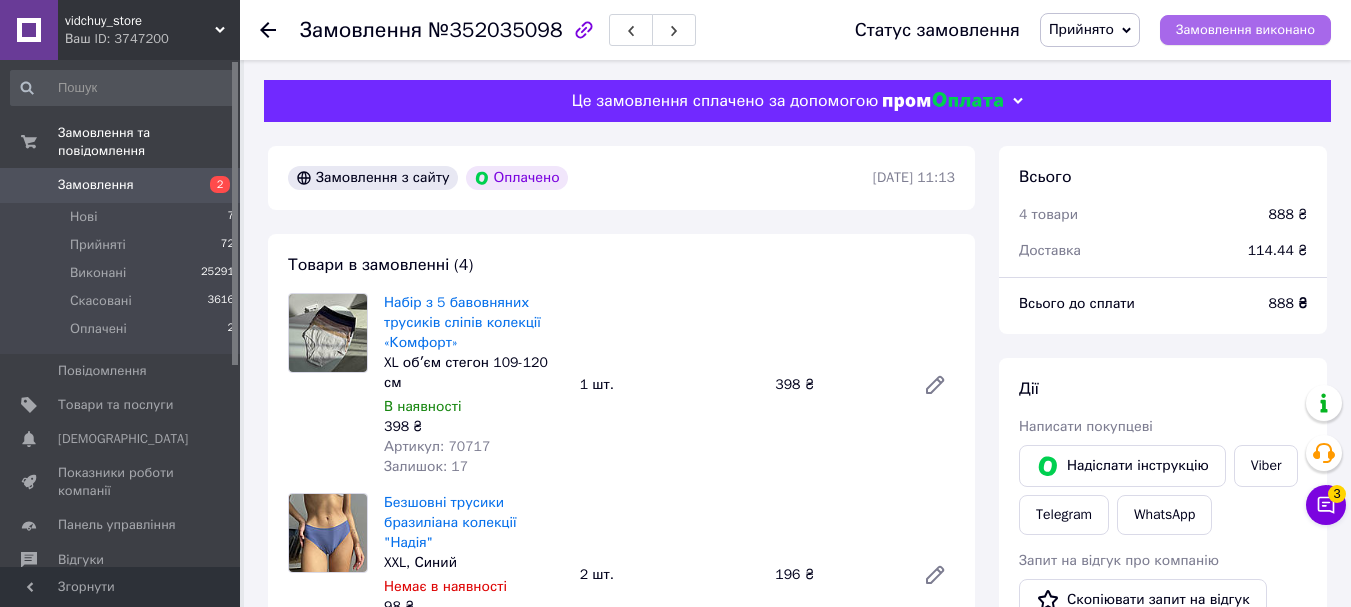 click on "Замовлення виконано" at bounding box center [1245, 30] 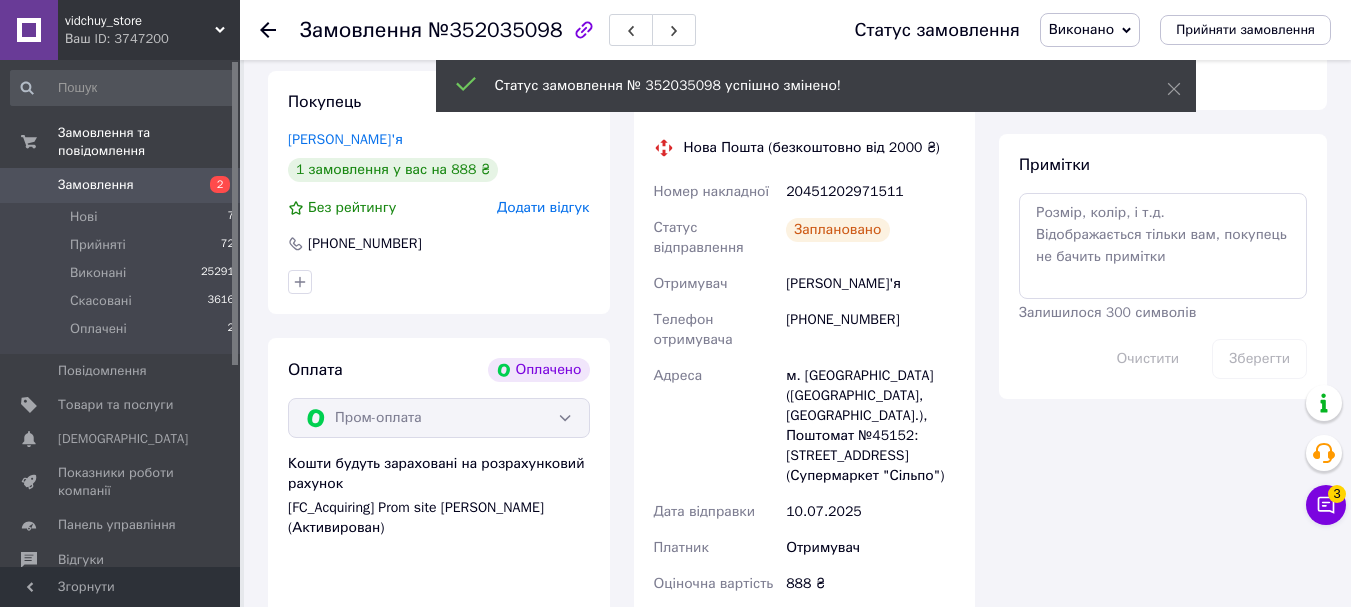 scroll, scrollTop: 1100, scrollLeft: 0, axis: vertical 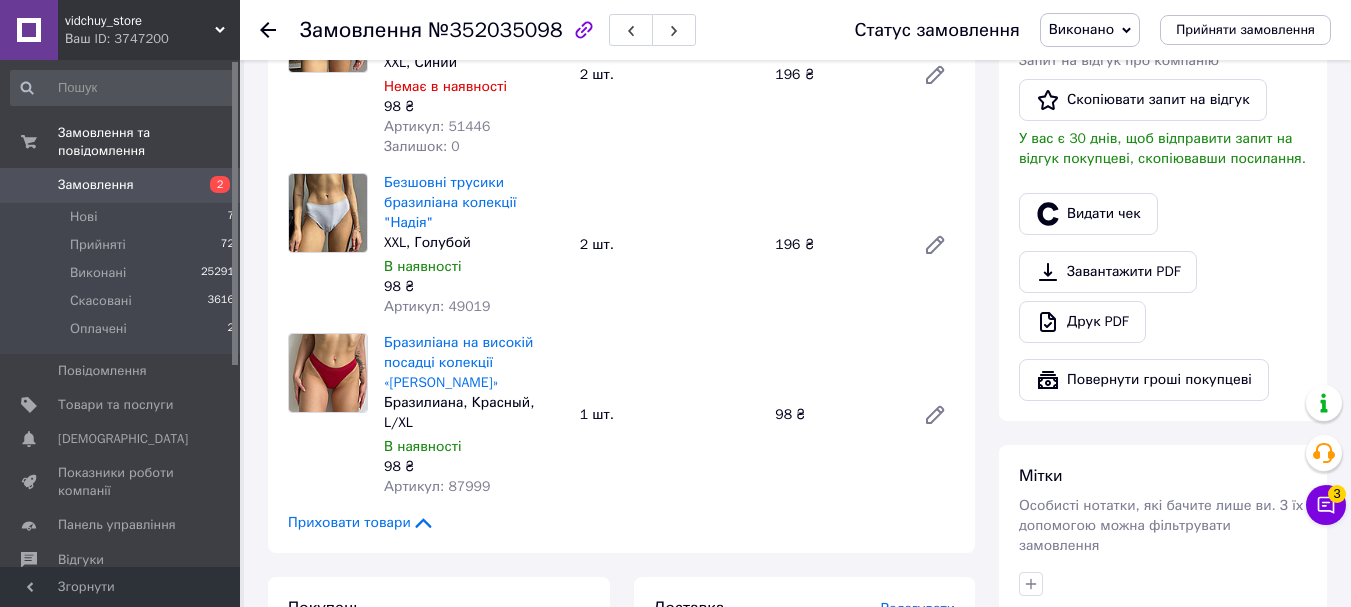 click on "Артикул: 87999" at bounding box center (437, 486) 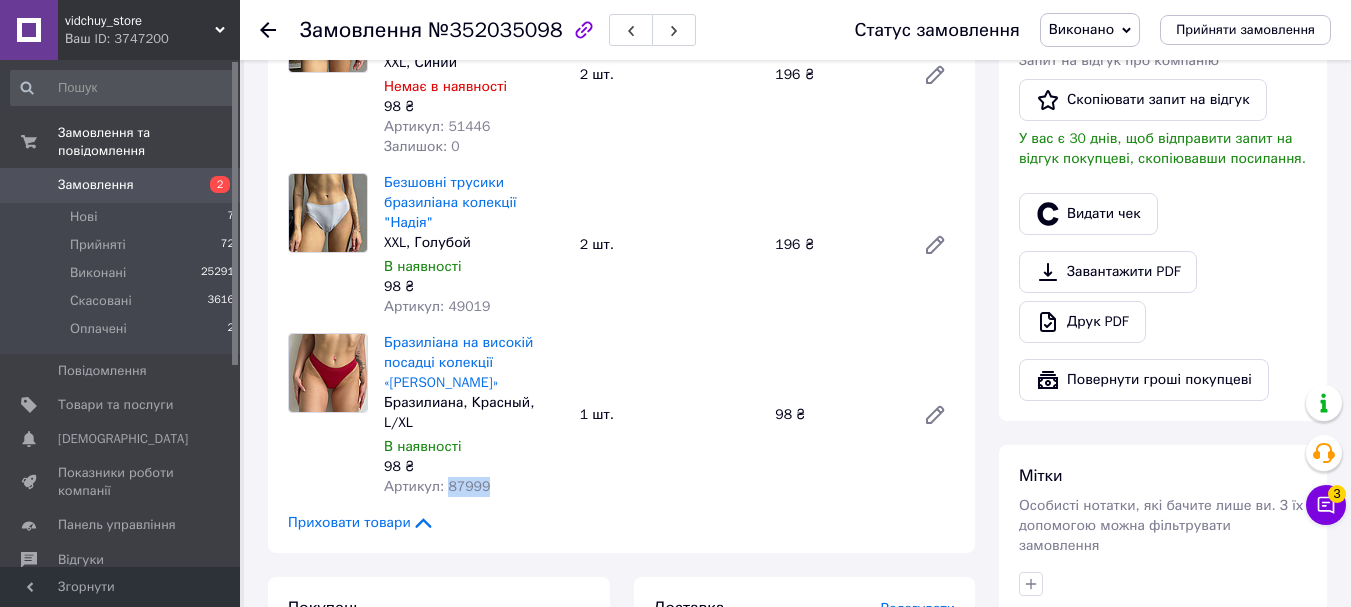 click on "Артикул: 87999" at bounding box center [437, 486] 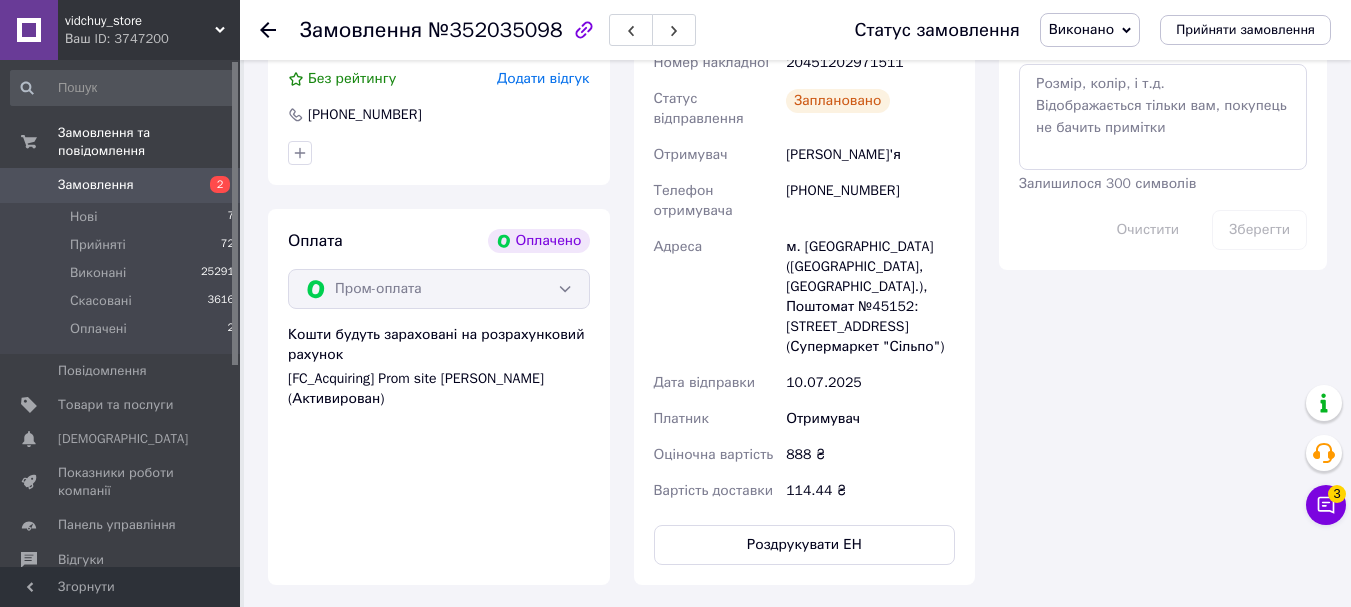 scroll, scrollTop: 1100, scrollLeft: 0, axis: vertical 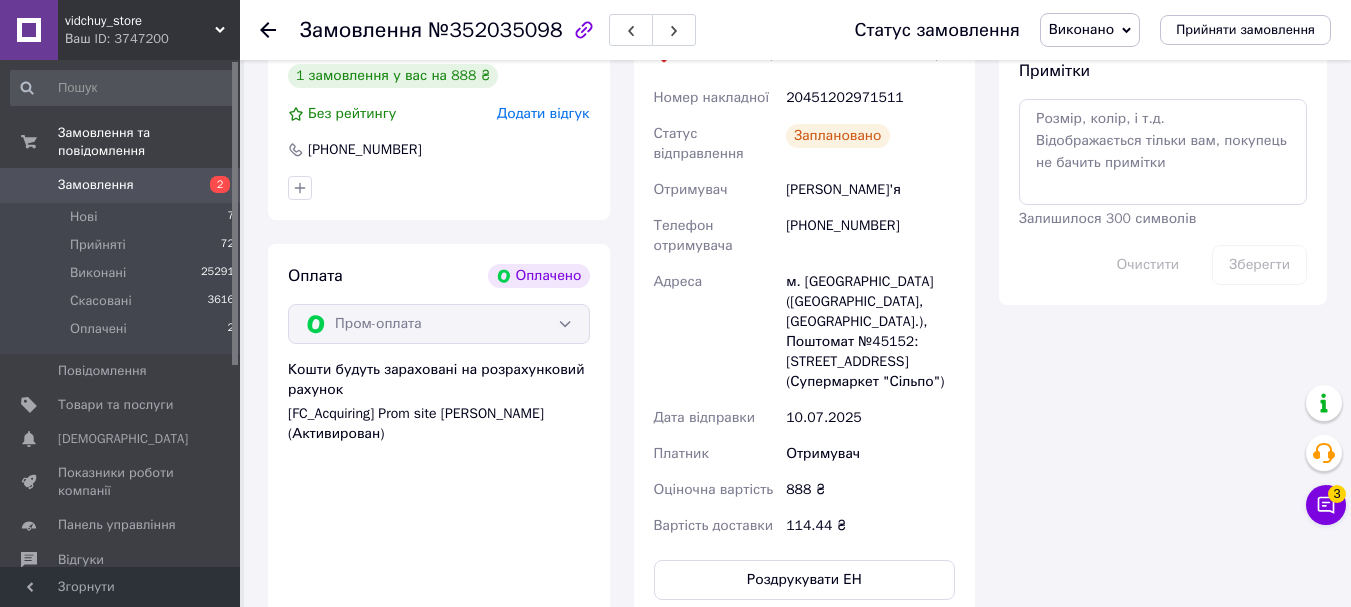 click on "Замовлення 2" at bounding box center [123, 185] 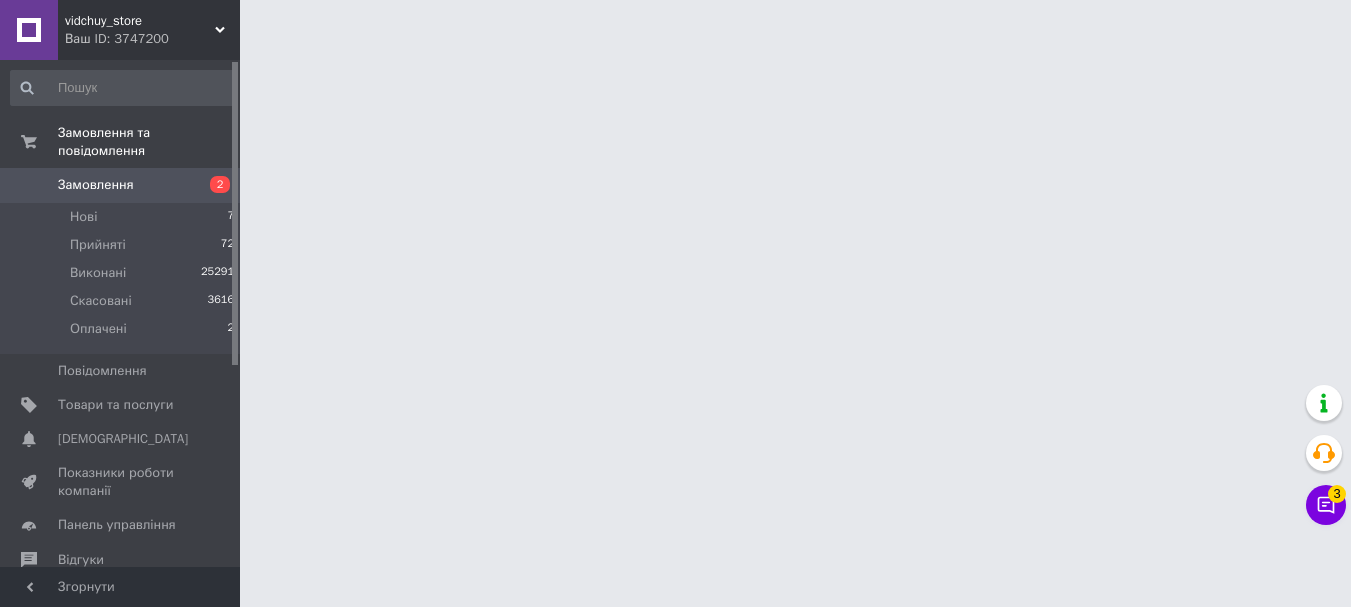 scroll, scrollTop: 0, scrollLeft: 0, axis: both 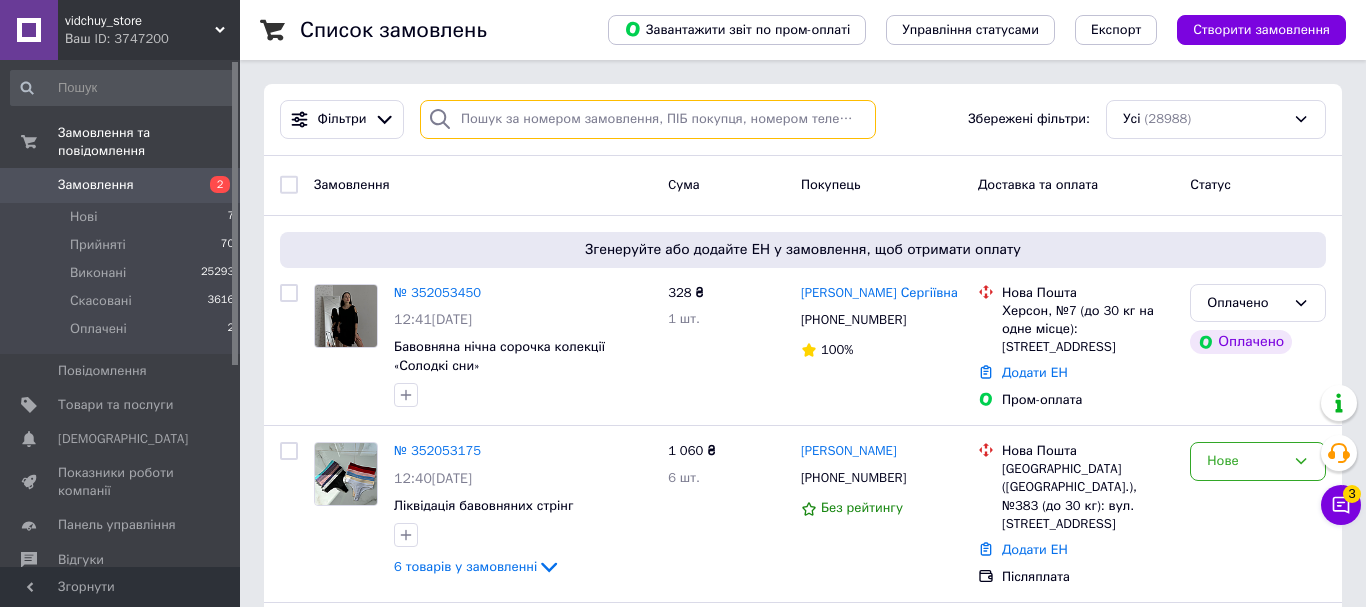 click at bounding box center [648, 119] 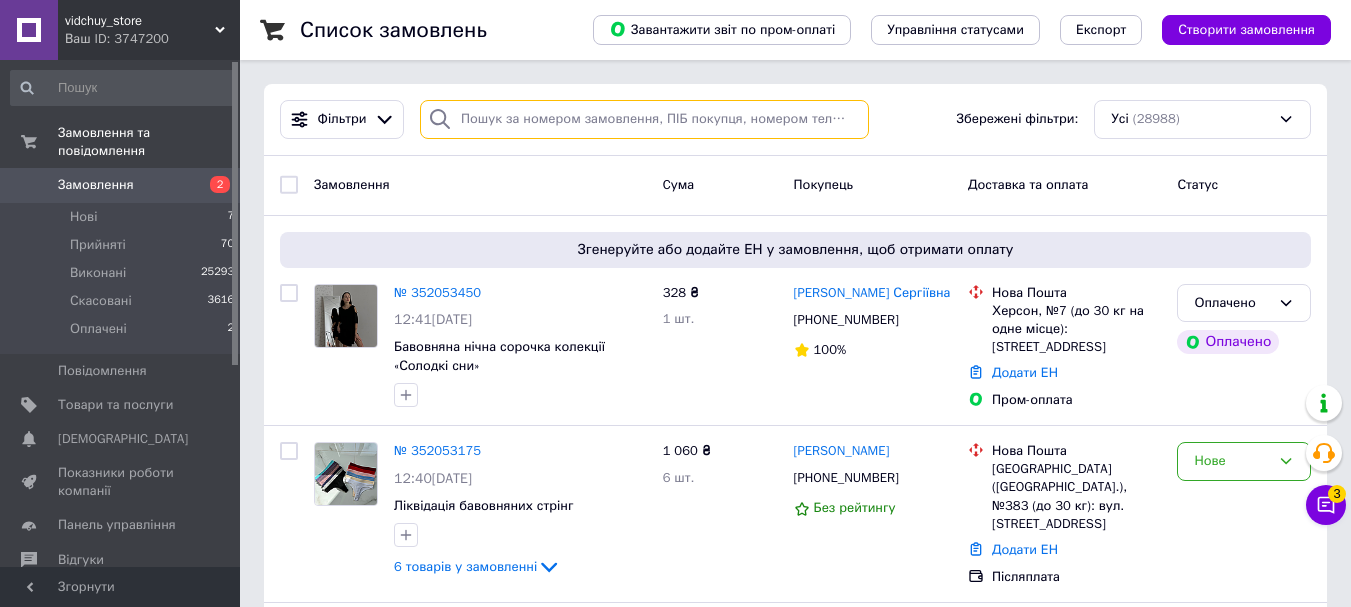 paste on "[PHONE_NUMBER]" 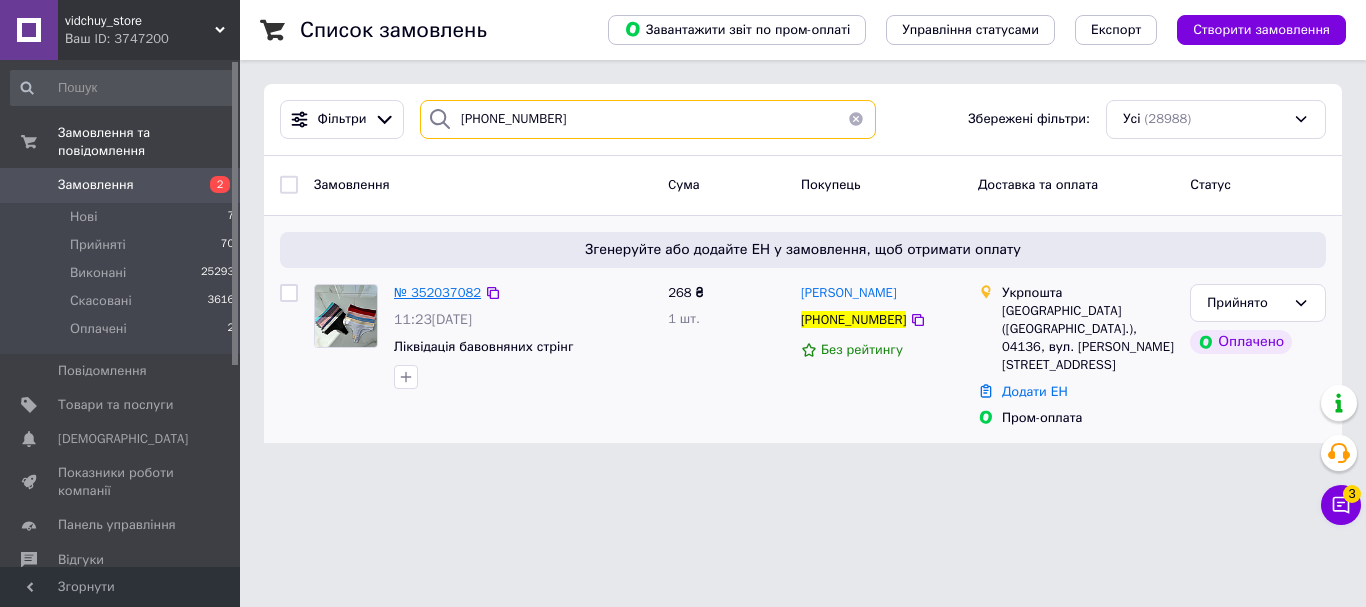 type on "[PHONE_NUMBER]" 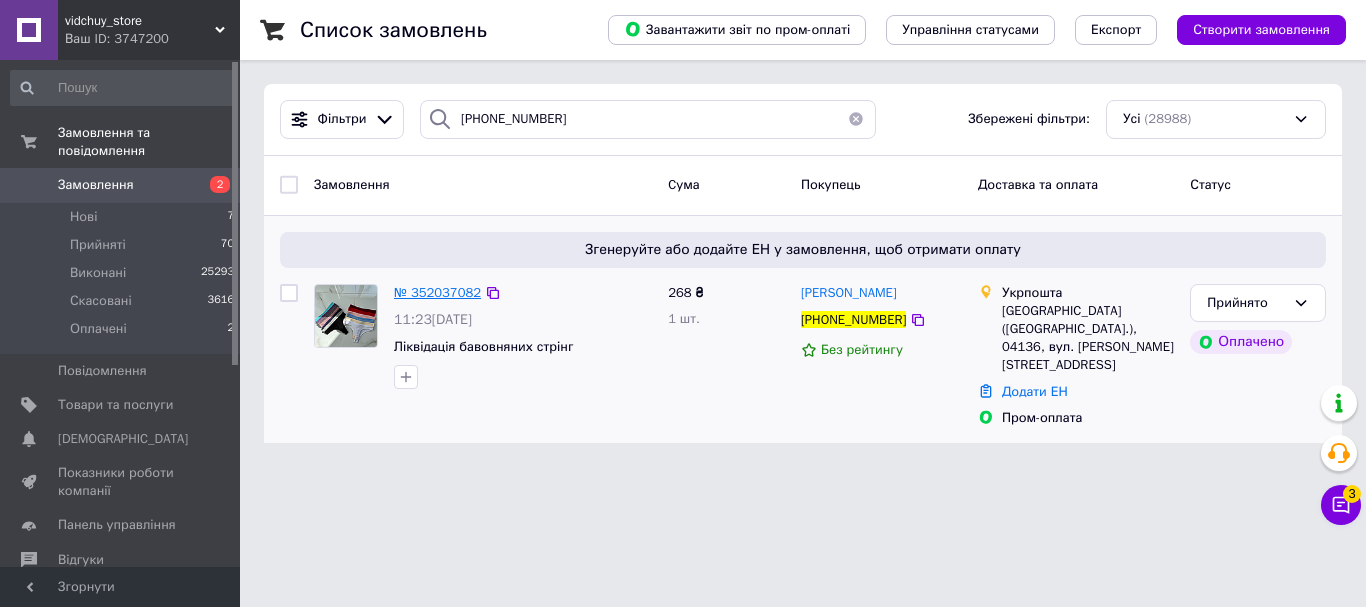 click on "№ 352037082" at bounding box center [437, 292] 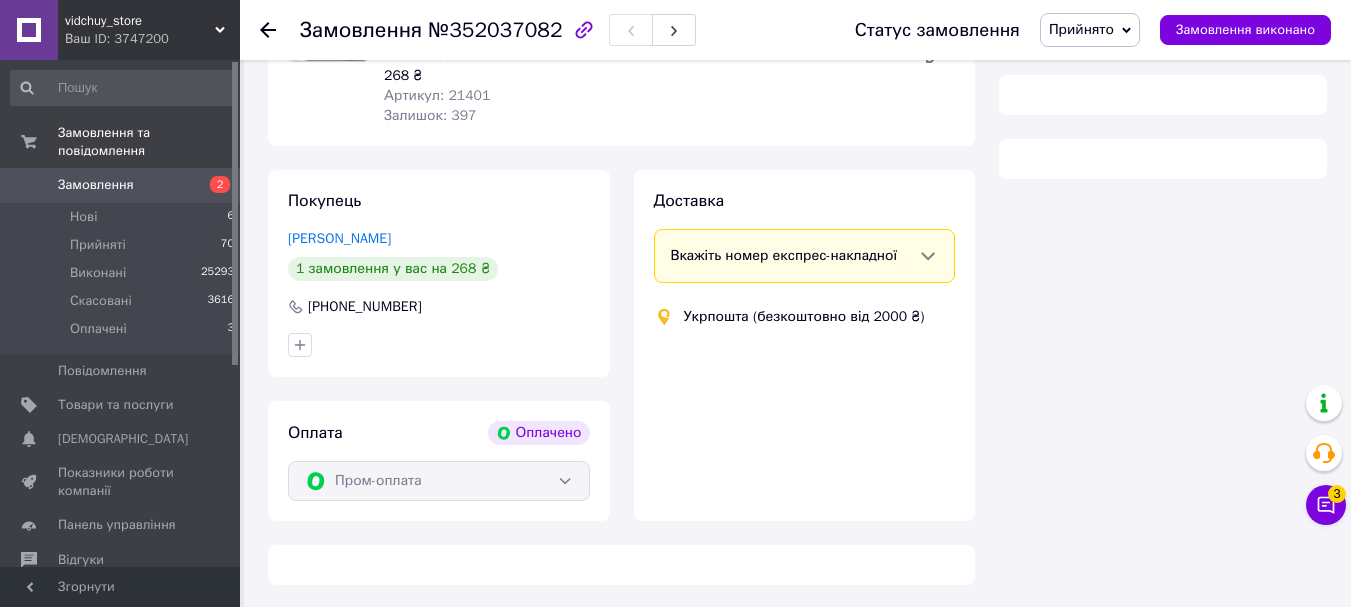 scroll, scrollTop: 313, scrollLeft: 0, axis: vertical 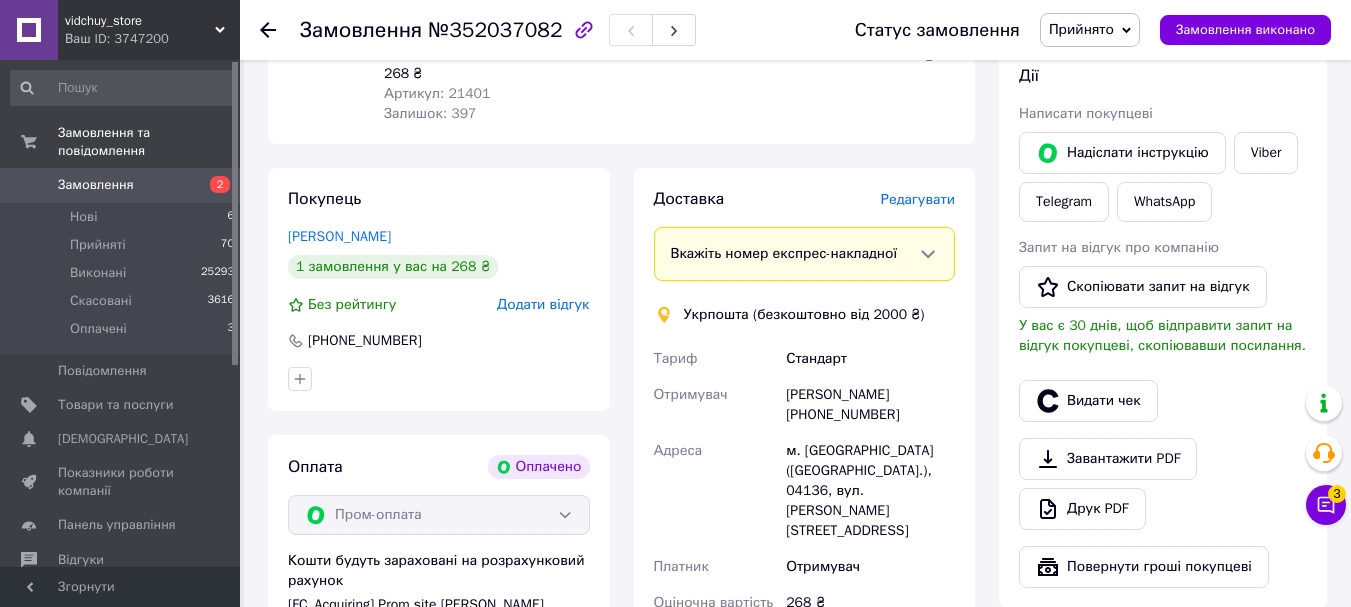 click on "Вікторія Максименг +380683437787" at bounding box center (870, 405) 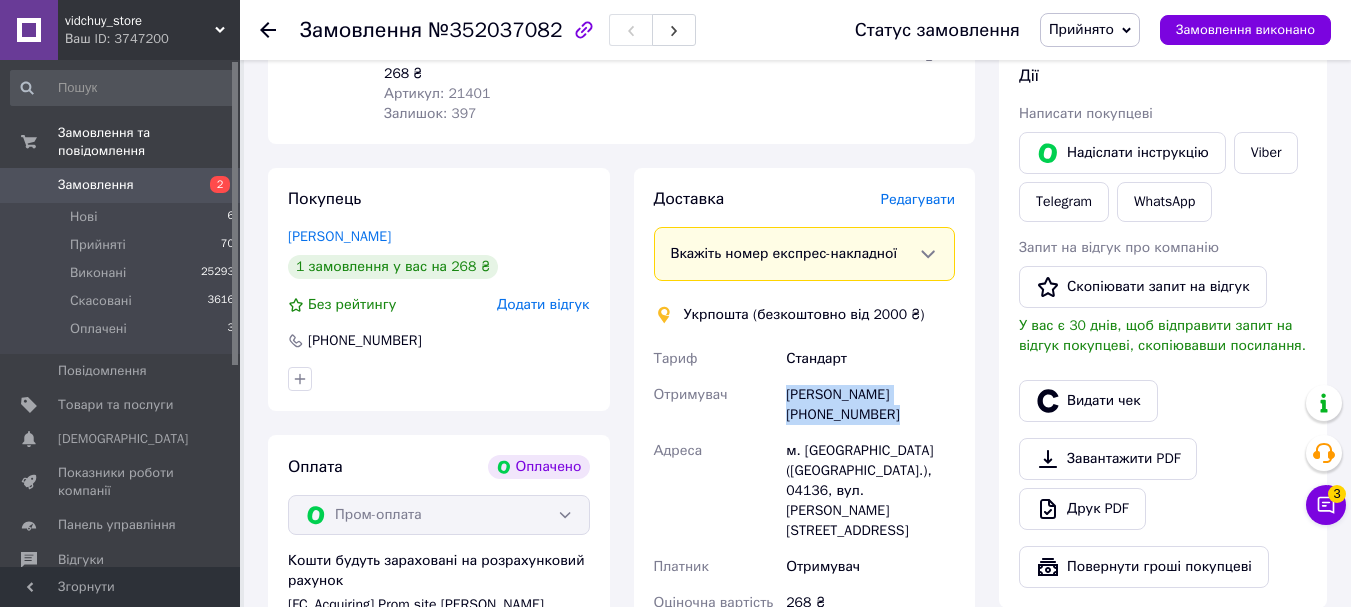 click on "Вікторія Максименг +380683437787" at bounding box center (870, 405) 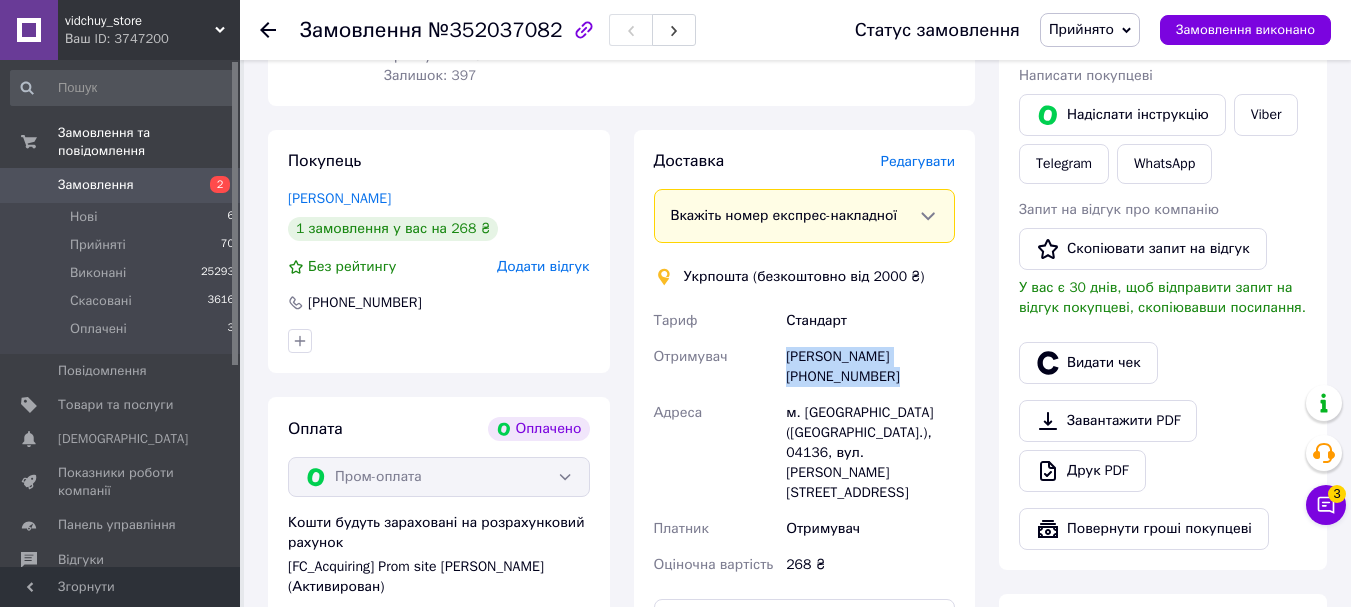 scroll, scrollTop: 313, scrollLeft: 0, axis: vertical 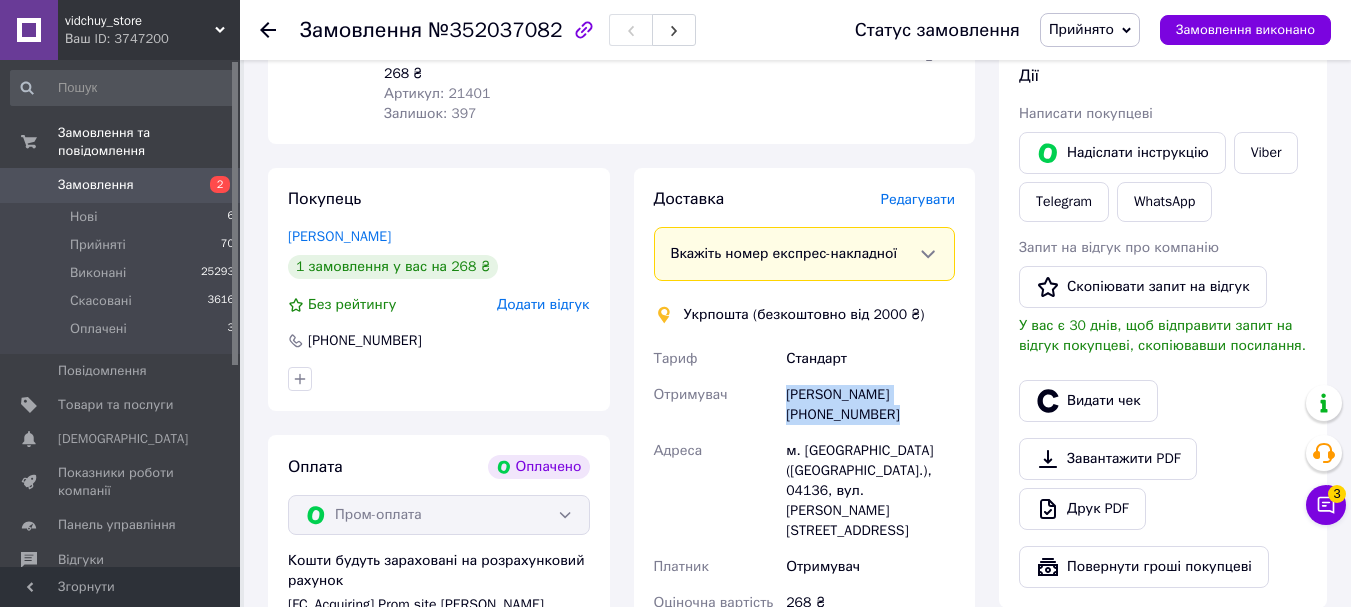 click on "Прийнято" at bounding box center (1081, 29) 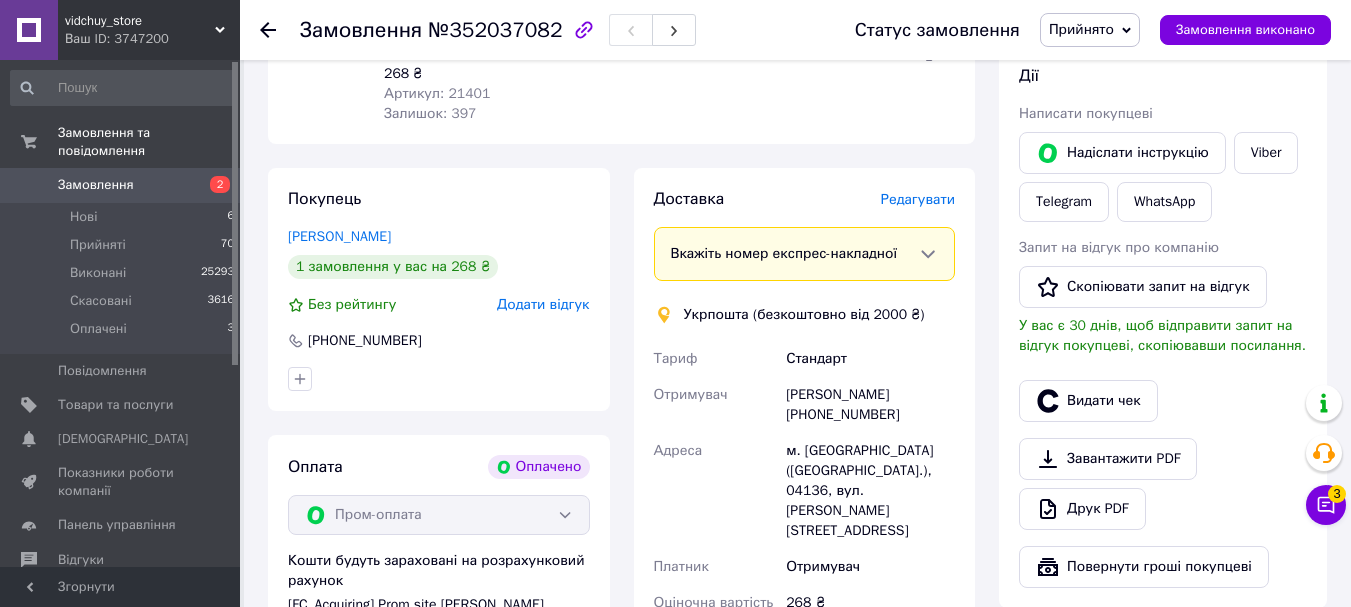 click on "Ліквідація бавовняних стрінг 5, L/Xl В наявності 268 ₴ Артикул: 21401 Залишок: 397 1 шт. 268 ₴" at bounding box center [669, 52] 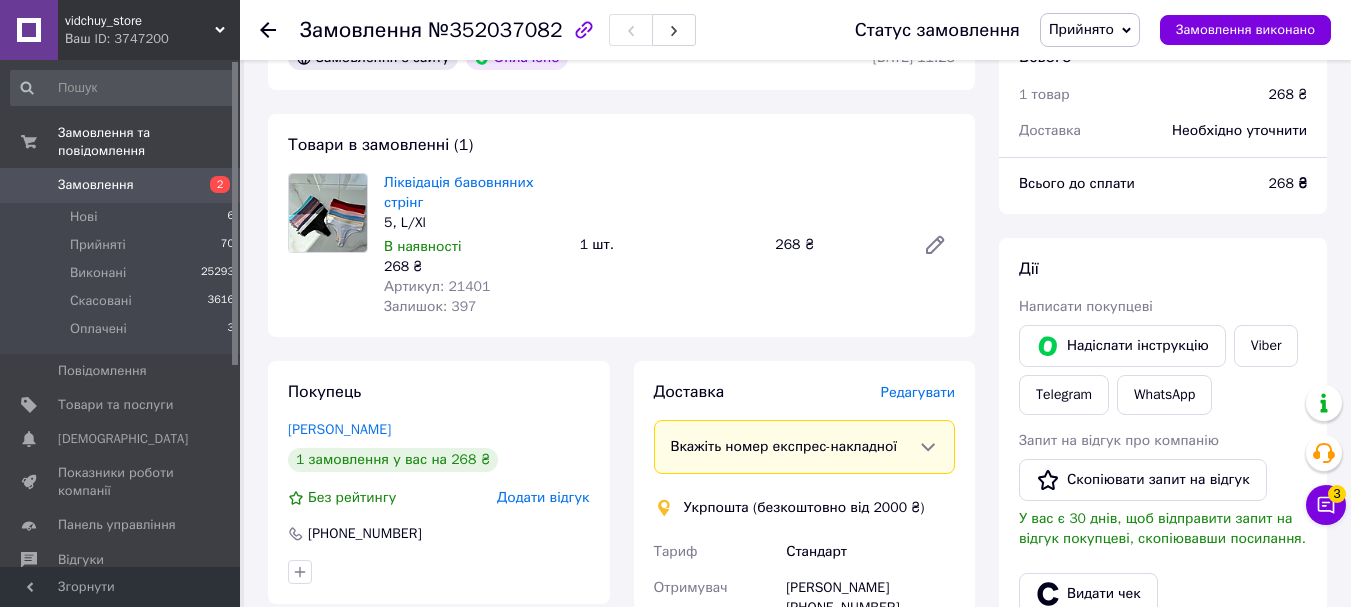 scroll, scrollTop: 113, scrollLeft: 0, axis: vertical 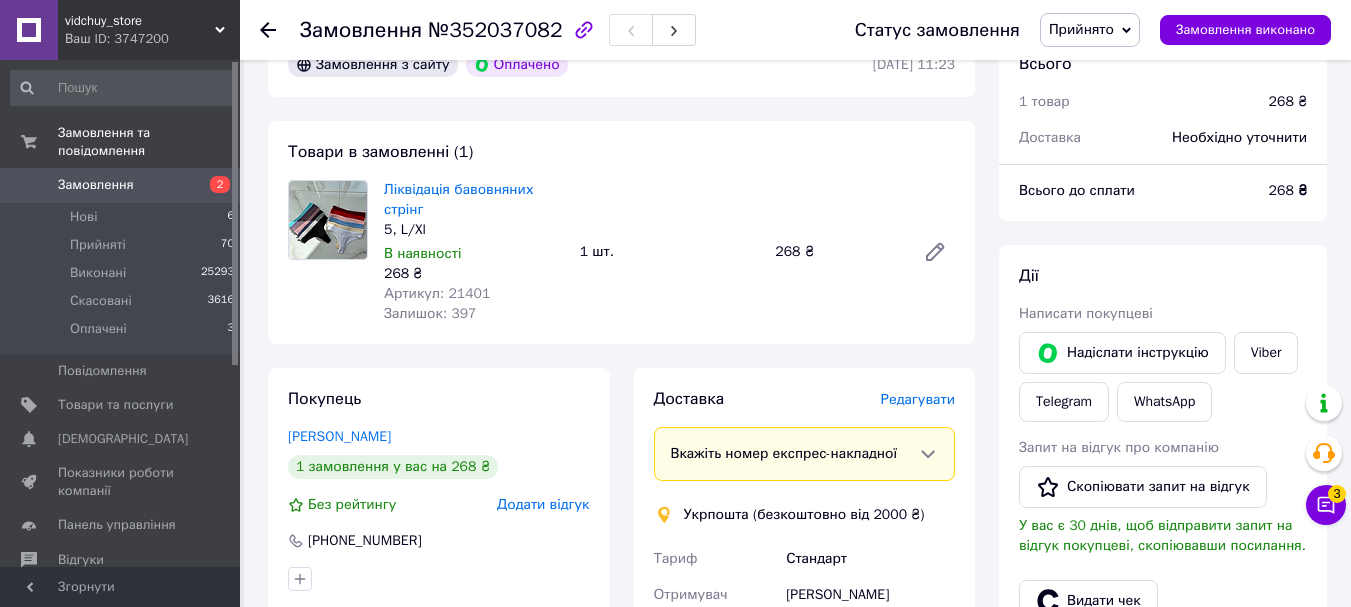 click on "Замовлення" at bounding box center (121, 185) 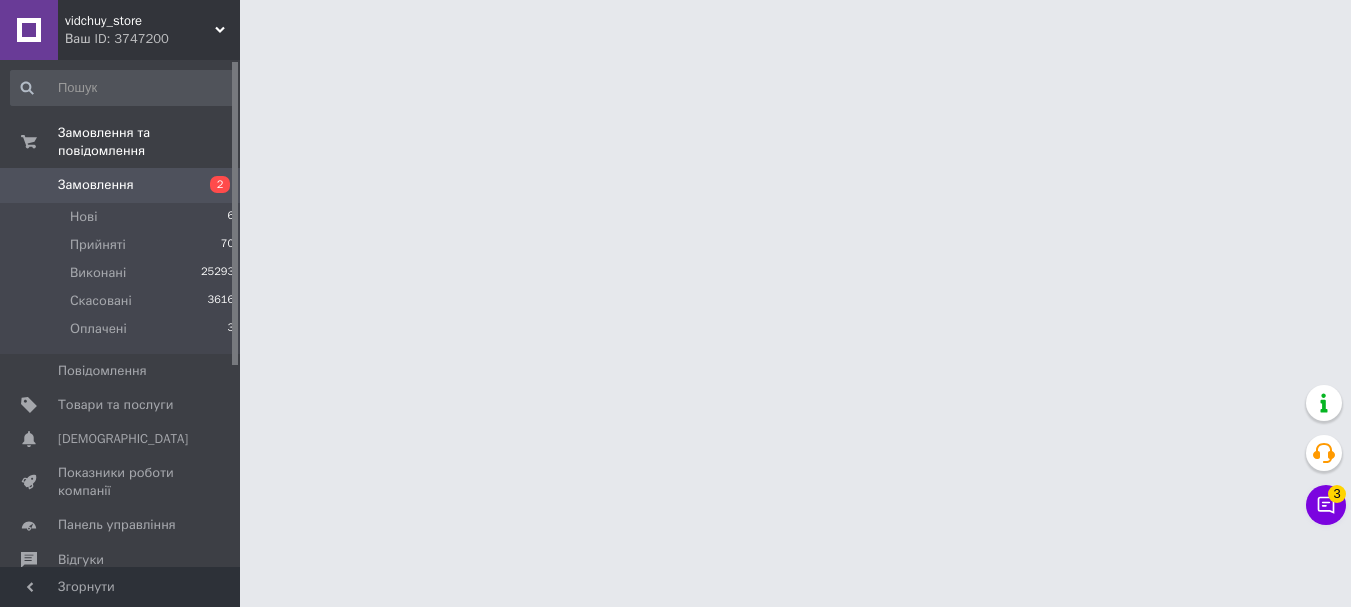 scroll, scrollTop: 0, scrollLeft: 0, axis: both 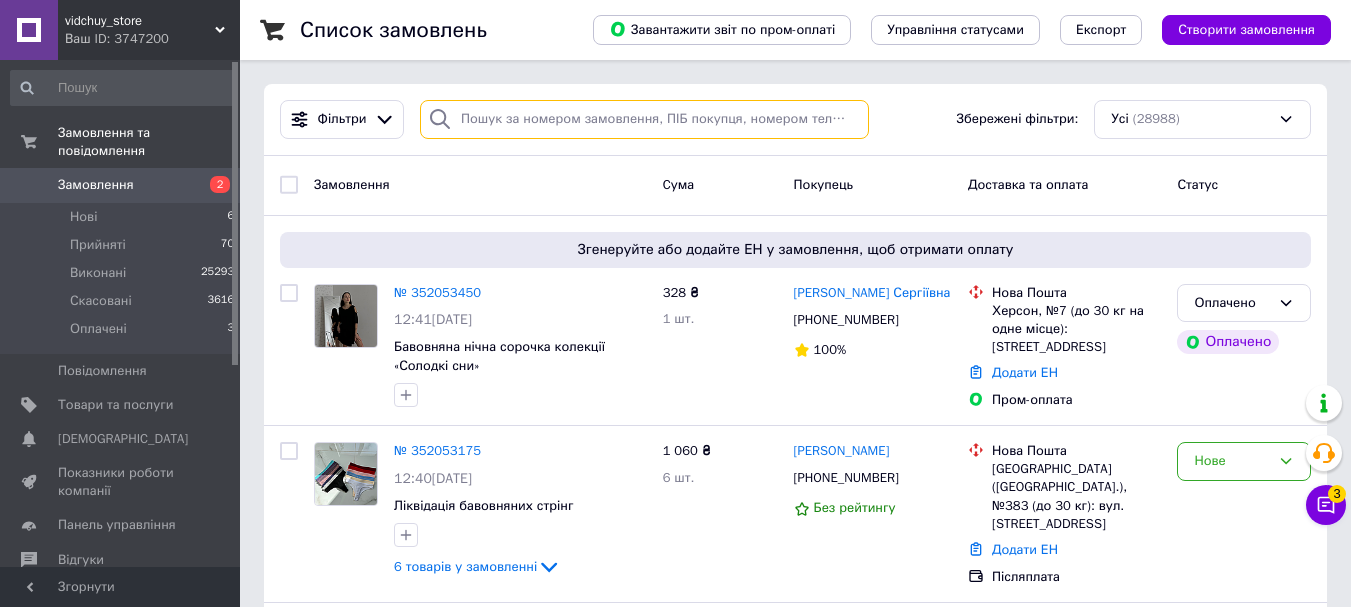 click at bounding box center [644, 119] 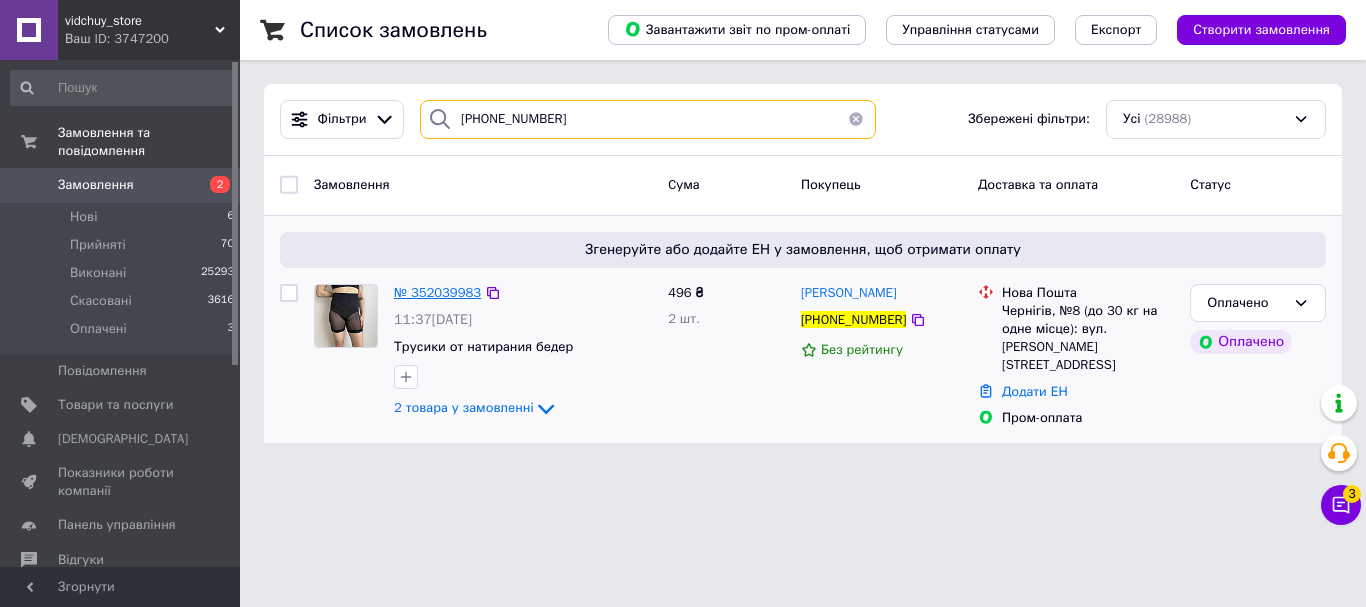 type on "[PHONE_NUMBER]" 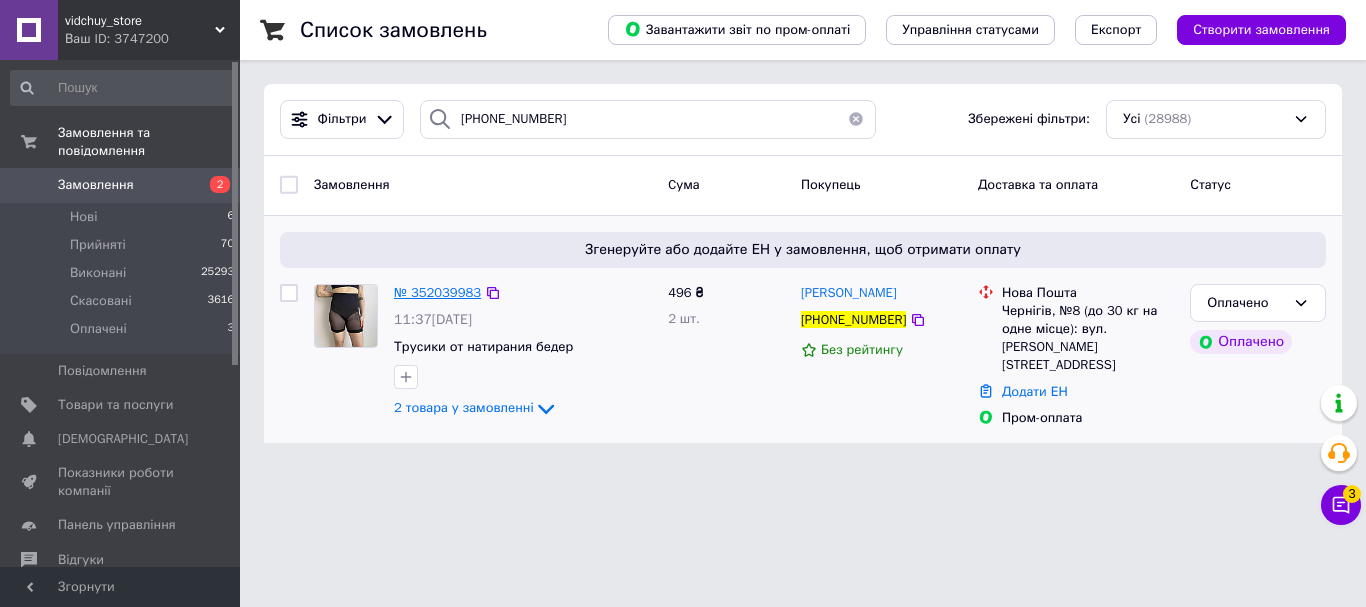 click on "№ 352039983" at bounding box center (437, 292) 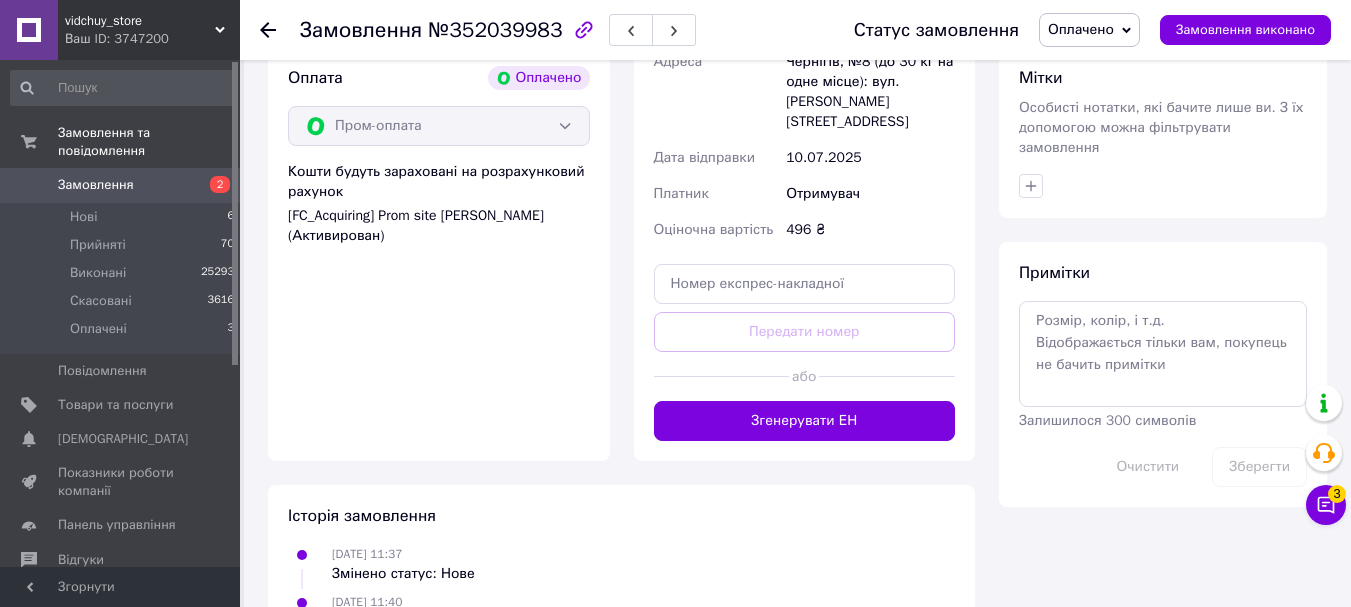 scroll, scrollTop: 900, scrollLeft: 0, axis: vertical 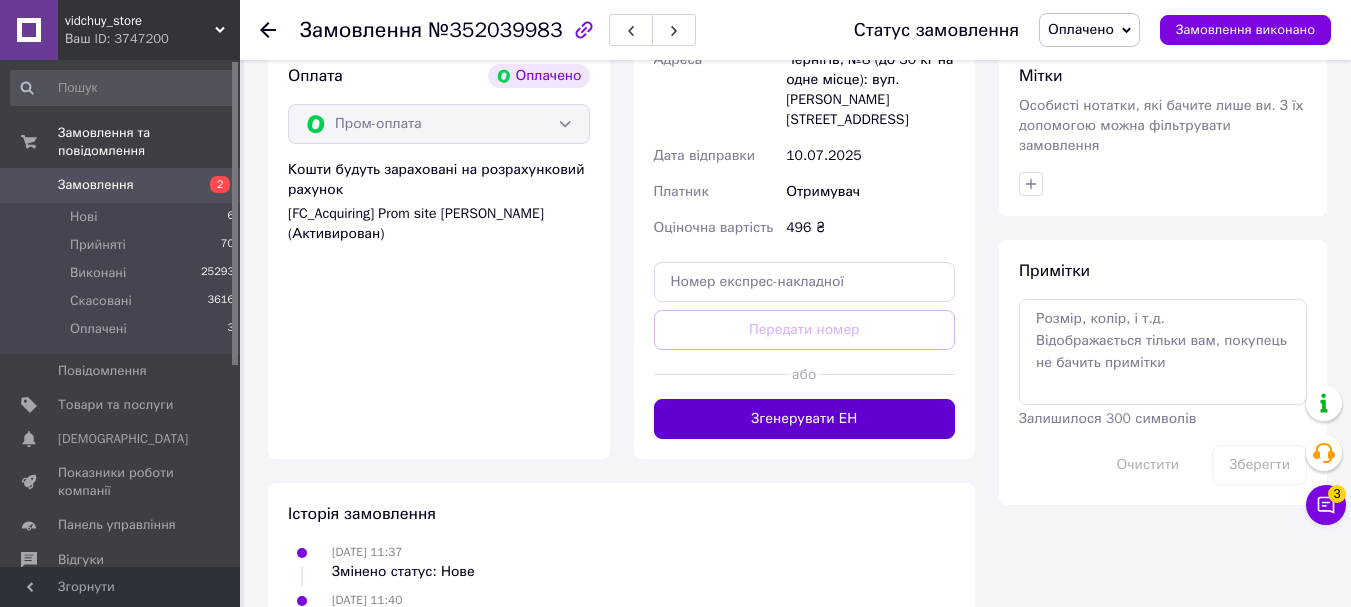 click on "Згенерувати ЕН" at bounding box center (805, 419) 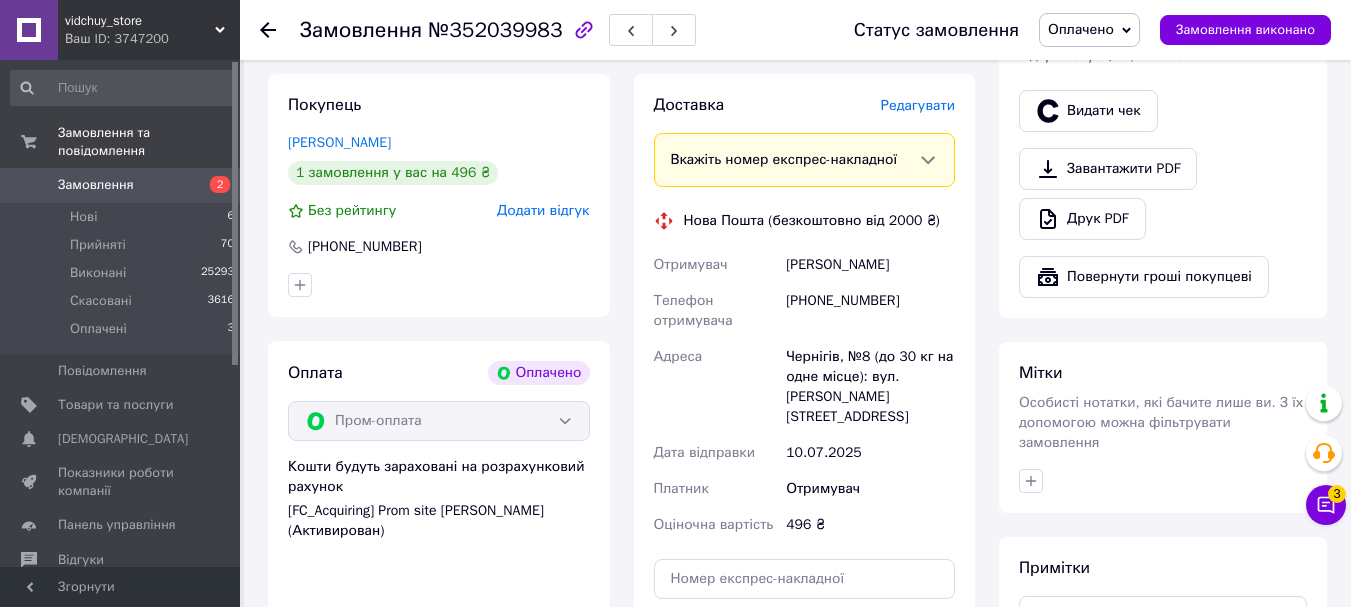 scroll, scrollTop: 600, scrollLeft: 0, axis: vertical 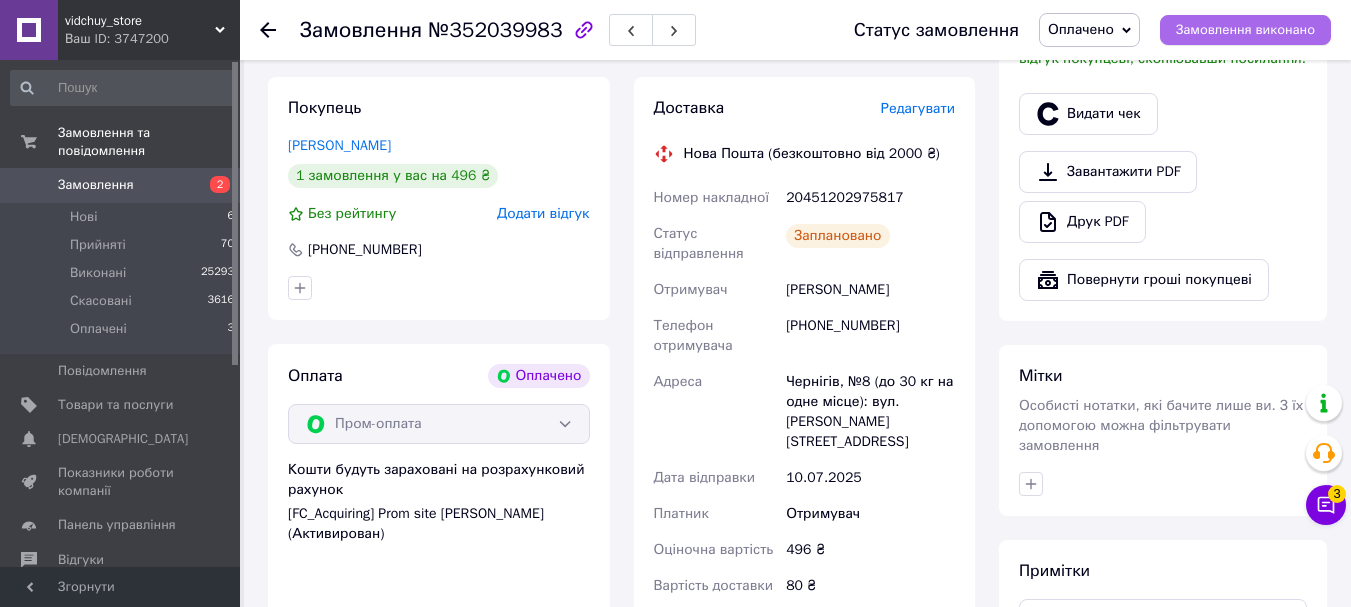 click on "Замовлення виконано" at bounding box center [1245, 30] 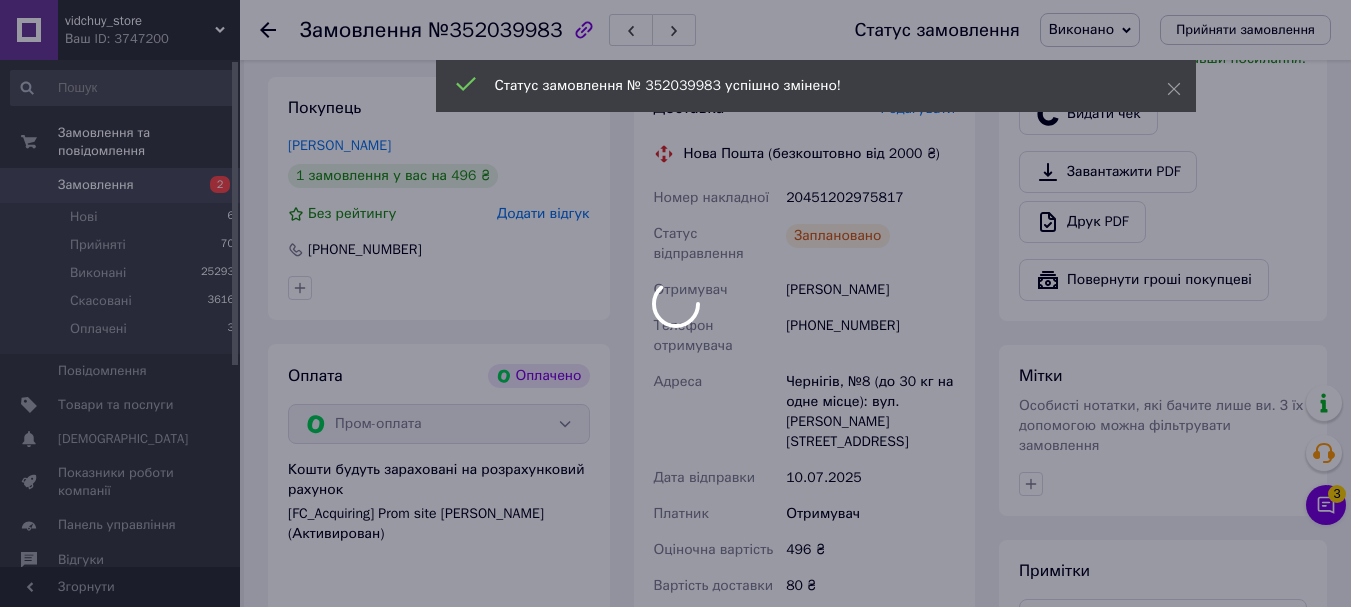 scroll, scrollTop: 0, scrollLeft: 0, axis: both 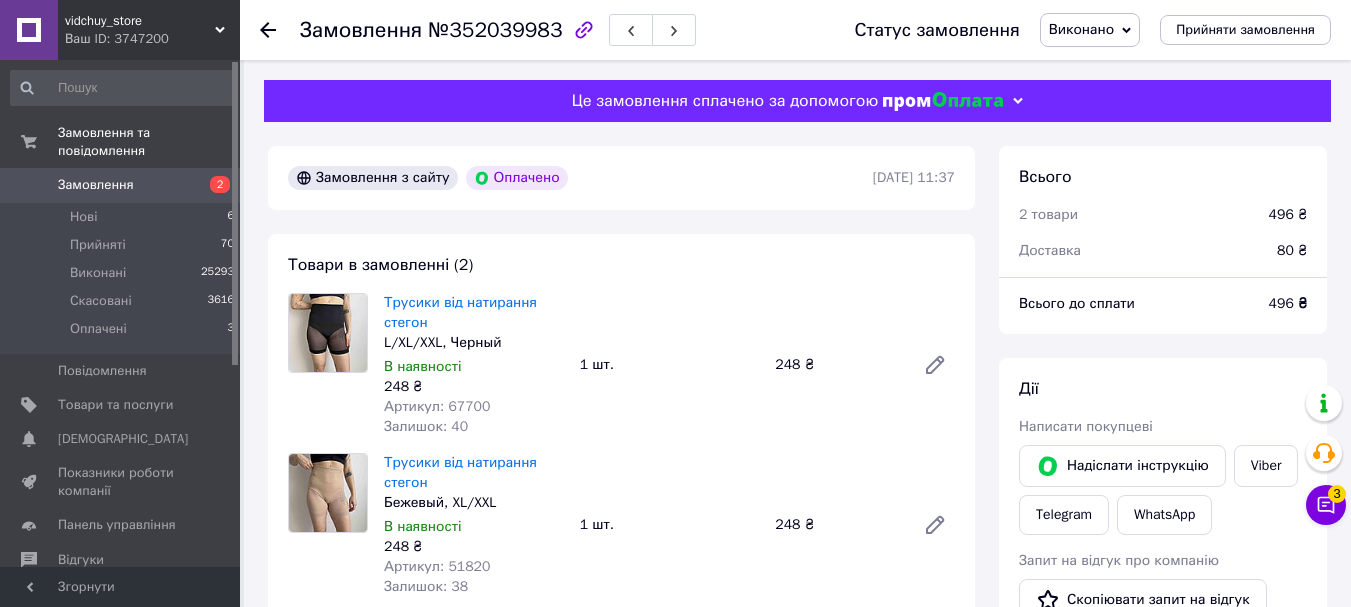 click on "Замовлення" at bounding box center [96, 185] 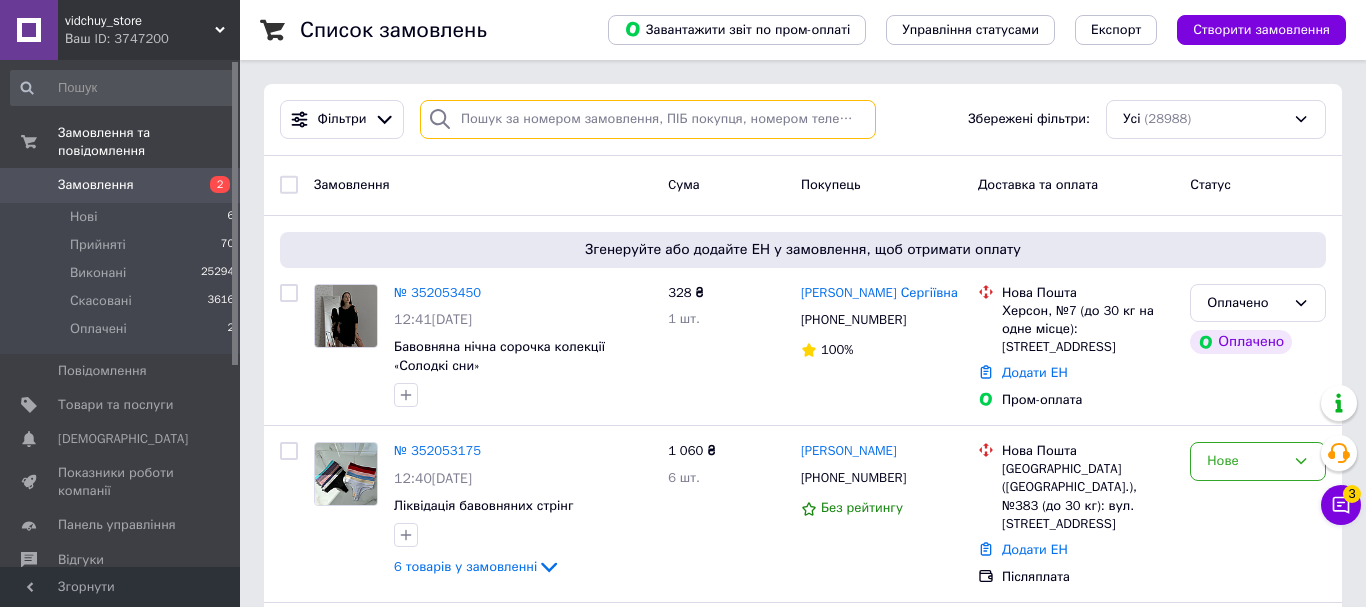 click at bounding box center (648, 119) 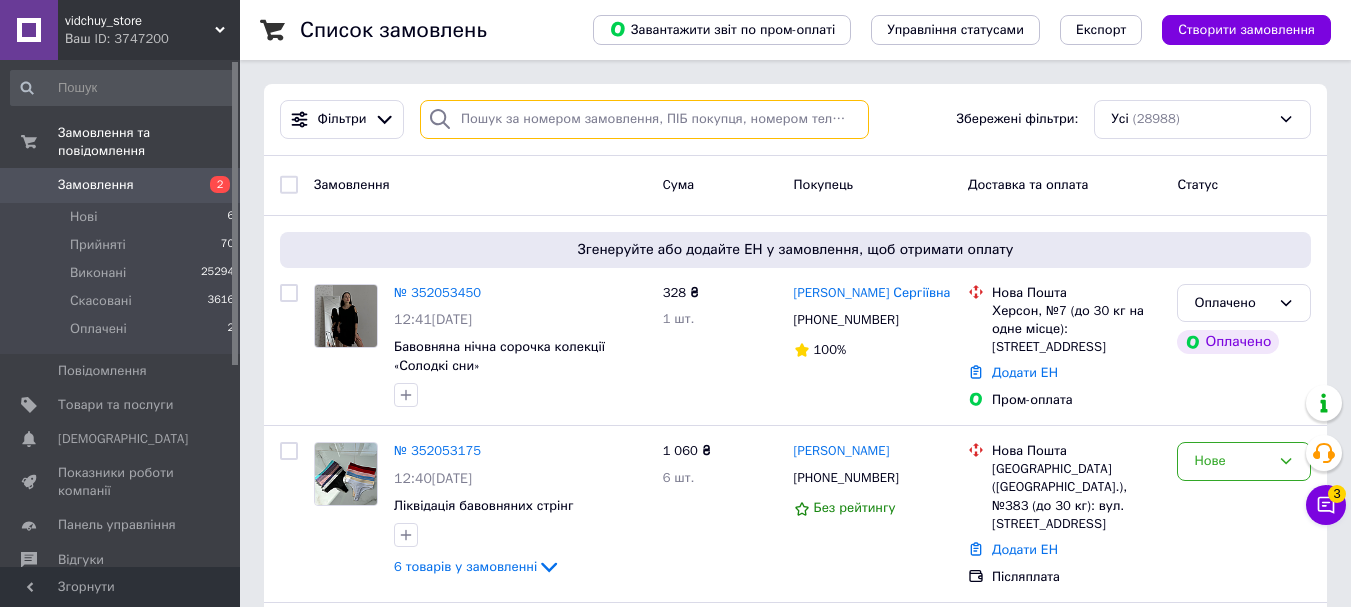 paste on "[PHONE_NUMBER]" 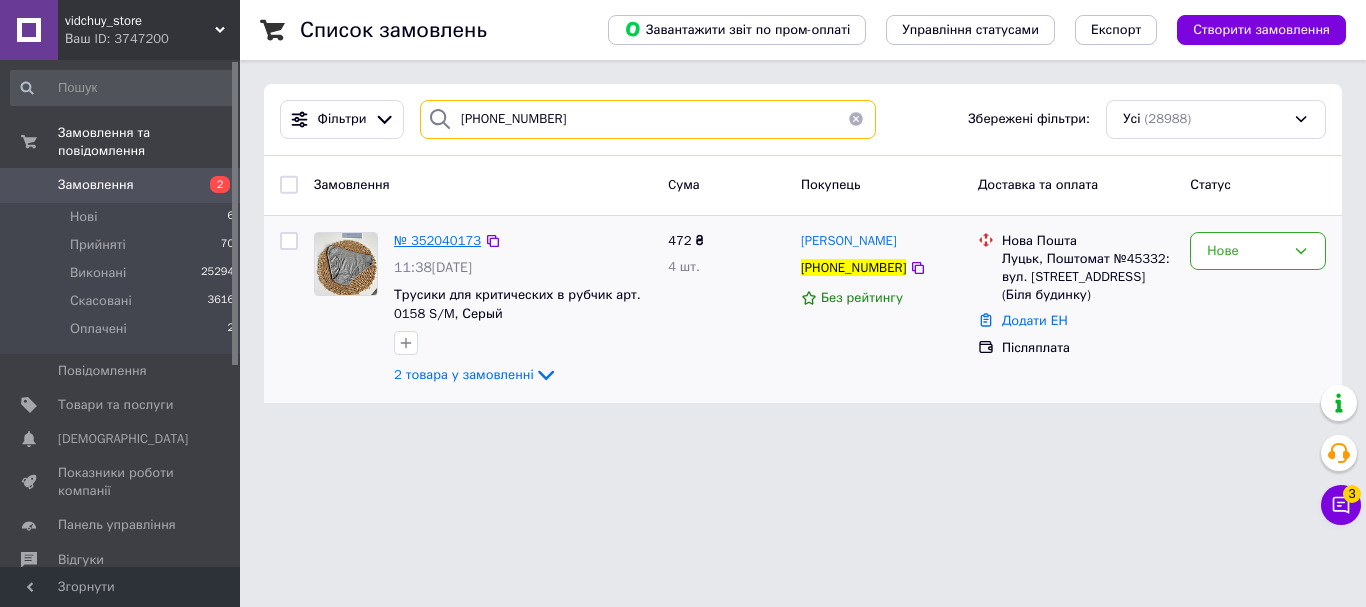 type on "[PHONE_NUMBER]" 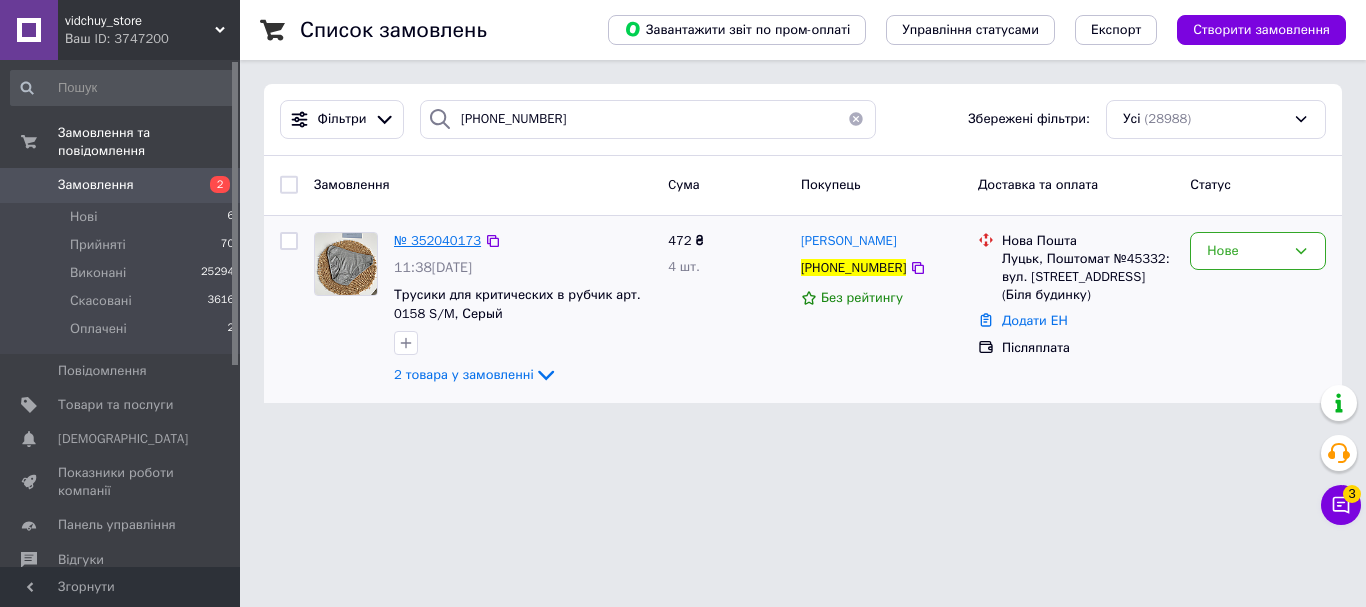 click on "№ 352040173" at bounding box center [437, 240] 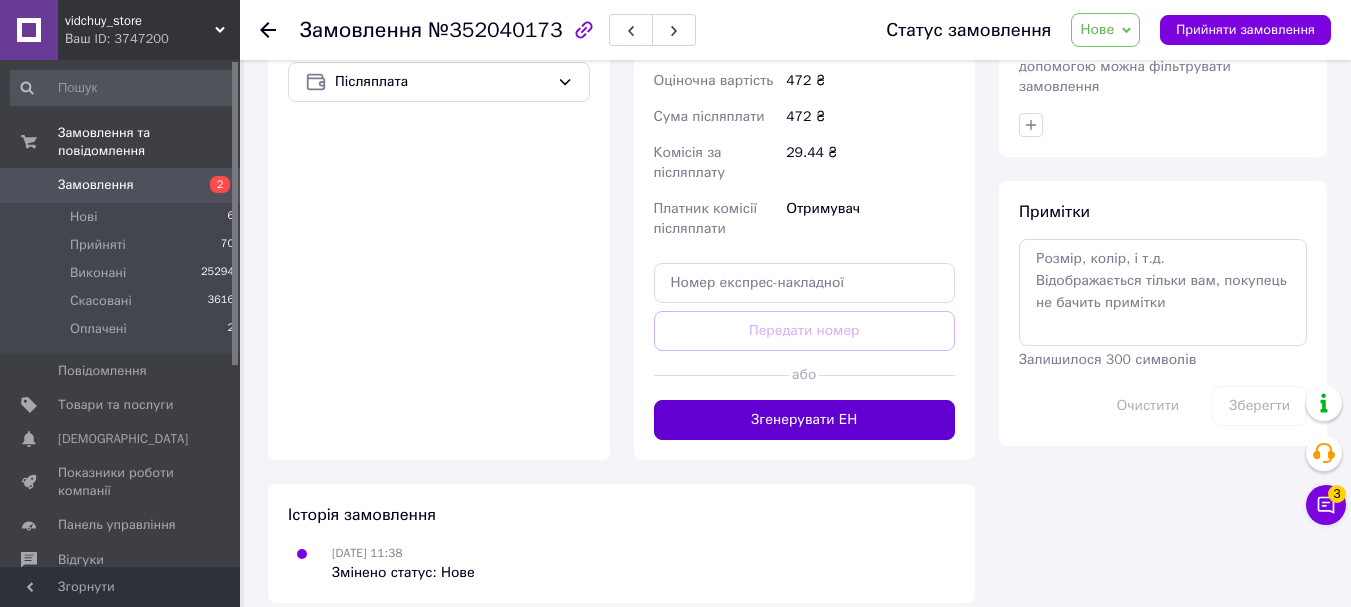 click on "Згенерувати ЕН" at bounding box center (805, 420) 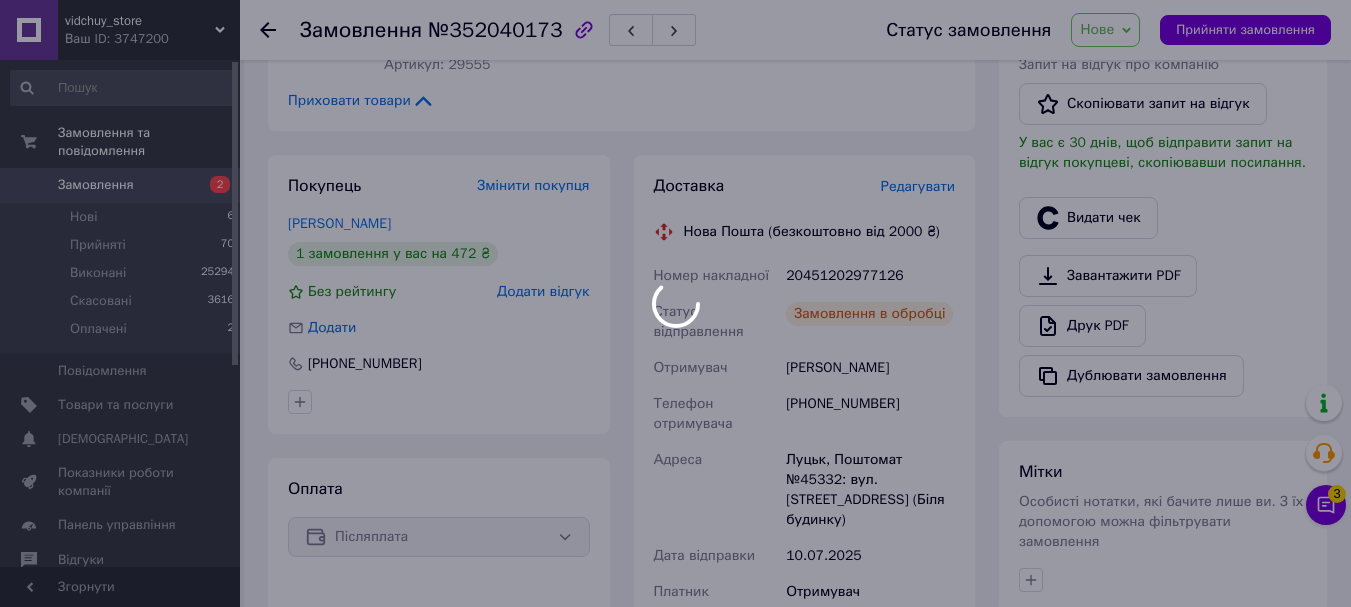 scroll, scrollTop: 575, scrollLeft: 0, axis: vertical 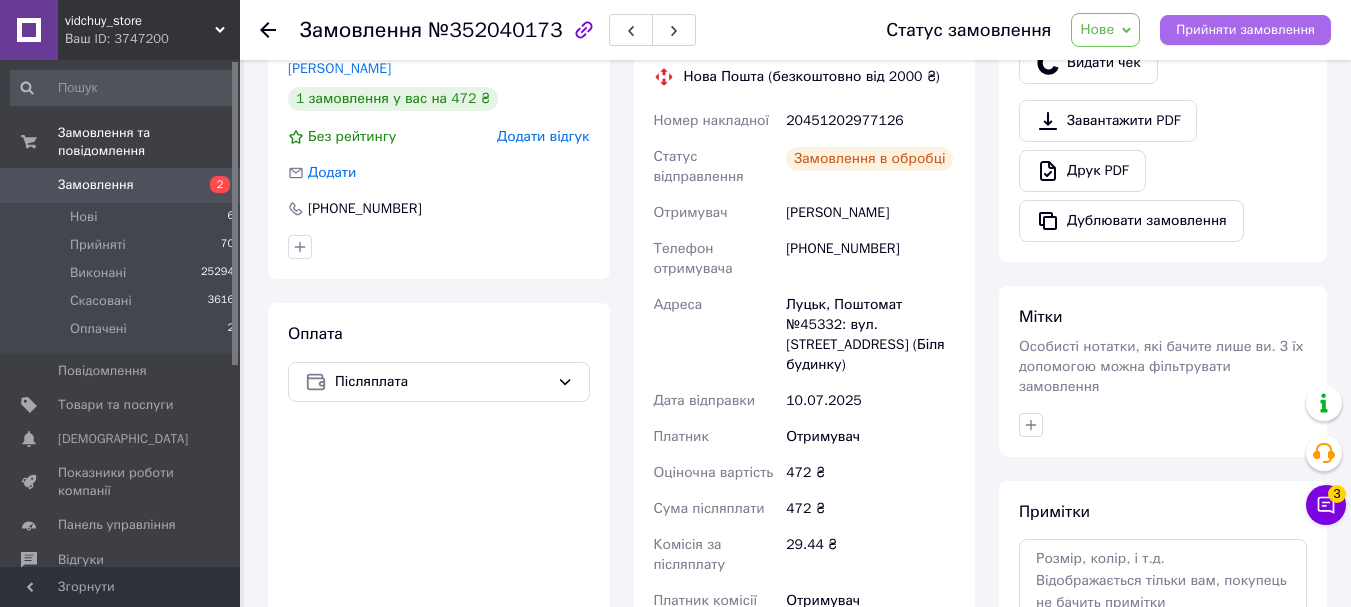 click on "Прийняти замовлення" at bounding box center [1245, 30] 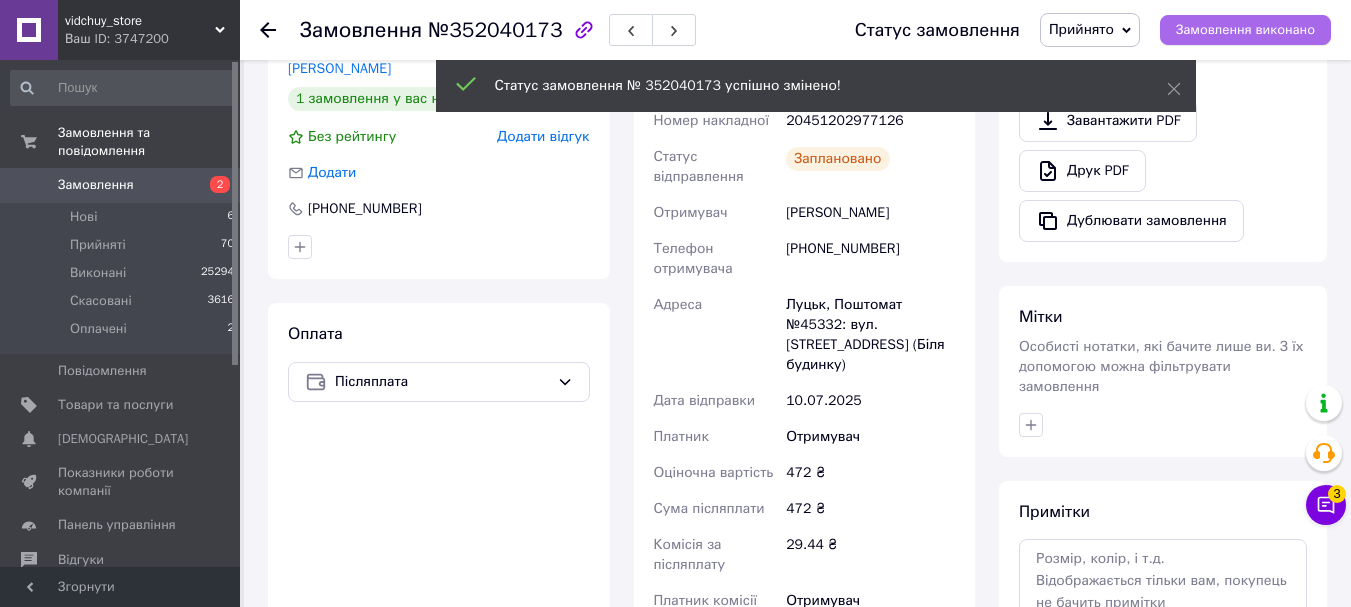 click on "Замовлення виконано" at bounding box center (1245, 30) 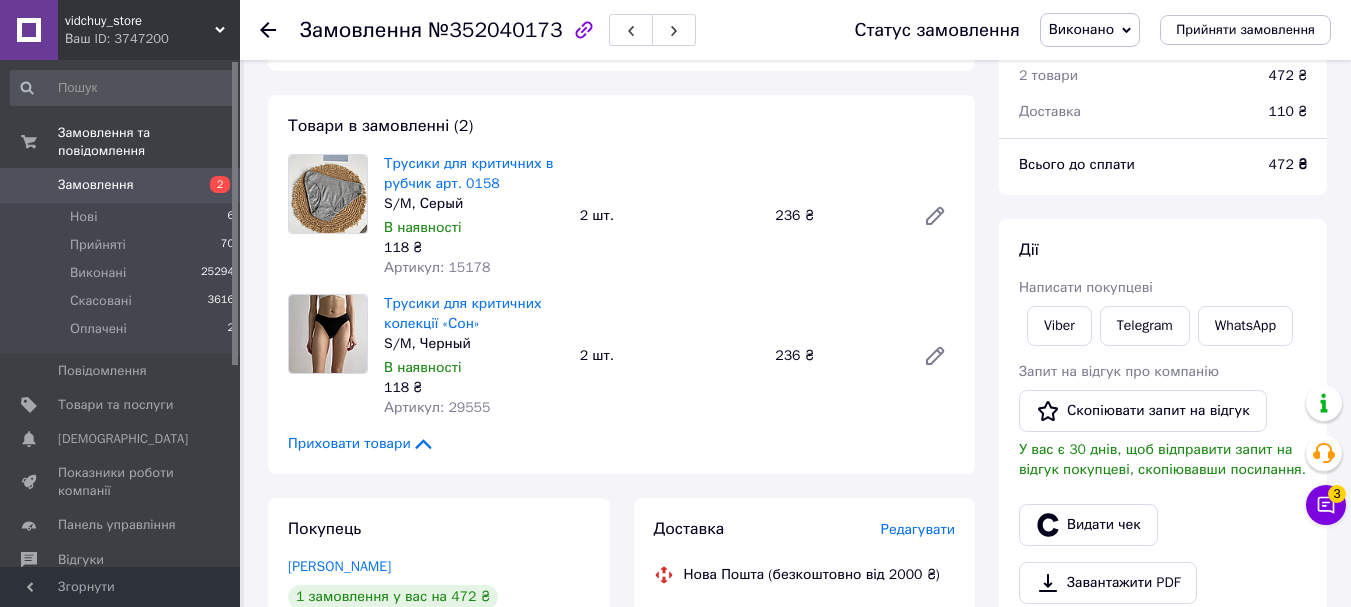 scroll, scrollTop: 75, scrollLeft: 0, axis: vertical 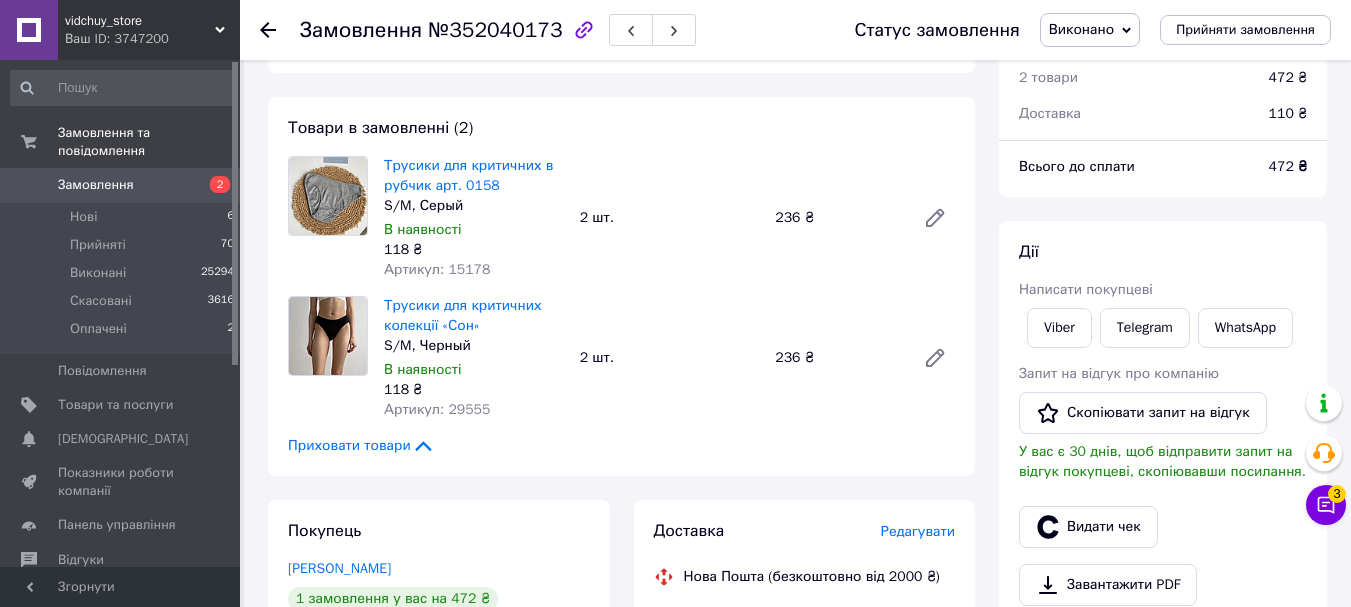click on "Замовлення" at bounding box center (121, 185) 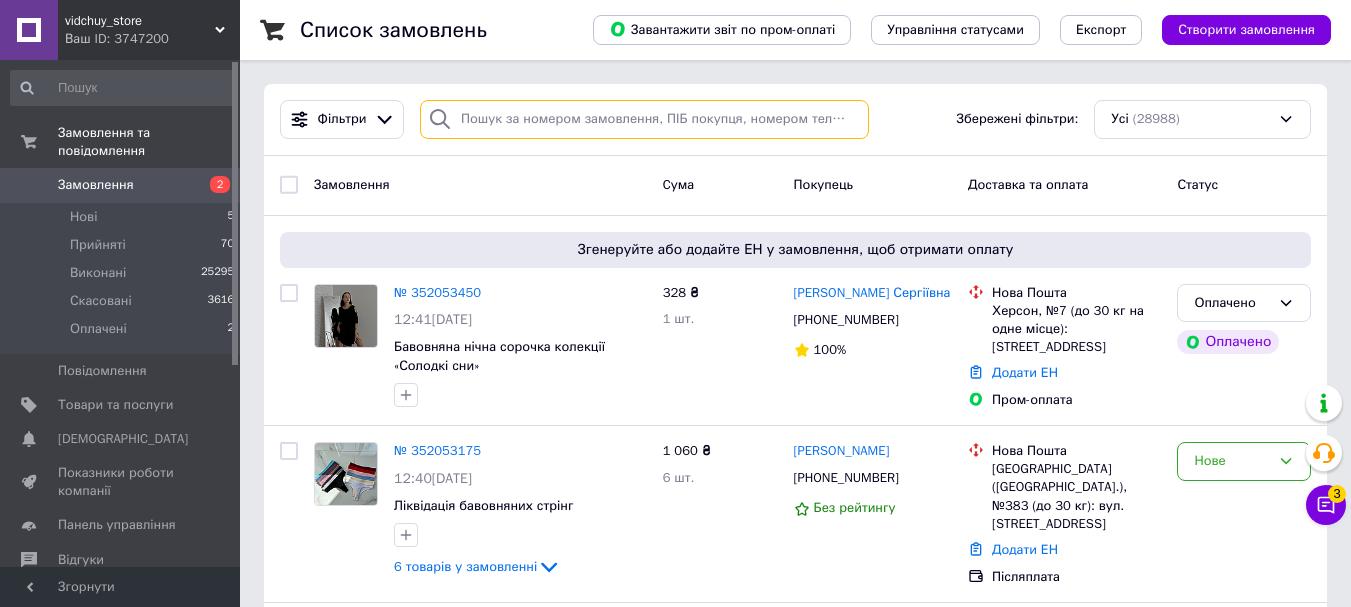 click at bounding box center [644, 119] 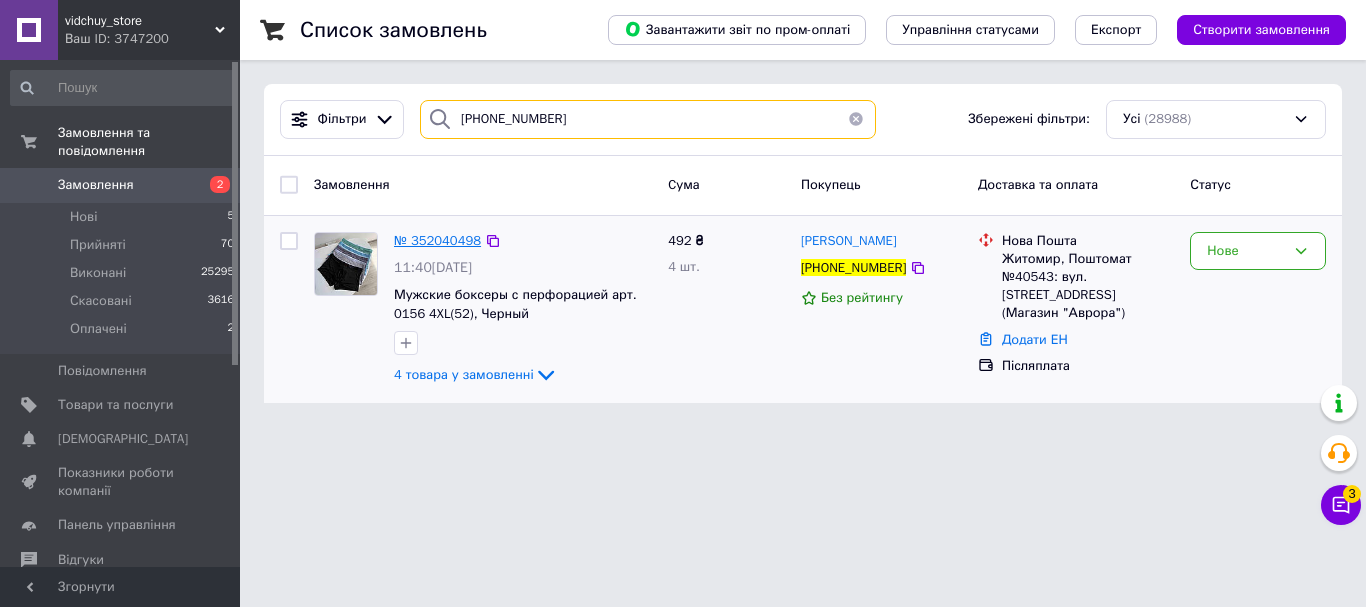 type on "[PHONE_NUMBER]" 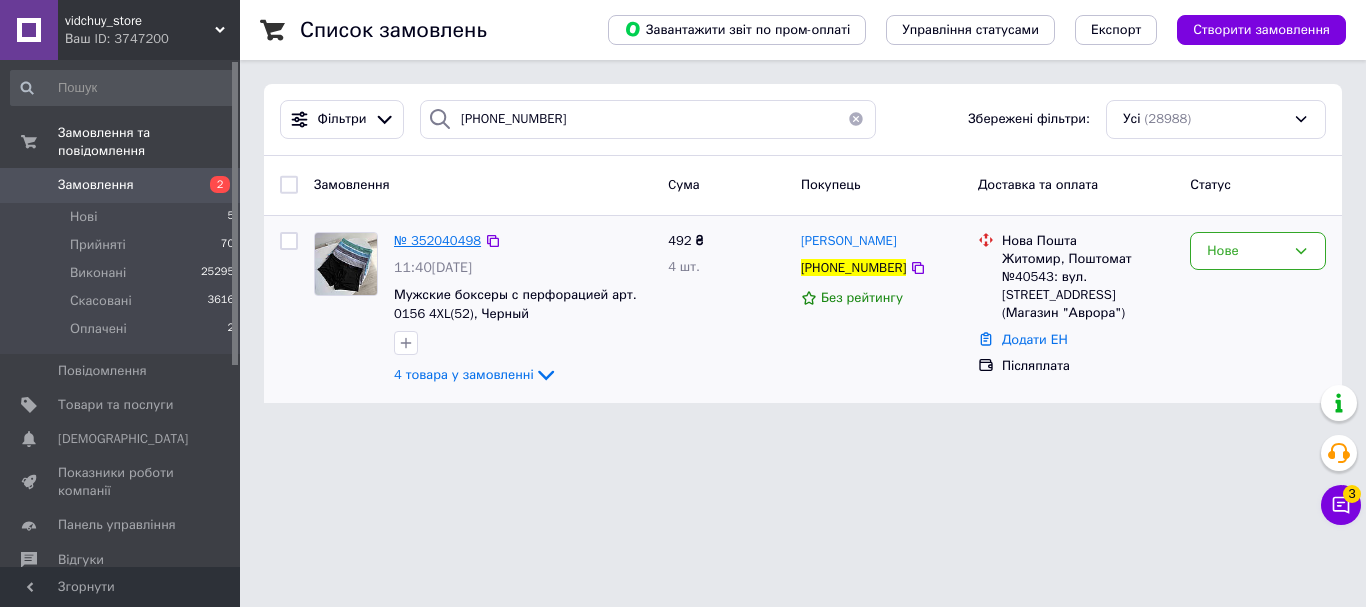 click on "№ 352040498" at bounding box center [437, 240] 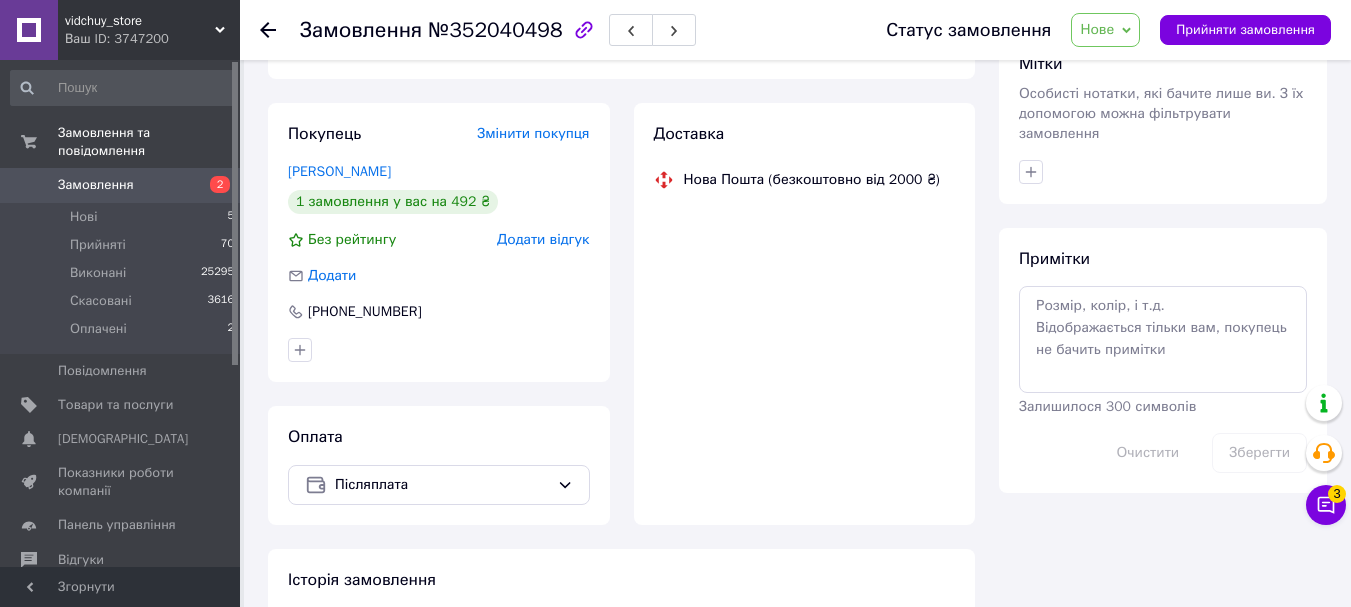 scroll, scrollTop: 862, scrollLeft: 0, axis: vertical 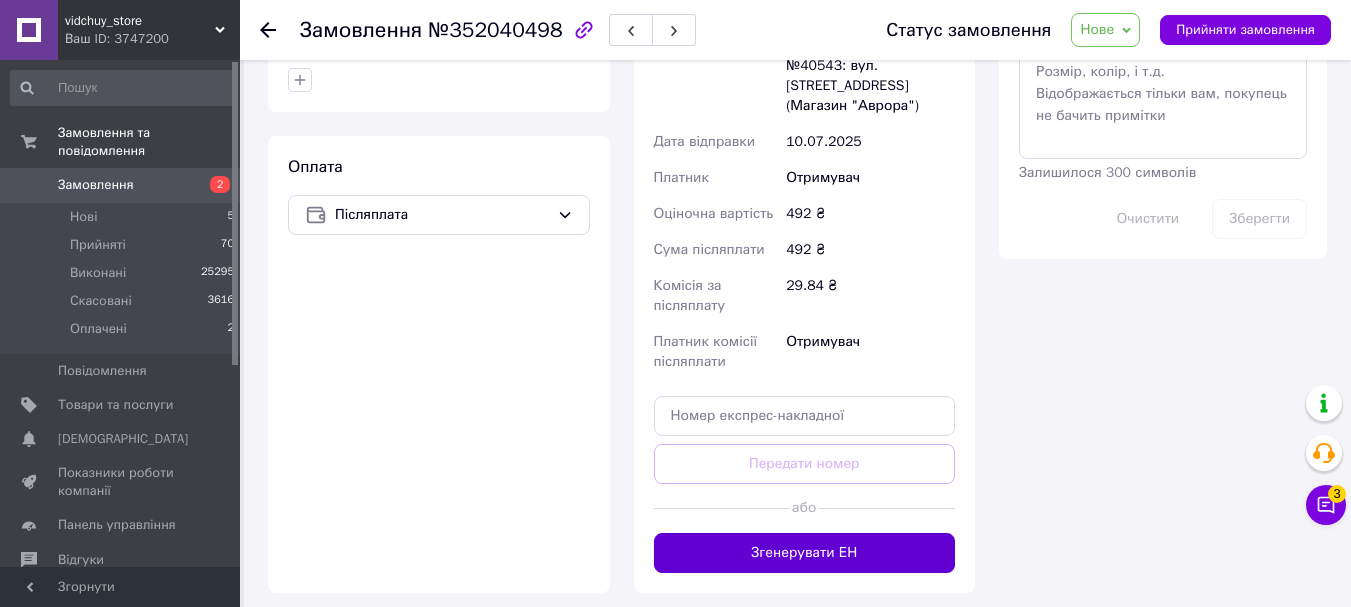click on "Згенерувати ЕН" at bounding box center (805, 553) 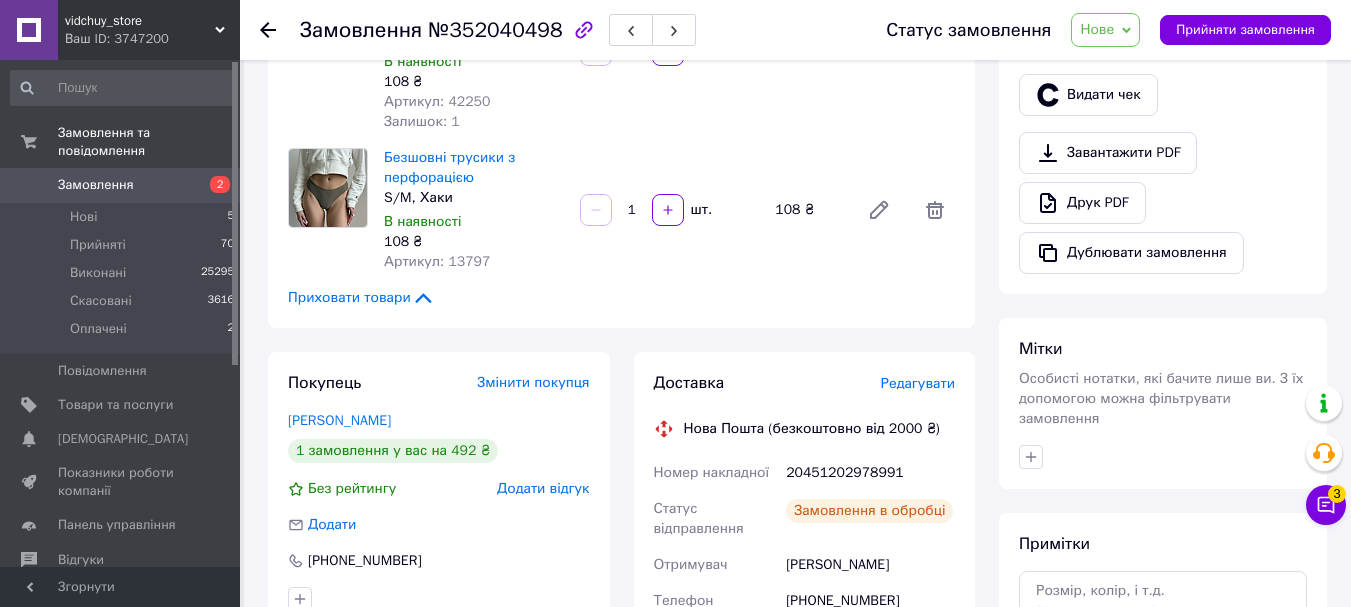 scroll, scrollTop: 562, scrollLeft: 0, axis: vertical 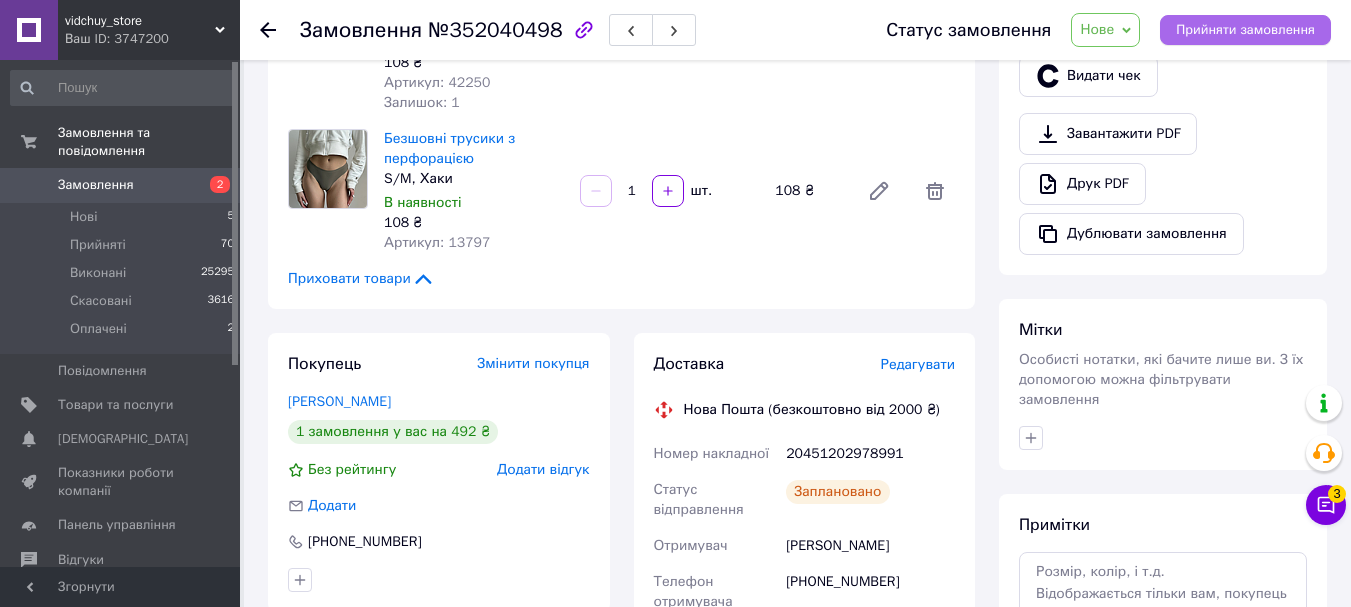 click on "Прийняти замовлення" at bounding box center [1245, 30] 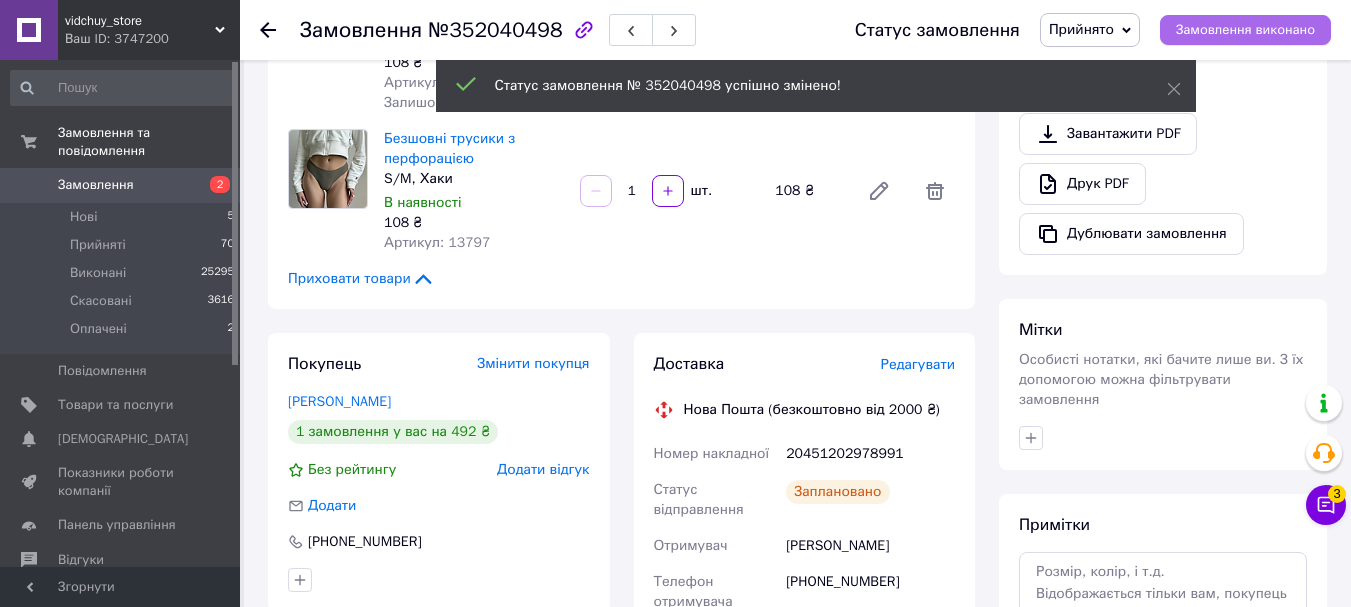 click on "Замовлення виконано" at bounding box center [1245, 30] 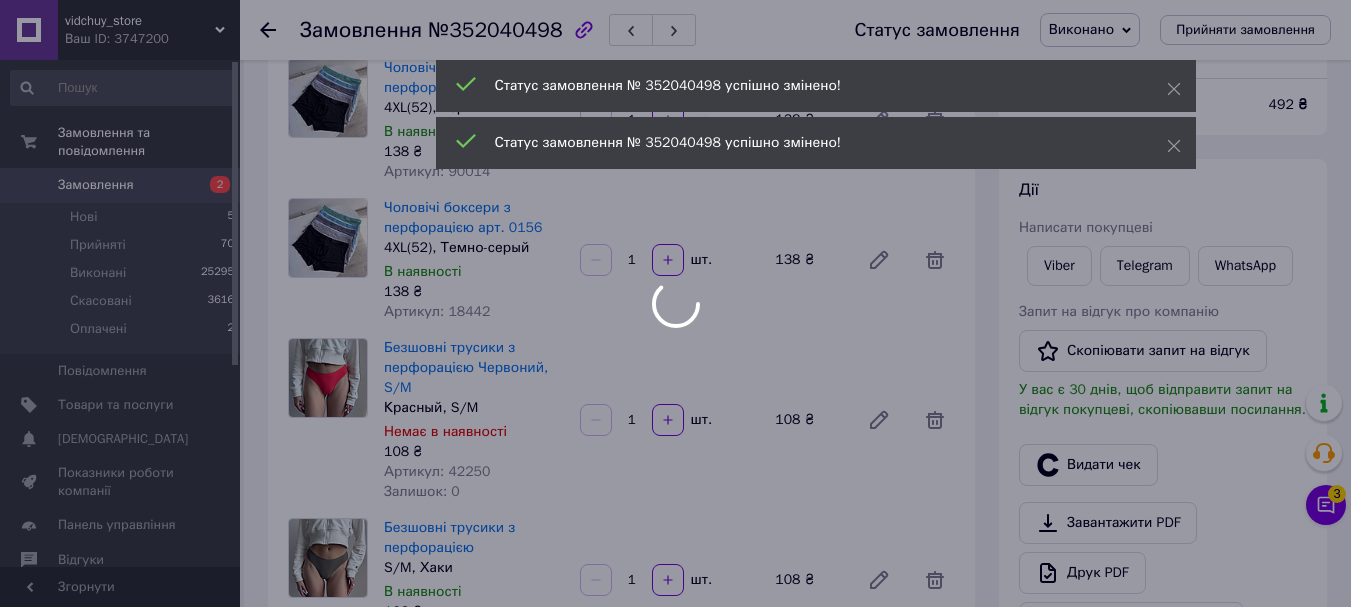 scroll, scrollTop: 62, scrollLeft: 0, axis: vertical 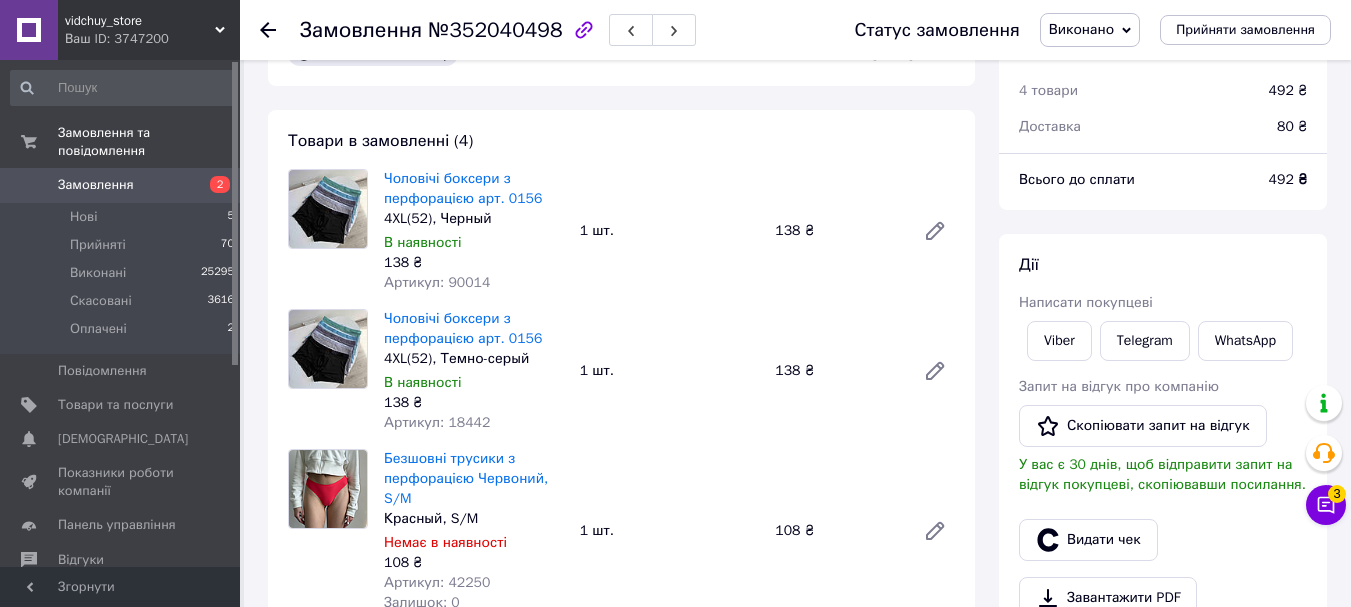 click on "Замовлення" at bounding box center (121, 185) 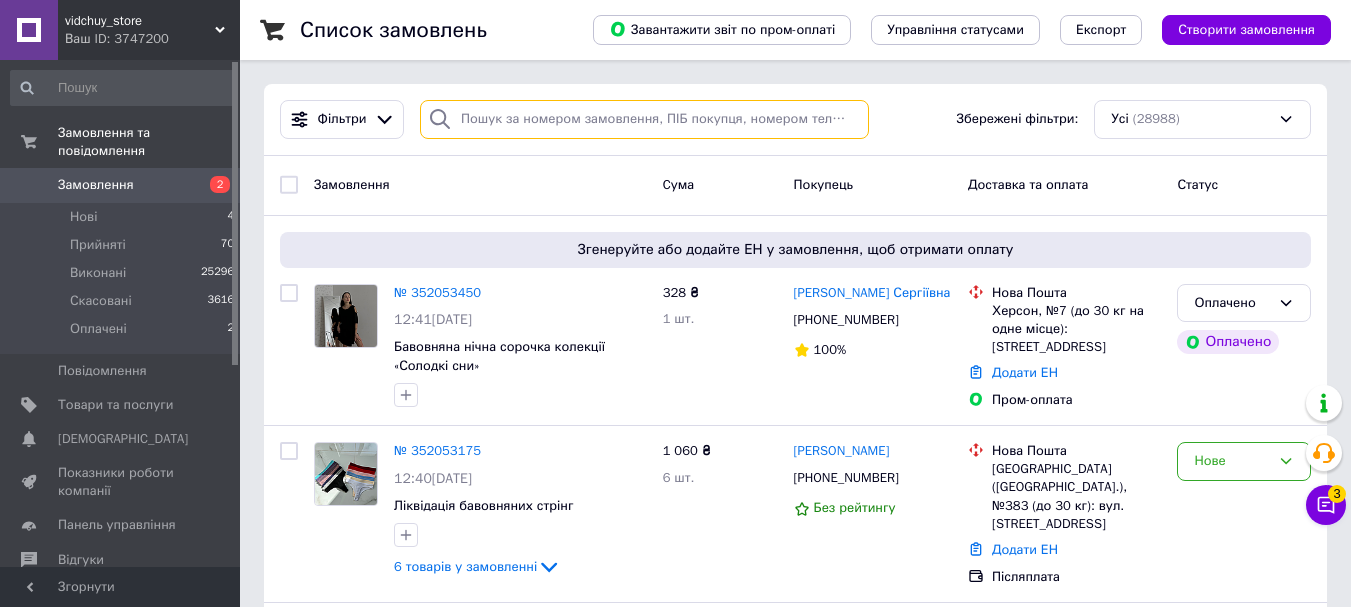 click at bounding box center [644, 119] 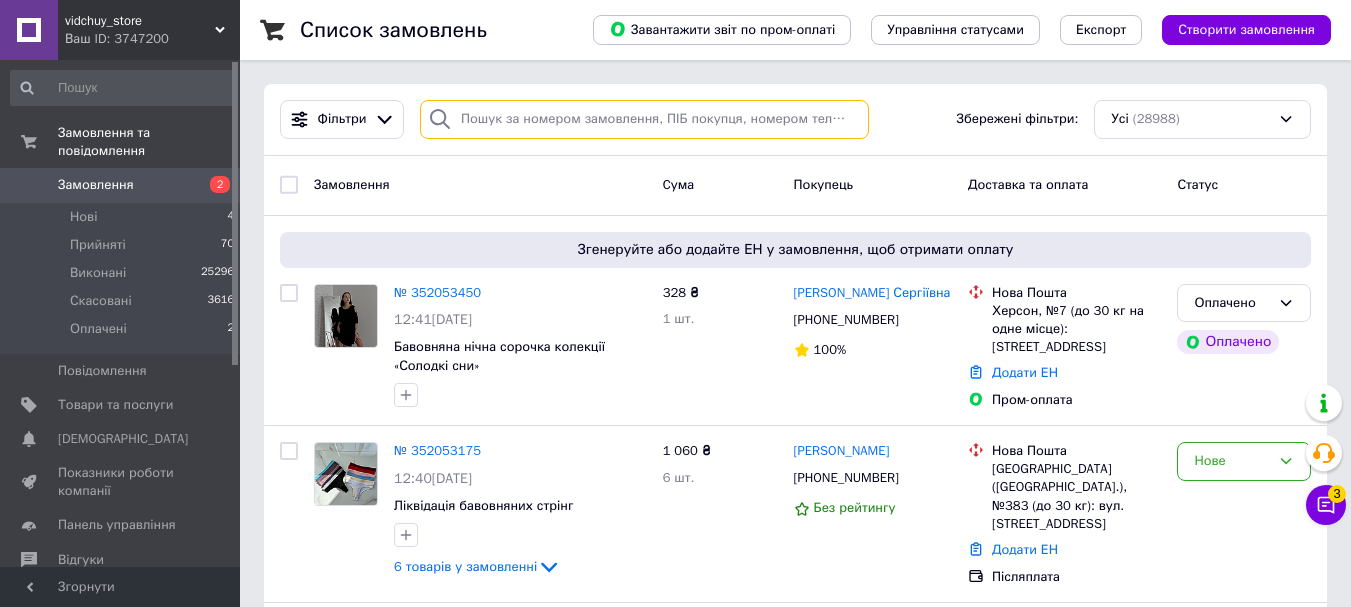 paste on "[PHONE_NUMBER]" 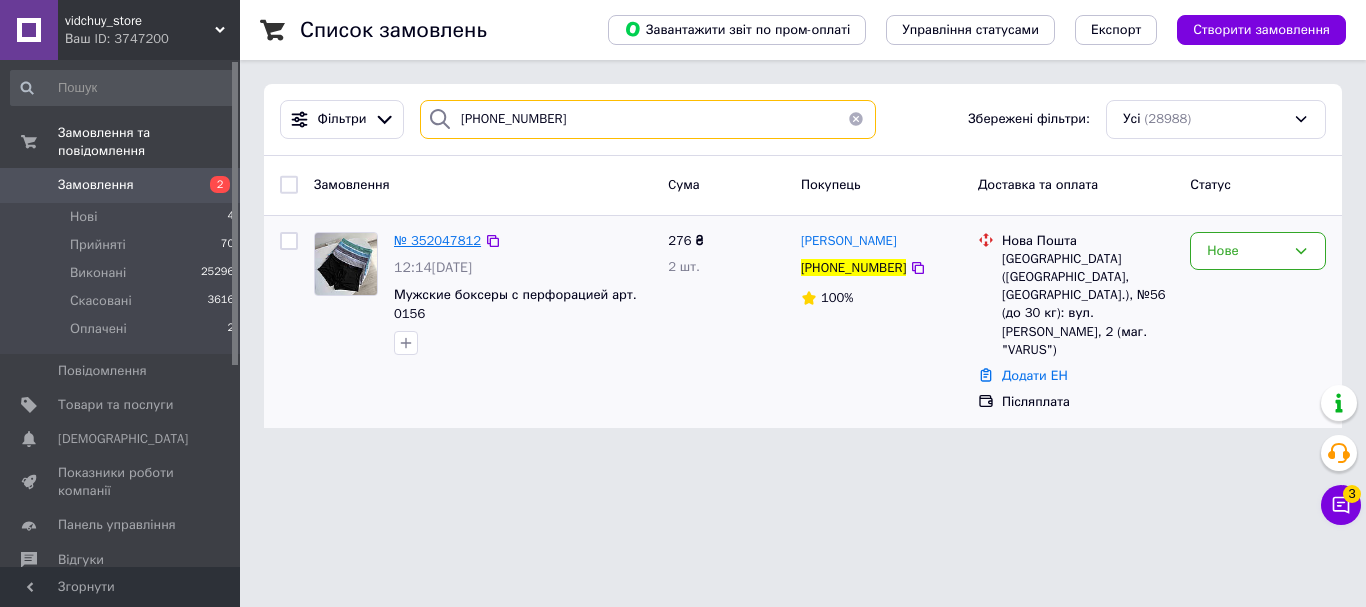 type on "[PHONE_NUMBER]" 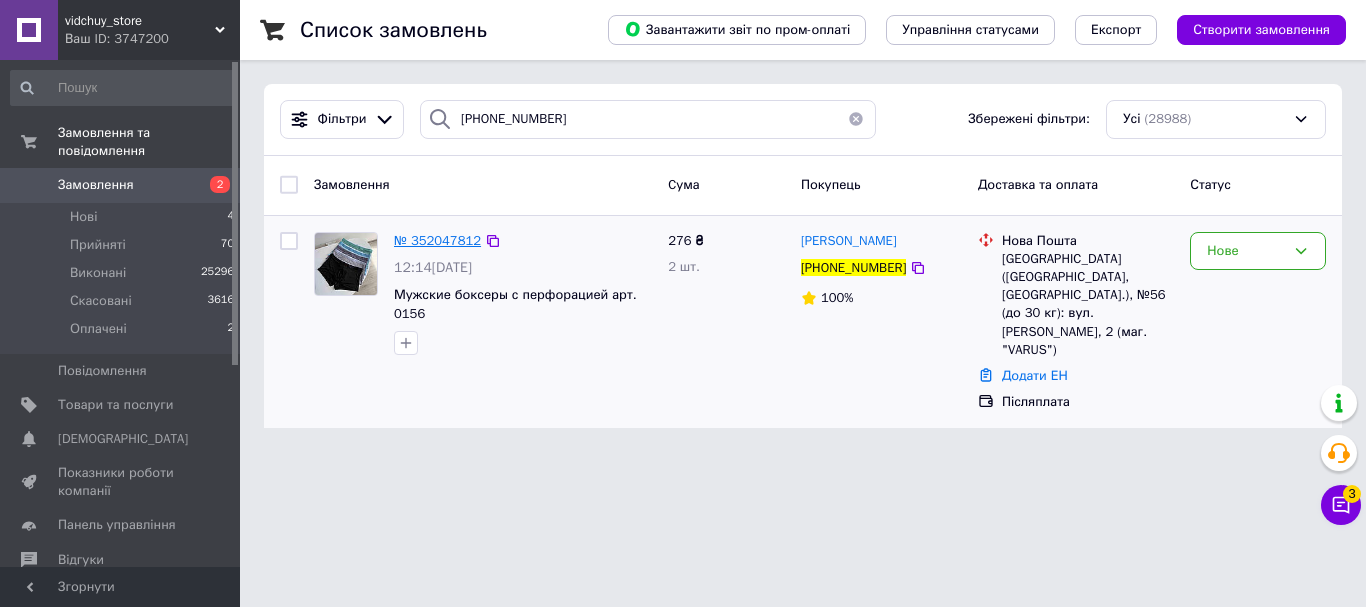 click on "№ 352047812" at bounding box center [437, 240] 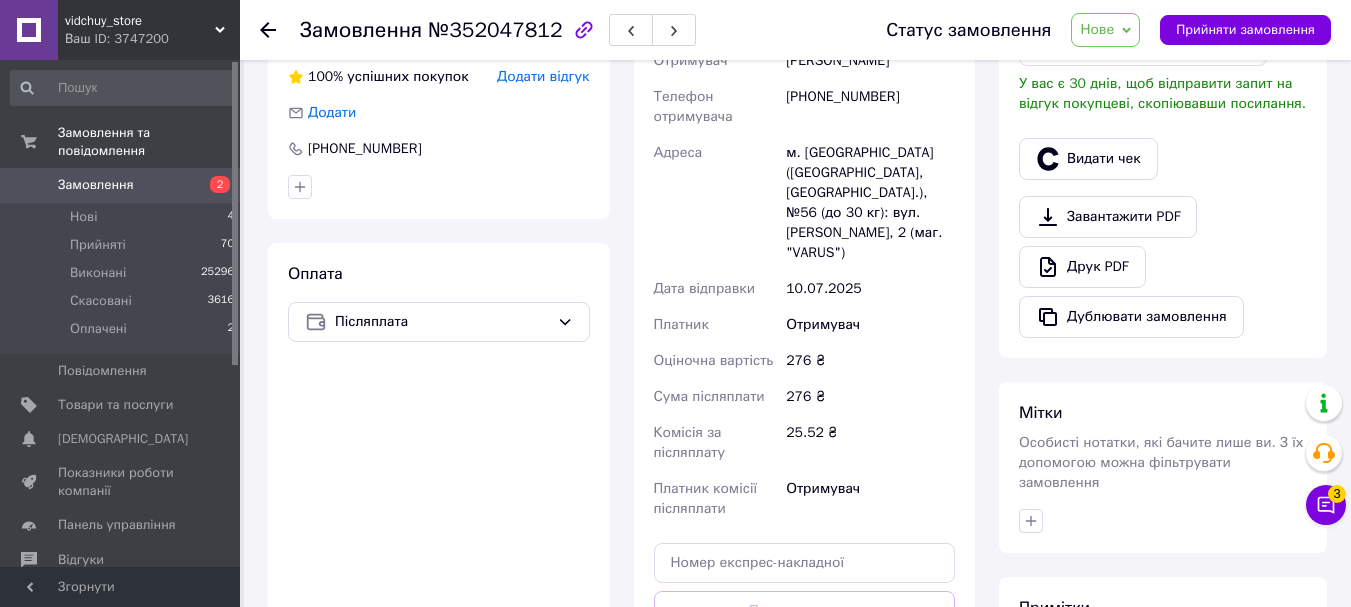 scroll, scrollTop: 607, scrollLeft: 0, axis: vertical 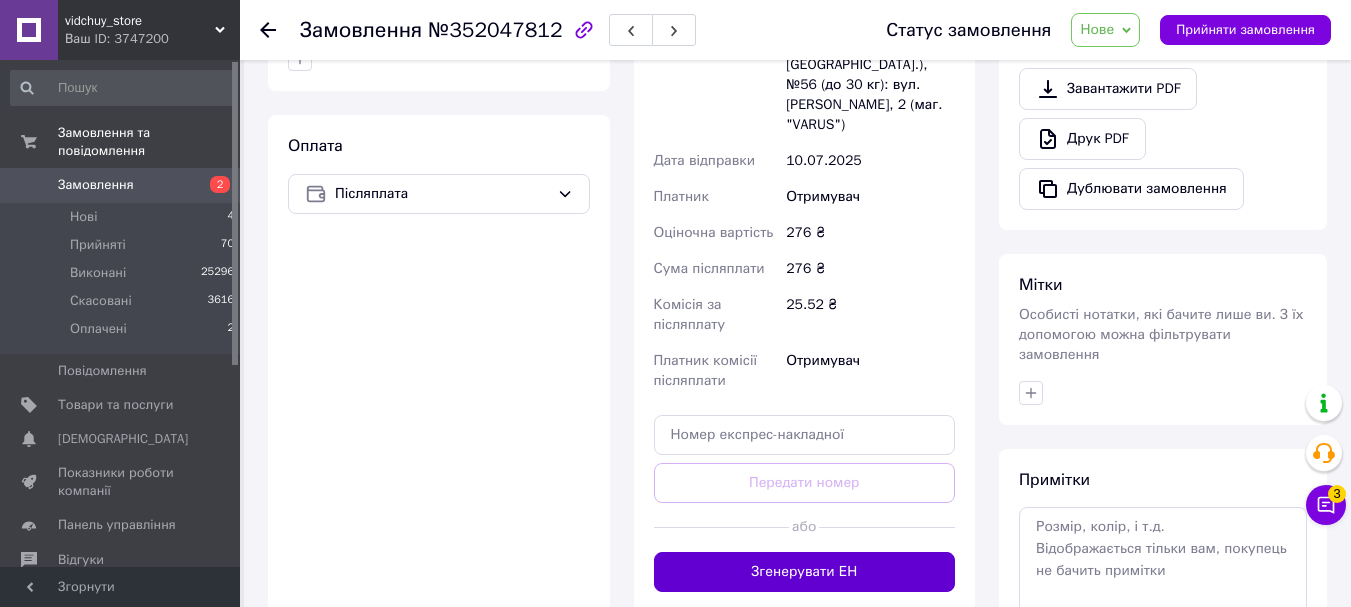 click on "Згенерувати ЕН" at bounding box center (805, 572) 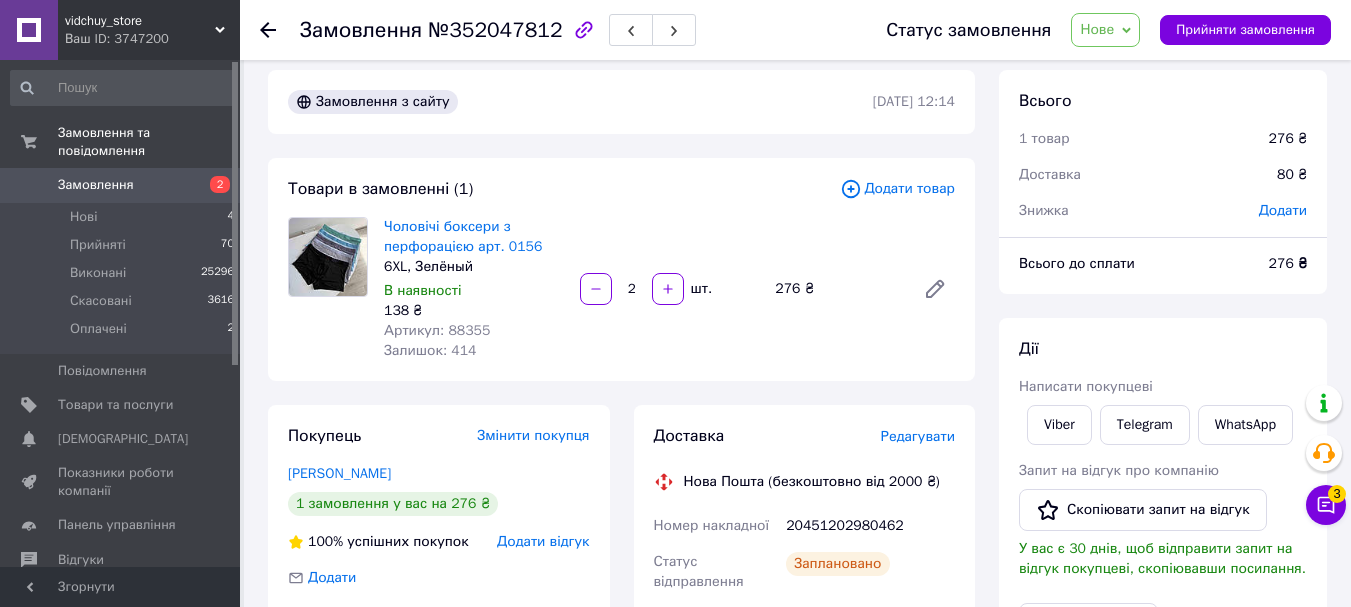 scroll, scrollTop: 7, scrollLeft: 0, axis: vertical 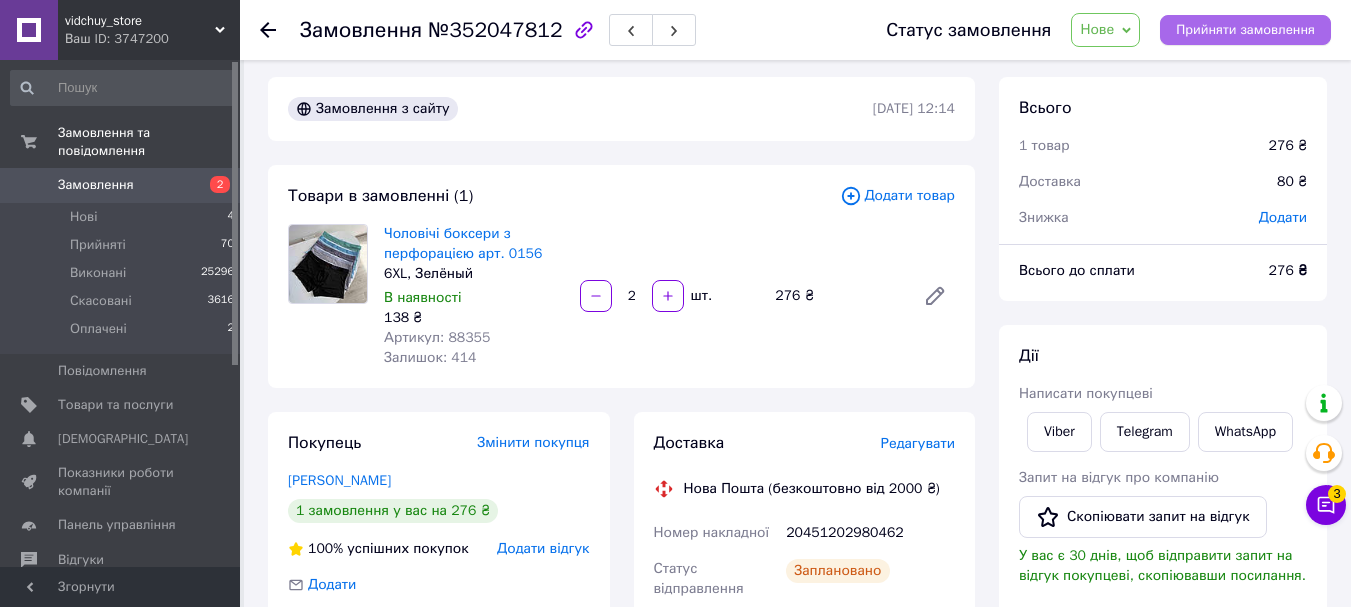 click on "Прийняти замовлення" at bounding box center [1245, 30] 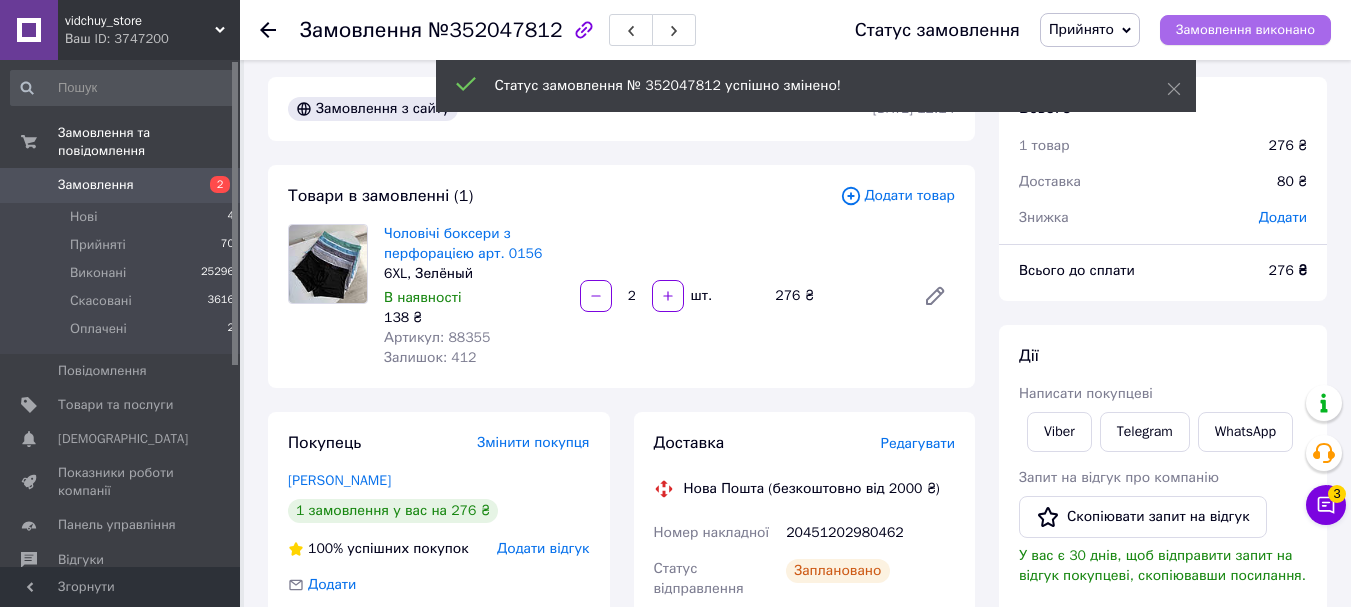 click on "Замовлення виконано" at bounding box center (1245, 30) 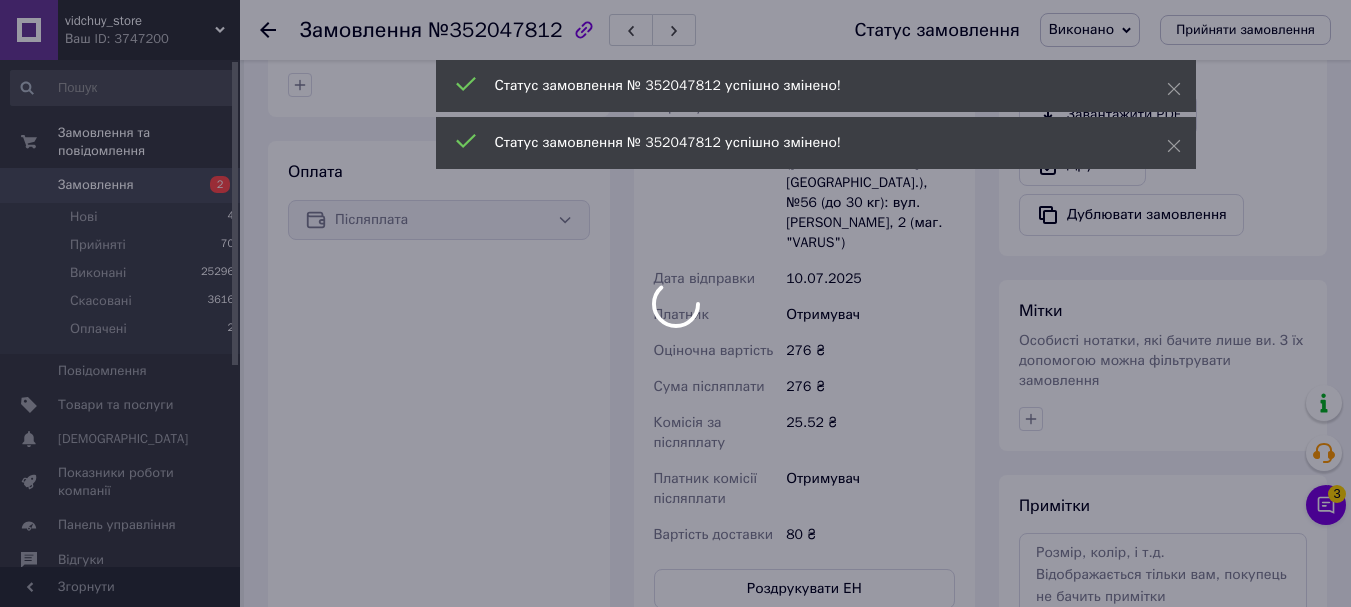 scroll, scrollTop: 607, scrollLeft: 0, axis: vertical 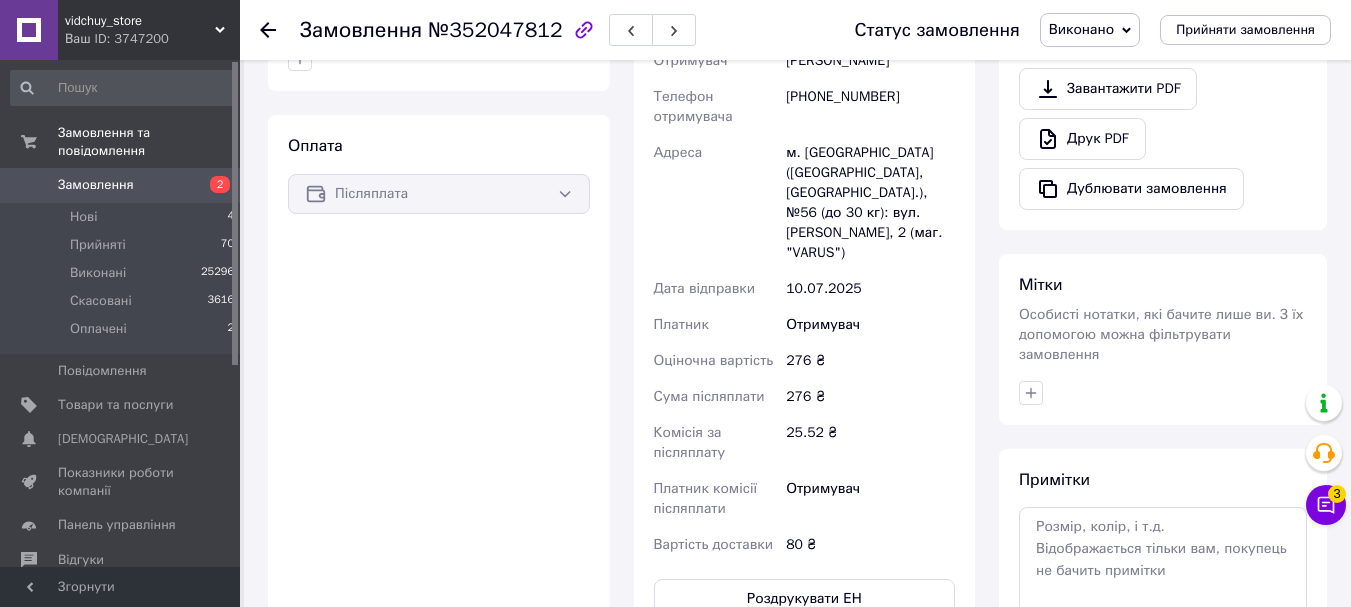 click on "Замовлення" at bounding box center (121, 185) 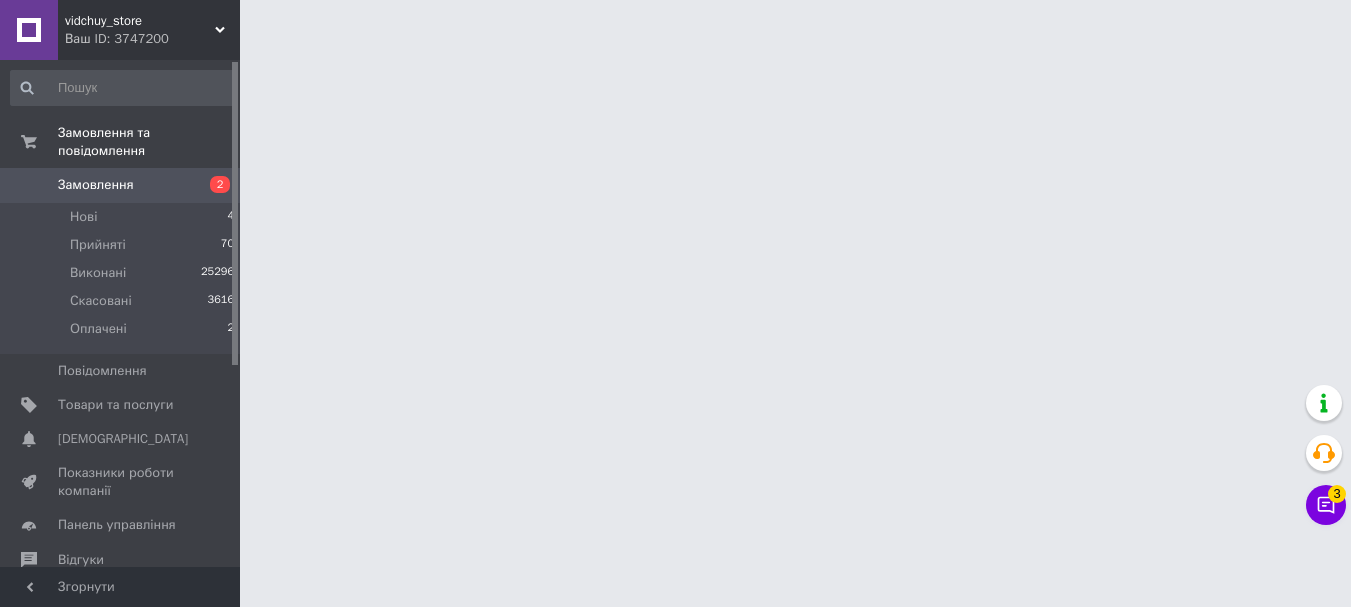 scroll, scrollTop: 0, scrollLeft: 0, axis: both 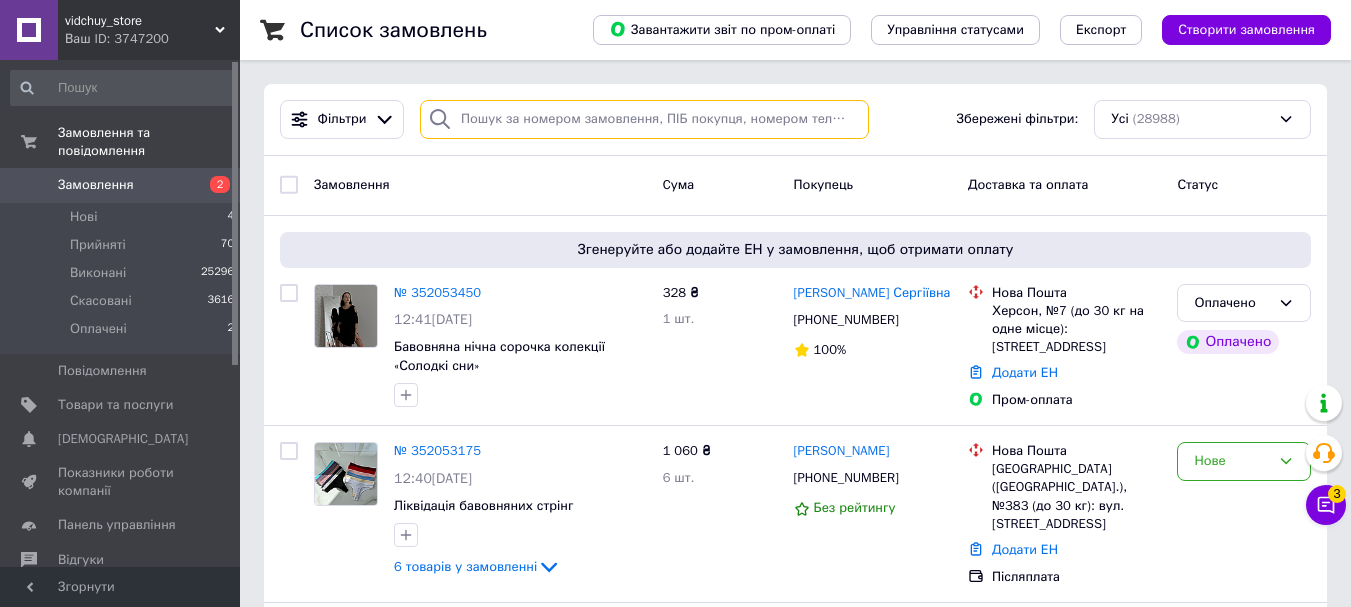 click at bounding box center [644, 119] 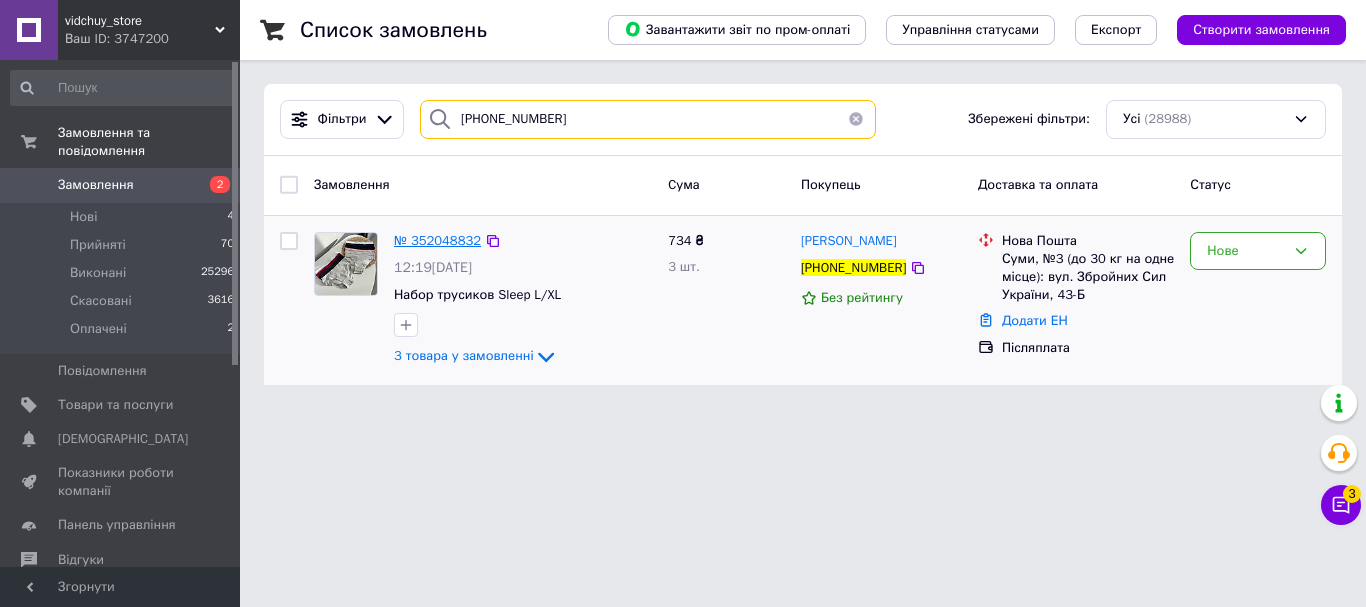 type on "[PHONE_NUMBER]" 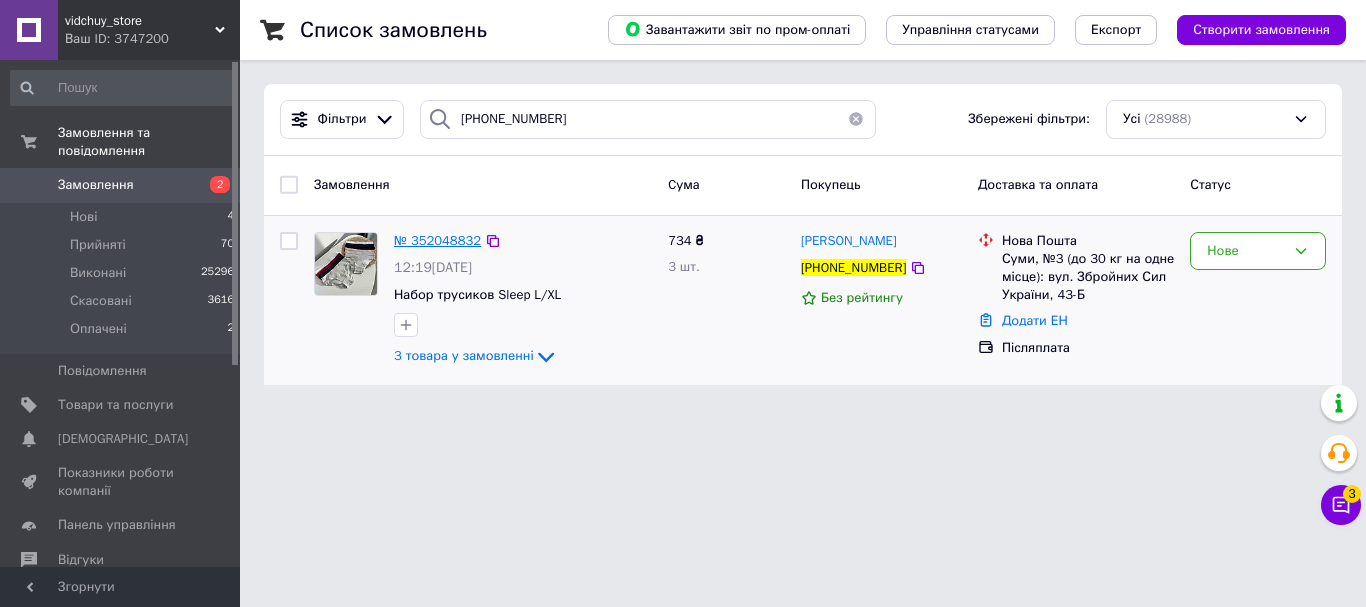 click on "№ 352048832" at bounding box center [437, 240] 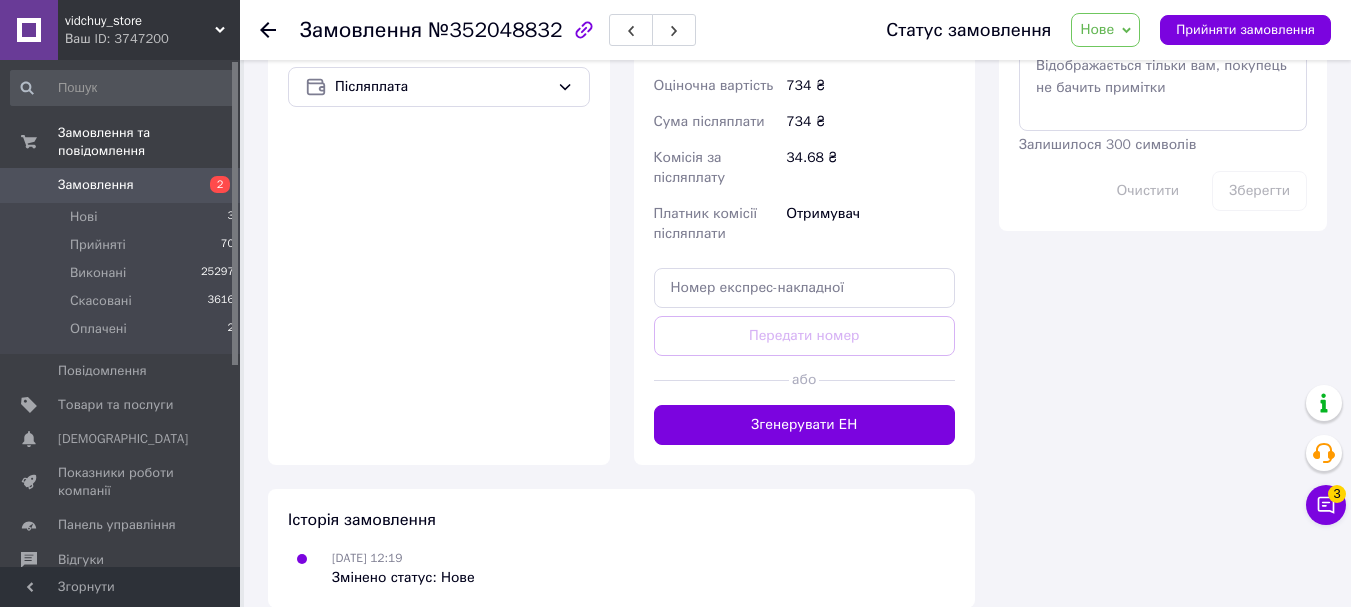 scroll, scrollTop: 1095, scrollLeft: 0, axis: vertical 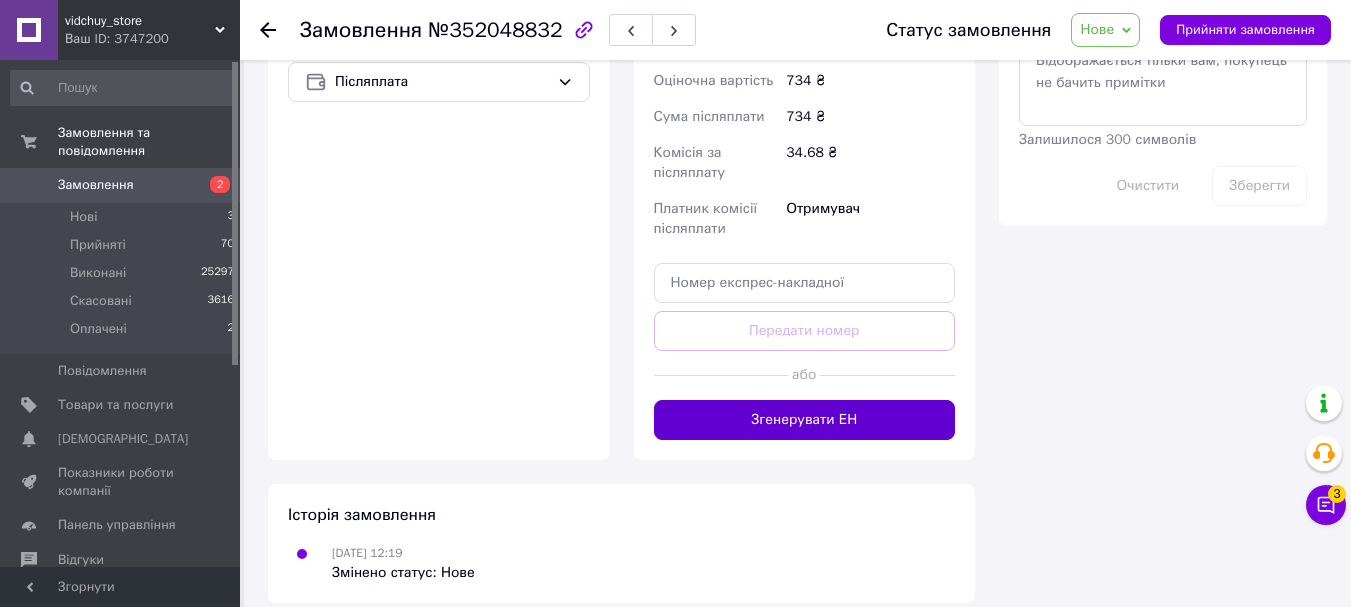 click on "Згенерувати ЕН" at bounding box center (805, 420) 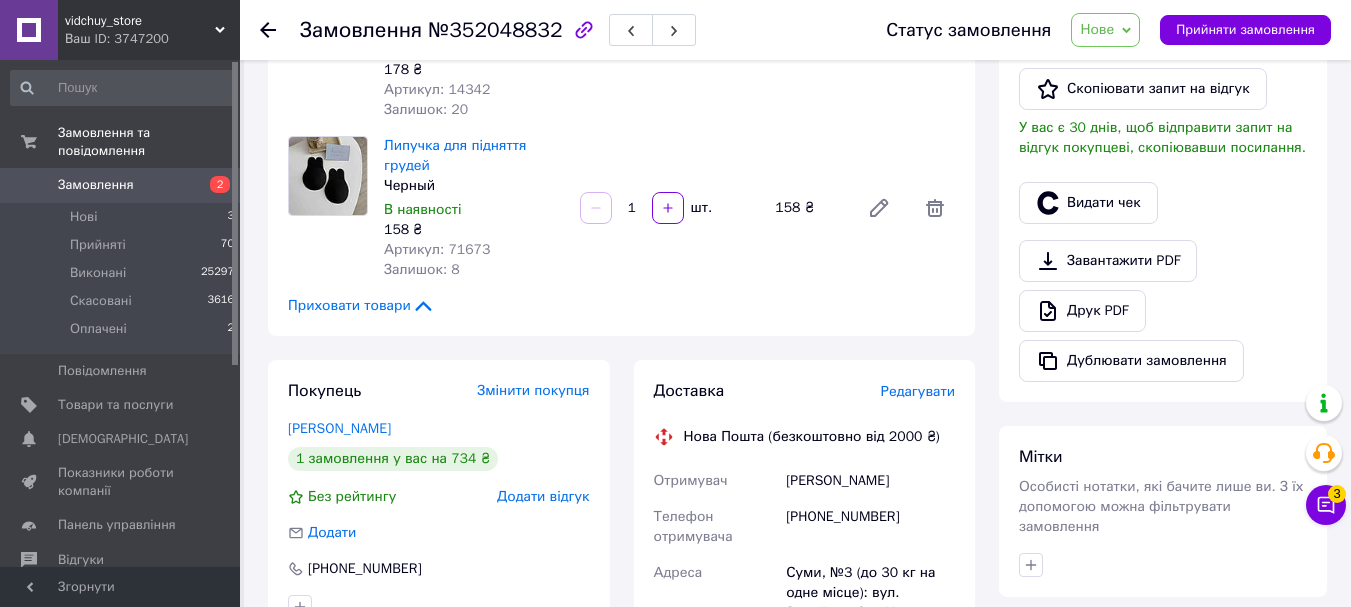 scroll, scrollTop: 395, scrollLeft: 0, axis: vertical 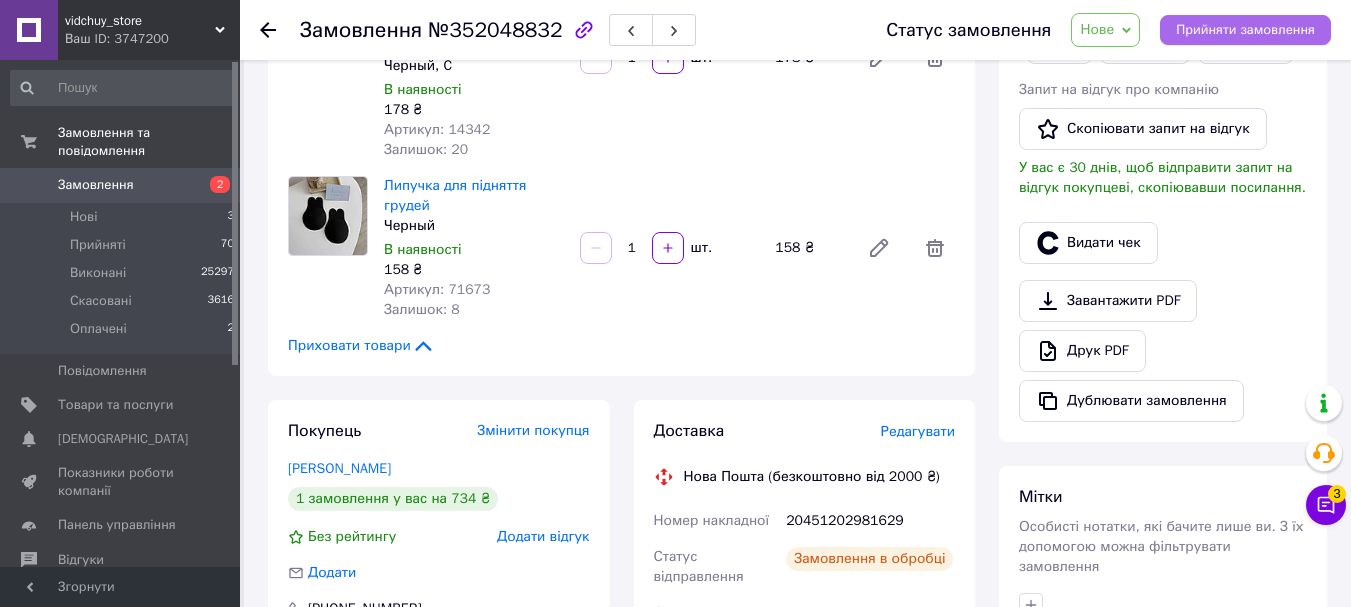 click on "Прийняти замовлення" at bounding box center (1245, 30) 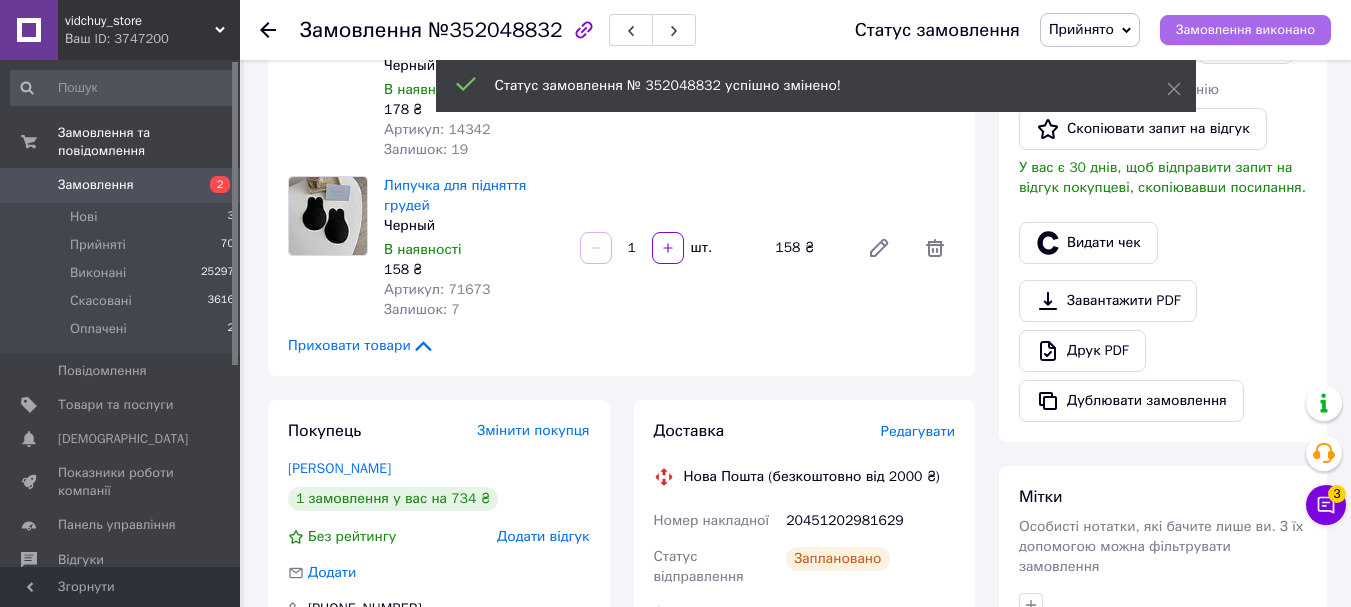 click on "Замовлення виконано" at bounding box center [1245, 30] 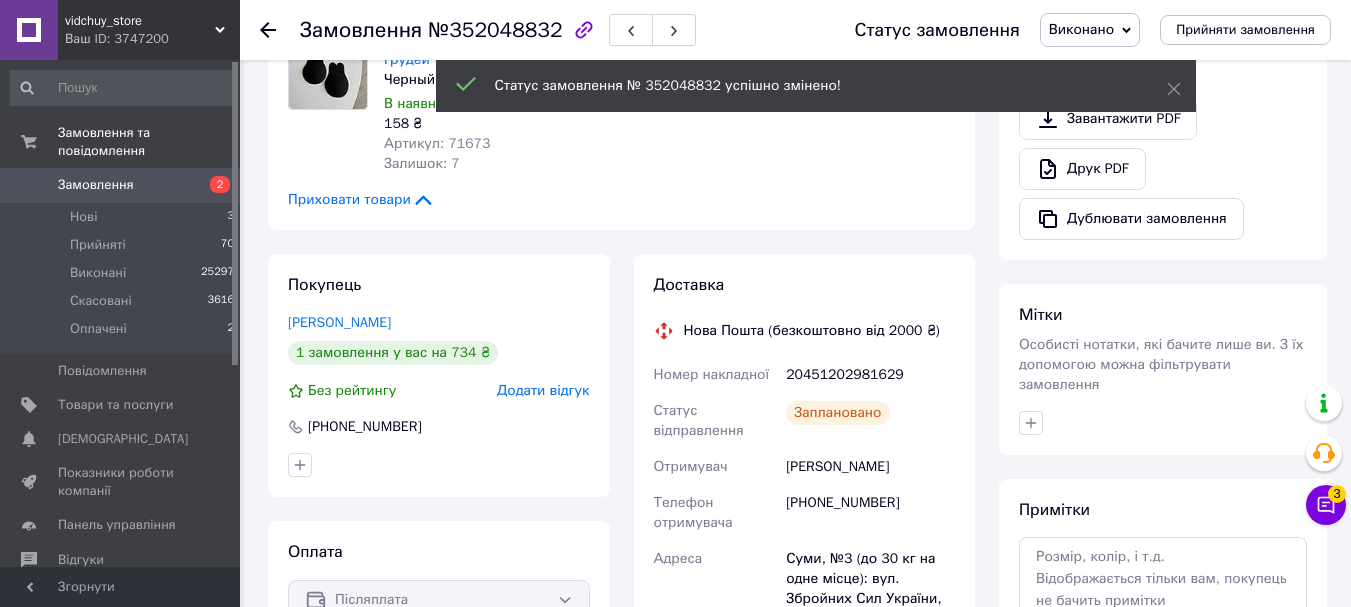 scroll, scrollTop: 700, scrollLeft: 0, axis: vertical 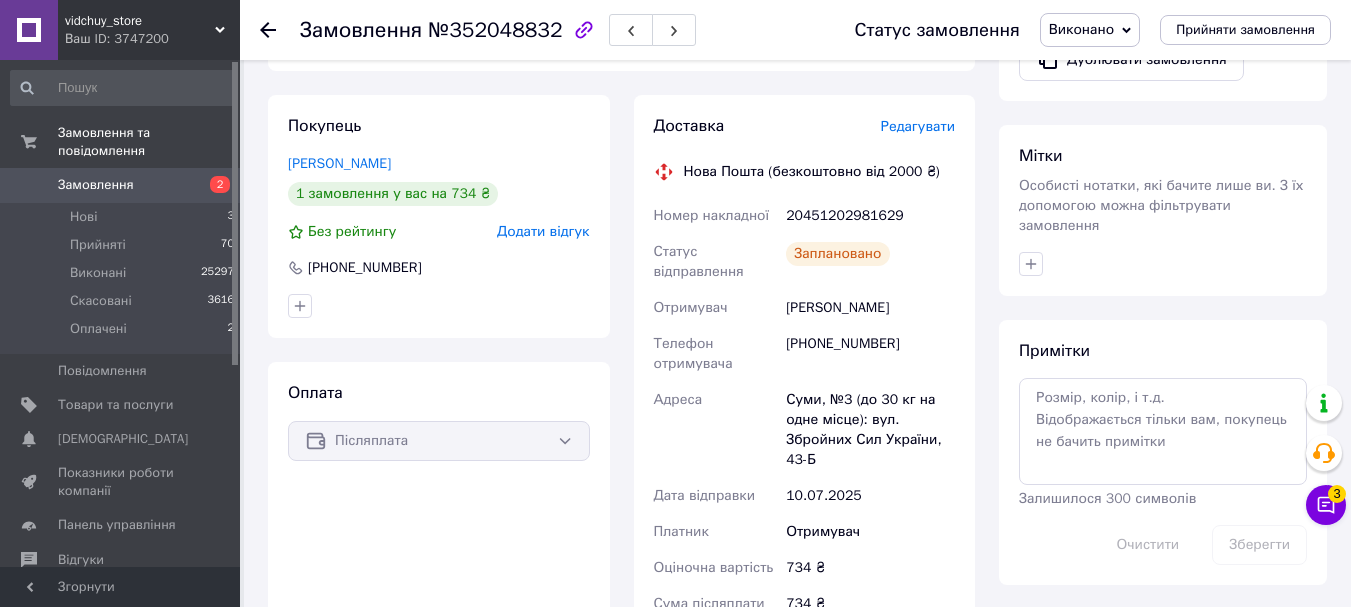 click on "Замовлення" at bounding box center [121, 185] 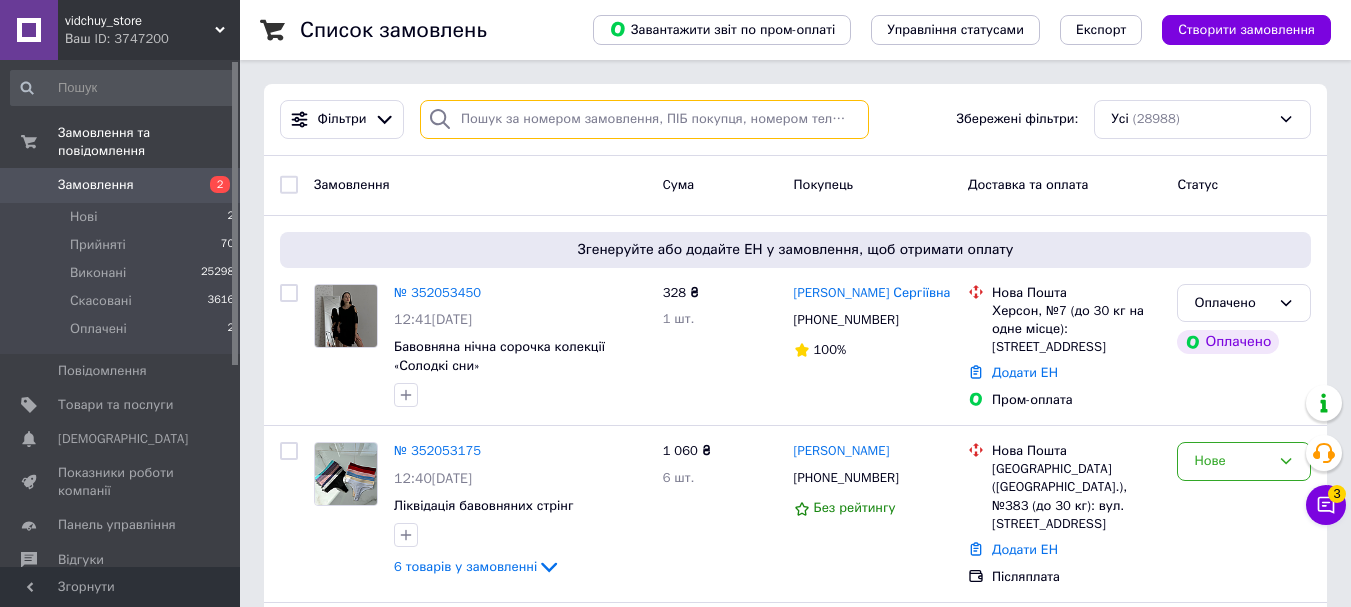 click at bounding box center (644, 119) 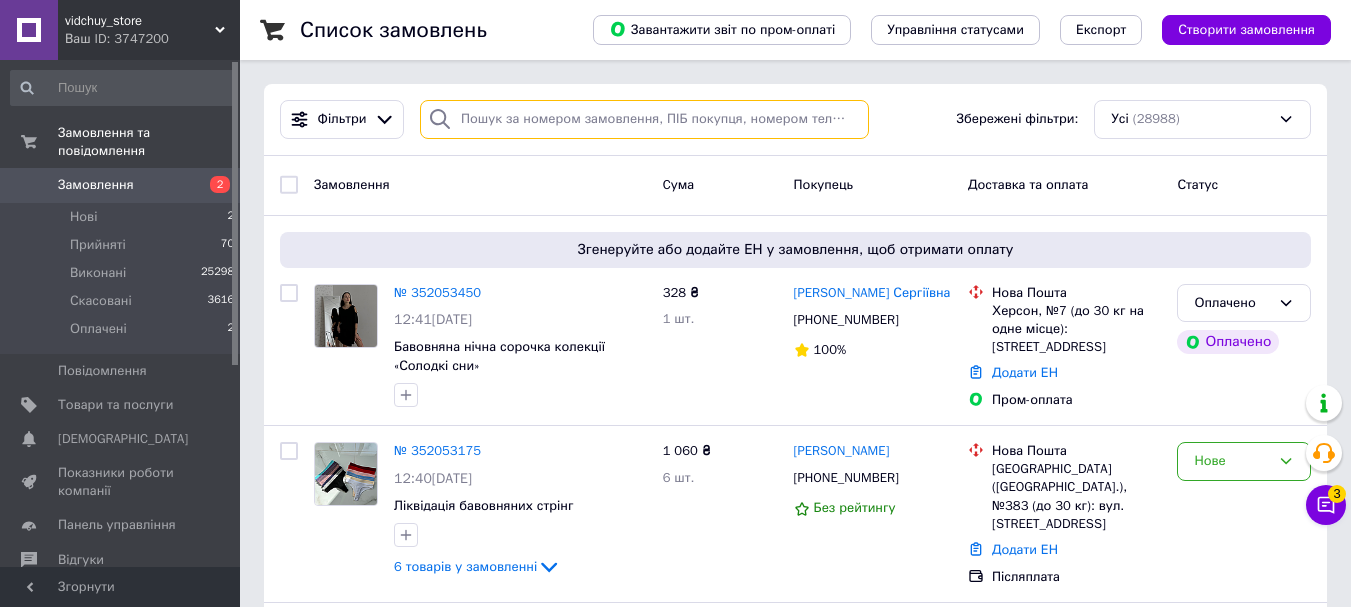 paste on "[PHONE_NUMBER]" 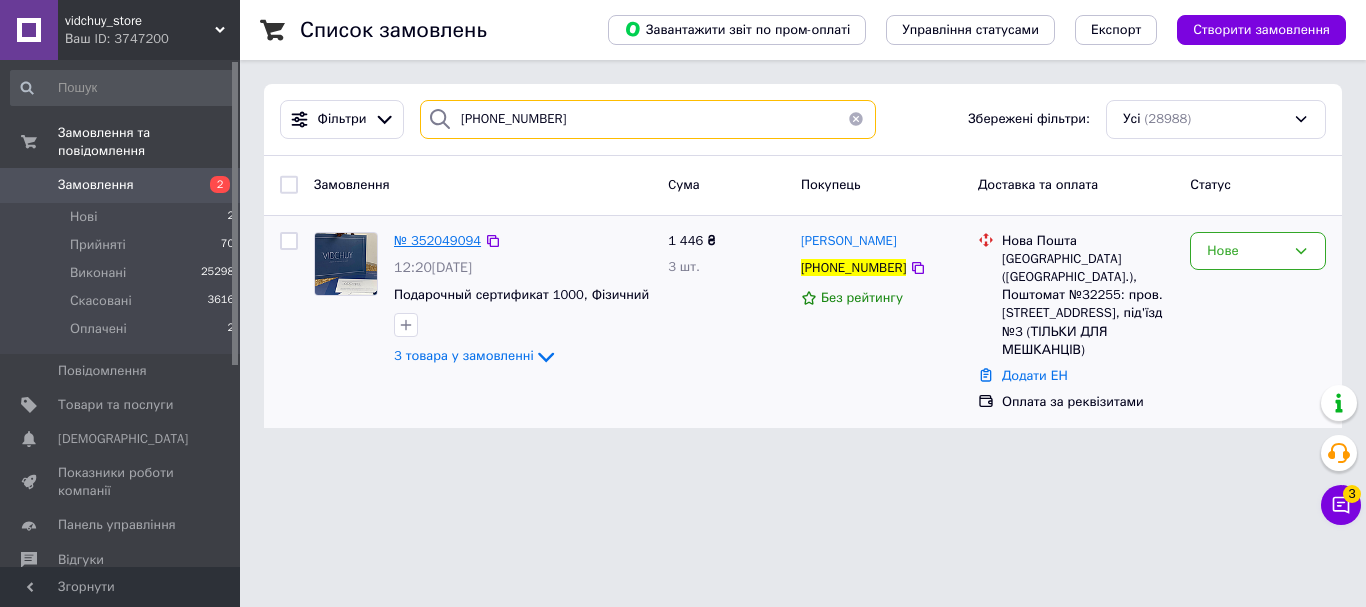 type on "[PHONE_NUMBER]" 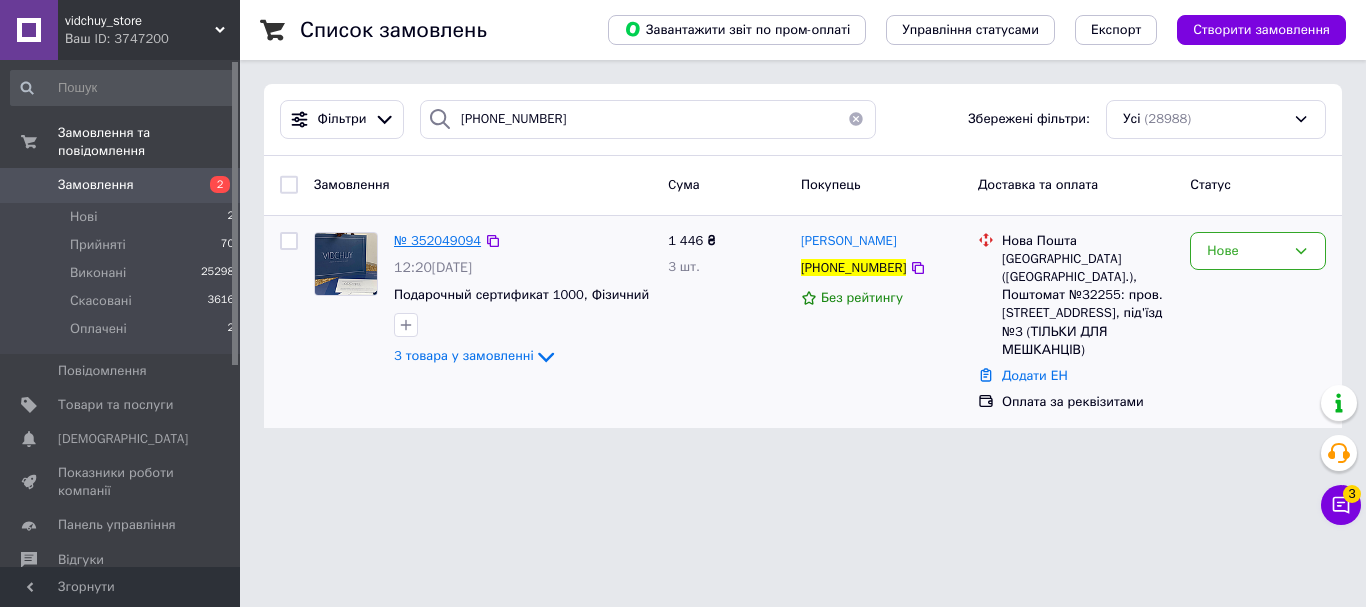 click on "№ 352049094" at bounding box center [437, 240] 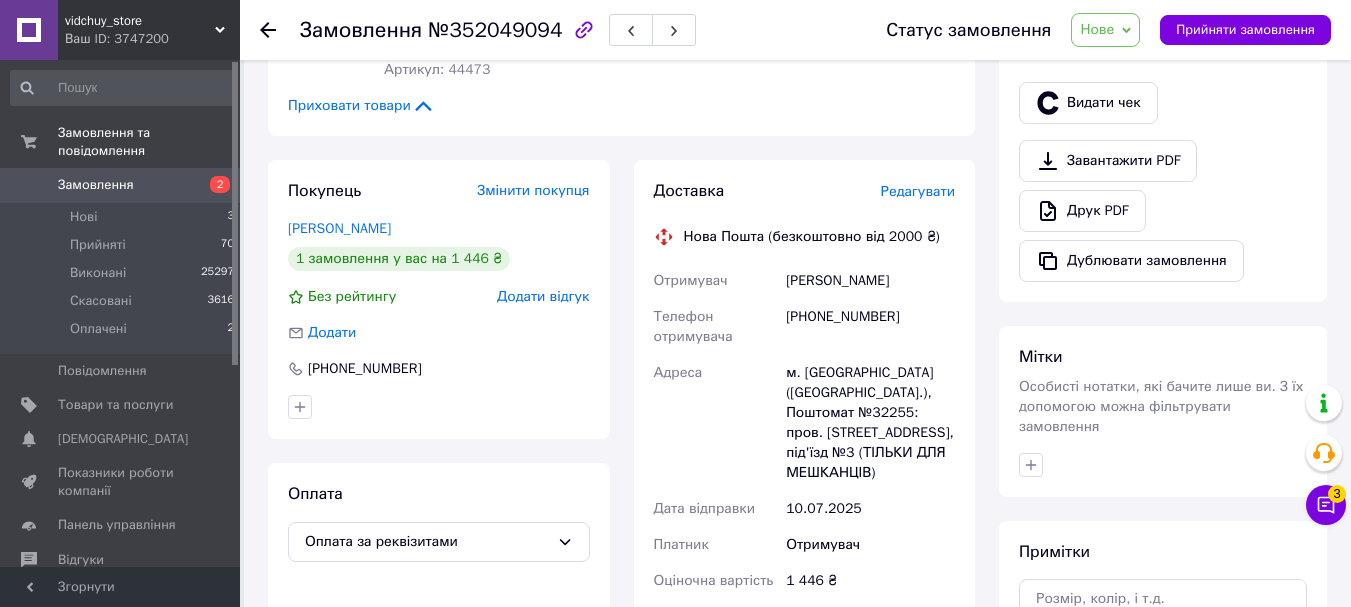 scroll, scrollTop: 887, scrollLeft: 0, axis: vertical 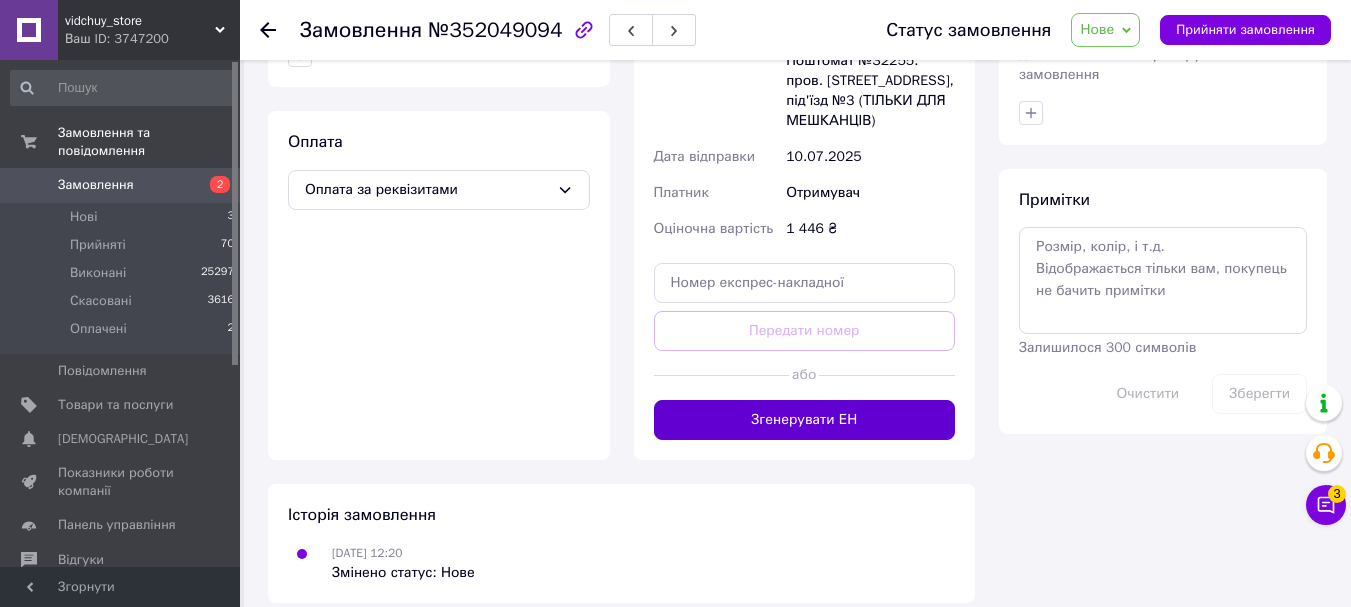 click on "Згенерувати ЕН" at bounding box center [805, 420] 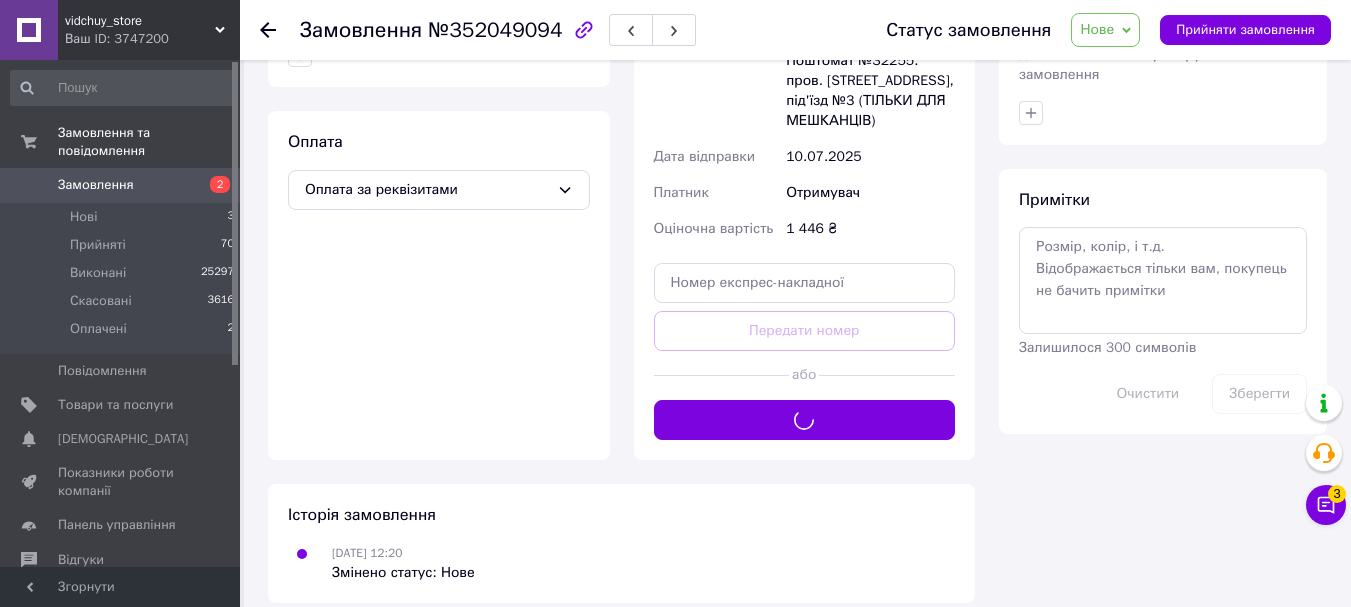 scroll, scrollTop: 687, scrollLeft: 0, axis: vertical 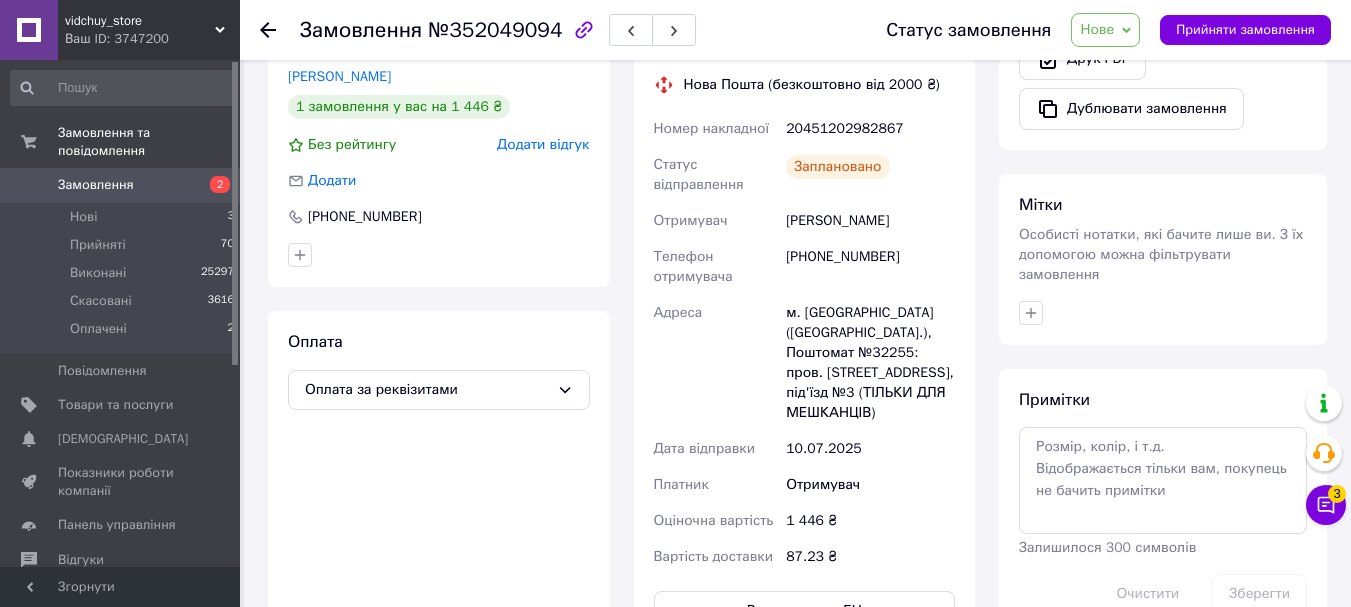 click on "[PHONE_NUMBER]" at bounding box center (870, 267) 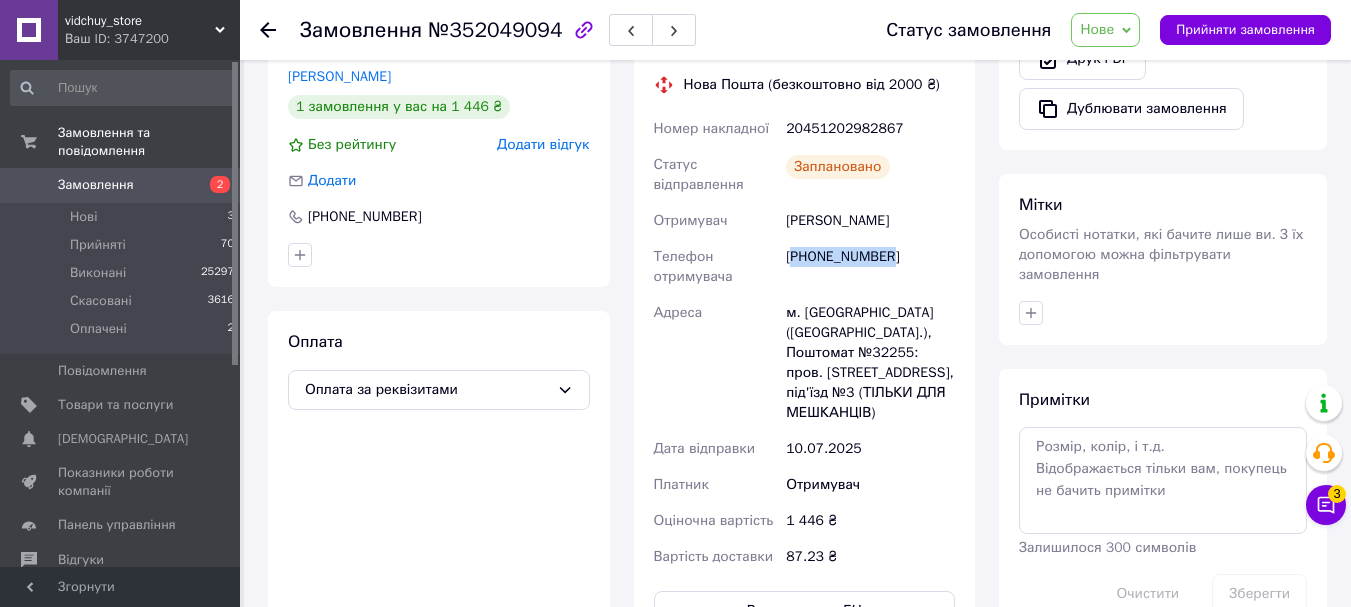 click on "[PHONE_NUMBER]" at bounding box center [870, 267] 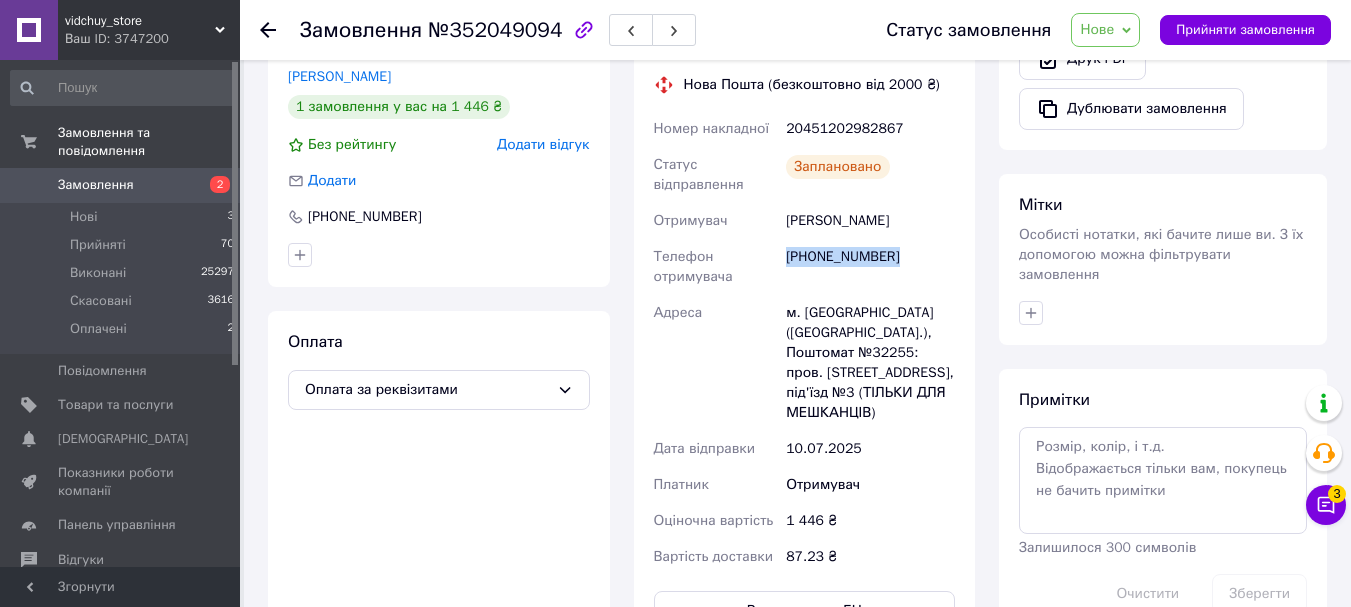 click on "[PHONE_NUMBER]" at bounding box center (870, 267) 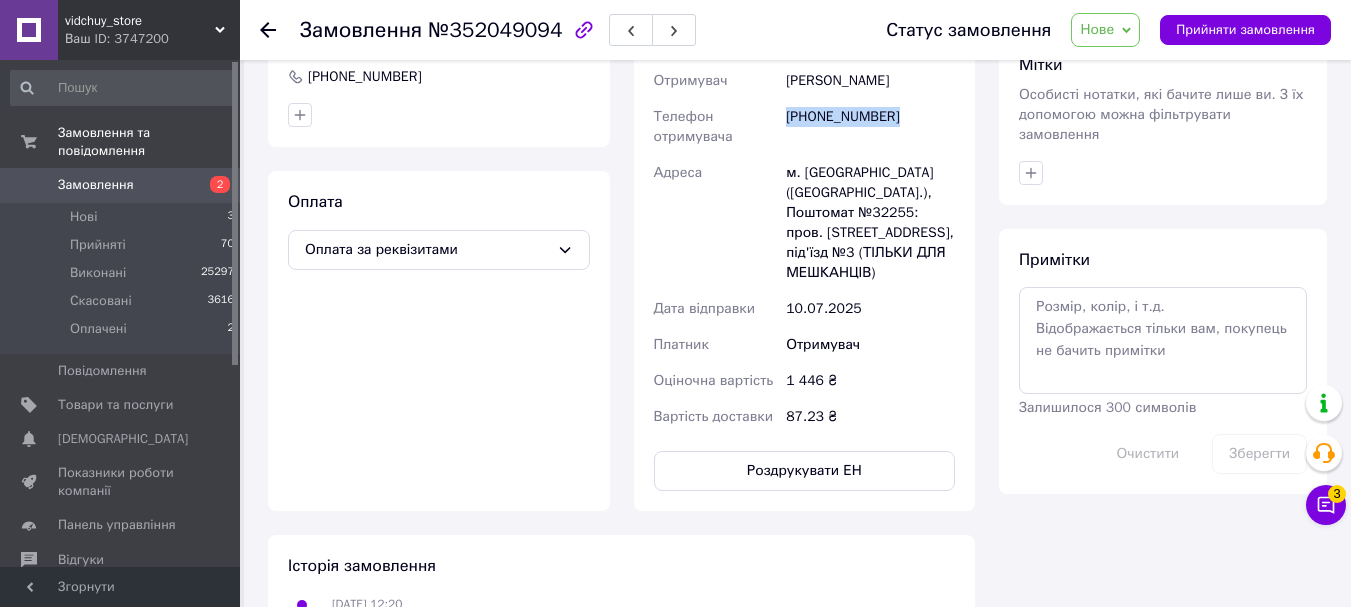 scroll, scrollTop: 826, scrollLeft: 0, axis: vertical 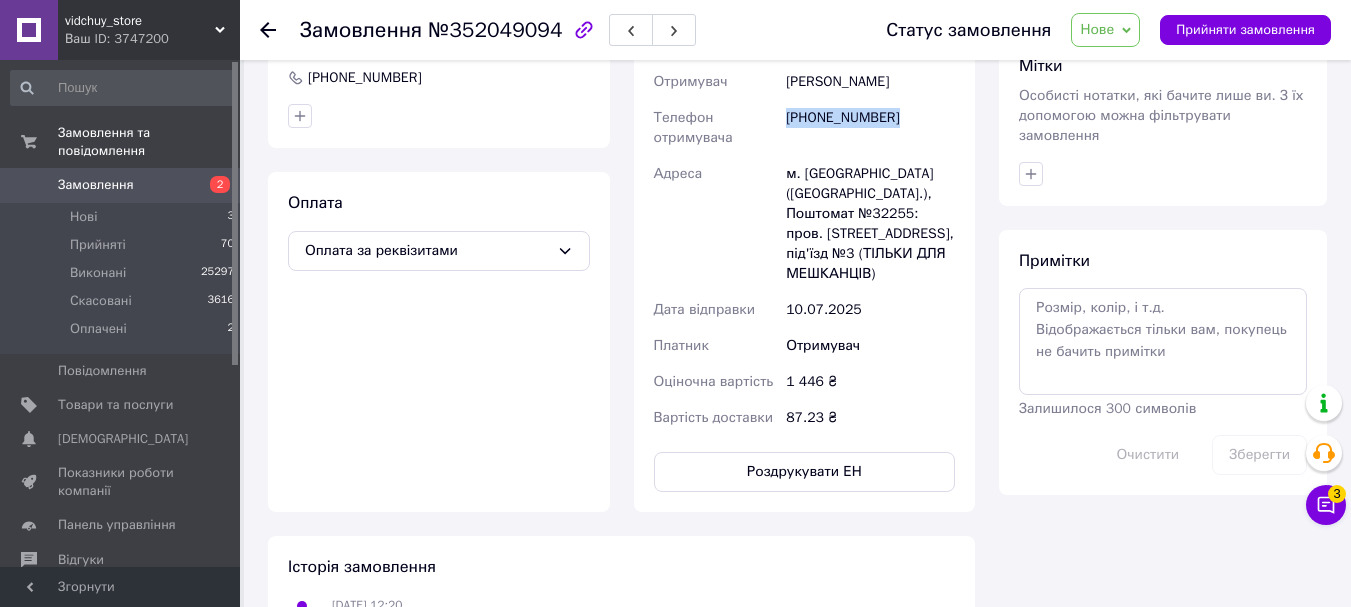 click on "Замовлення" at bounding box center (121, 185) 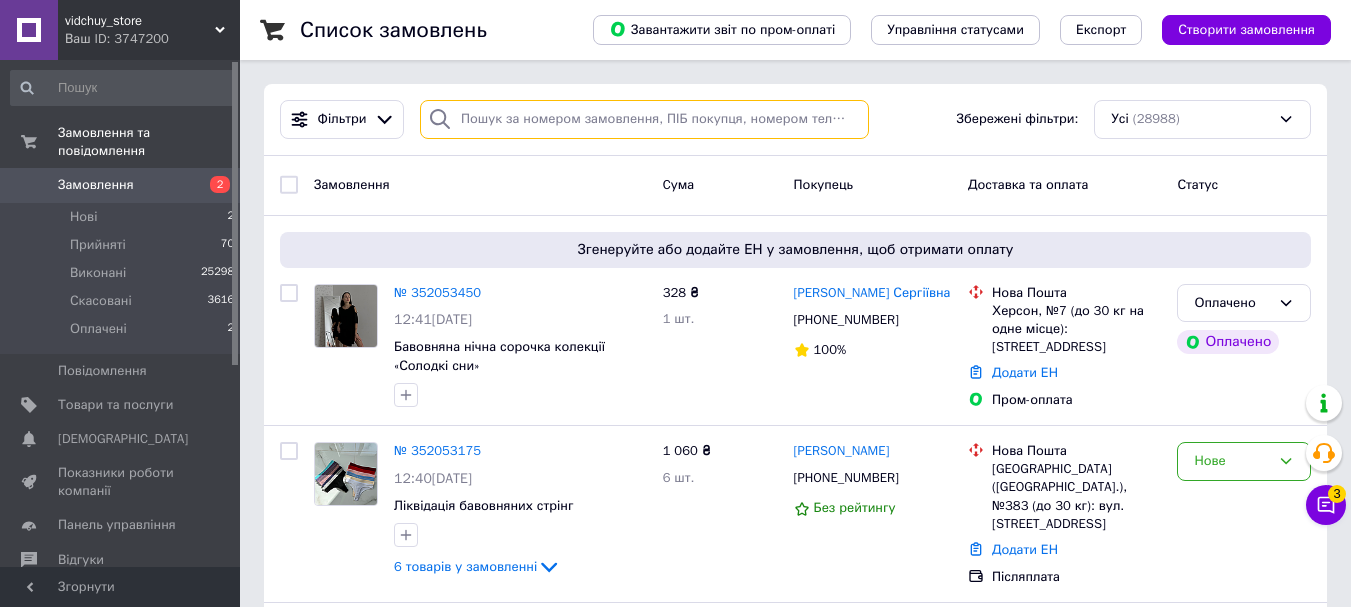 click at bounding box center [644, 119] 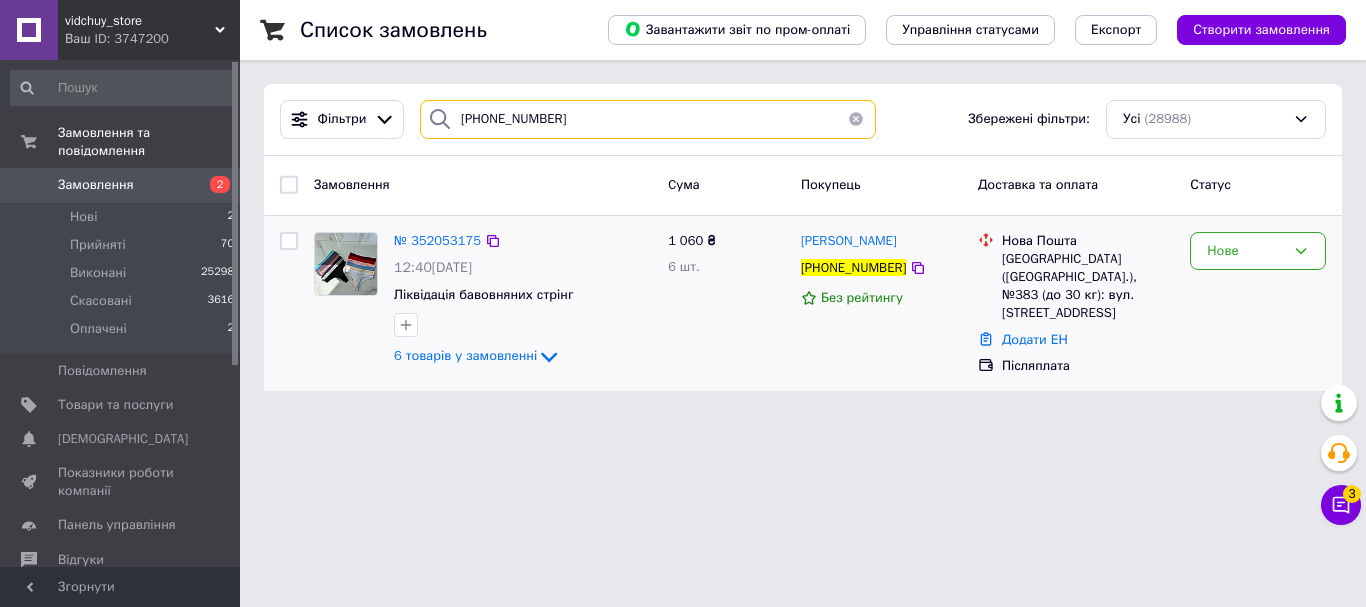 type on "[PHONE_NUMBER]" 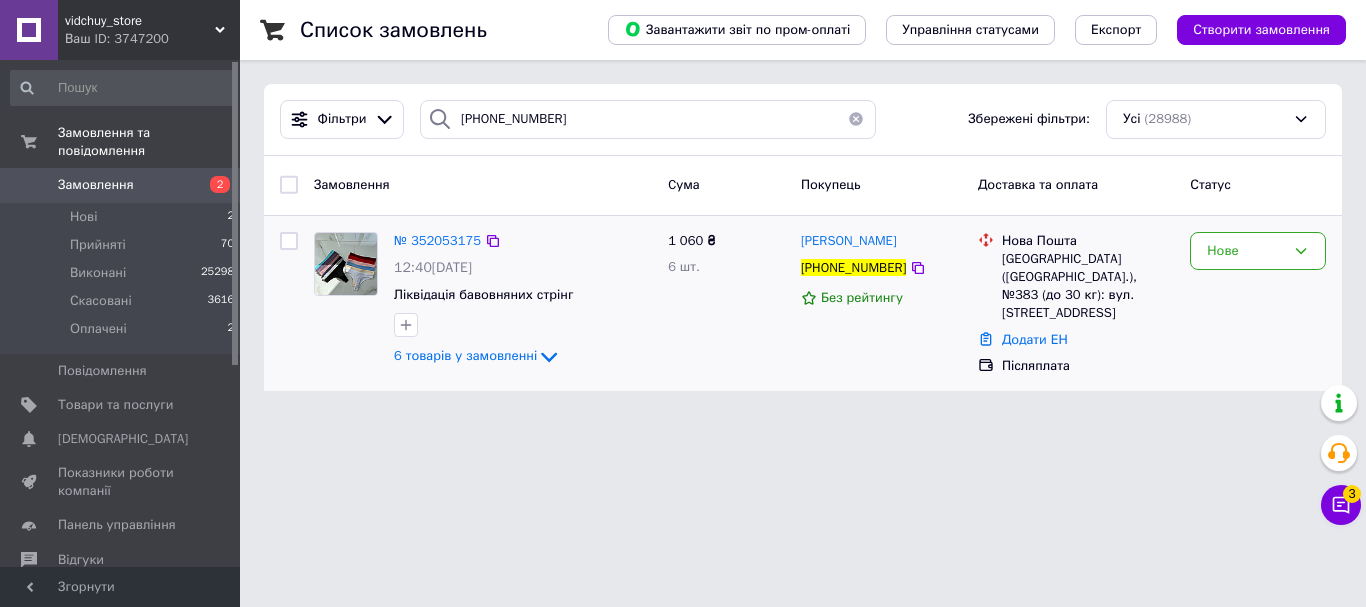 click on "№ 352053175" at bounding box center (437, 241) 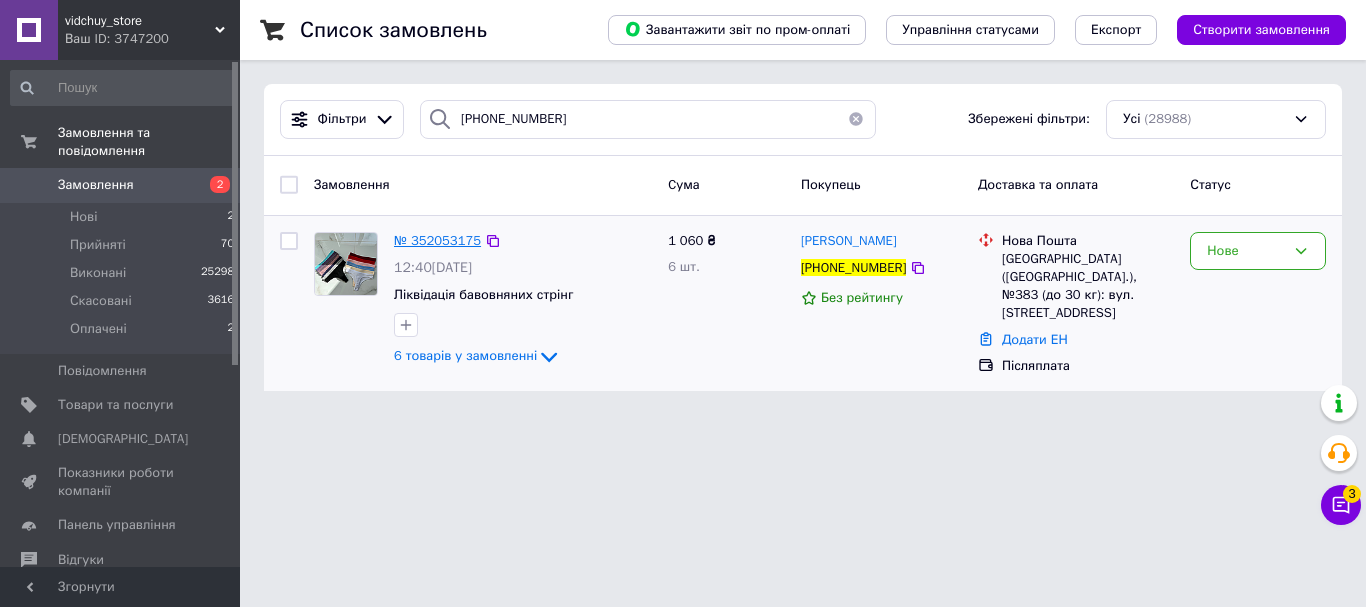 click on "№ 352053175" at bounding box center [437, 240] 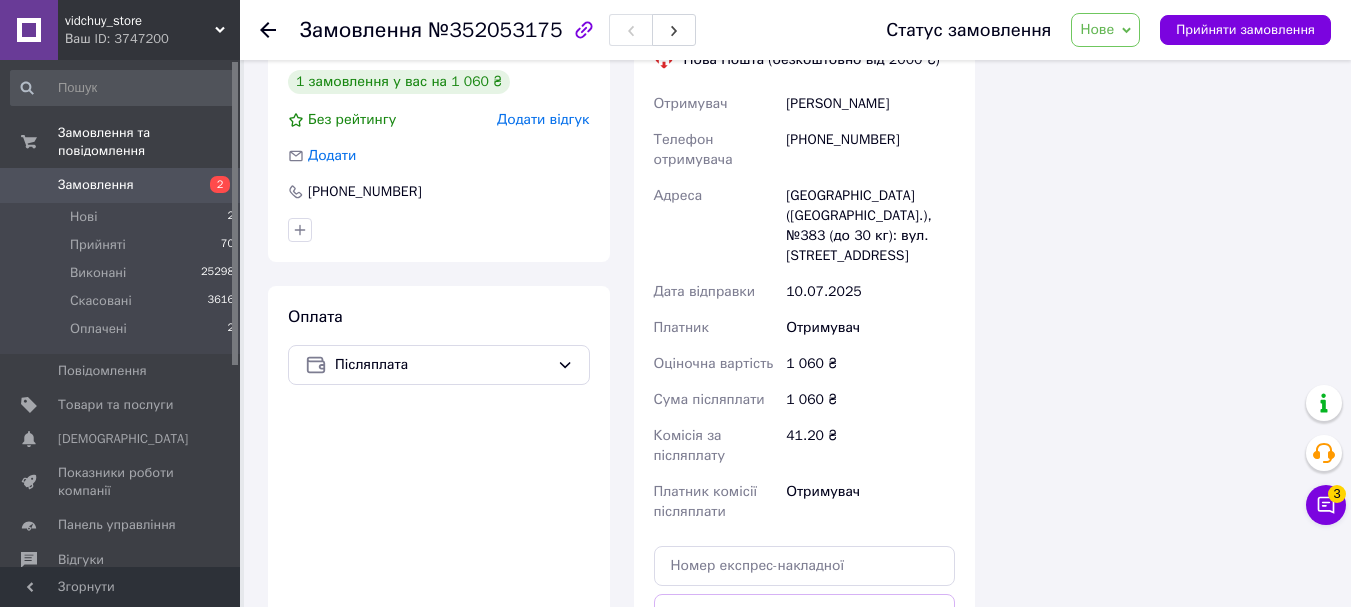 scroll, scrollTop: 1535, scrollLeft: 0, axis: vertical 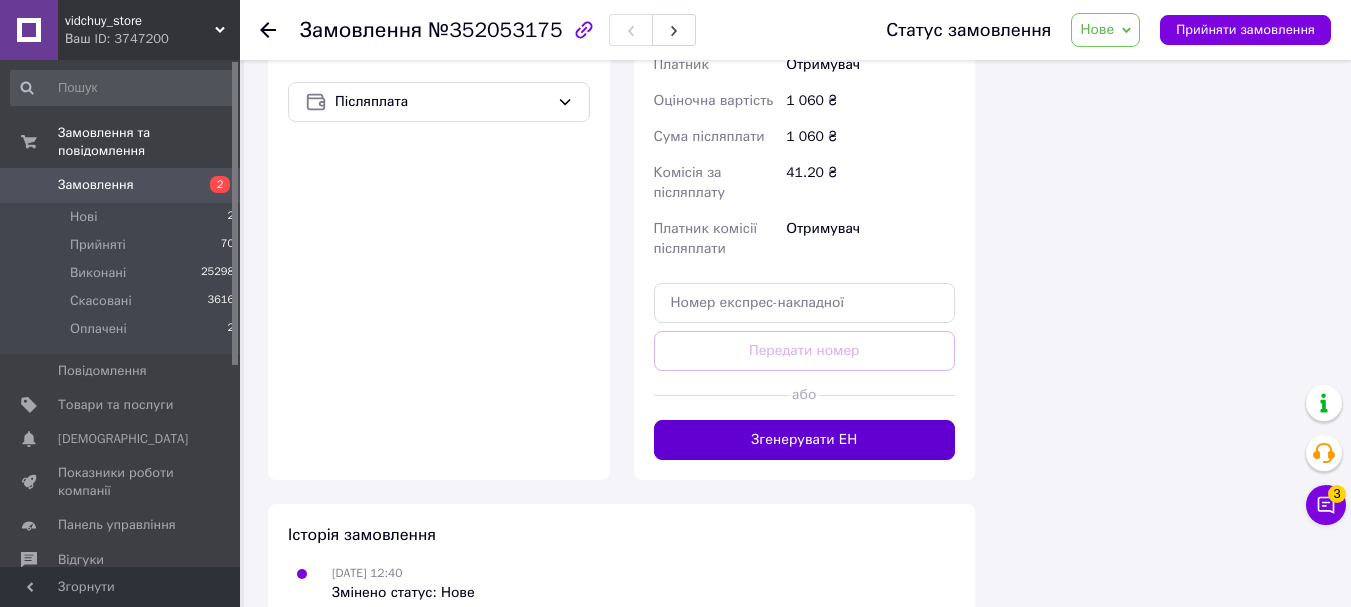 click on "Згенерувати ЕН" at bounding box center (805, 440) 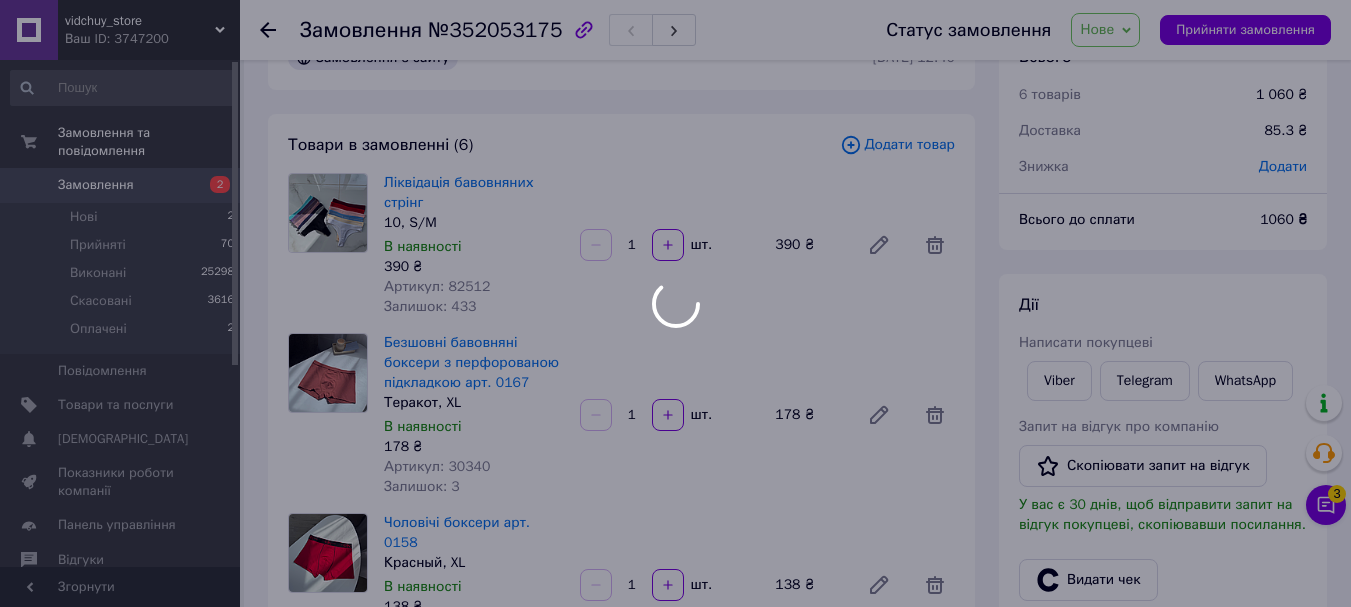 scroll, scrollTop: 0, scrollLeft: 0, axis: both 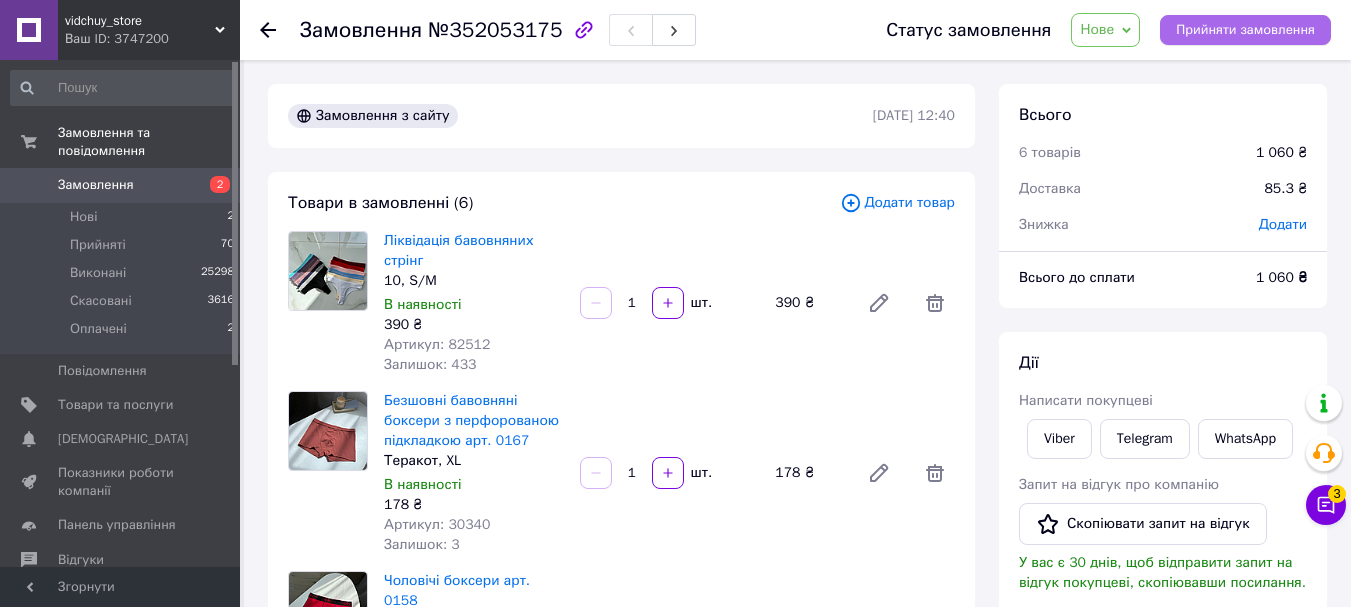 click on "Прийняти замовлення" at bounding box center [1245, 30] 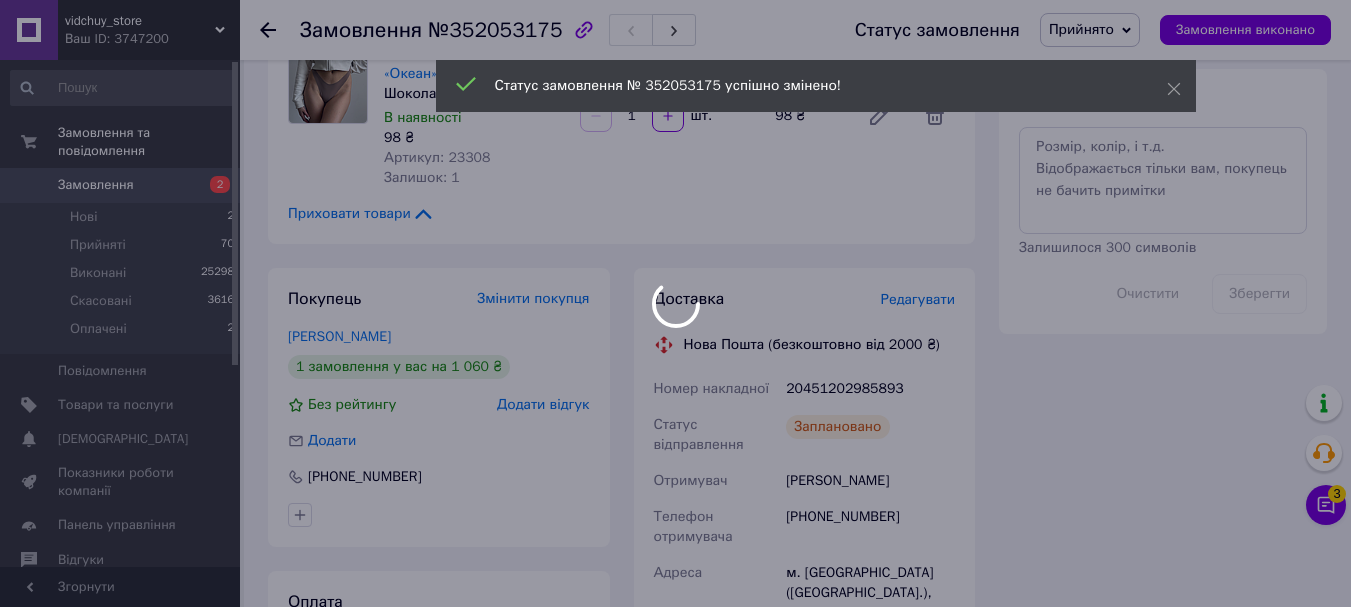 scroll, scrollTop: 1100, scrollLeft: 0, axis: vertical 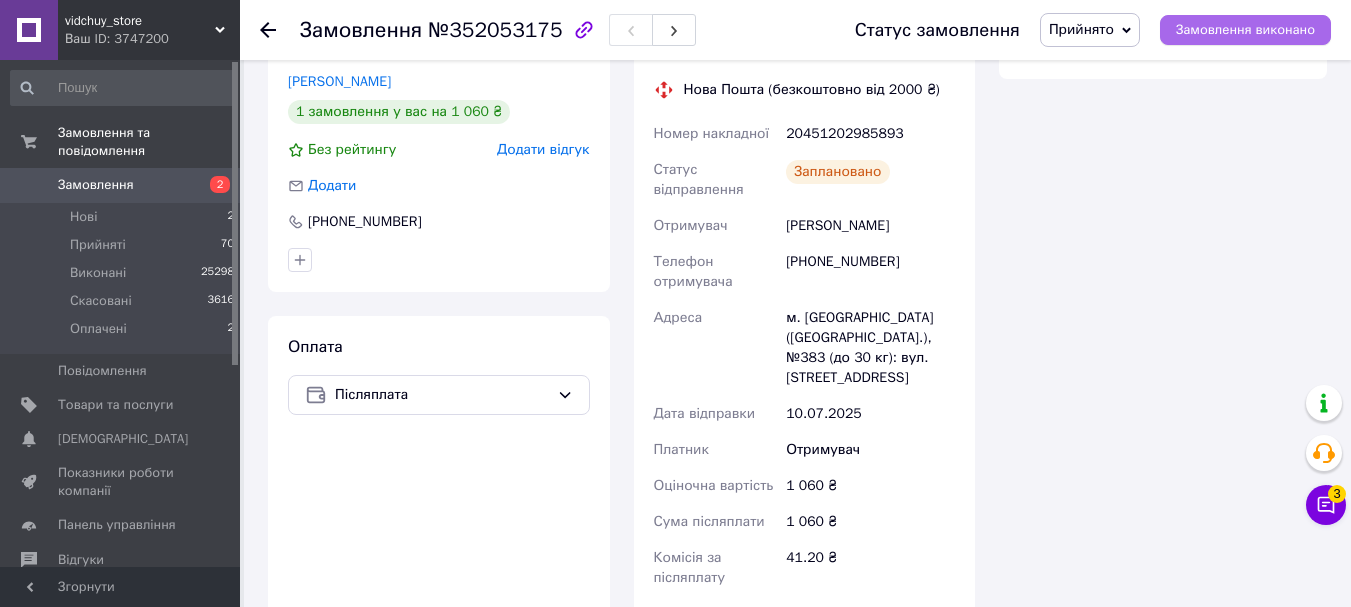 click on "Замовлення виконано" at bounding box center [1245, 30] 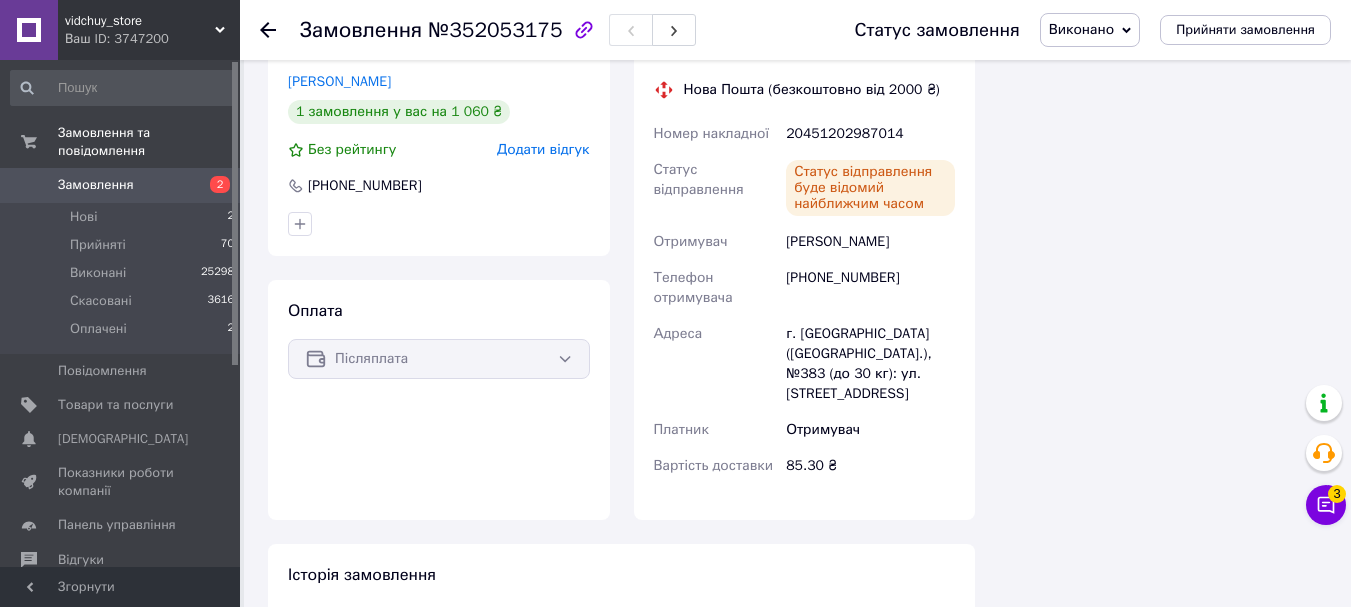 scroll, scrollTop: 0, scrollLeft: 0, axis: both 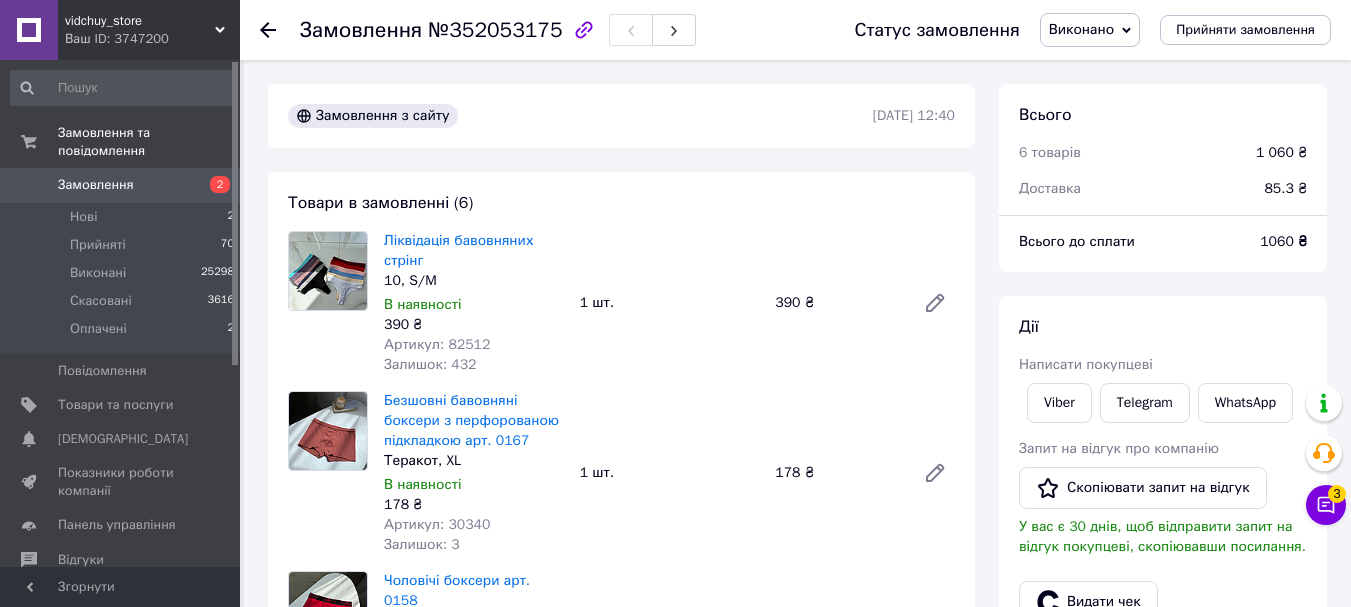click on "Замовлення" at bounding box center (96, 185) 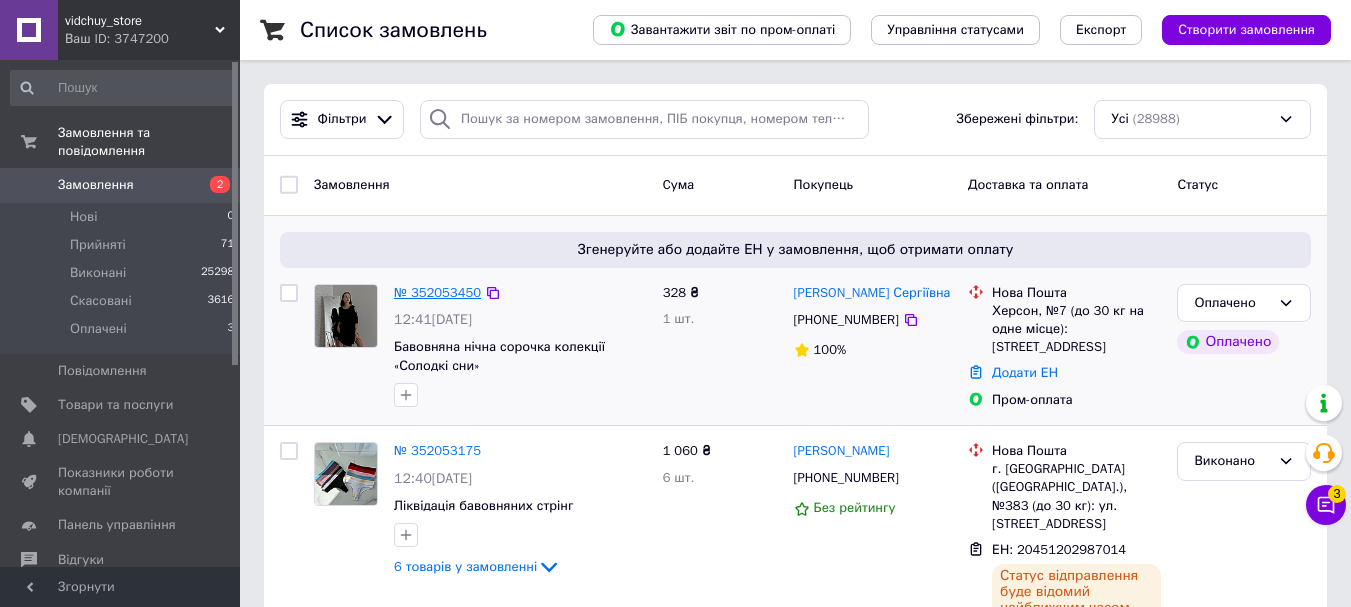 click on "№ 352053450" at bounding box center [437, 292] 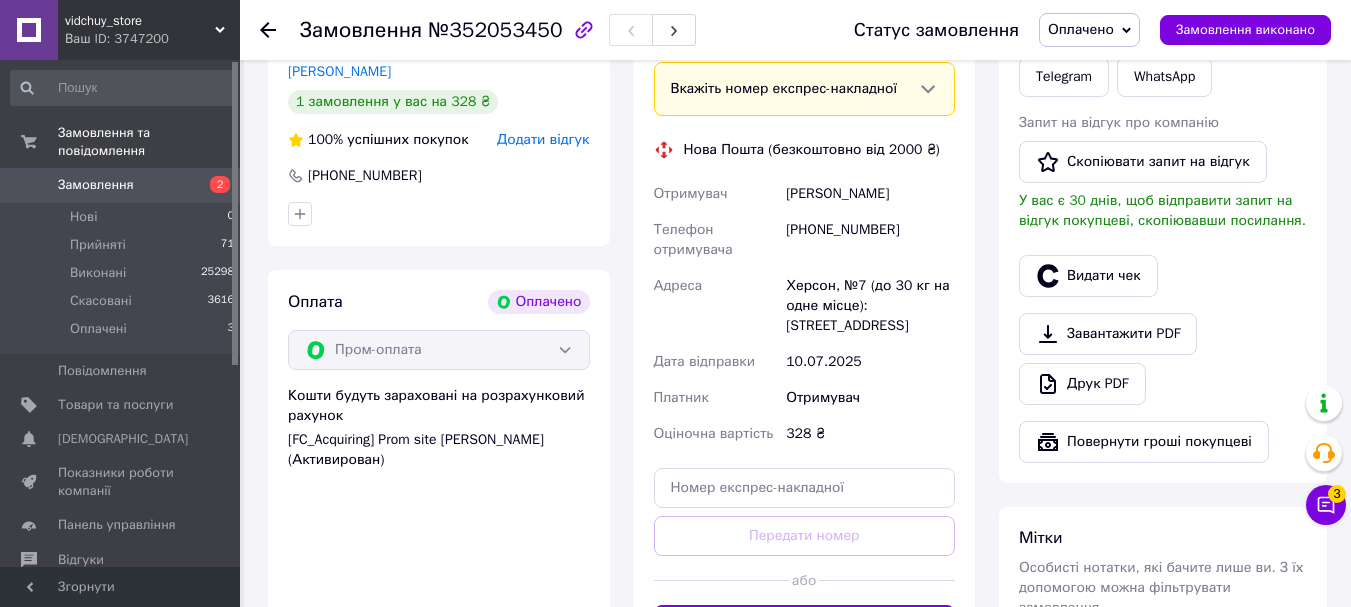 scroll, scrollTop: 473, scrollLeft: 0, axis: vertical 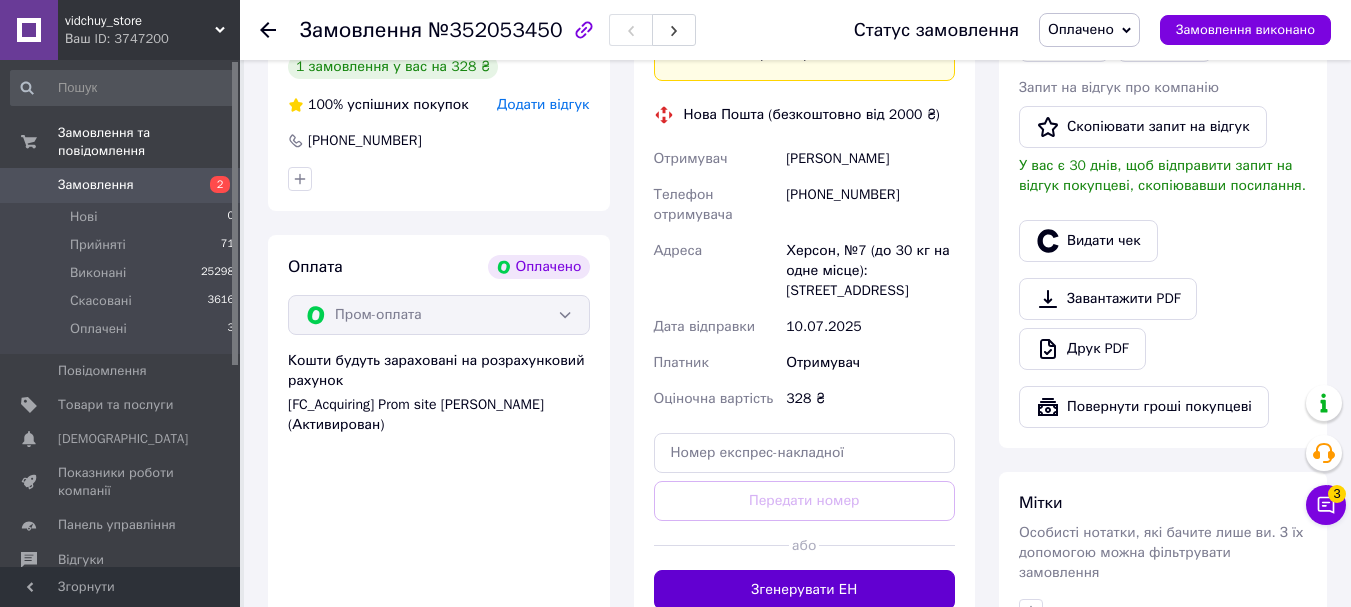 click on "Згенерувати ЕН" at bounding box center (805, 590) 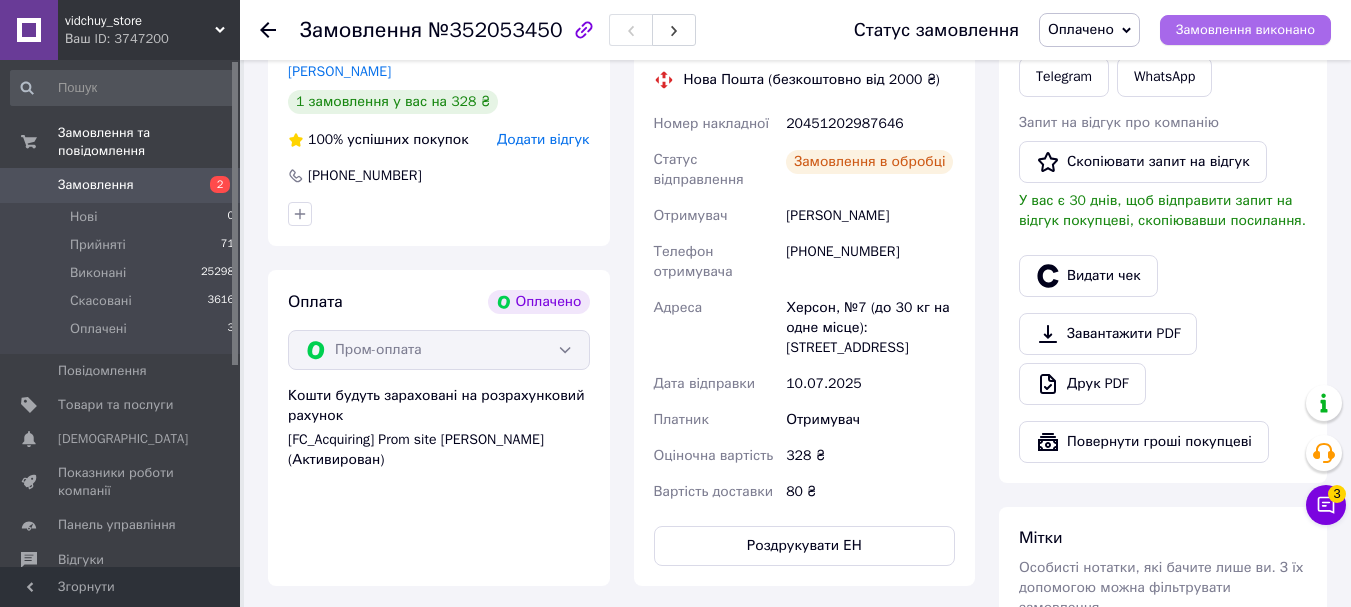 scroll, scrollTop: 473, scrollLeft: 0, axis: vertical 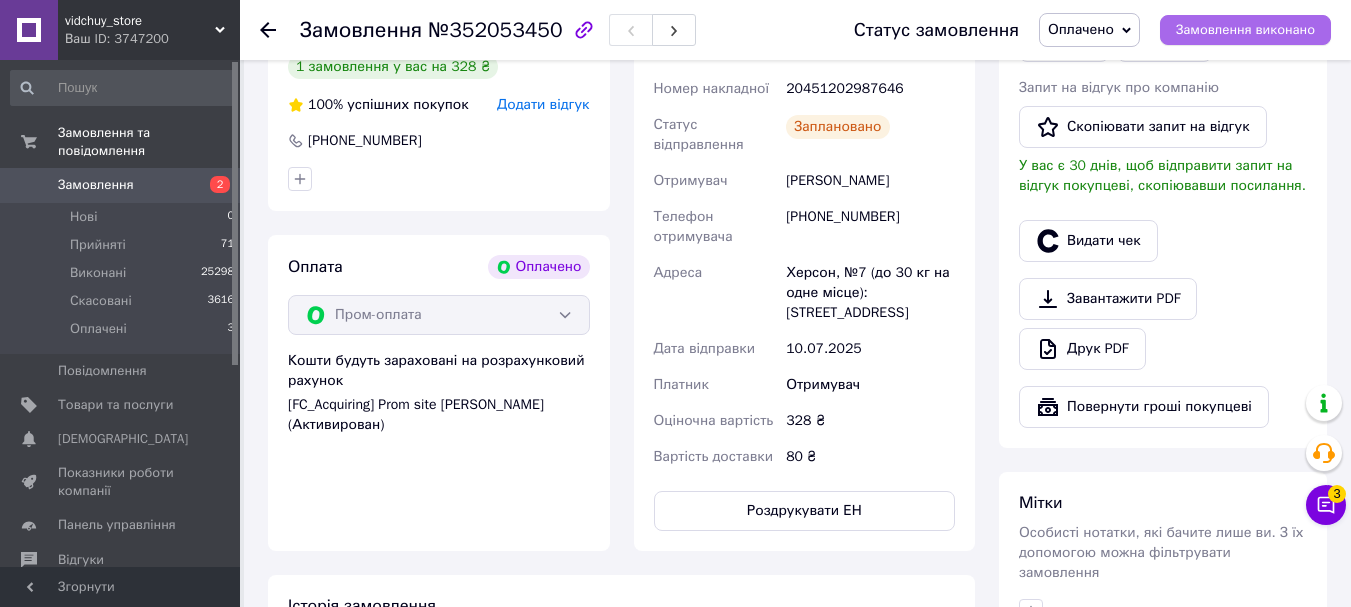 click on "Замовлення виконано" at bounding box center [1245, 30] 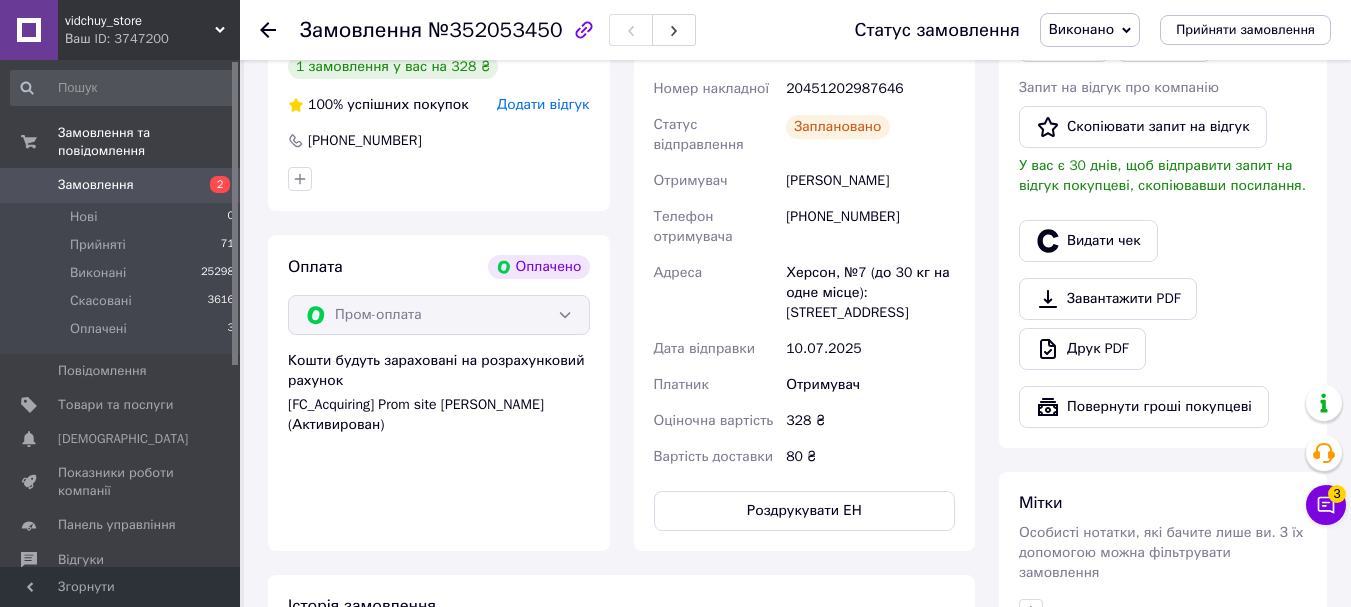click on "2" at bounding box center [212, 185] 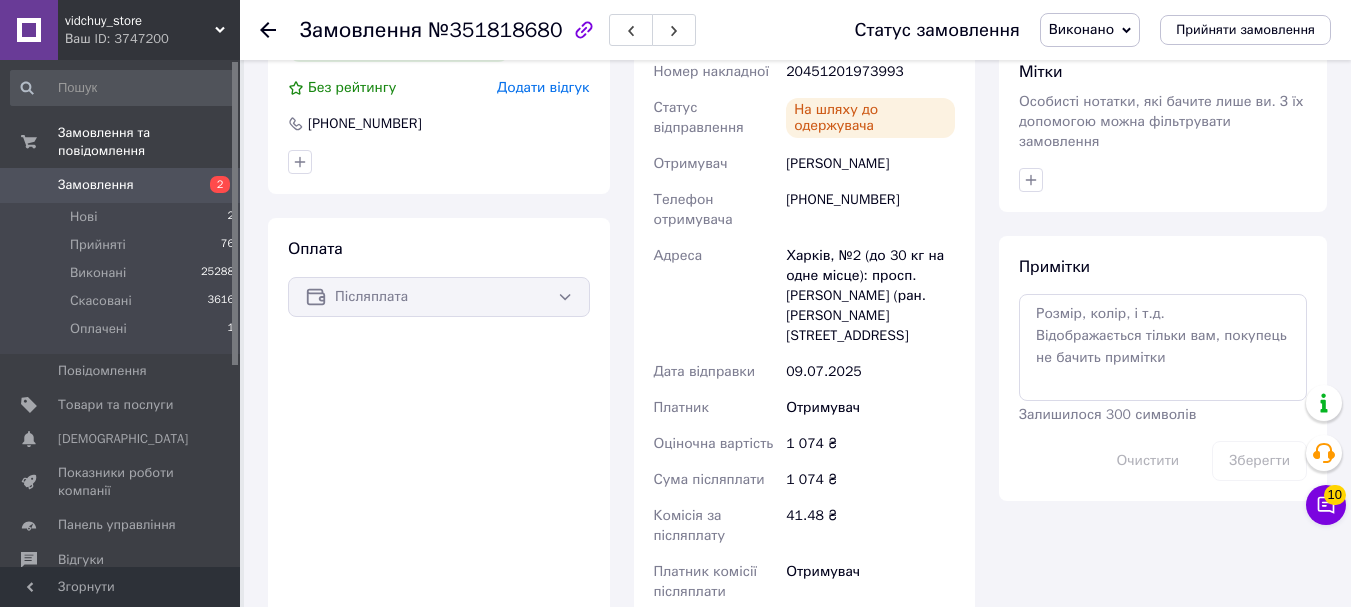 scroll, scrollTop: 706, scrollLeft: 0, axis: vertical 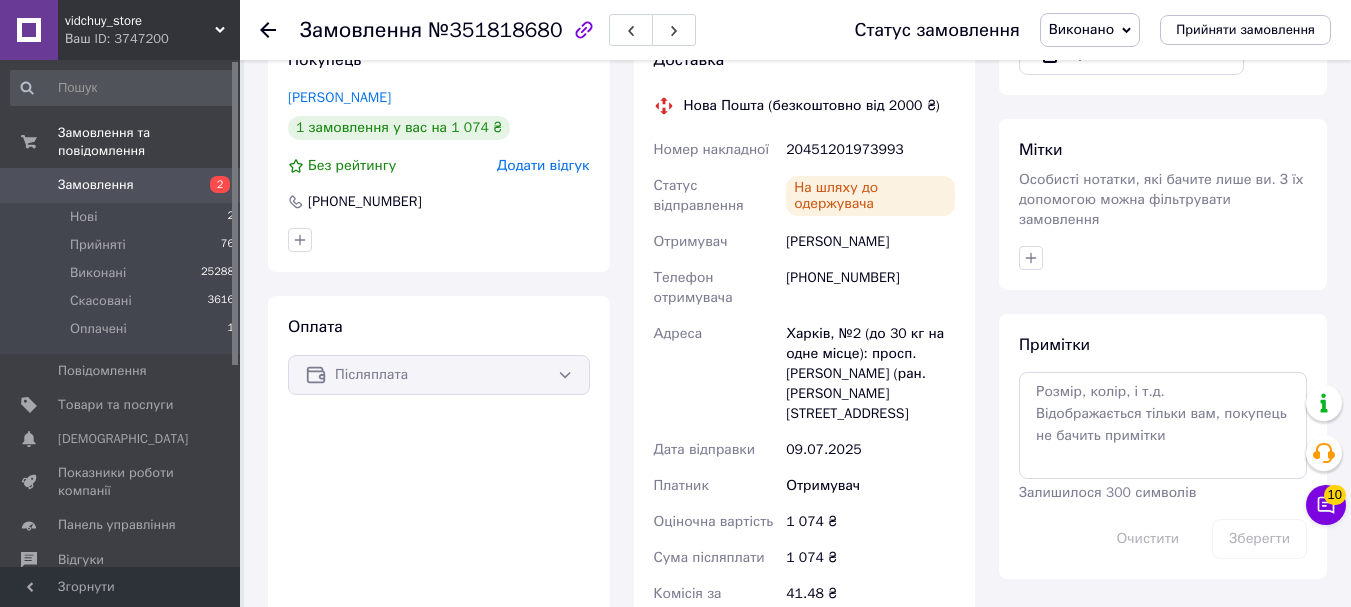 click on "+380668471714" at bounding box center [870, 288] 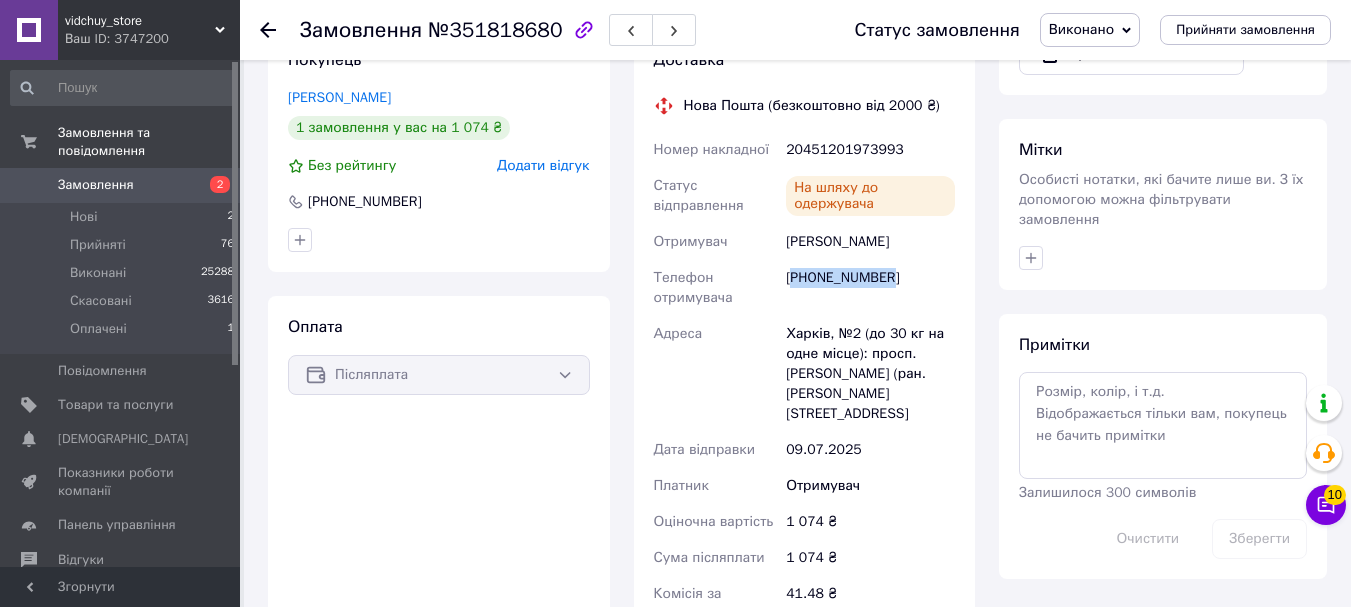 click on "+380668471714" at bounding box center [870, 288] 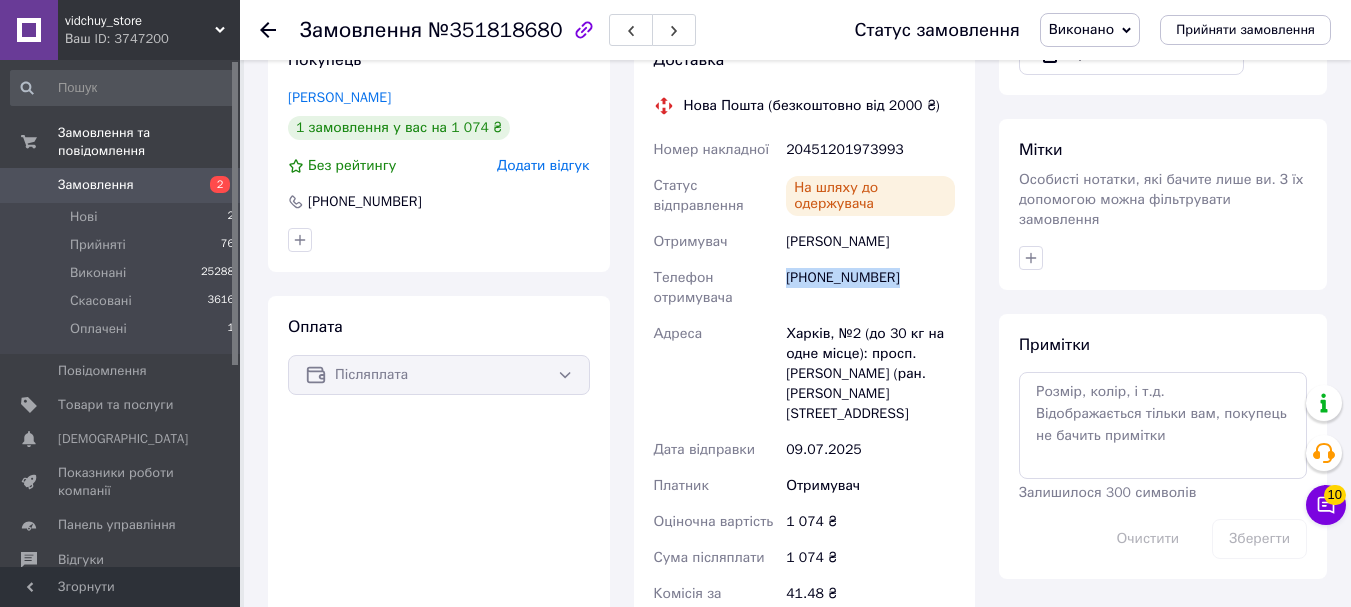 click on "+380668471714" at bounding box center [870, 288] 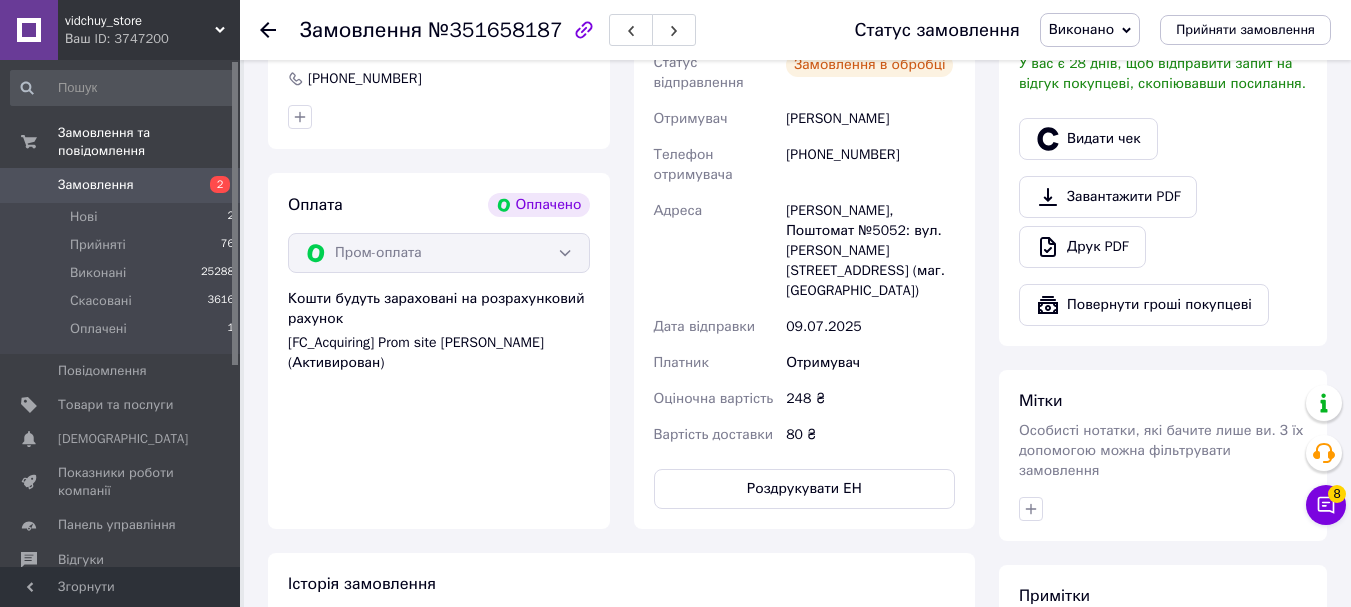scroll, scrollTop: 607, scrollLeft: 0, axis: vertical 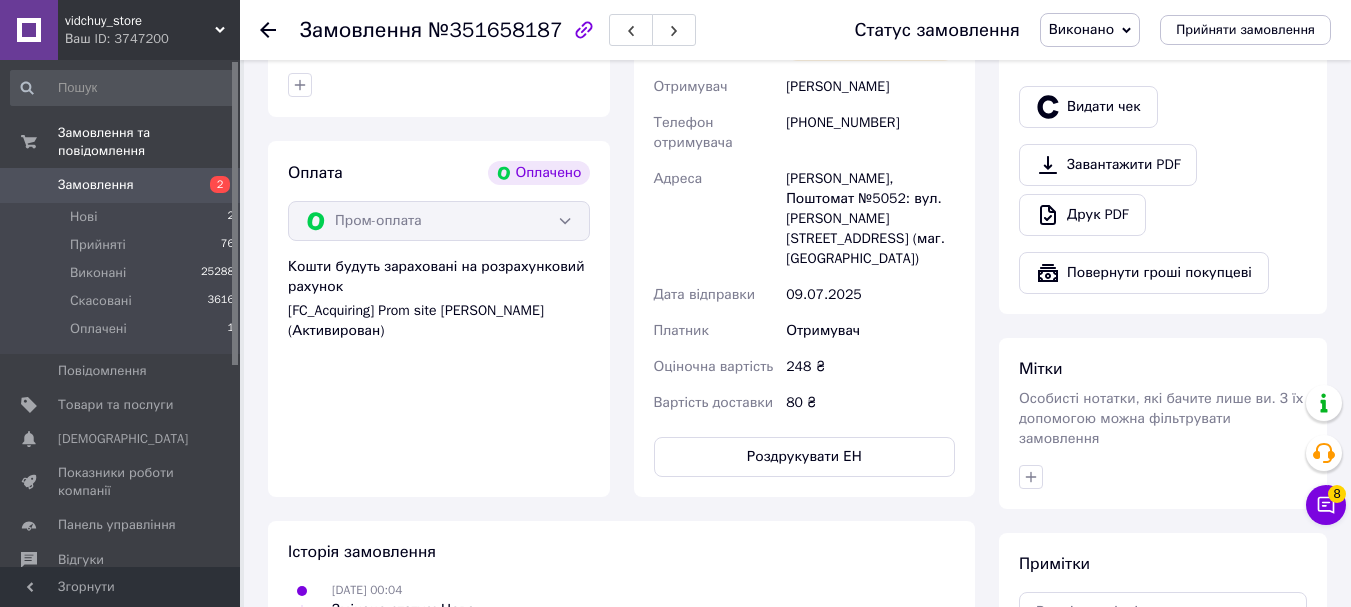 click on "[PHONE_NUMBER]" at bounding box center [870, 133] 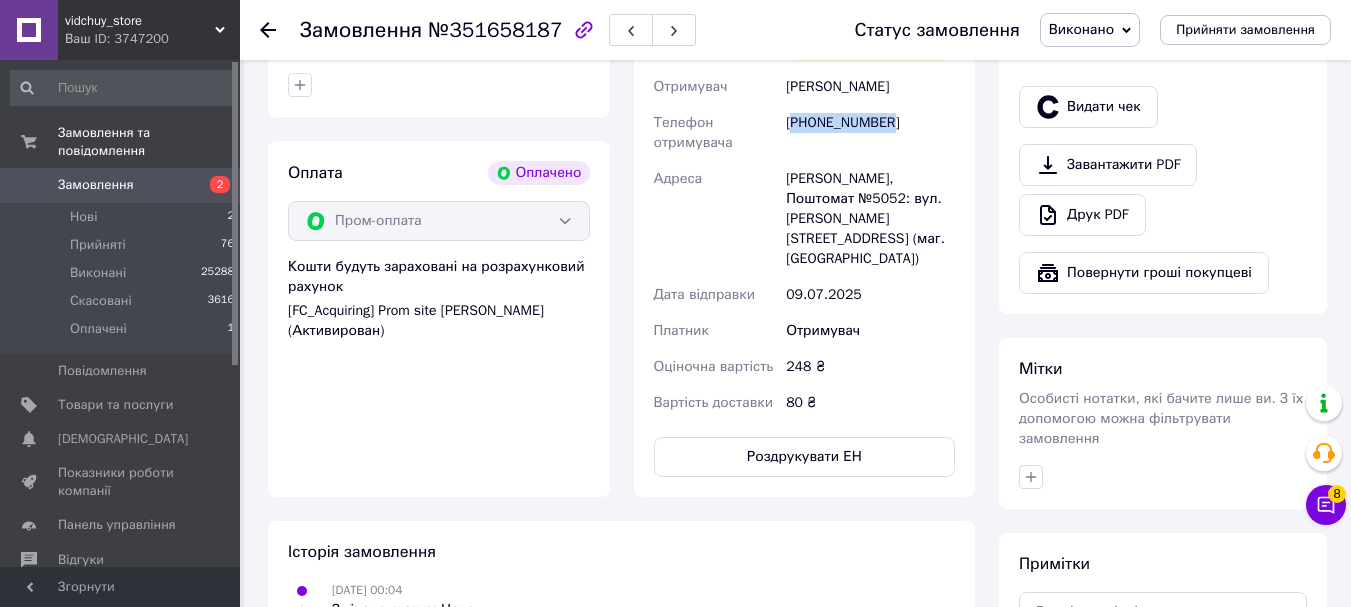 click on "[PHONE_NUMBER]" at bounding box center [870, 133] 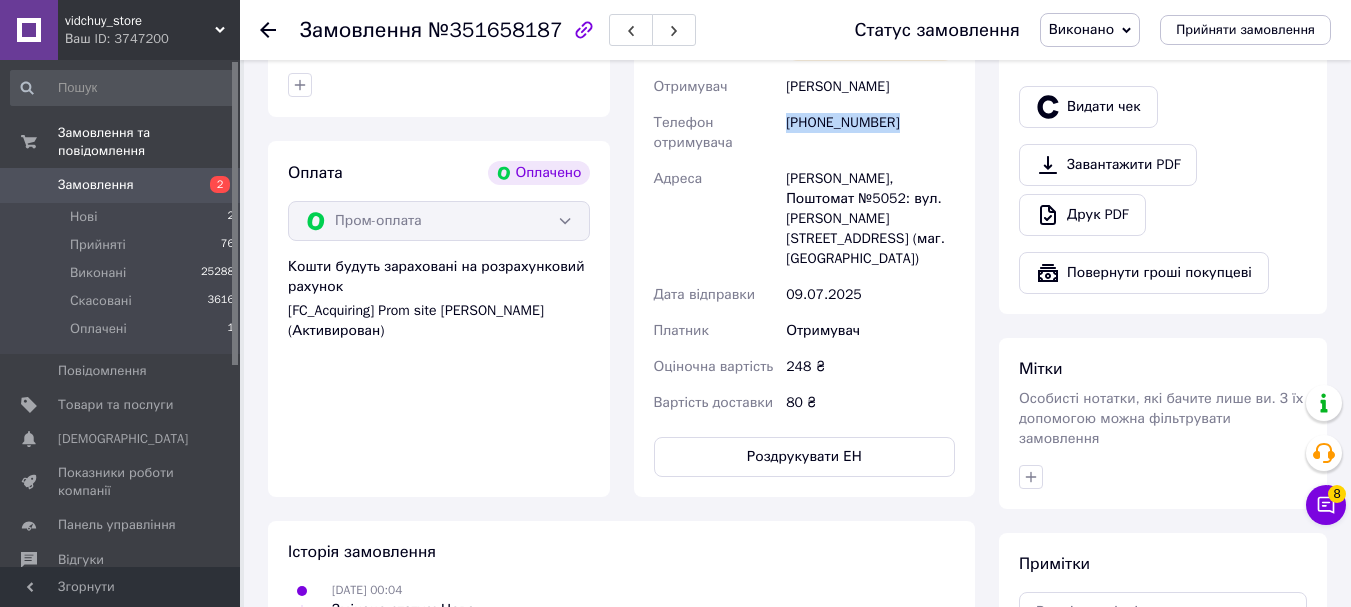 click on "[PHONE_NUMBER]" at bounding box center [870, 133] 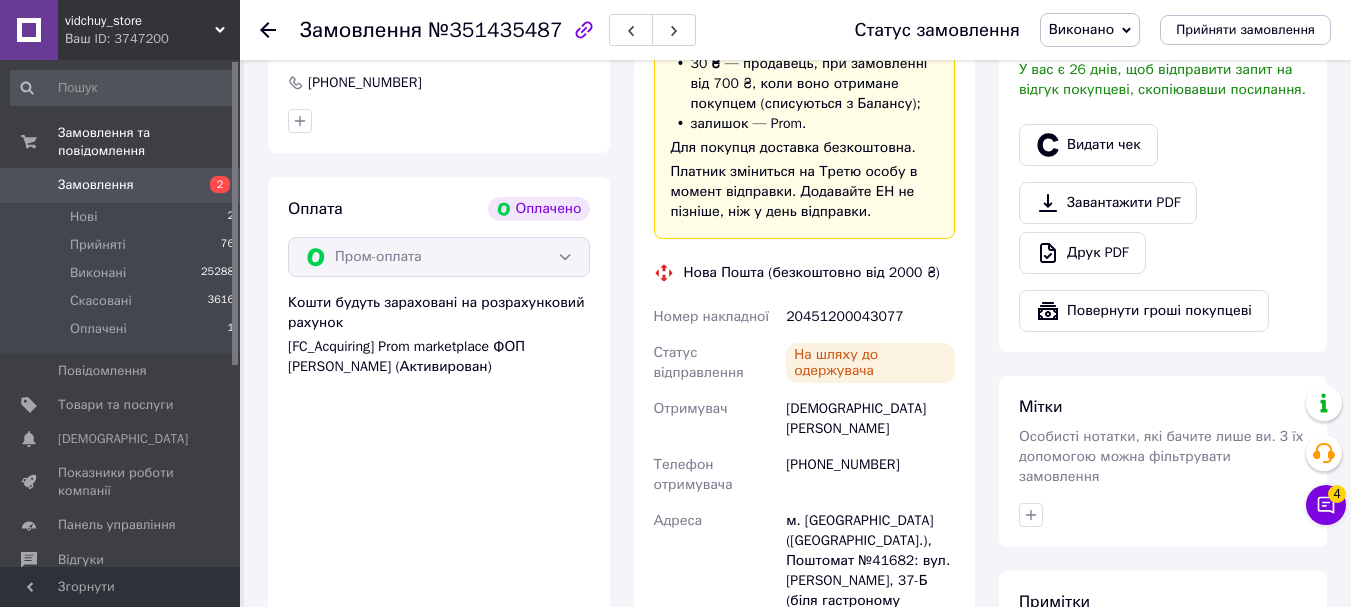 scroll, scrollTop: 739, scrollLeft: 0, axis: vertical 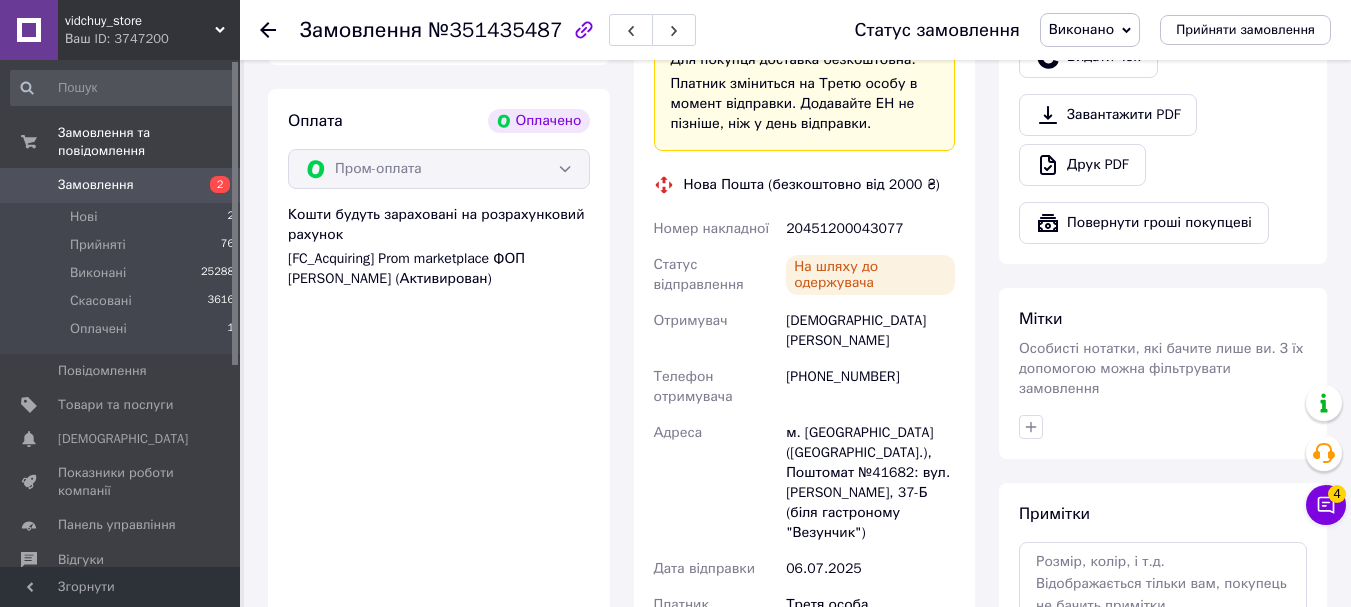click on "[PHONE_NUMBER]" at bounding box center (870, 387) 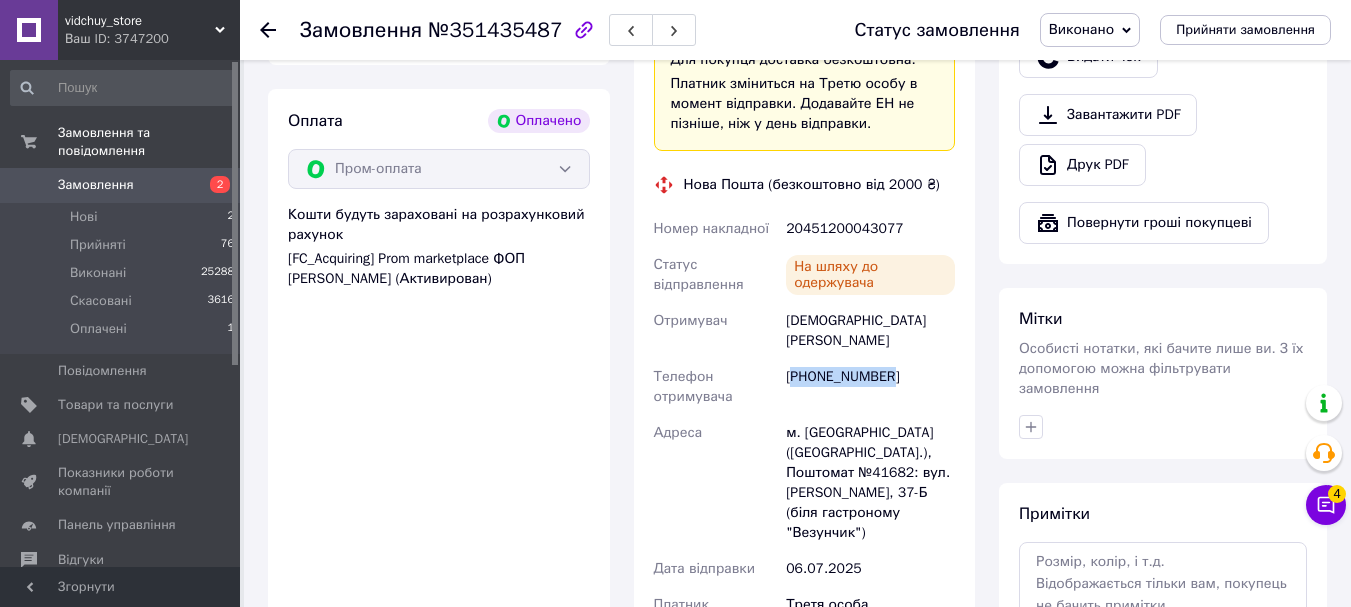 click on "[PHONE_NUMBER]" at bounding box center (870, 387) 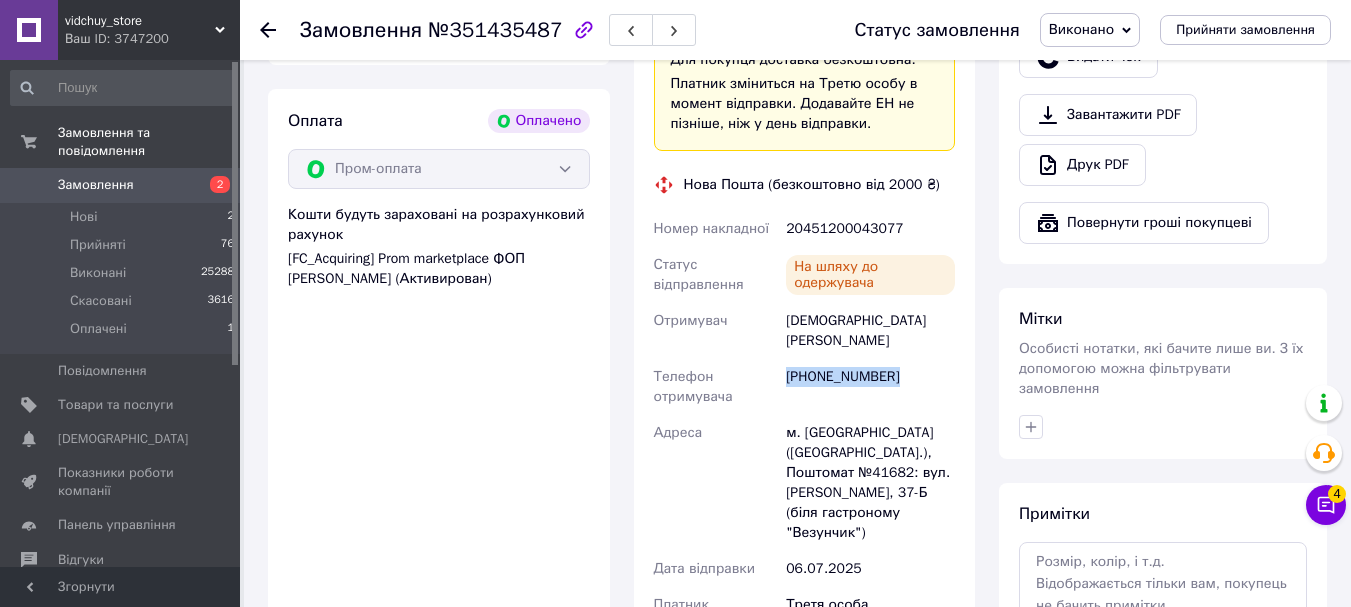 click on "[PHONE_NUMBER]" at bounding box center (870, 387) 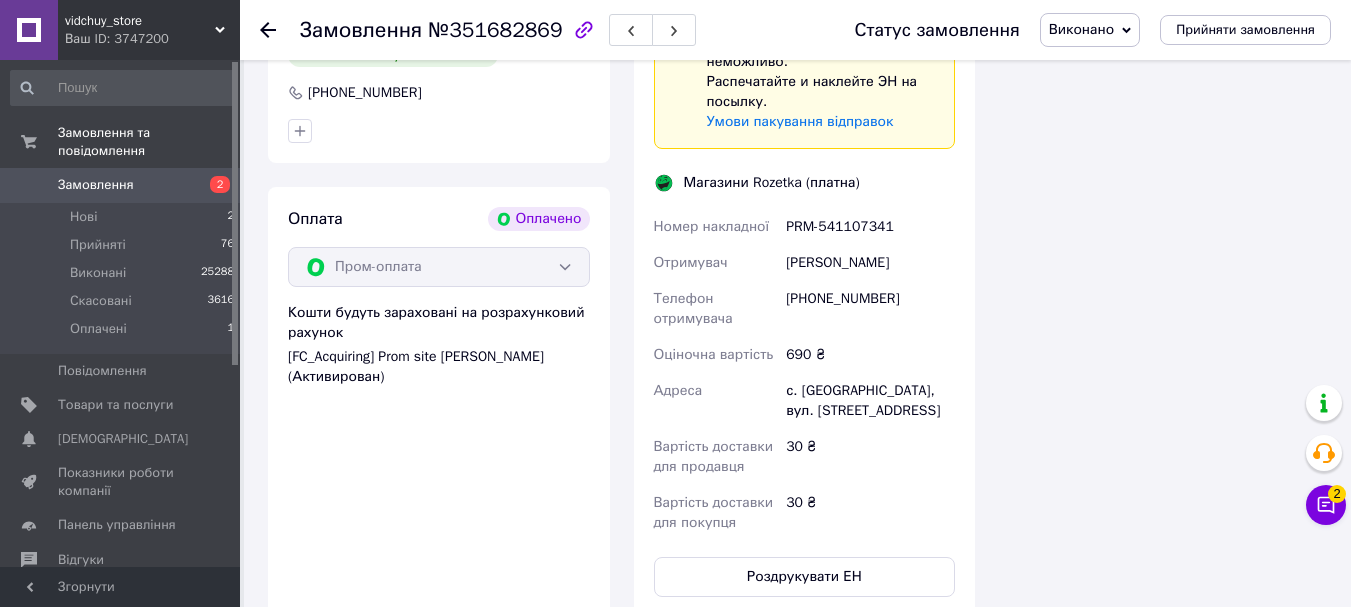 scroll, scrollTop: 1279, scrollLeft: 0, axis: vertical 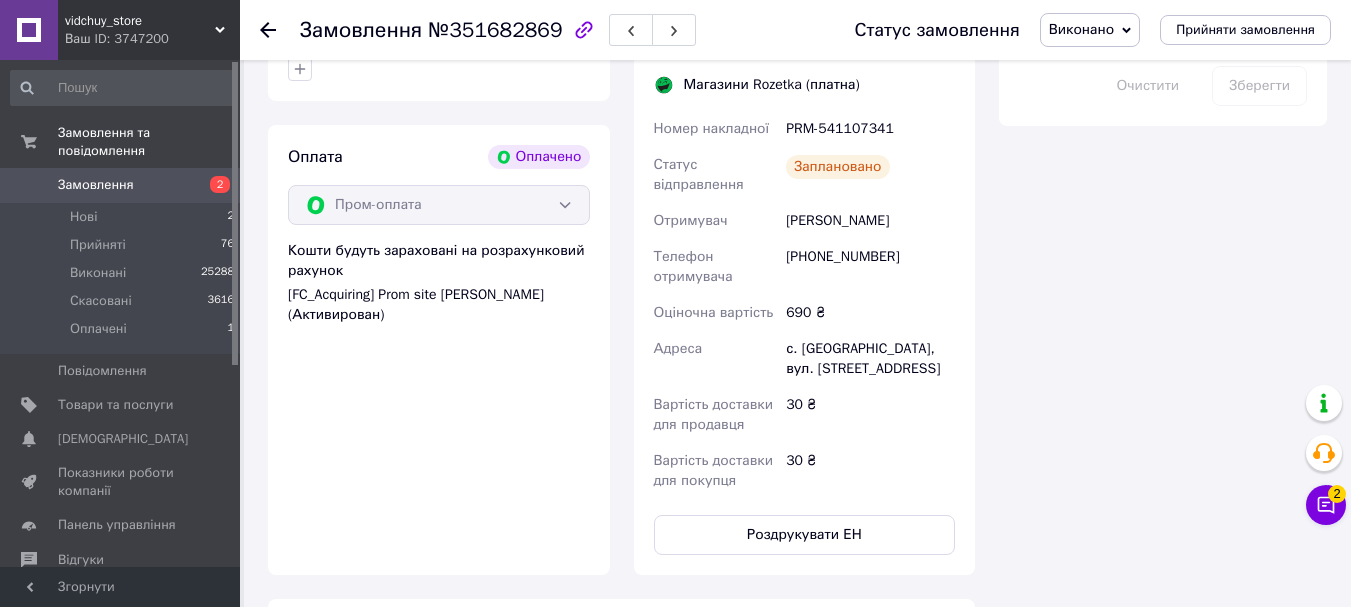click on "[PHONE_NUMBER]" at bounding box center [870, 267] 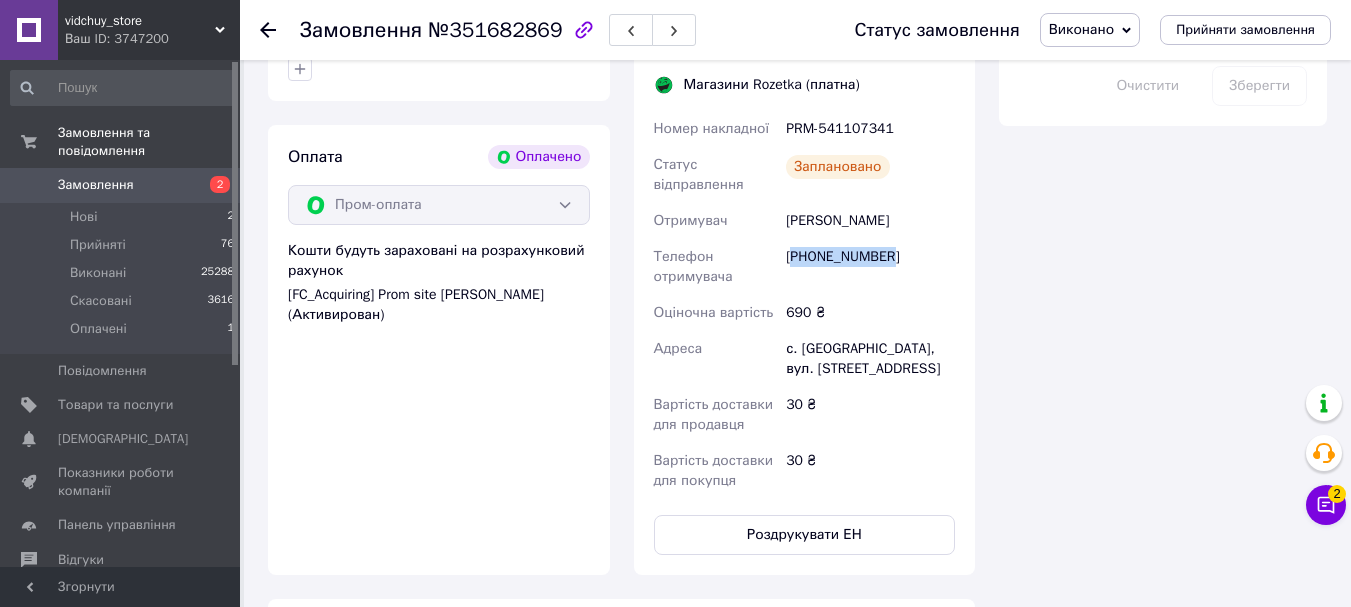click on "[PHONE_NUMBER]" at bounding box center [870, 267] 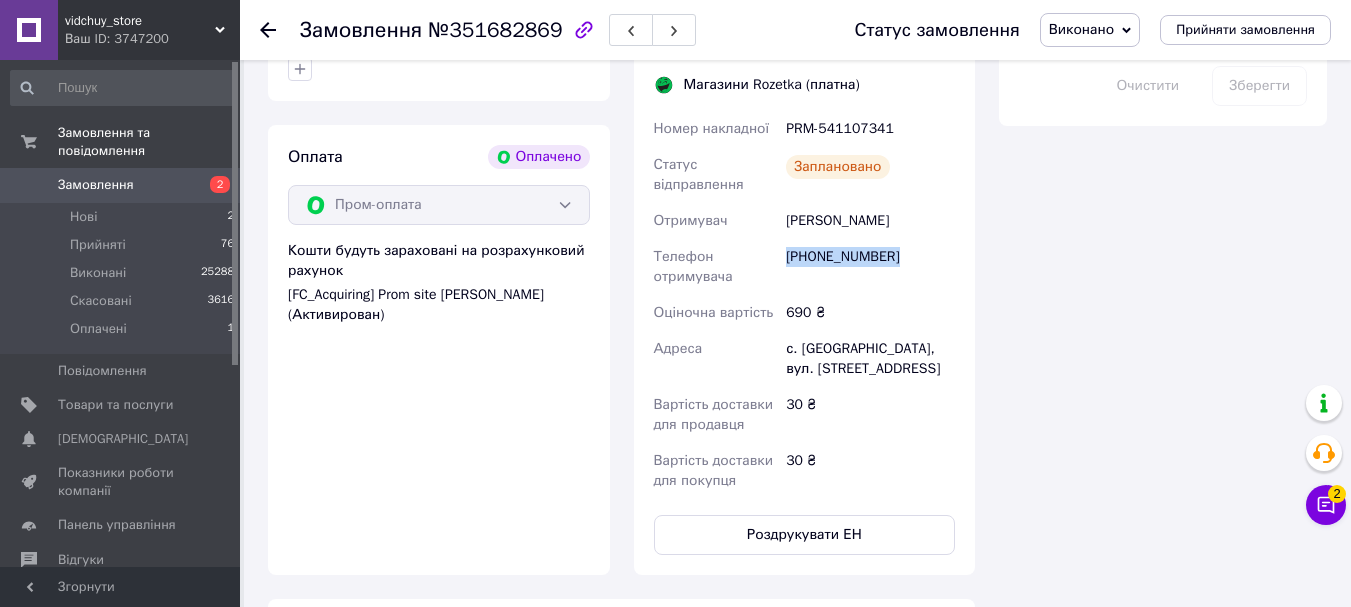 click on "[PHONE_NUMBER]" at bounding box center [870, 267] 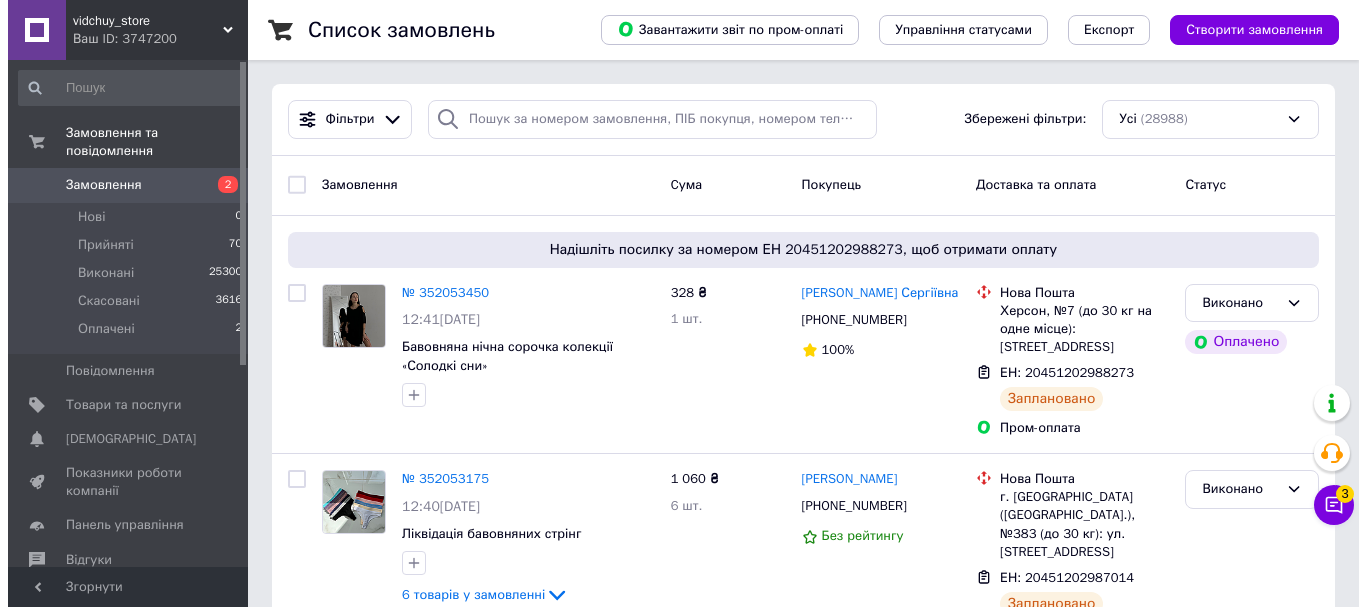 scroll, scrollTop: 0, scrollLeft: 0, axis: both 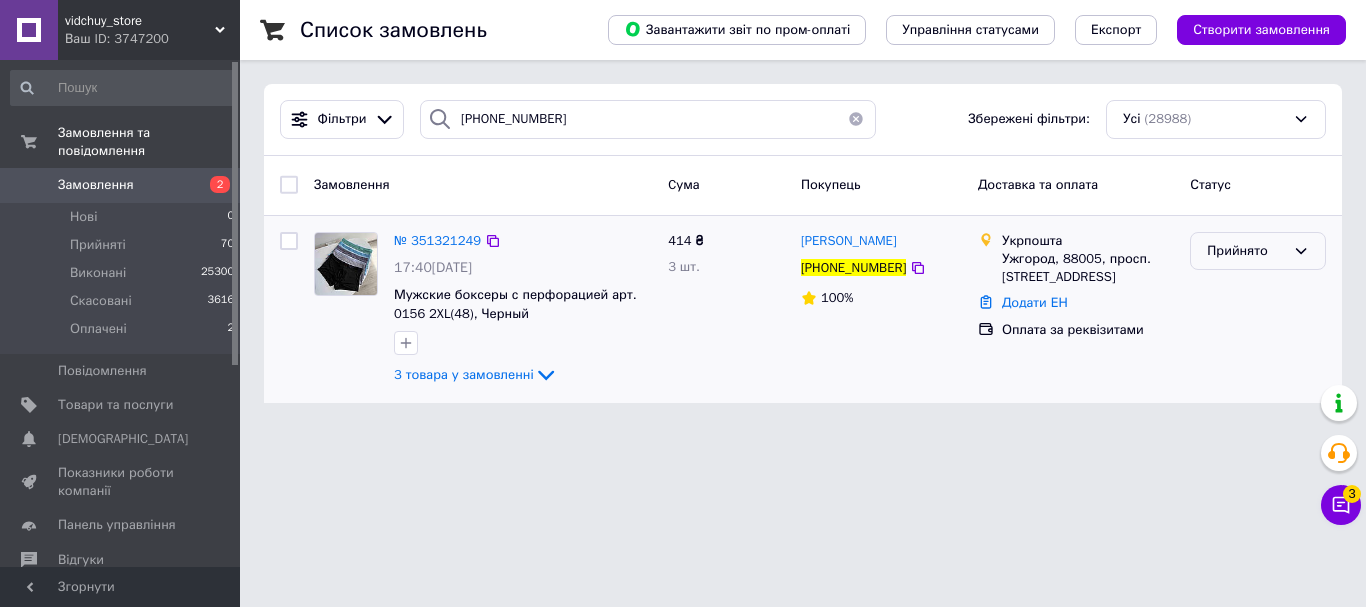 click on "Прийнято" at bounding box center (1246, 251) 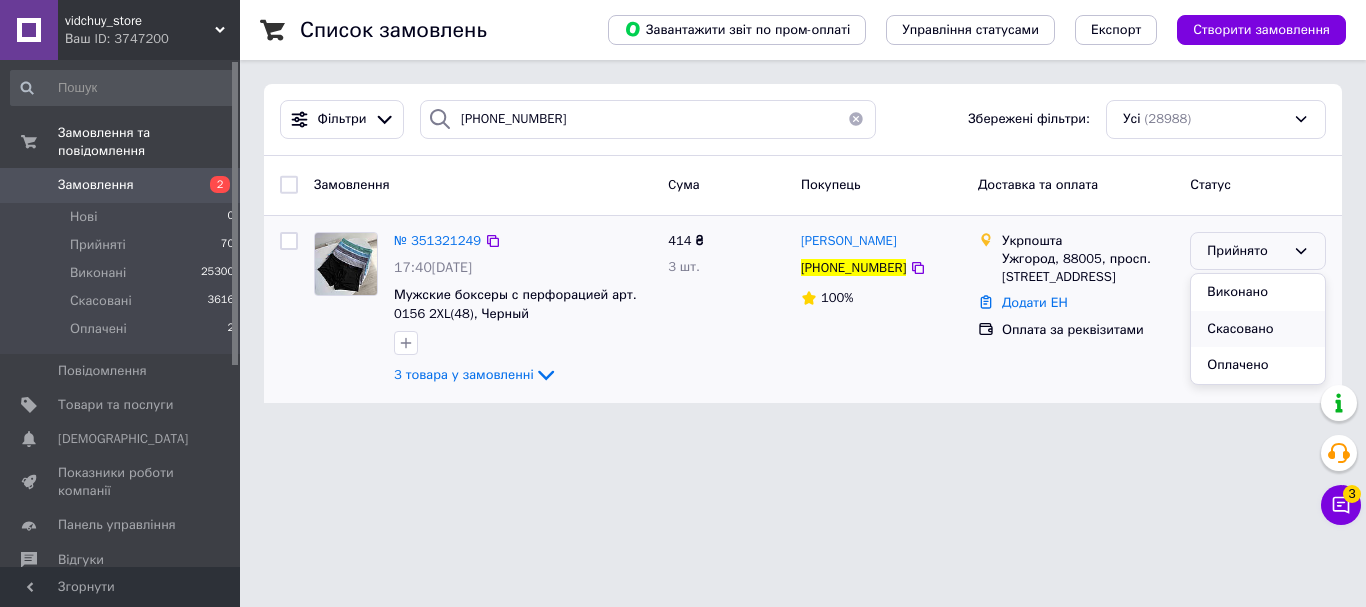 click on "Скасовано" at bounding box center (1258, 329) 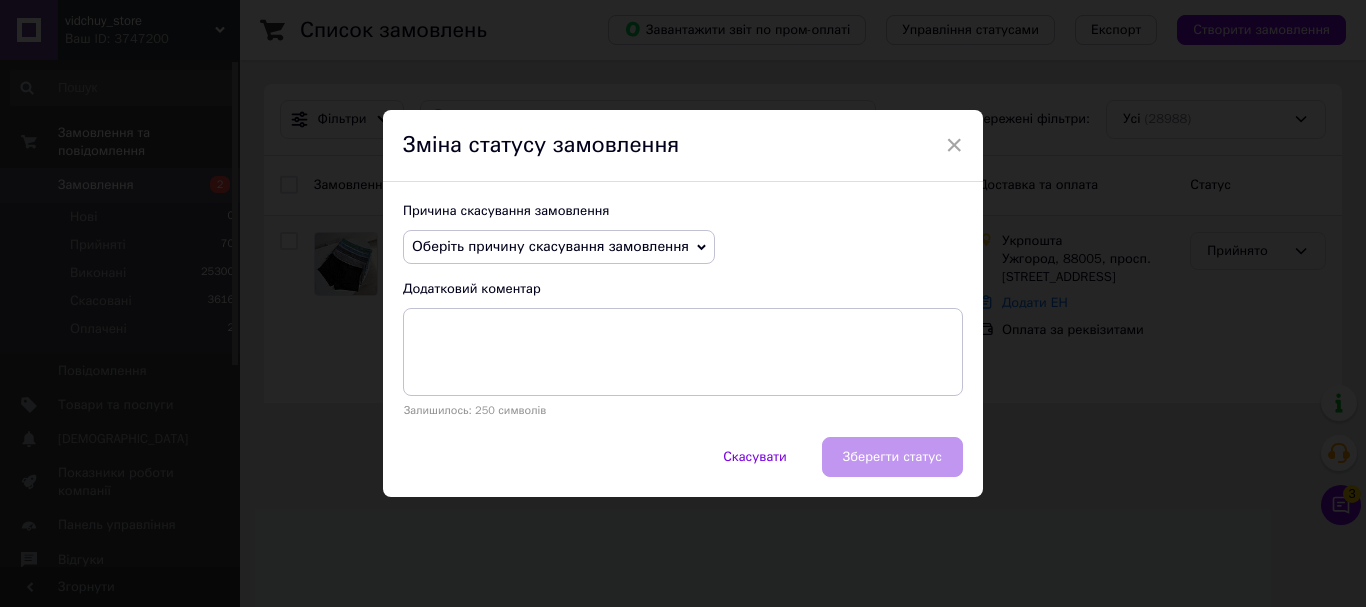 click on "Оберіть причину скасування замовлення" at bounding box center (550, 246) 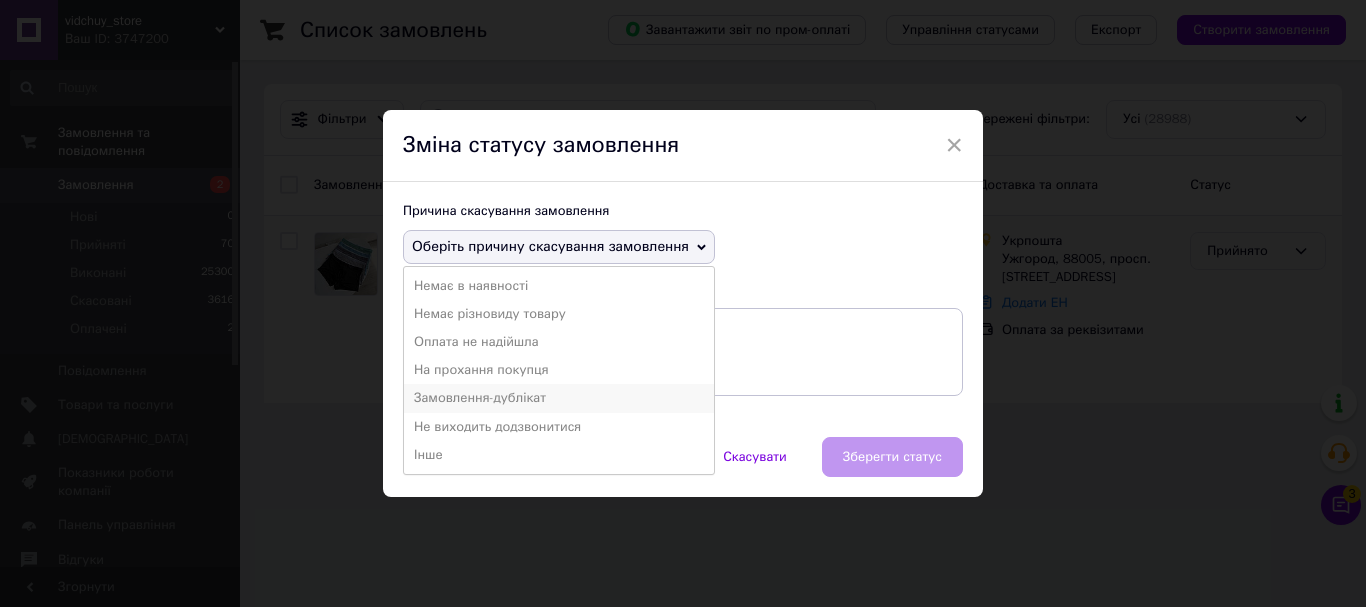 click on "Замовлення-дублікат" at bounding box center (559, 398) 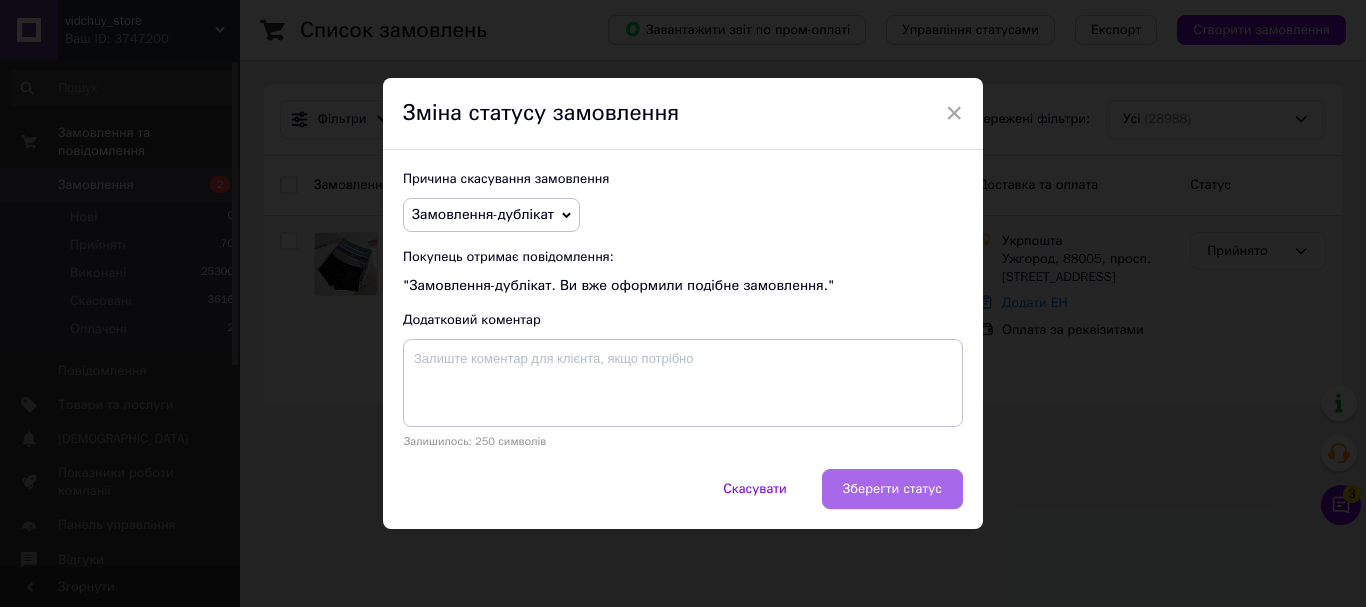 click on "Зберегти статус" at bounding box center [892, 489] 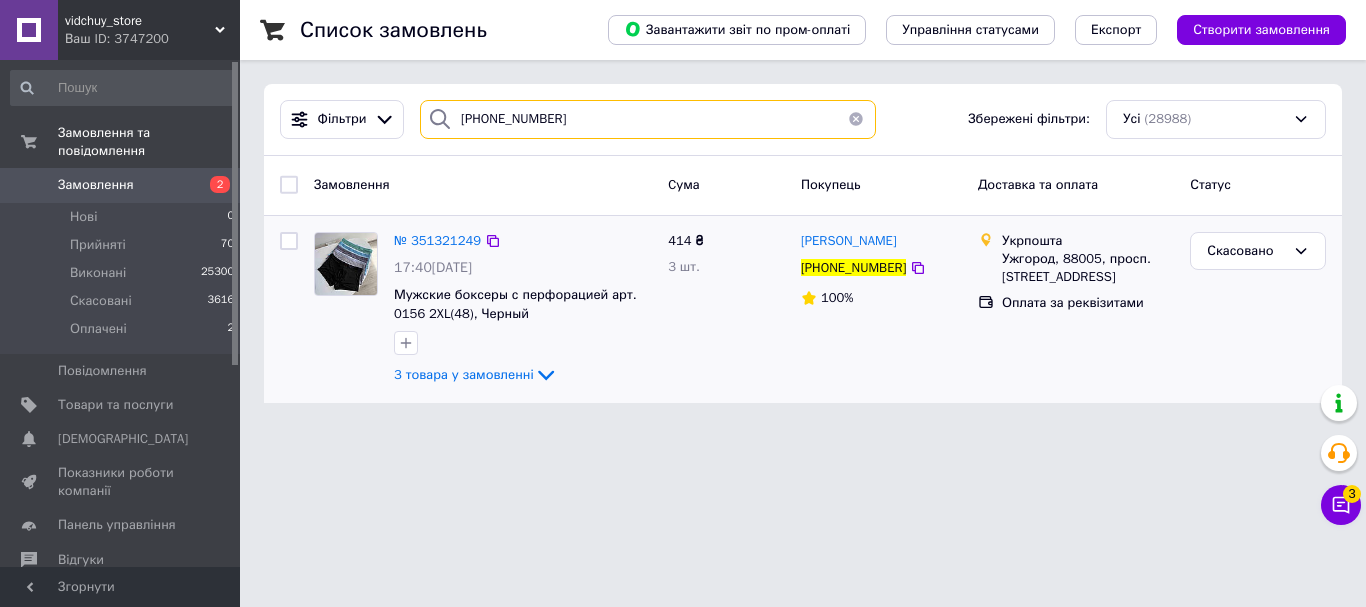click on "[PHONE_NUMBER]" at bounding box center [648, 119] 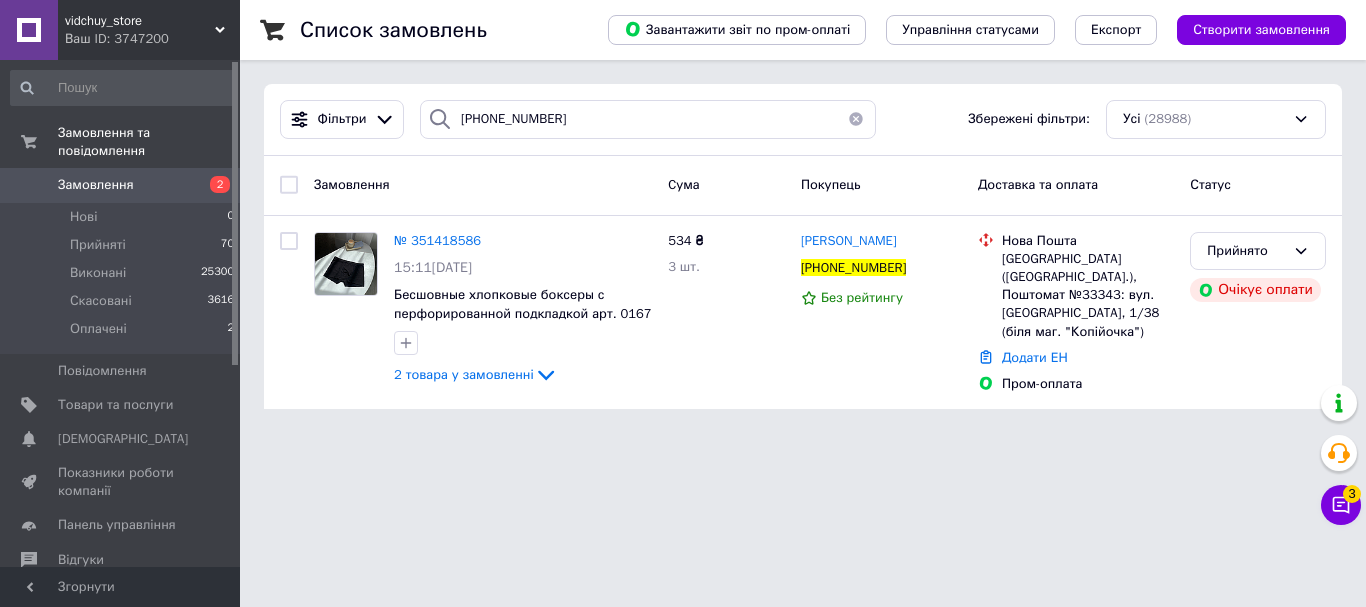 click on "Прийнято" at bounding box center (1246, 251) 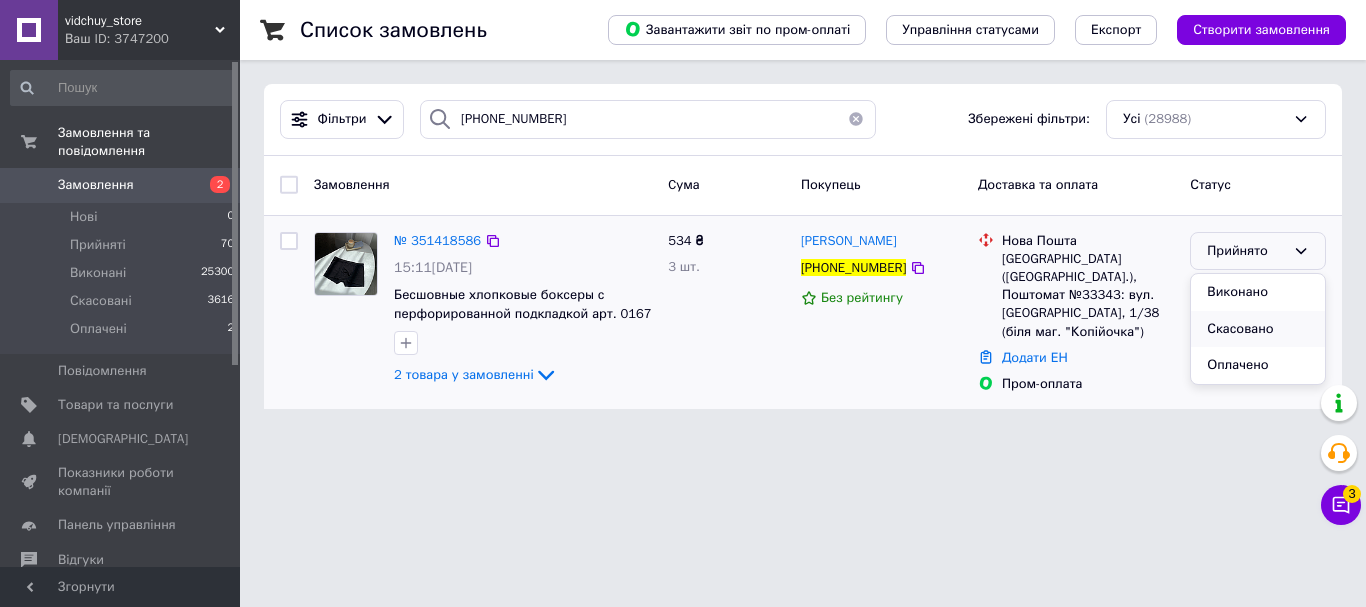 click on "Скасовано" at bounding box center (1258, 329) 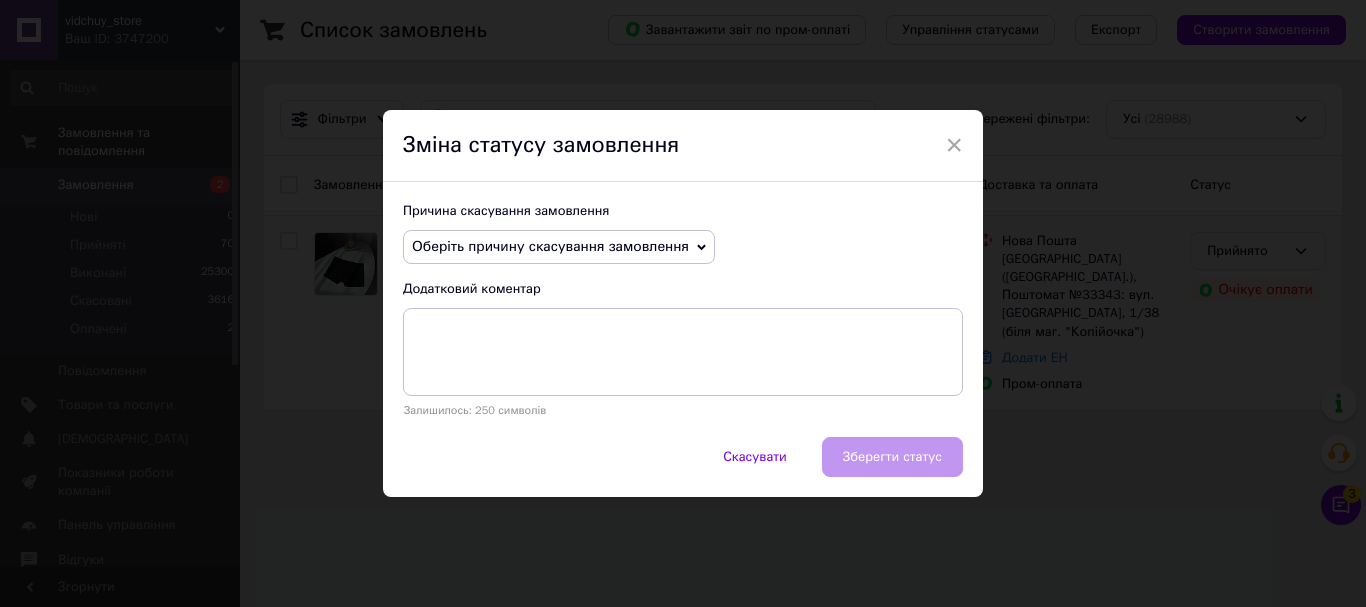 click on "Оберіть причину скасування замовлення" at bounding box center (550, 246) 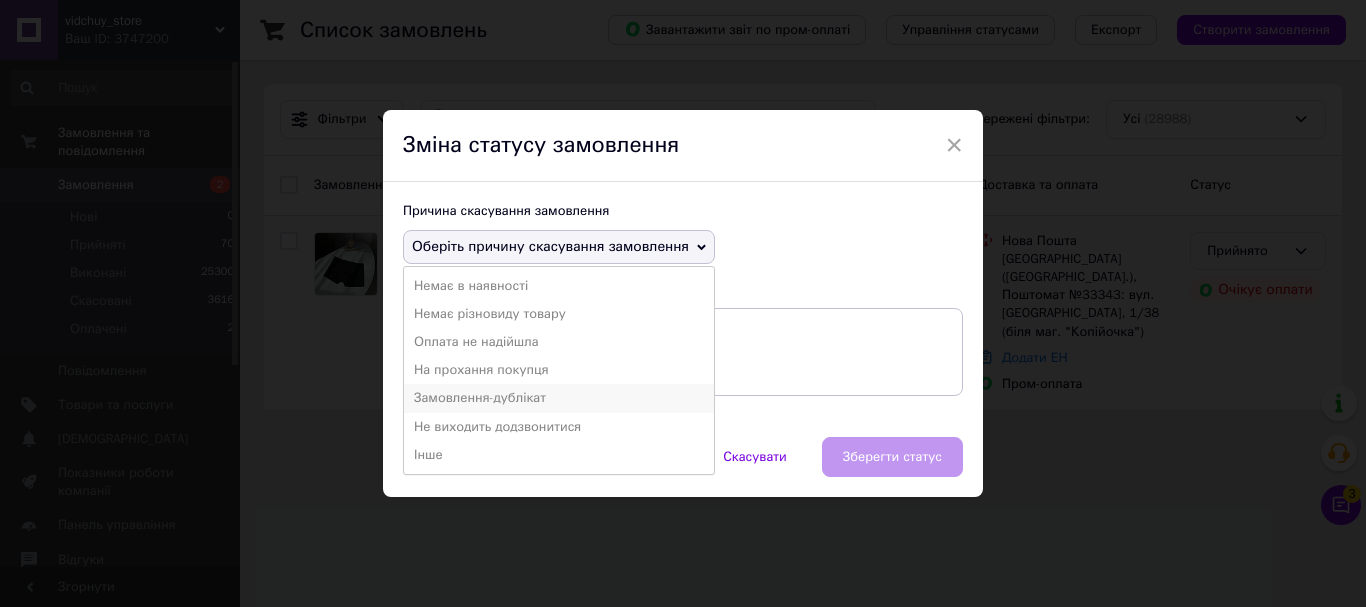 click on "Замовлення-дублікат" at bounding box center [559, 398] 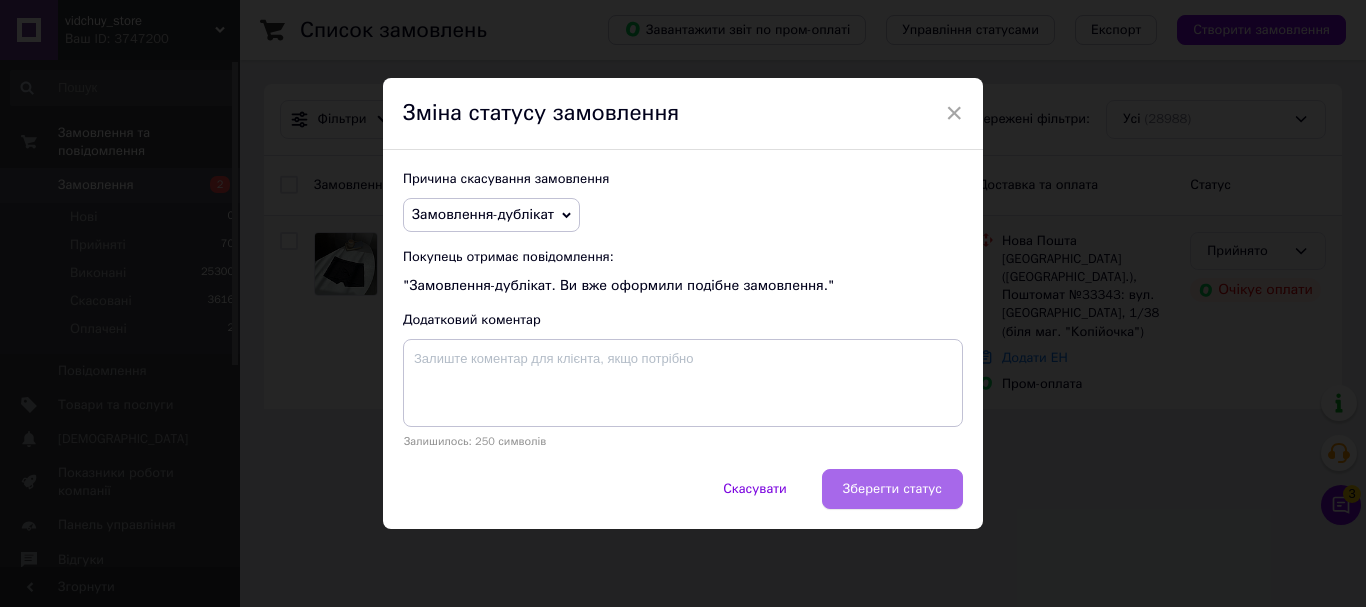 click on "Зберегти статус" at bounding box center (892, 489) 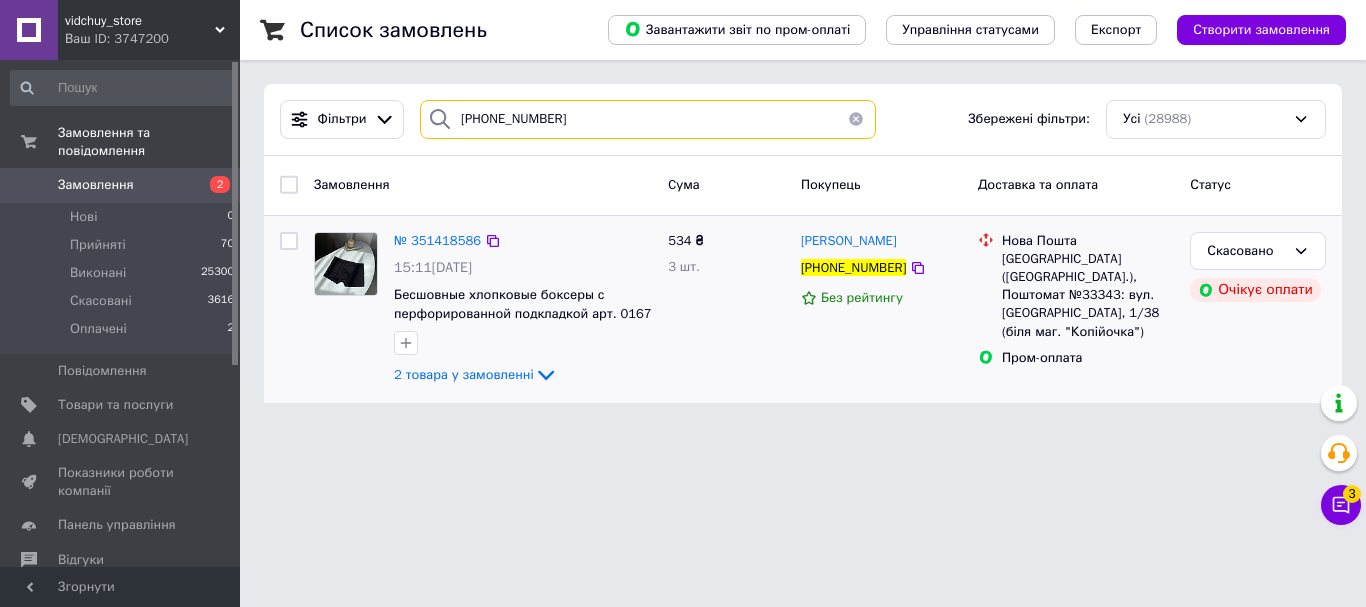 click on "[PHONE_NUMBER]" at bounding box center [648, 119] 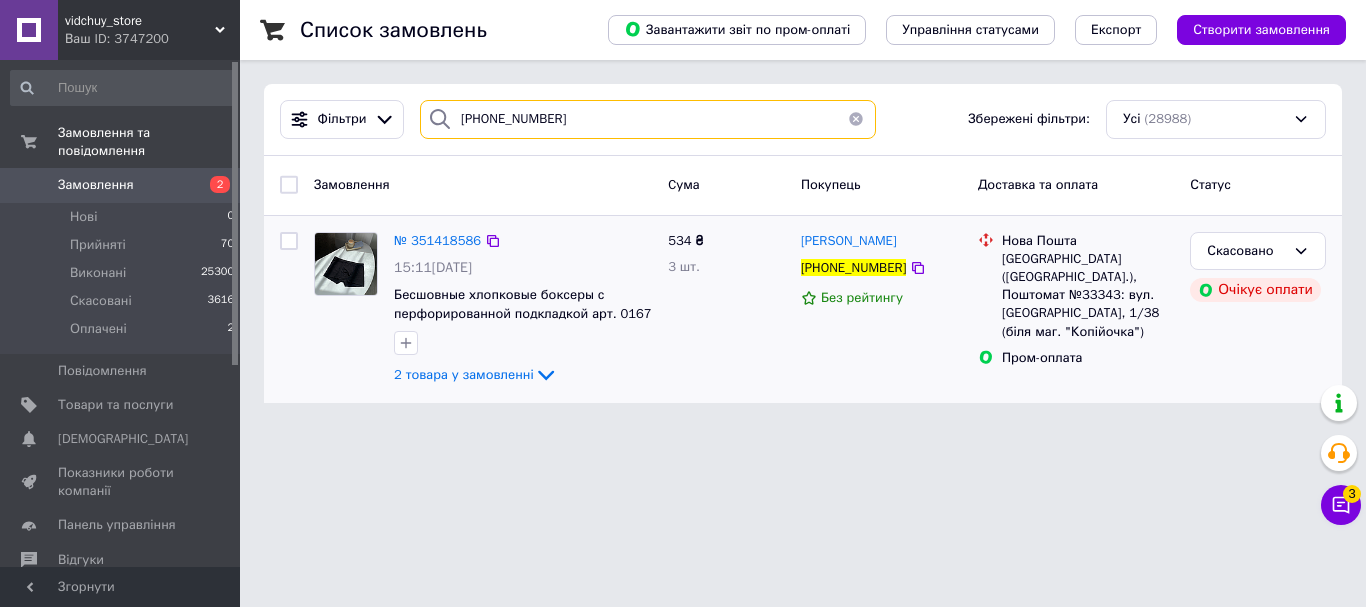 paste on "500314675" 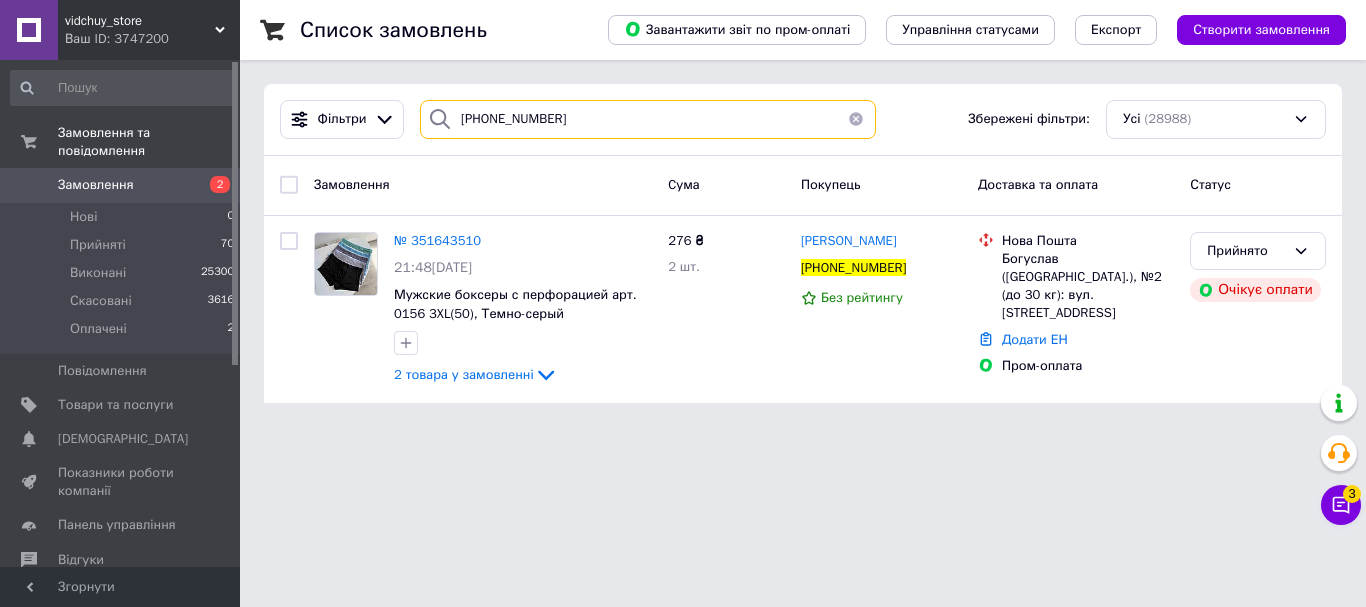 click on "[PHONE_NUMBER]" at bounding box center (648, 119) 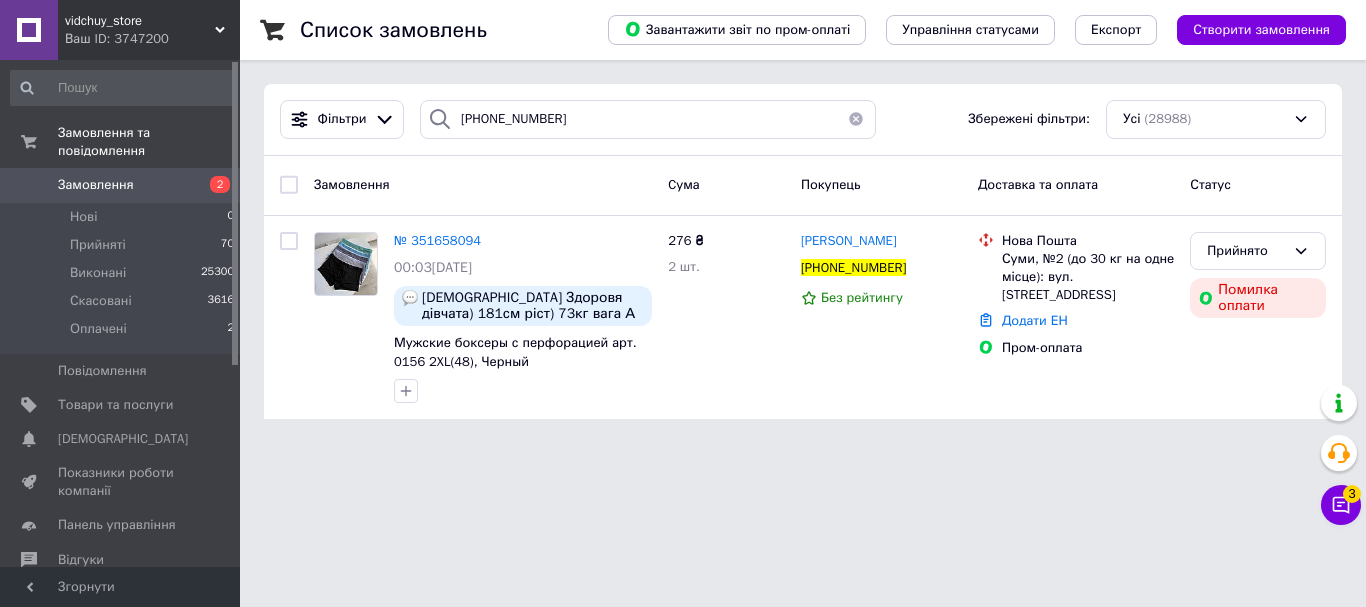 click on "Прийнято" at bounding box center (1258, 251) 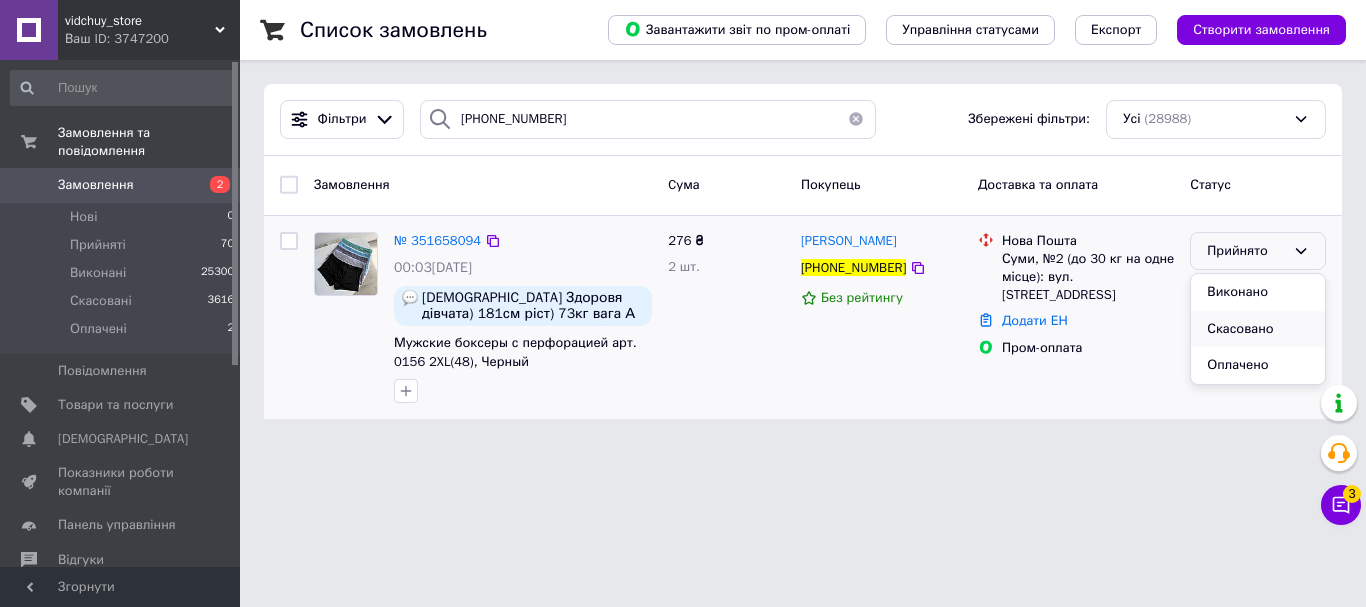 click on "Скасовано" at bounding box center (1258, 329) 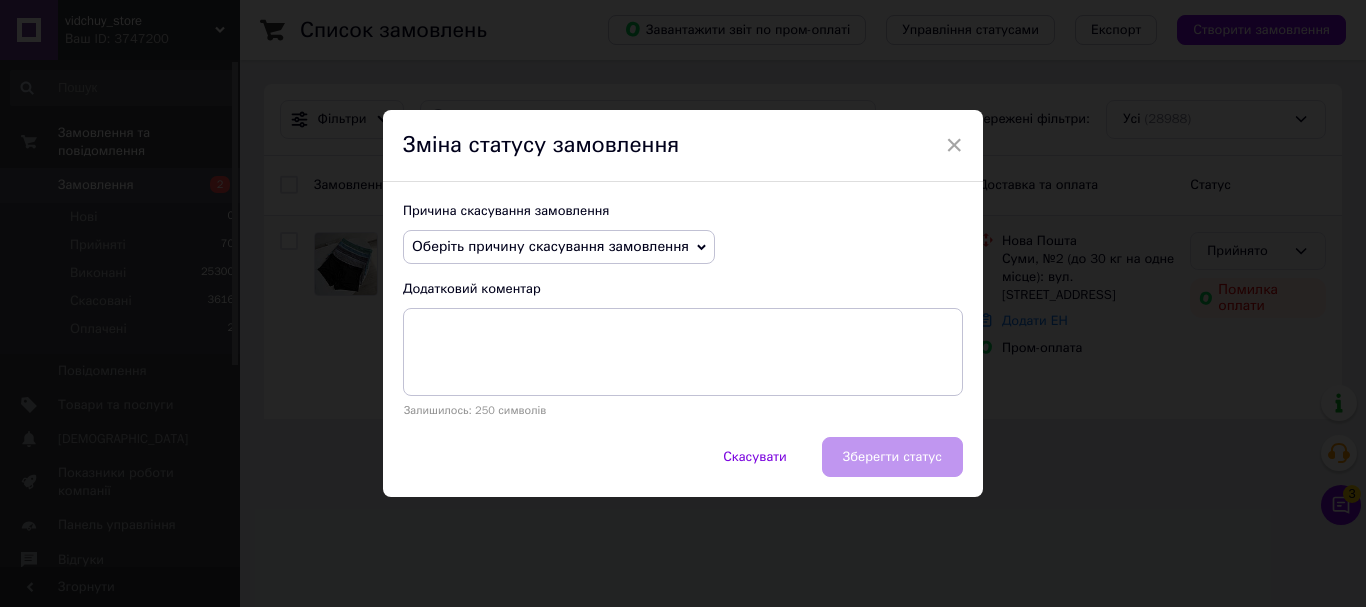 click on "Оберіть причину скасування замовлення" at bounding box center [550, 246] 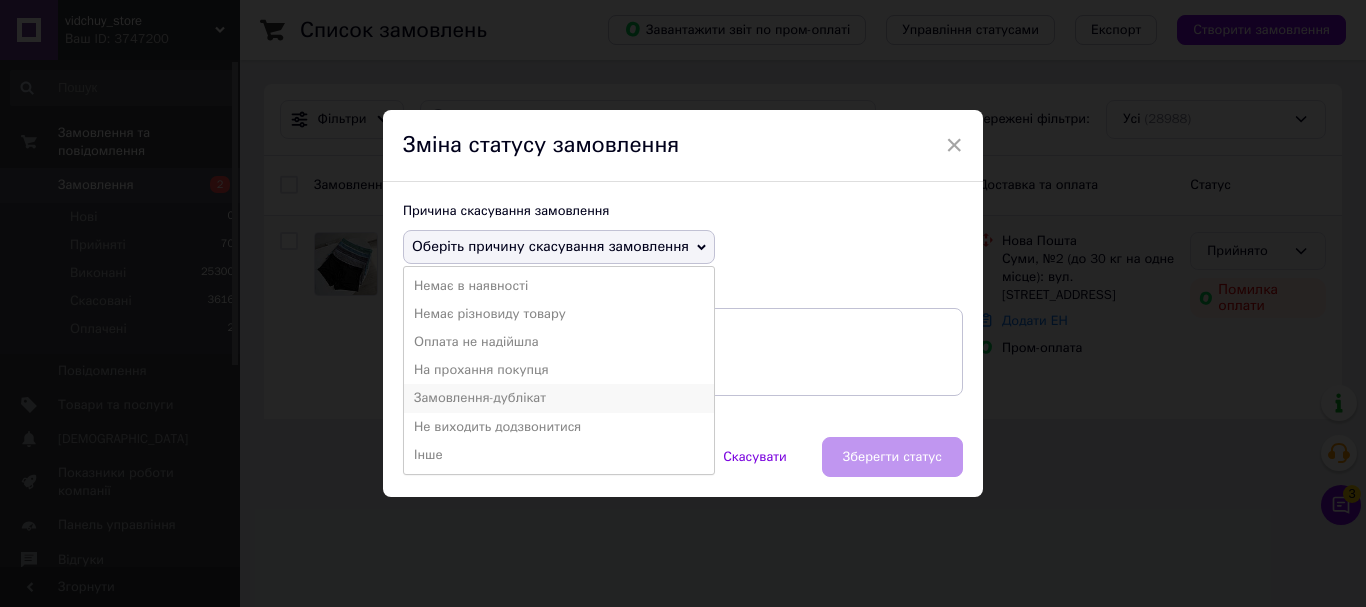 click on "Замовлення-дублікат" at bounding box center [559, 398] 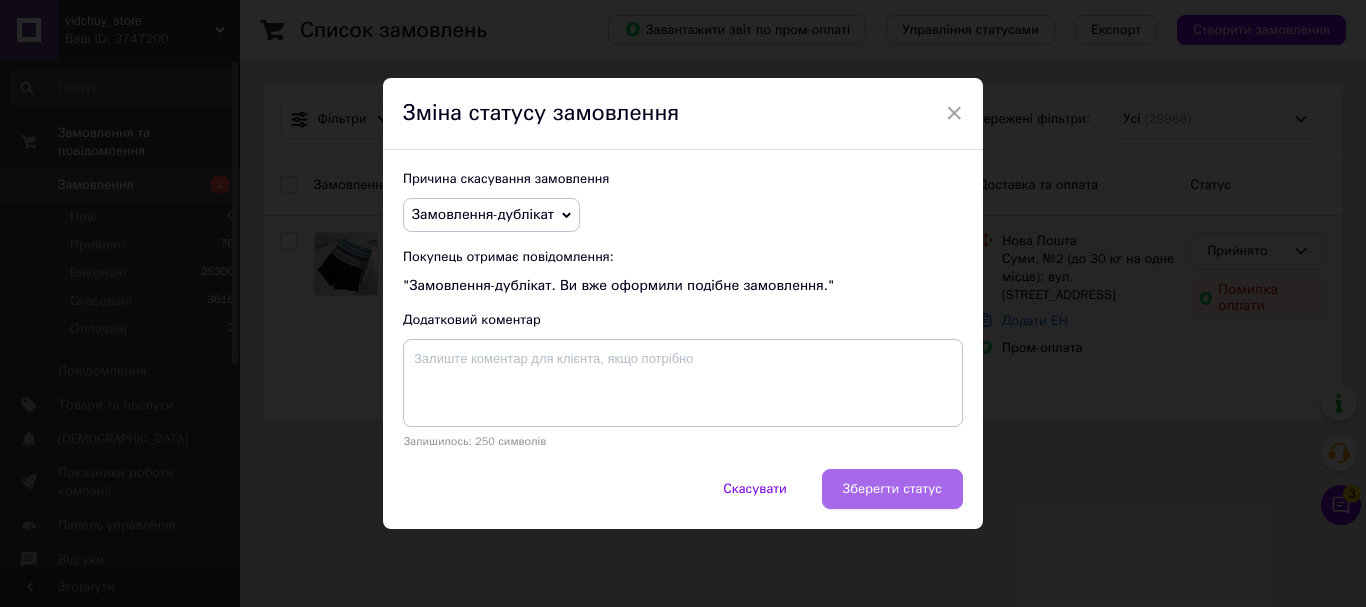 click on "Зберегти статус" at bounding box center (892, 489) 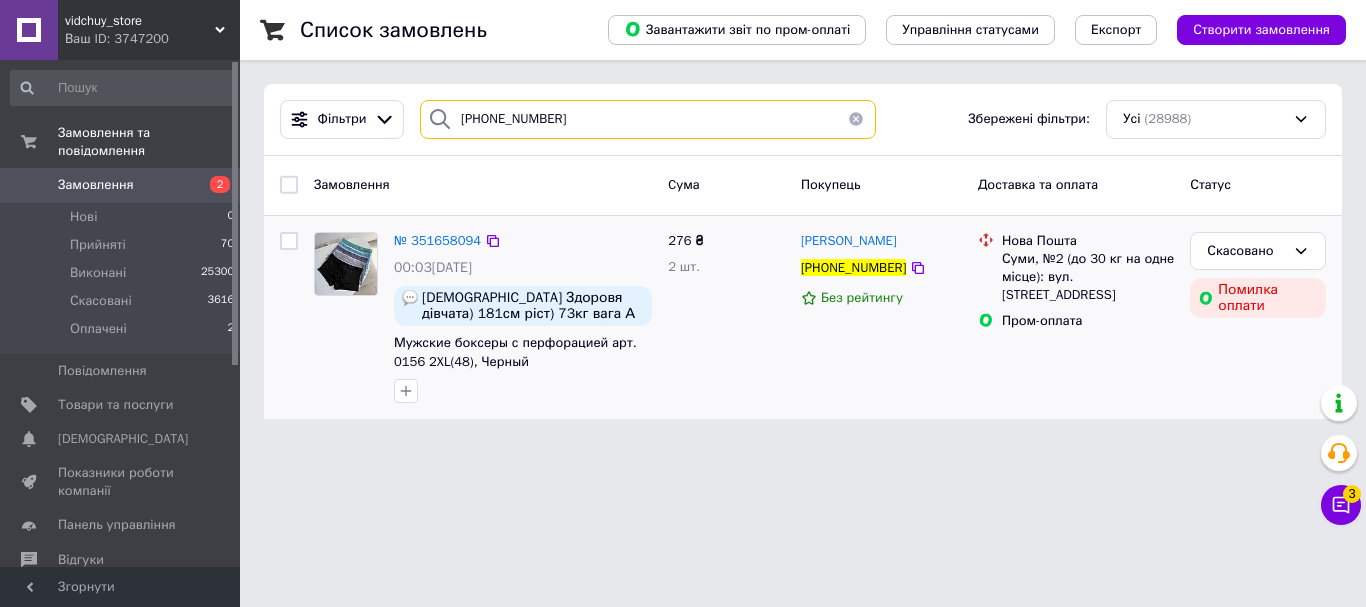 click on "[PHONE_NUMBER]" at bounding box center [648, 119] 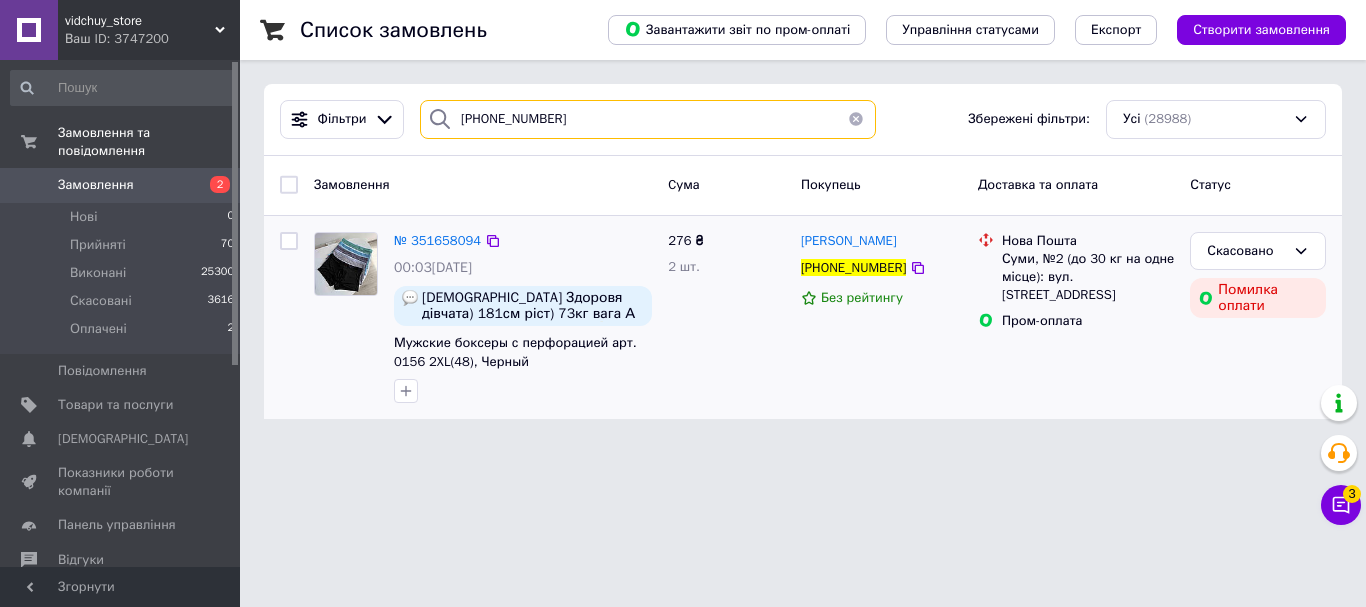 paste on "75520382" 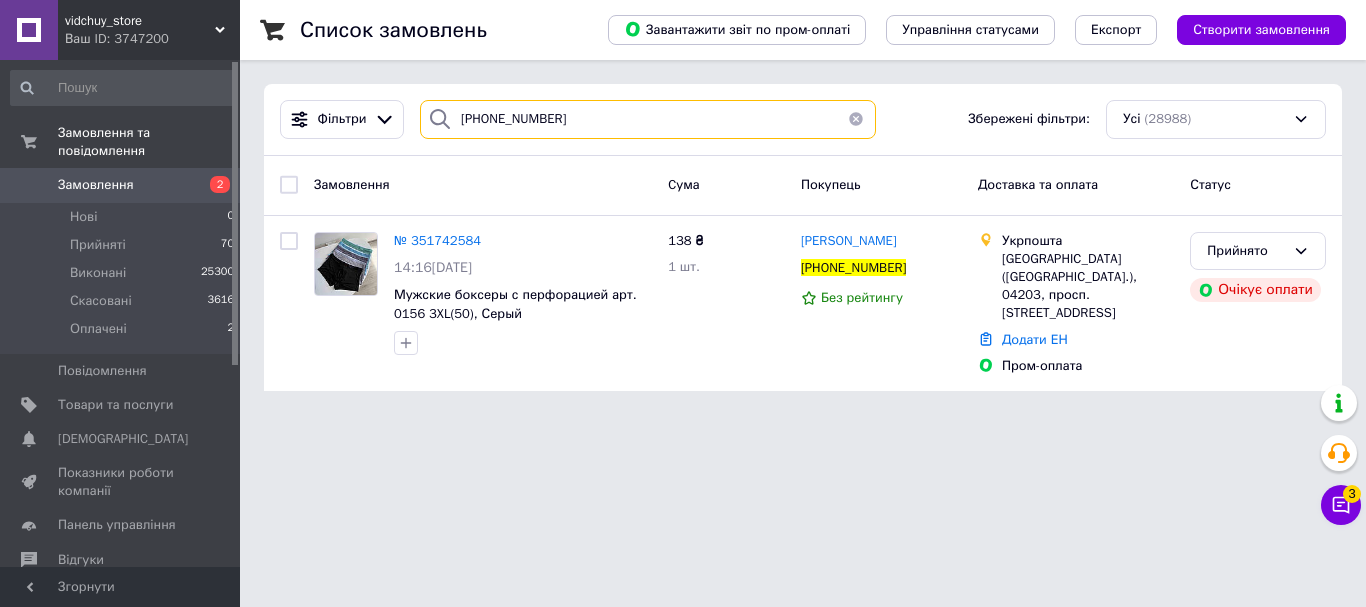 type on "[PHONE_NUMBER]" 